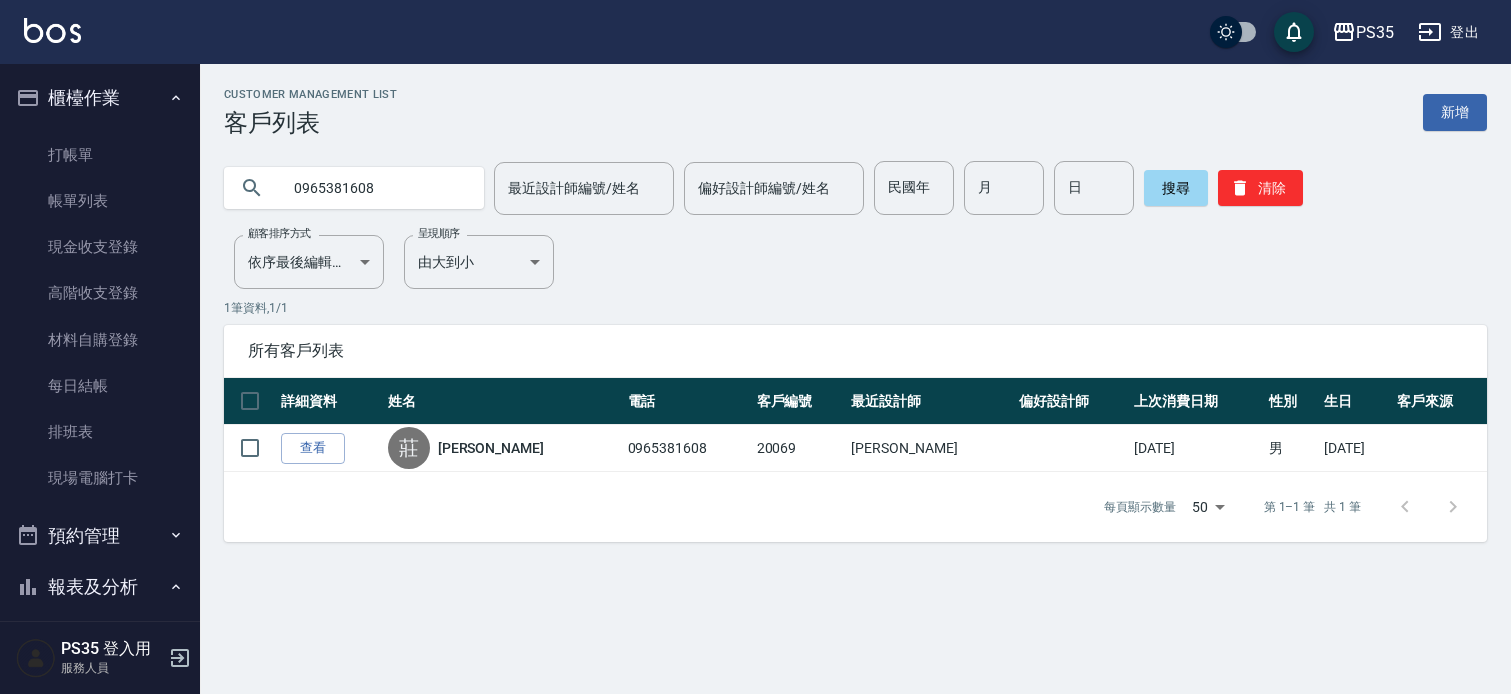 scroll, scrollTop: 0, scrollLeft: 0, axis: both 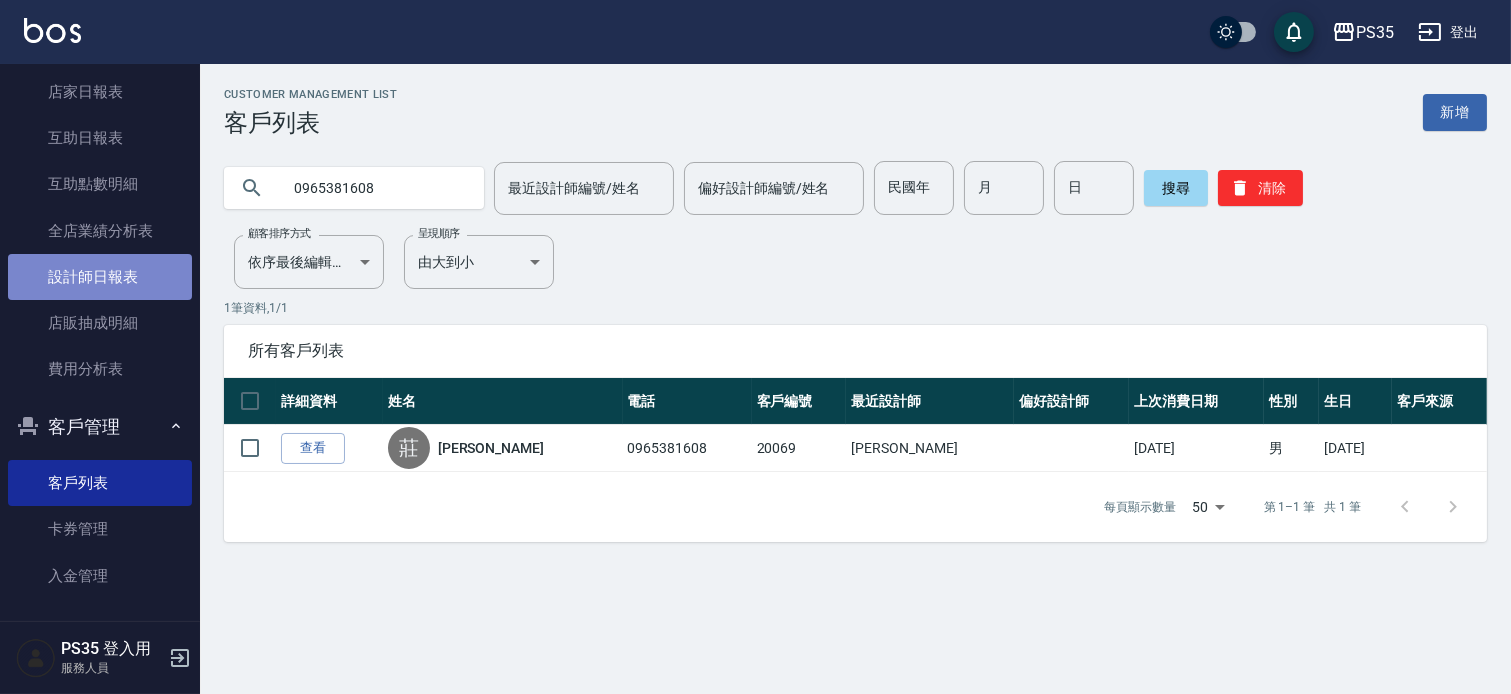 click on "設計師日報表" at bounding box center (100, 277) 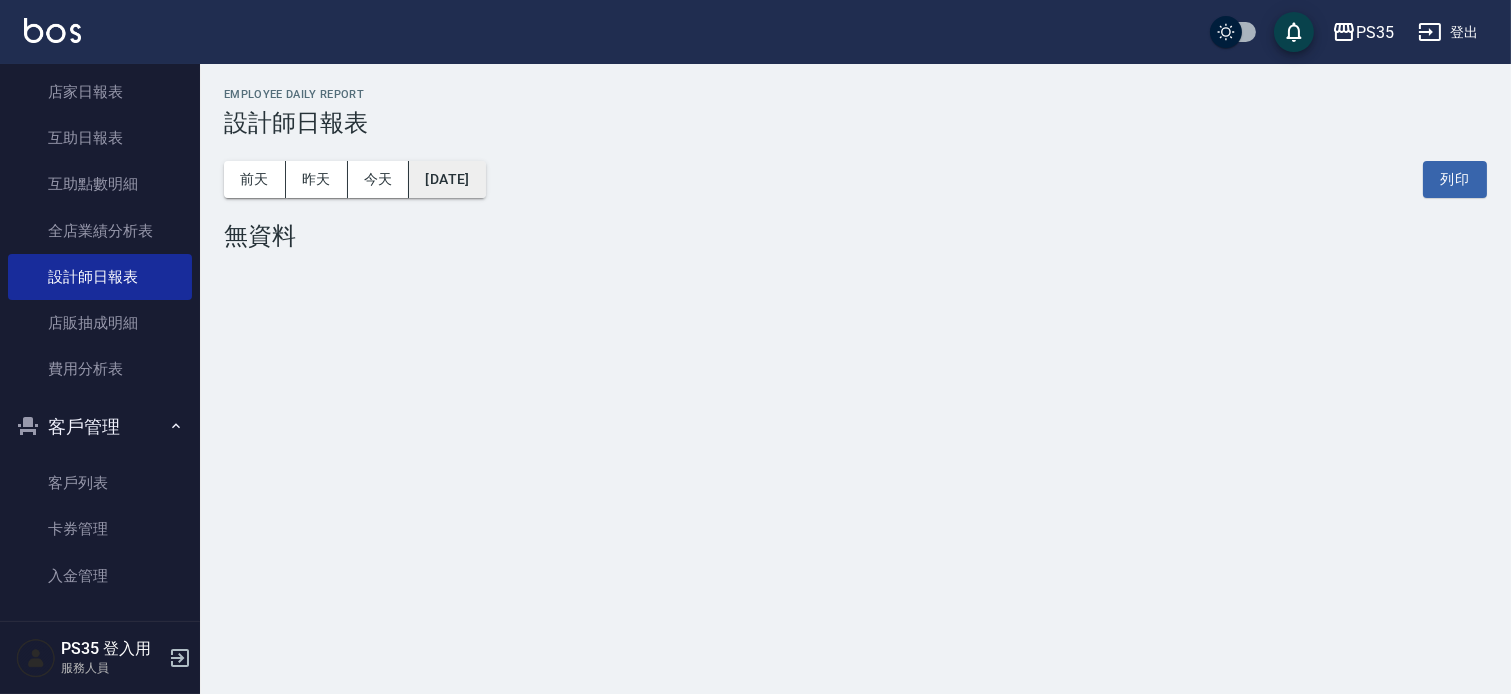 click on "[DATE]" at bounding box center (447, 179) 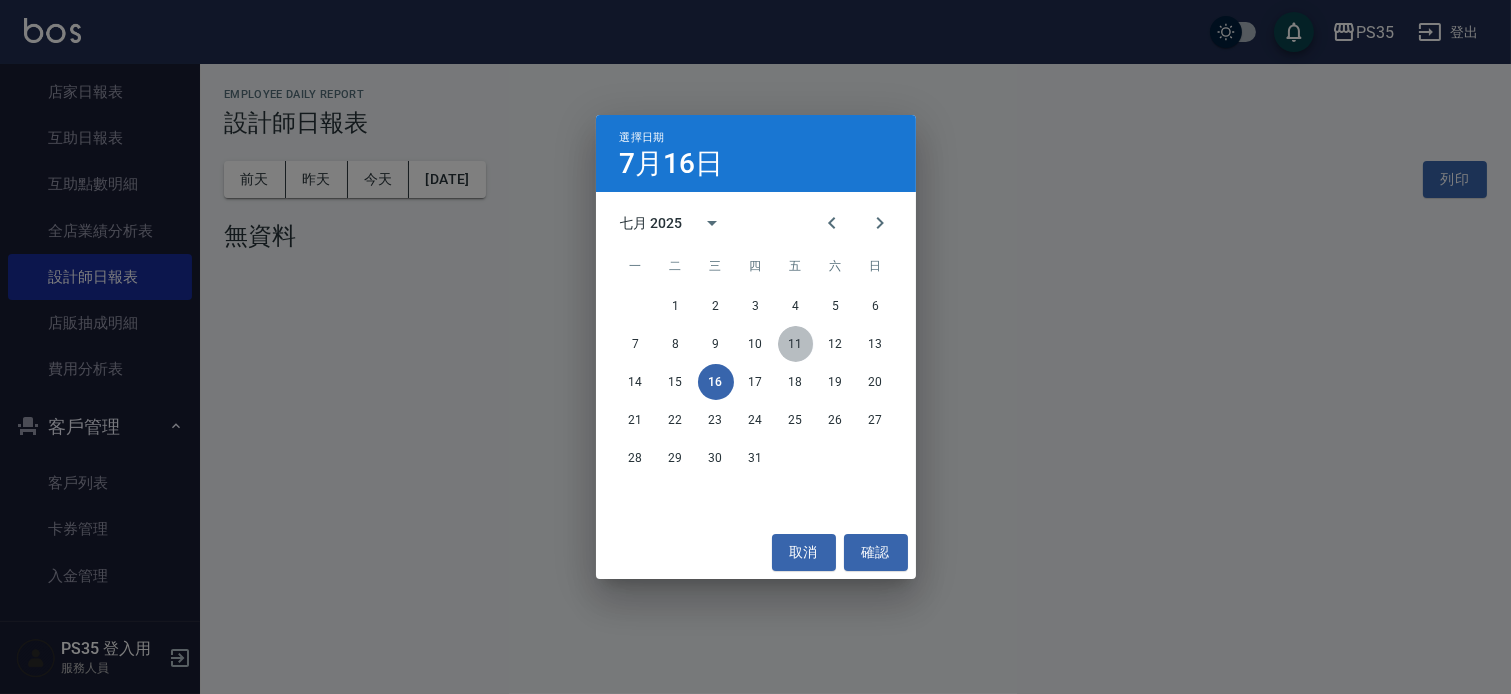 click on "11" at bounding box center [796, 344] 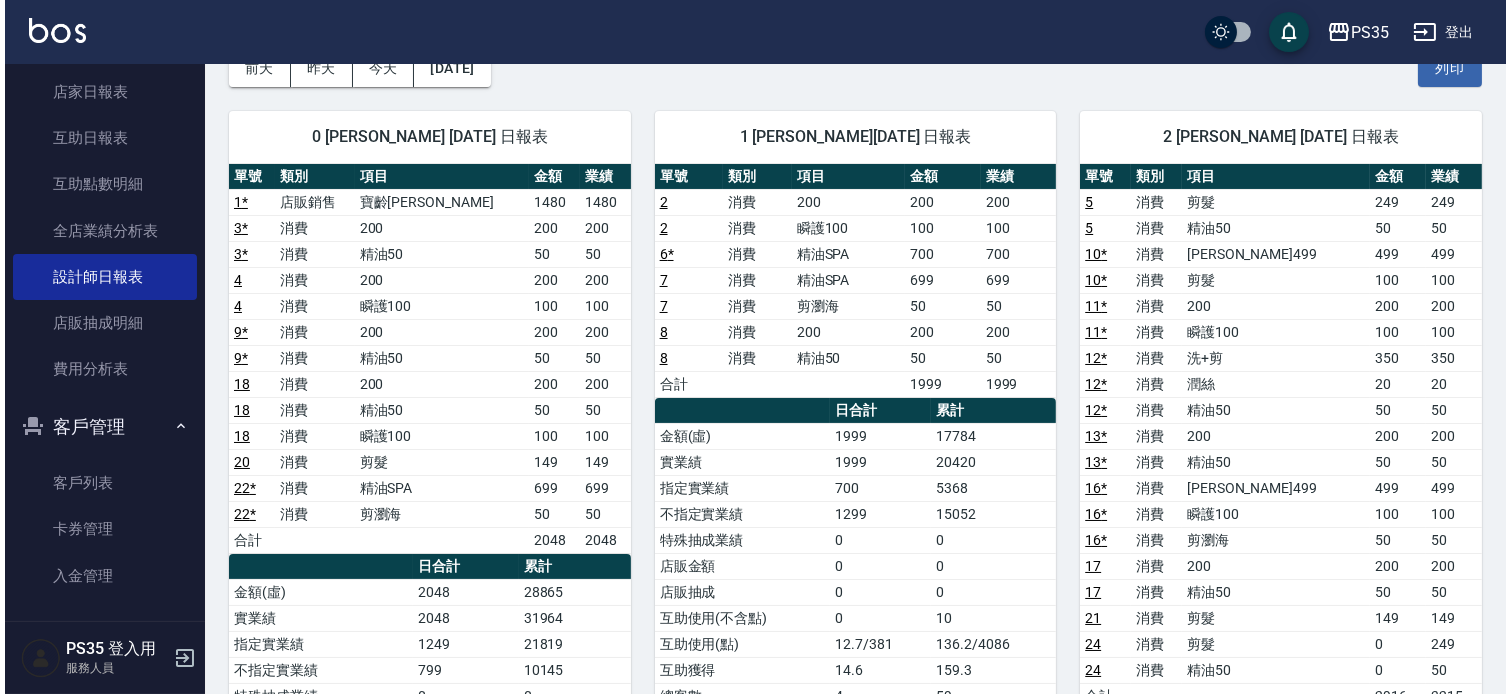 scroll, scrollTop: 0, scrollLeft: 0, axis: both 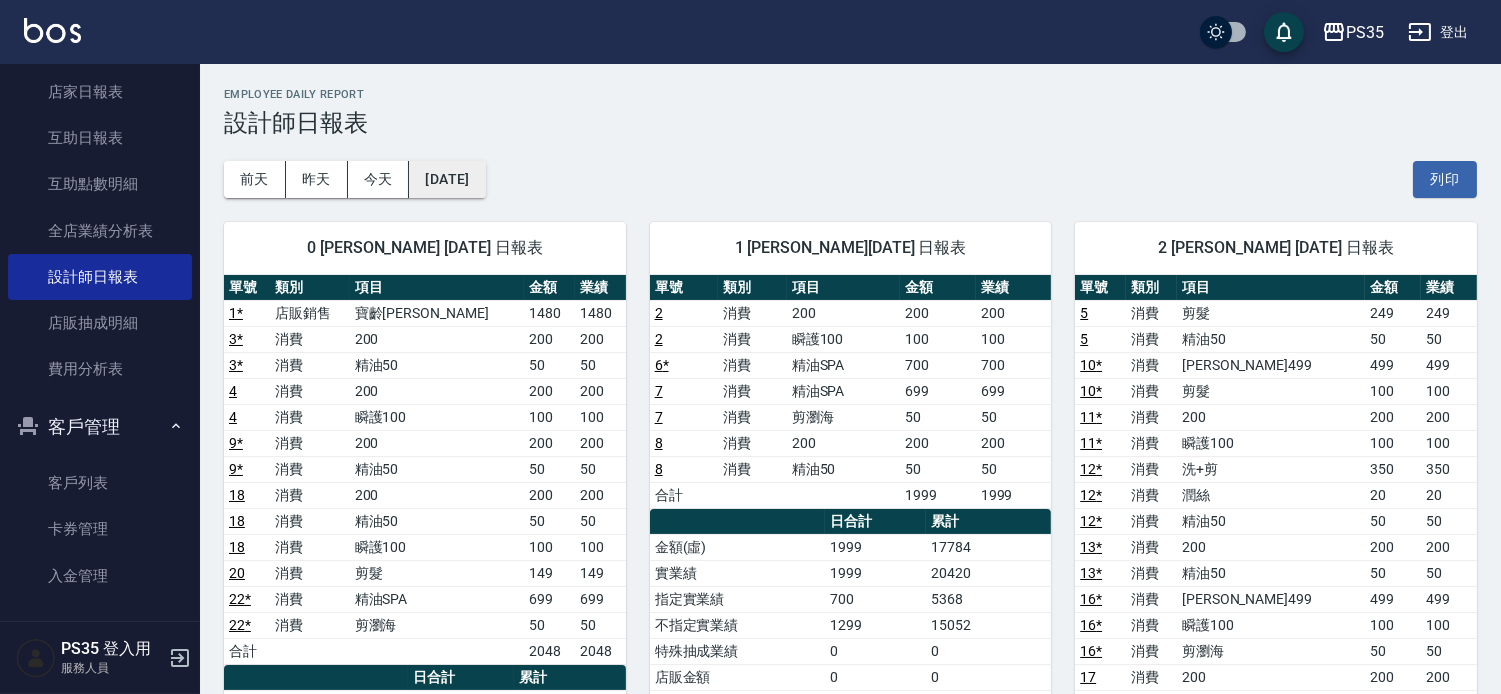 click on "[DATE]" at bounding box center [447, 179] 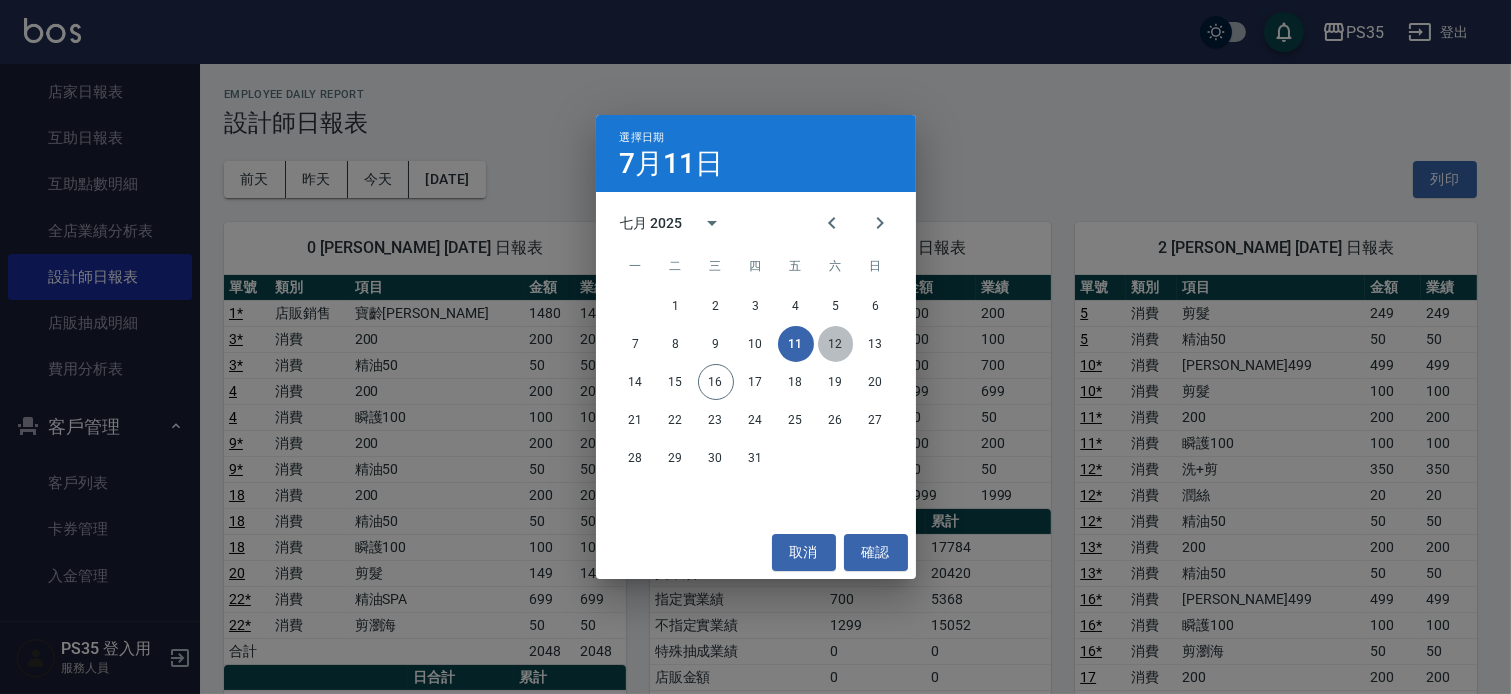 click on "12" at bounding box center (836, 344) 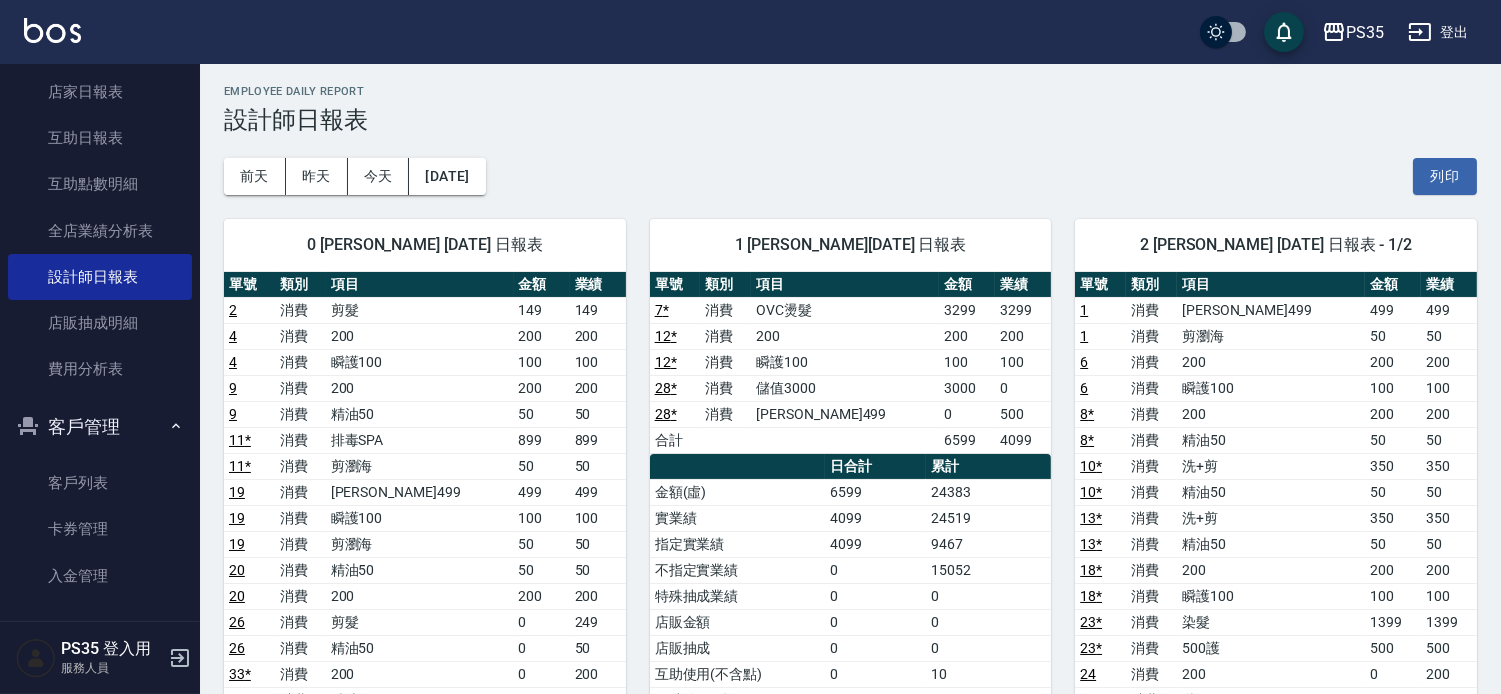 scroll, scrollTop: 0, scrollLeft: 0, axis: both 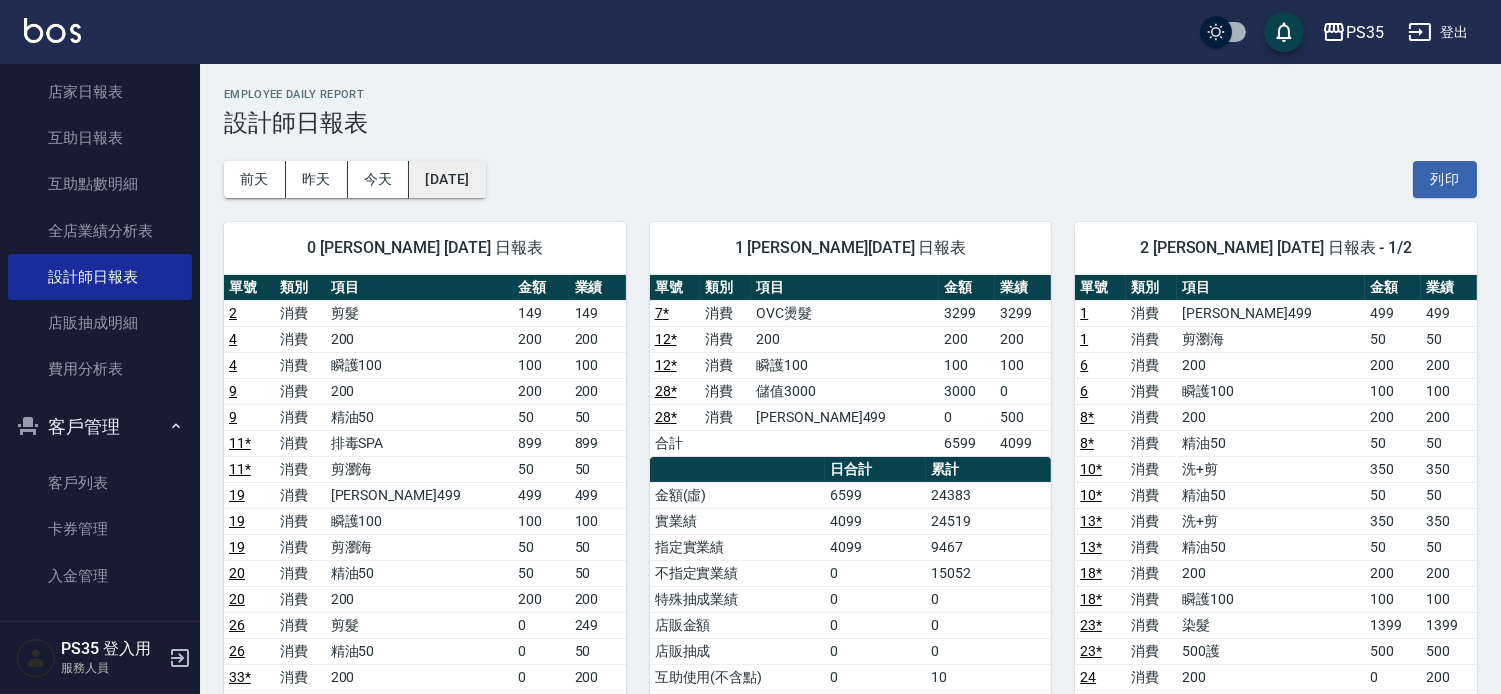 click on "[DATE]" at bounding box center (447, 179) 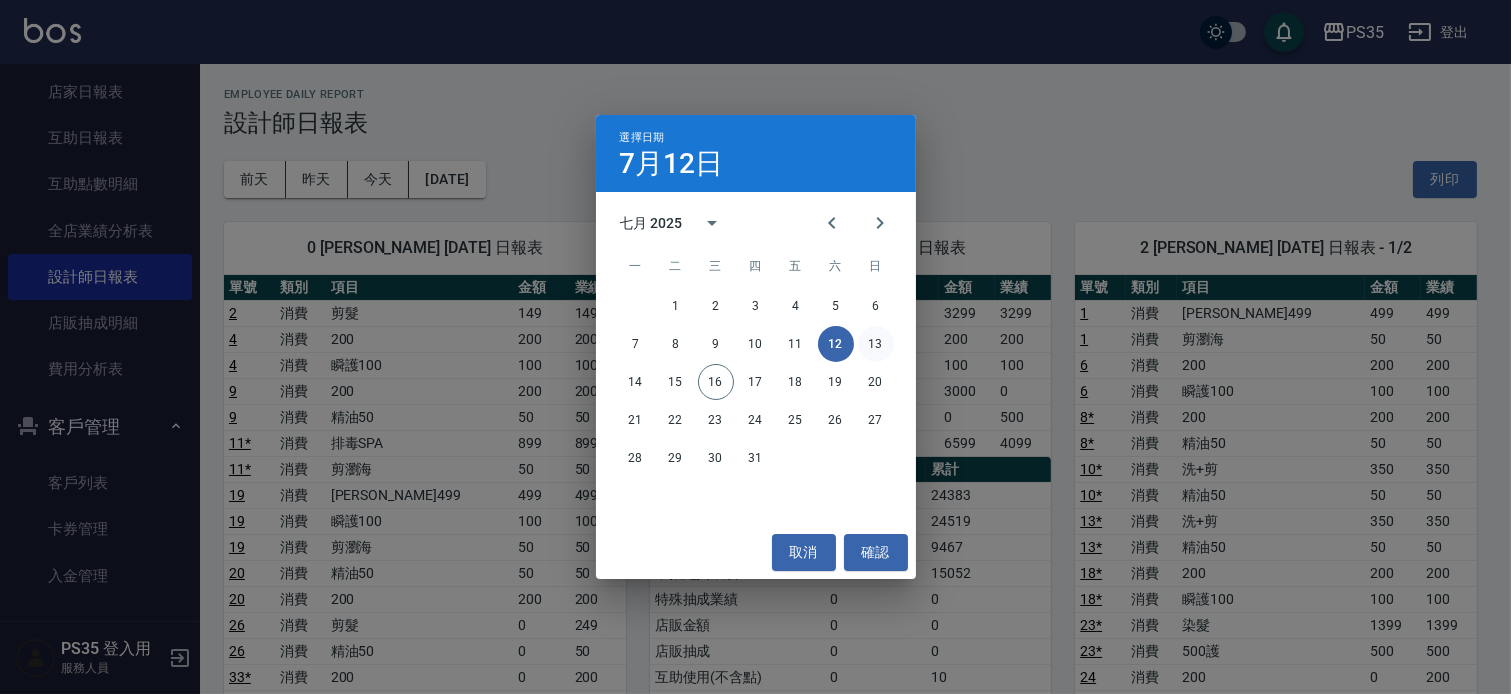 click on "13" at bounding box center [876, 344] 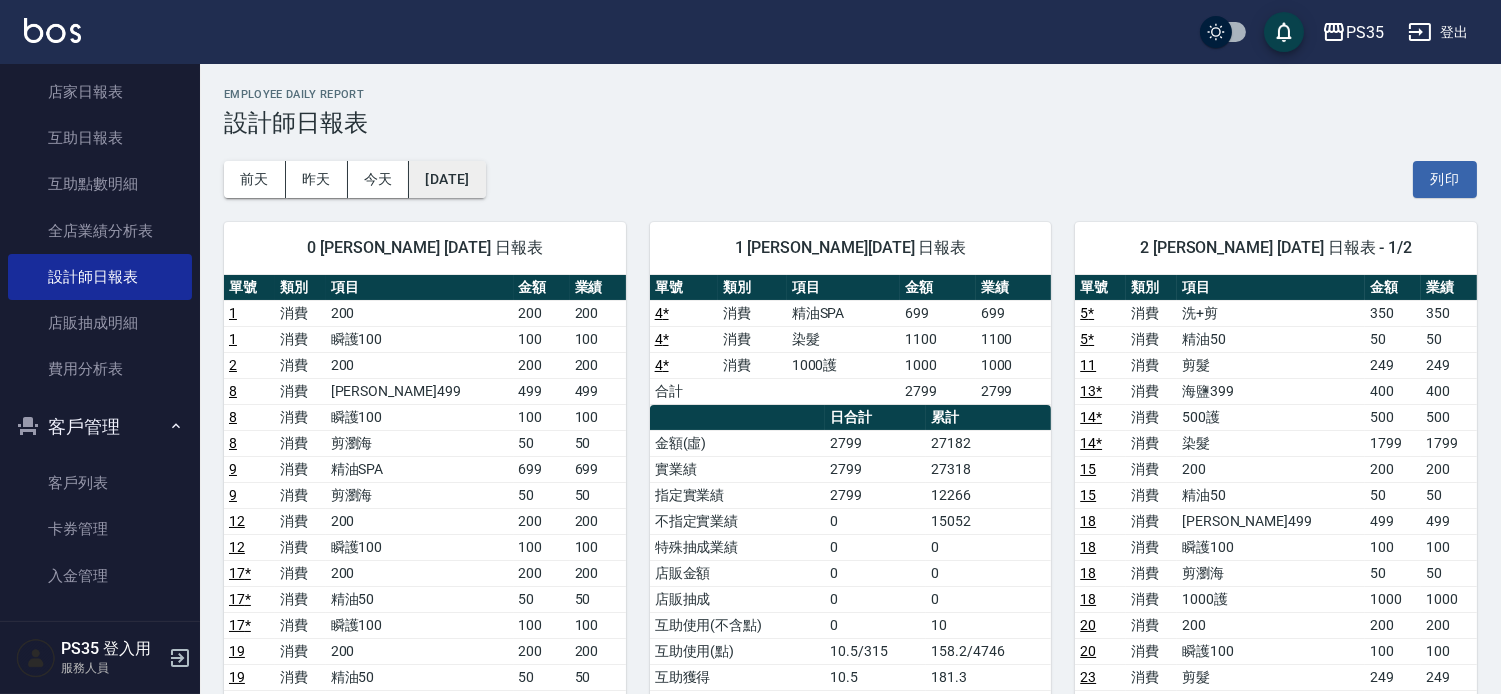 click on "[DATE]" at bounding box center [447, 179] 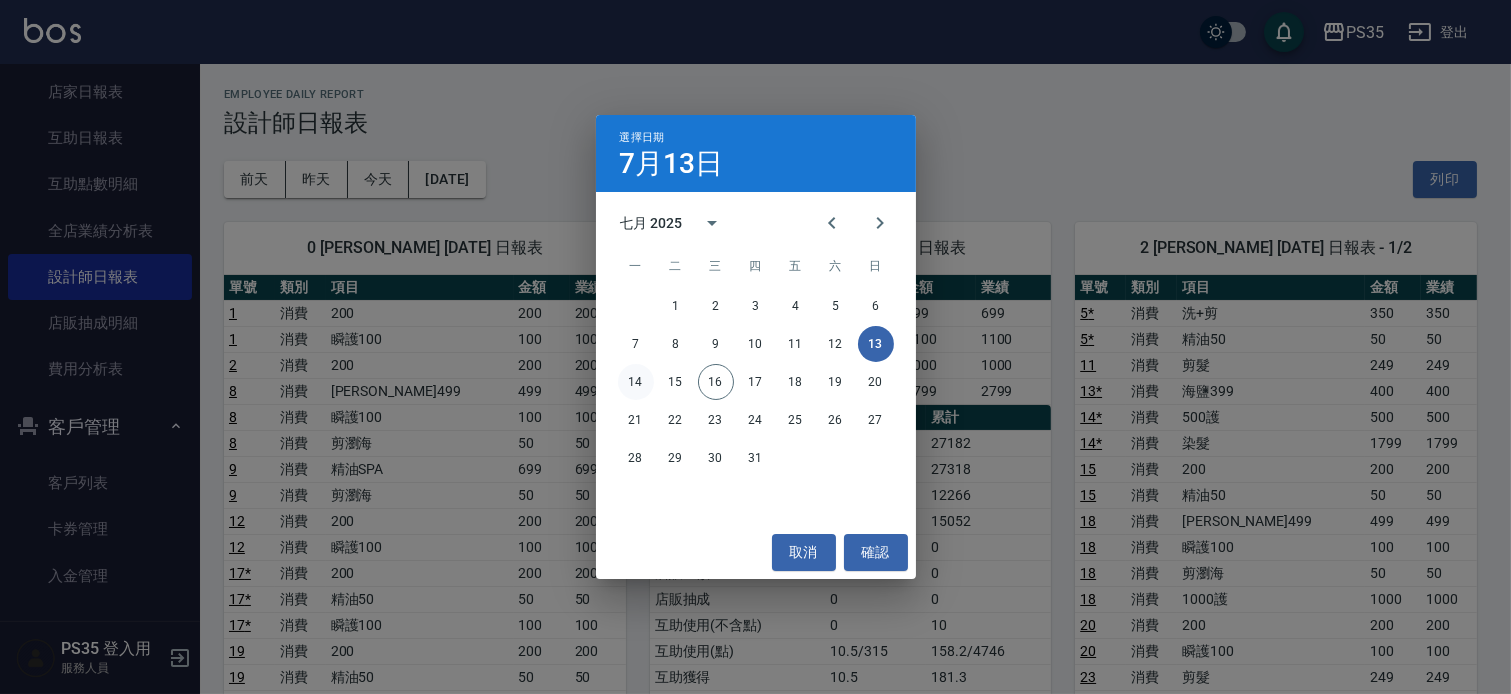 click on "14" at bounding box center (636, 382) 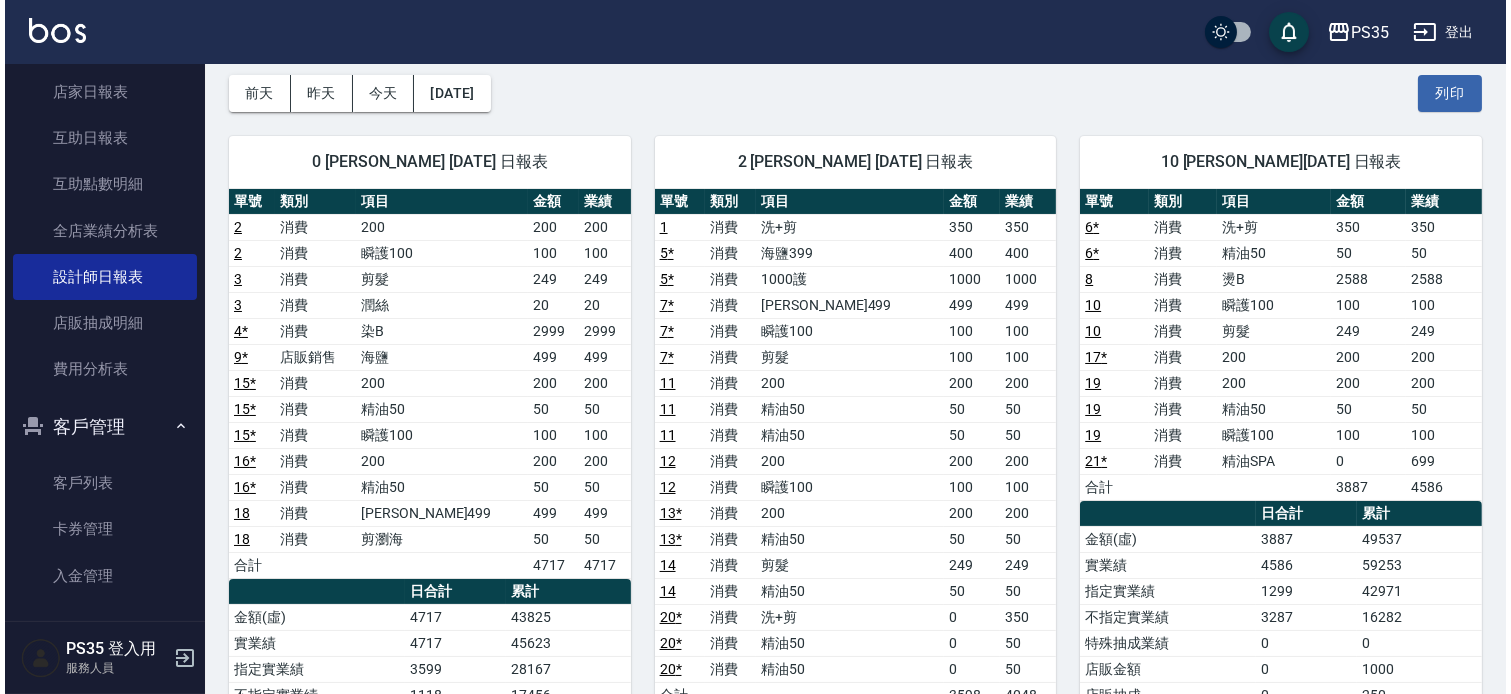 scroll, scrollTop: 37, scrollLeft: 0, axis: vertical 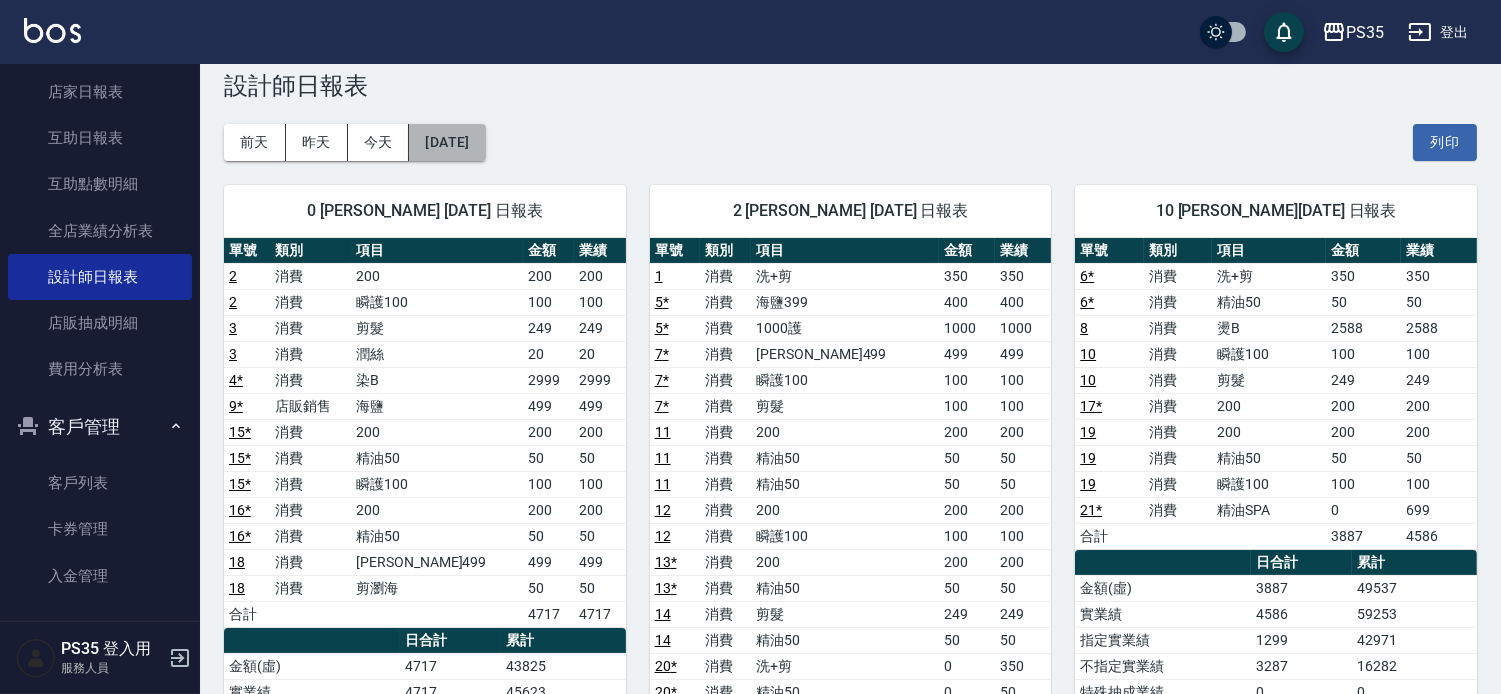 click on "[DATE]" at bounding box center (447, 142) 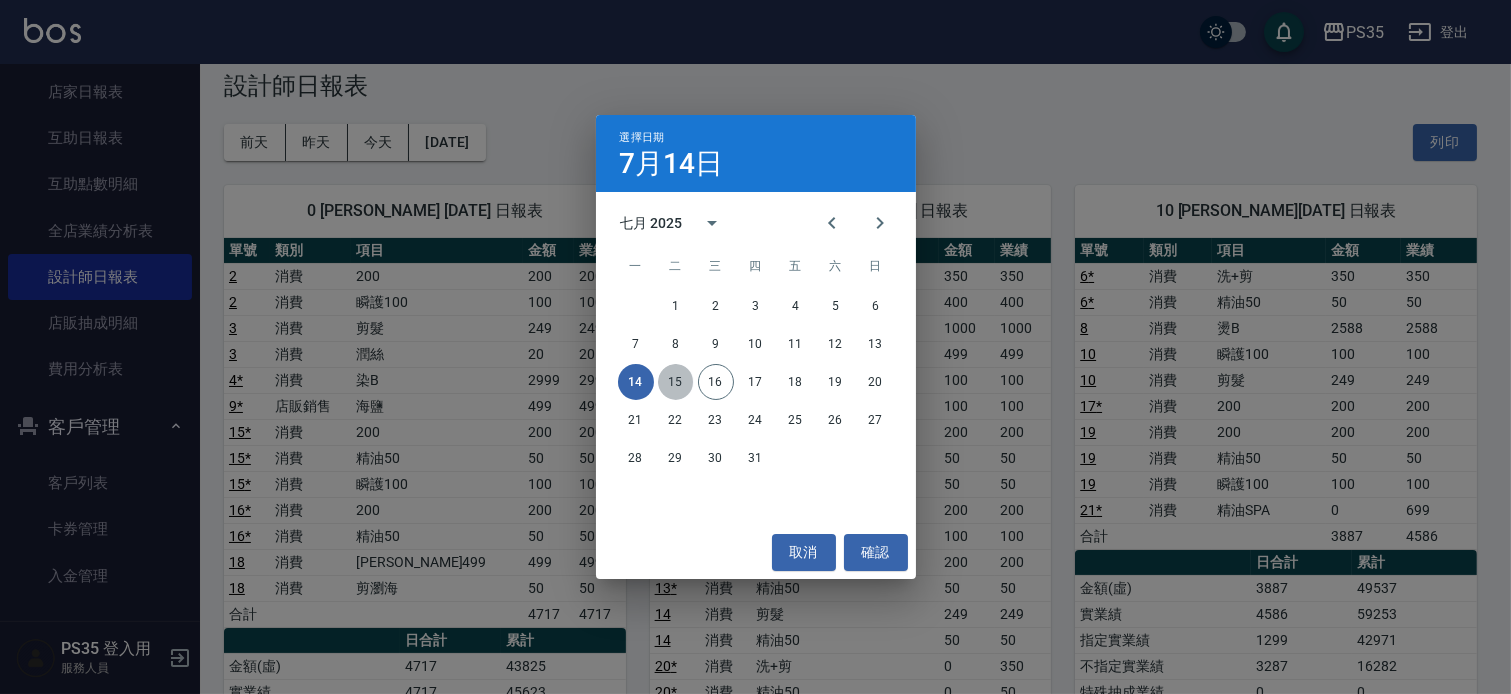 click on "15" at bounding box center (676, 382) 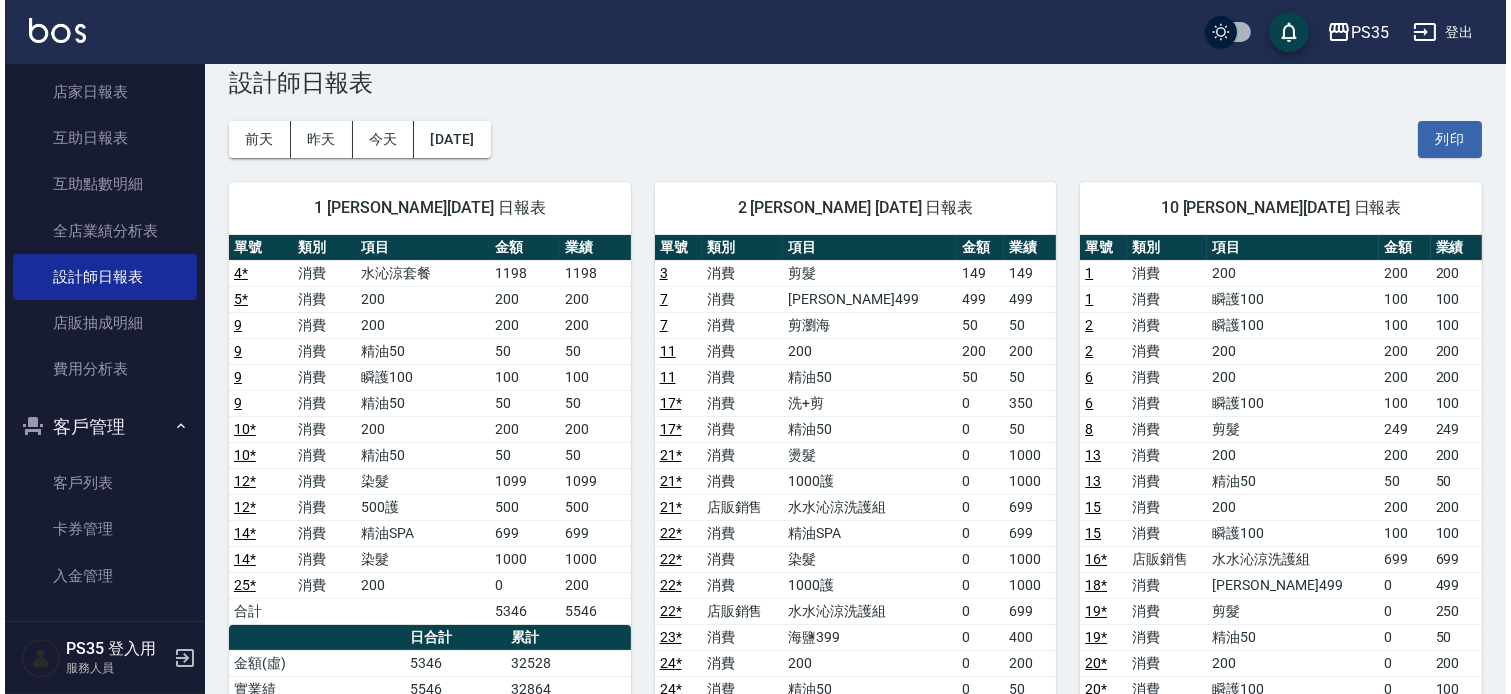 scroll, scrollTop: 0, scrollLeft: 0, axis: both 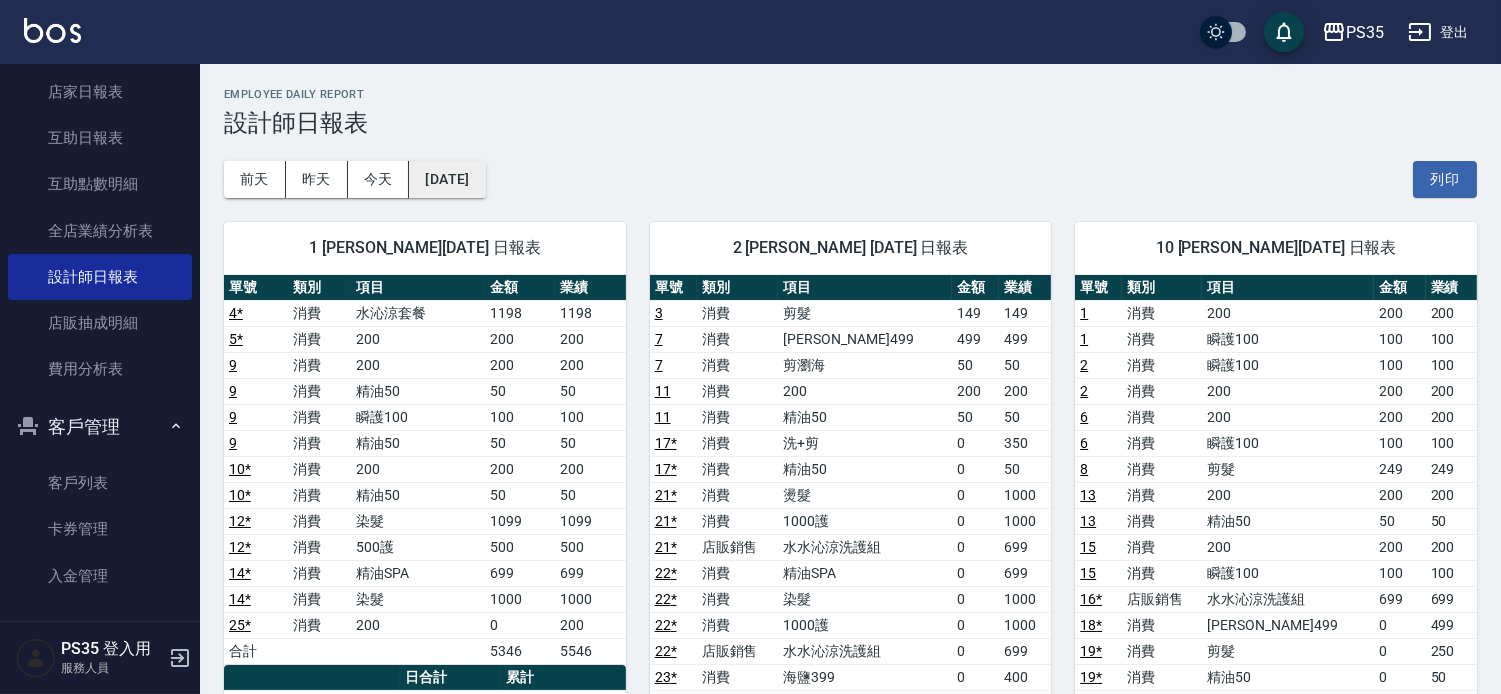 click on "[DATE]" at bounding box center [447, 179] 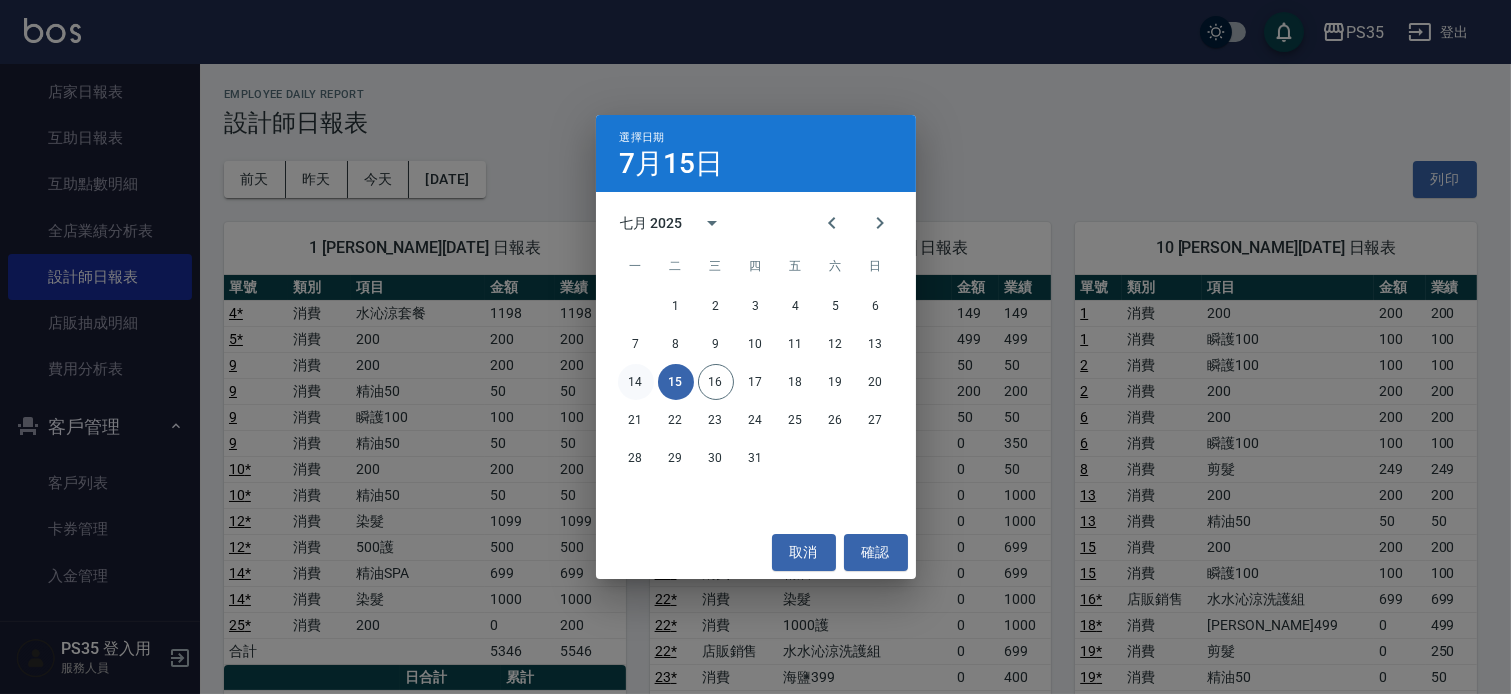 click on "14" at bounding box center (636, 382) 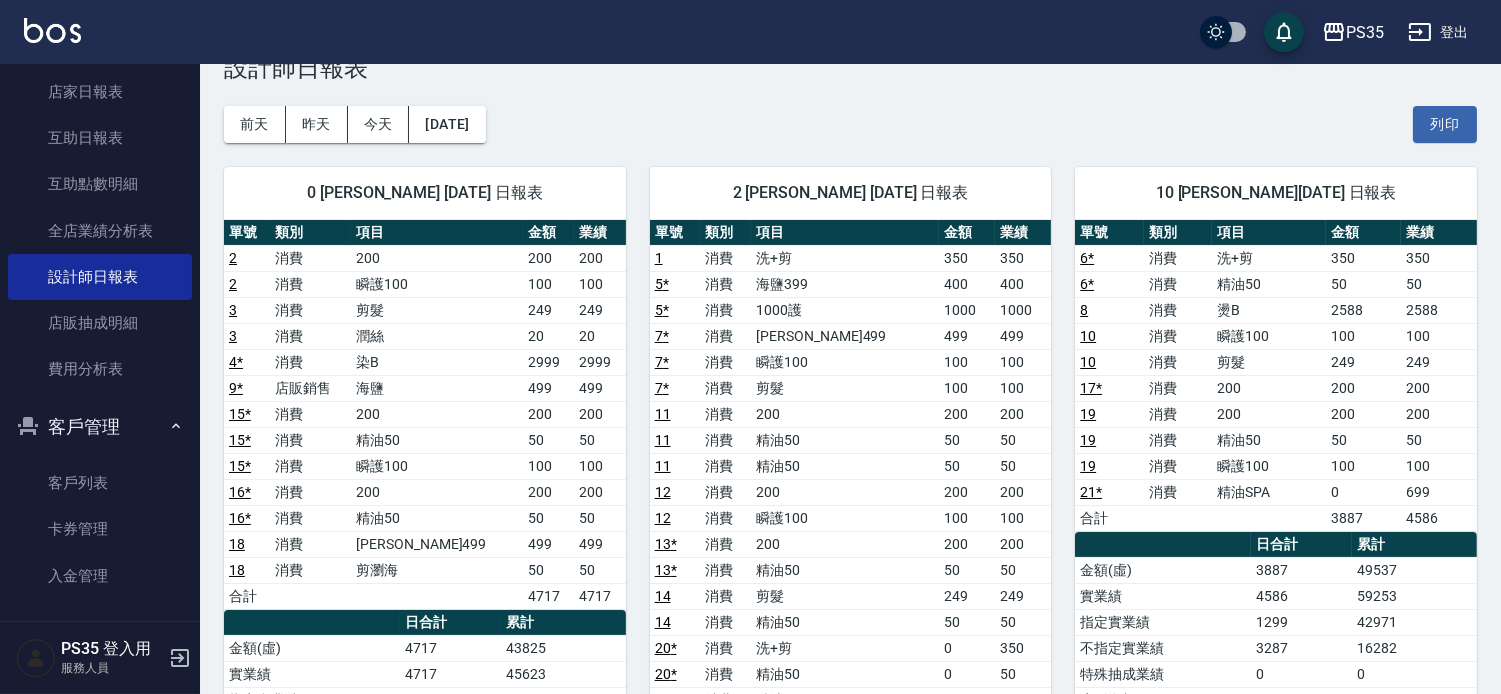 scroll, scrollTop: 0, scrollLeft: 0, axis: both 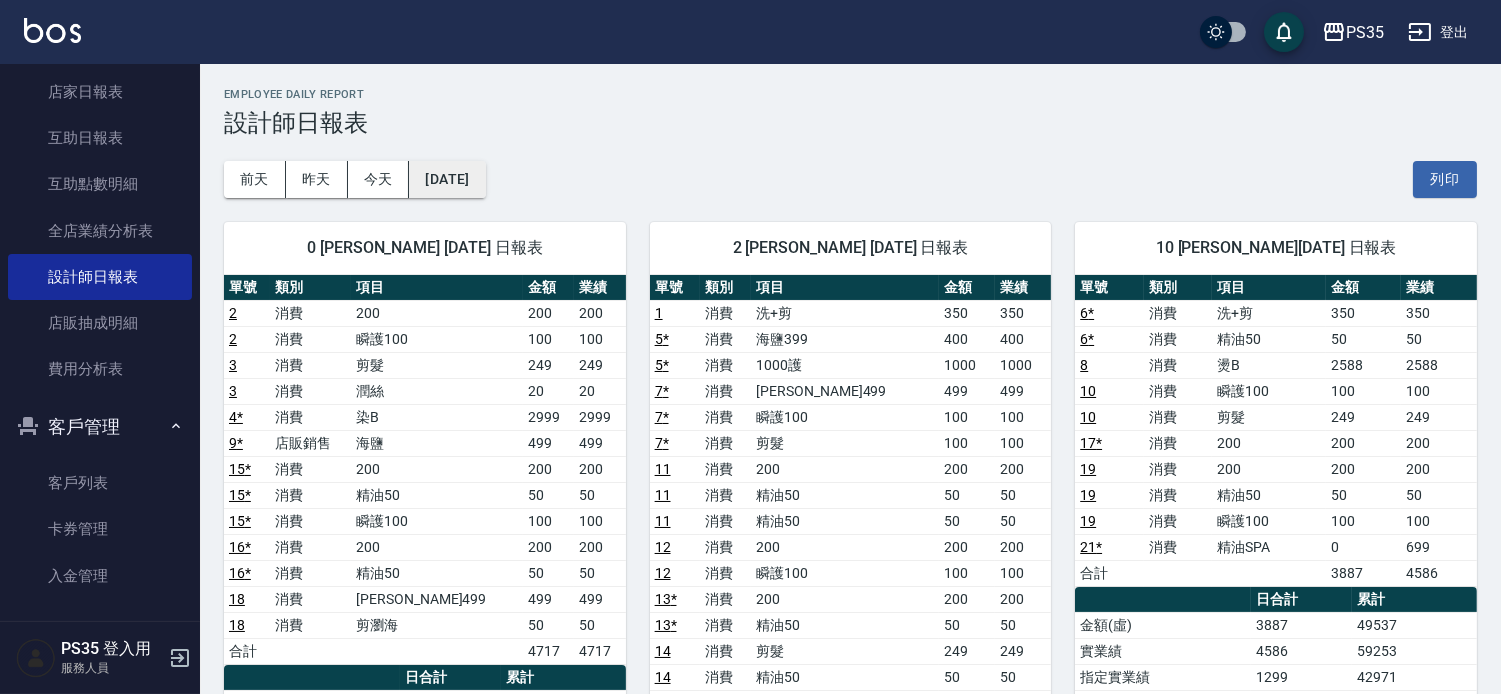 click on "[DATE]" at bounding box center [447, 179] 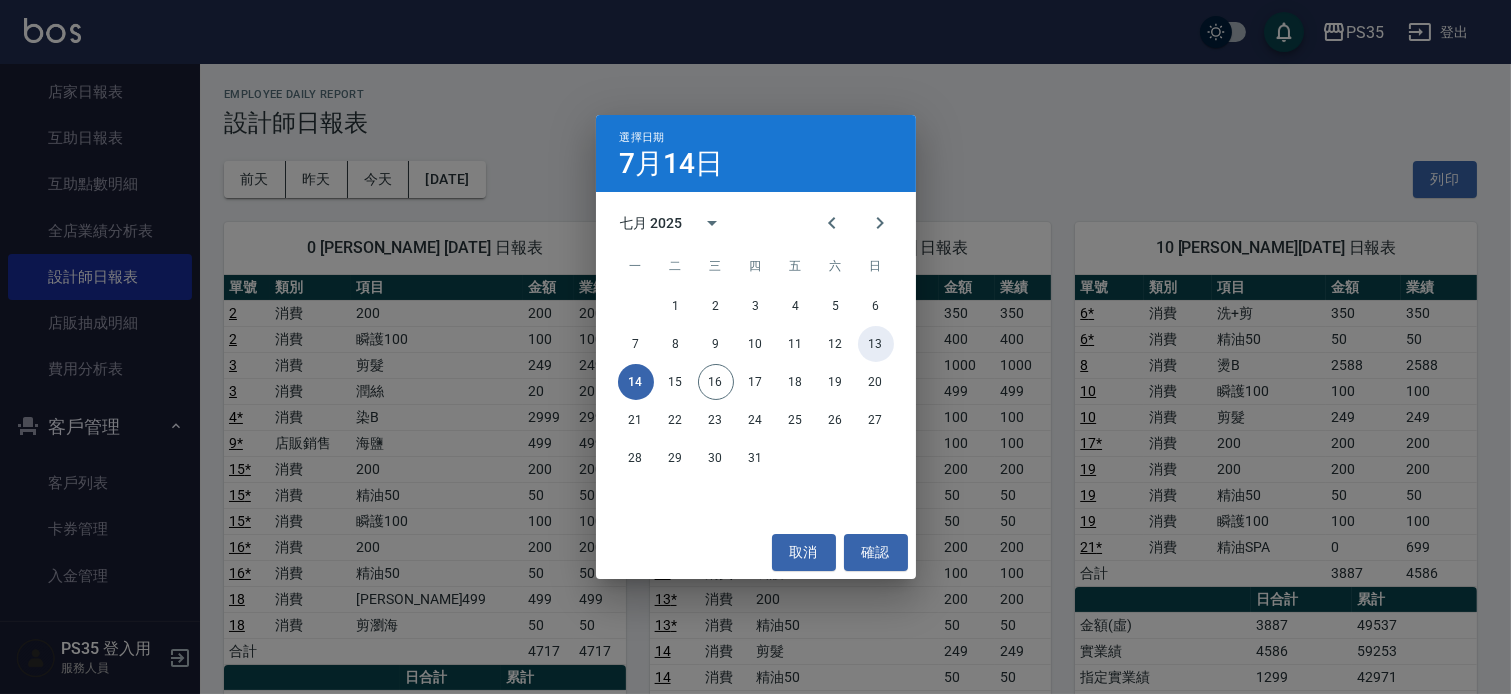 click on "13" at bounding box center [876, 344] 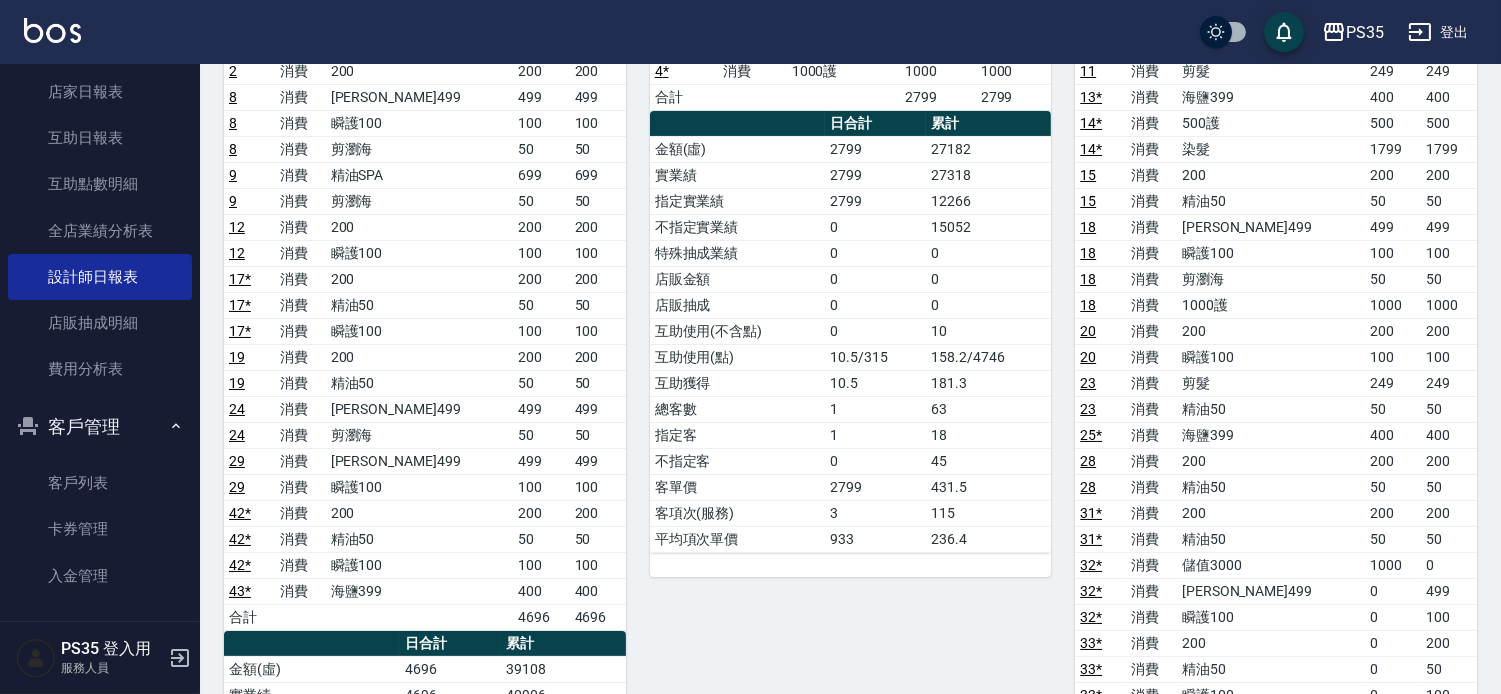 scroll, scrollTop: 0, scrollLeft: 0, axis: both 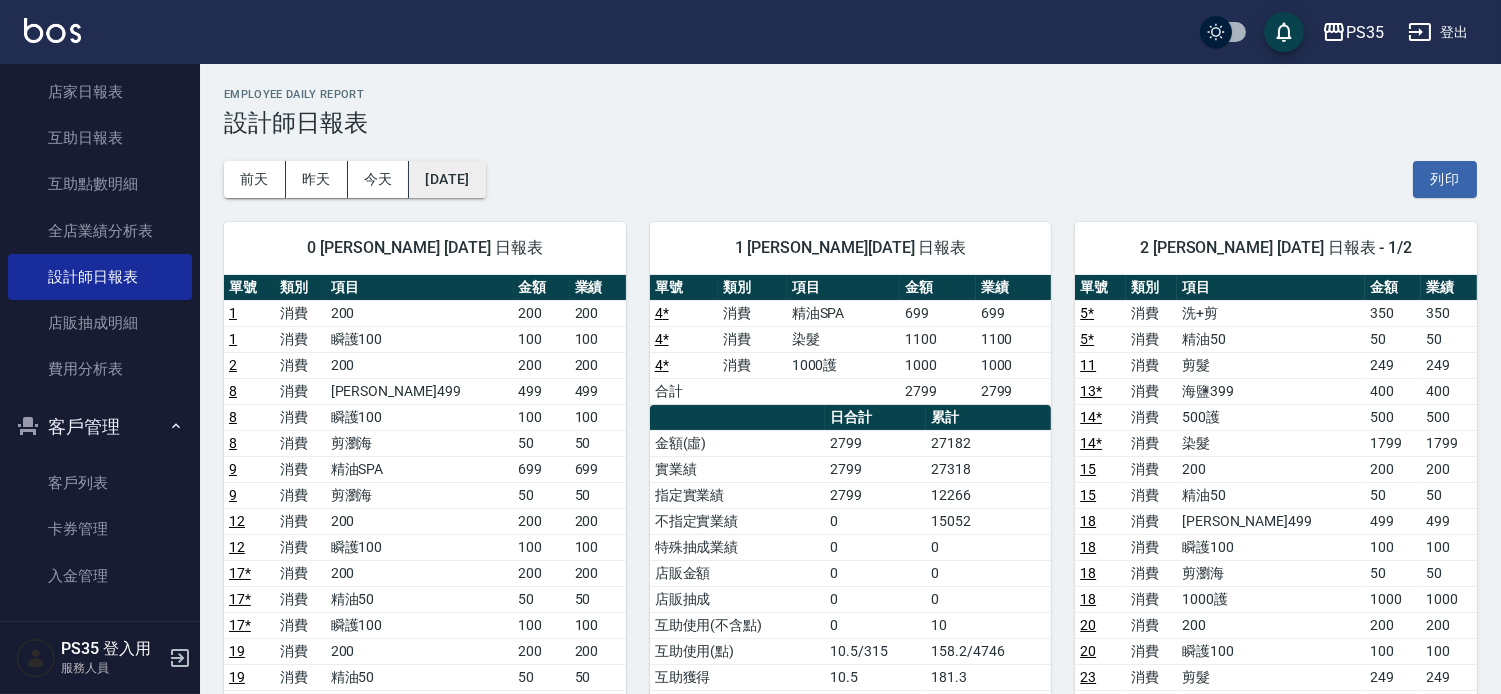 click on "[DATE]" at bounding box center [447, 179] 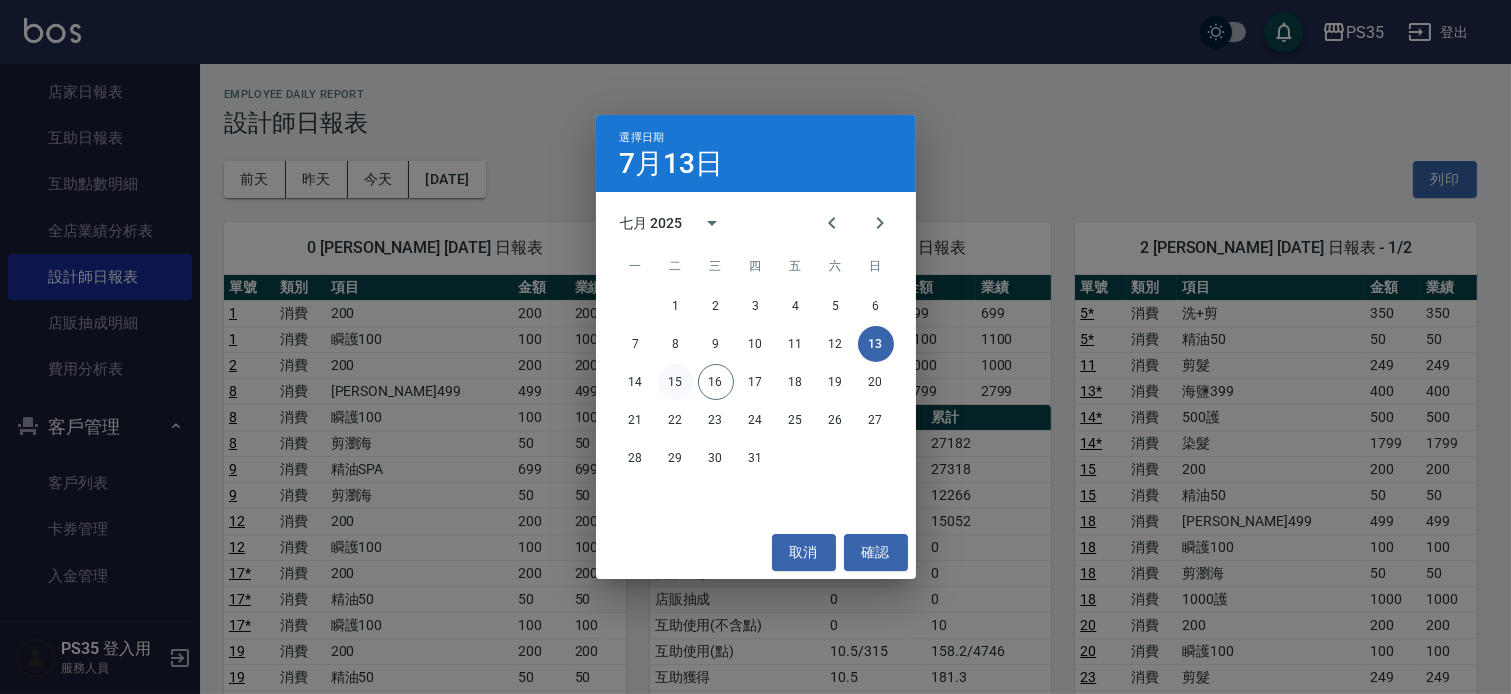 click on "15" at bounding box center (676, 382) 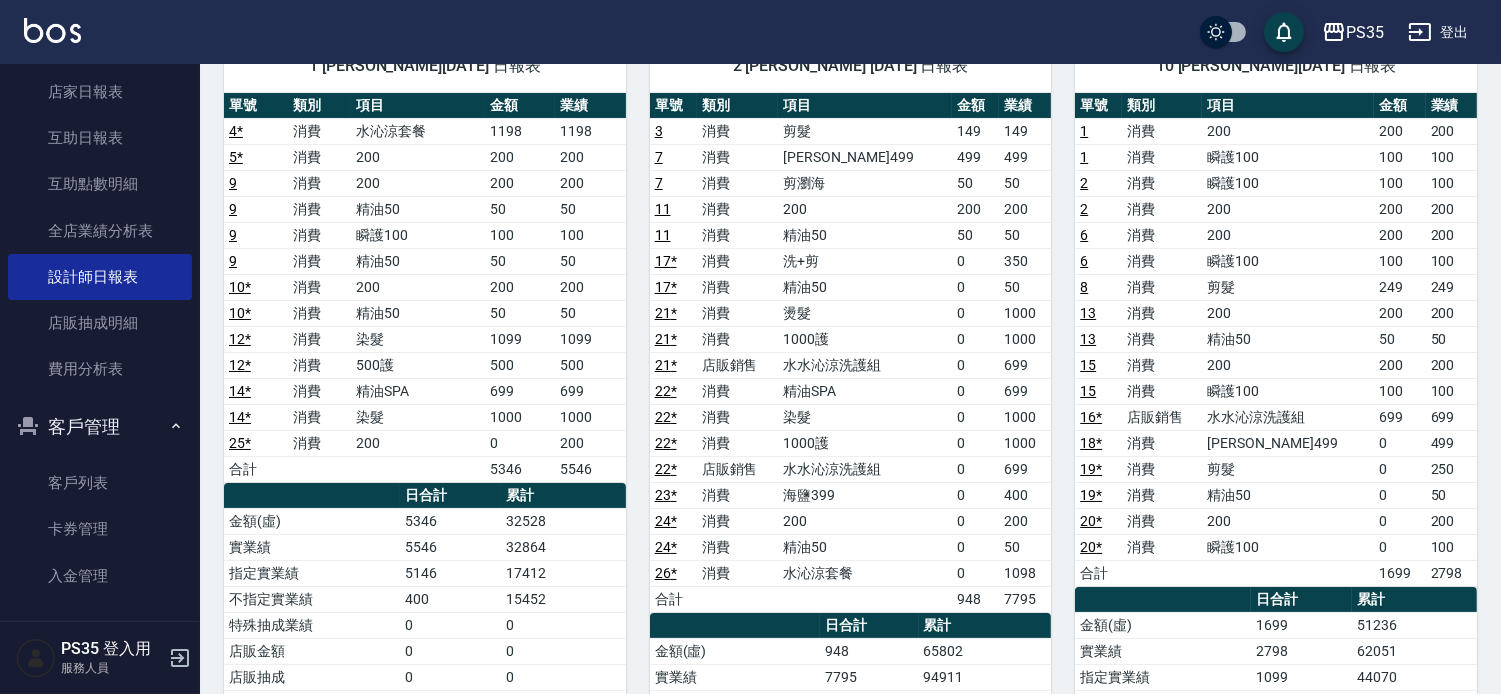 scroll, scrollTop: 222, scrollLeft: 0, axis: vertical 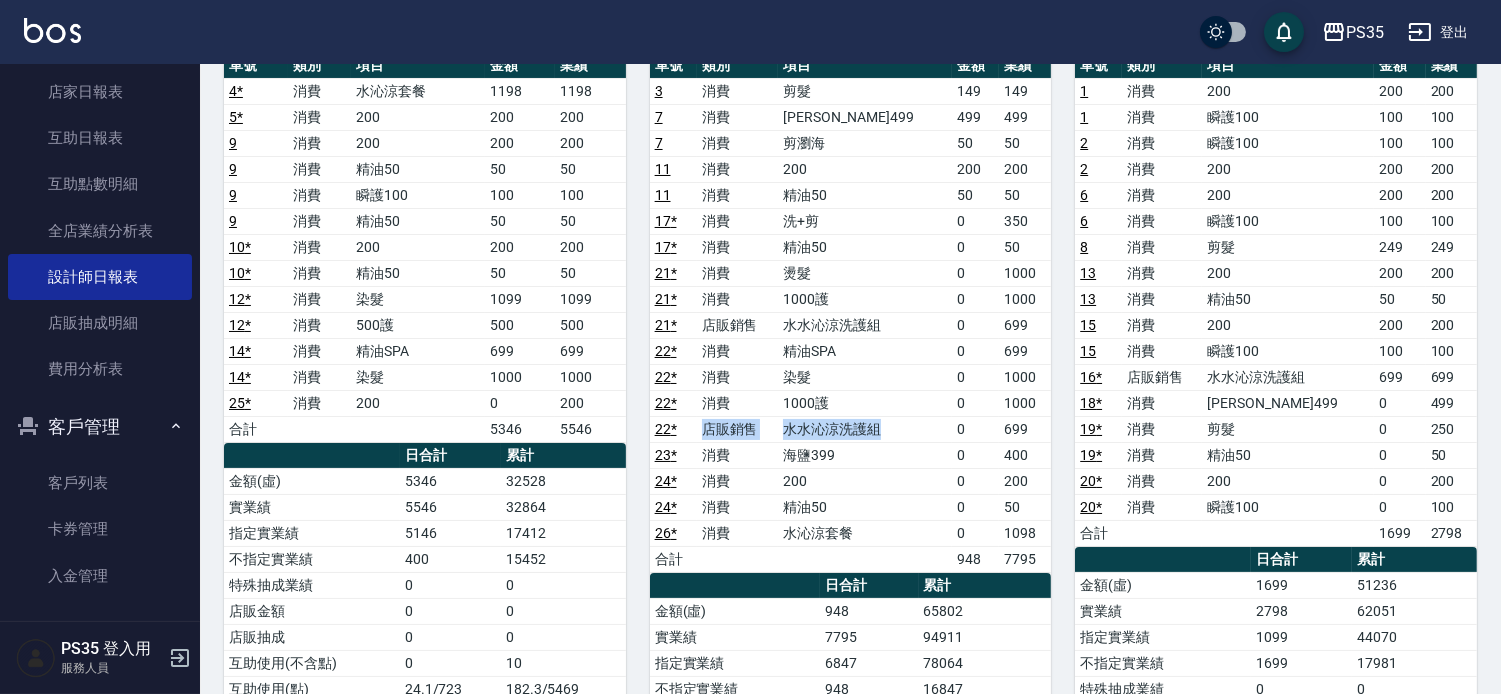drag, startPoint x: 708, startPoint y: 428, endPoint x: 897, endPoint y: 428, distance: 189 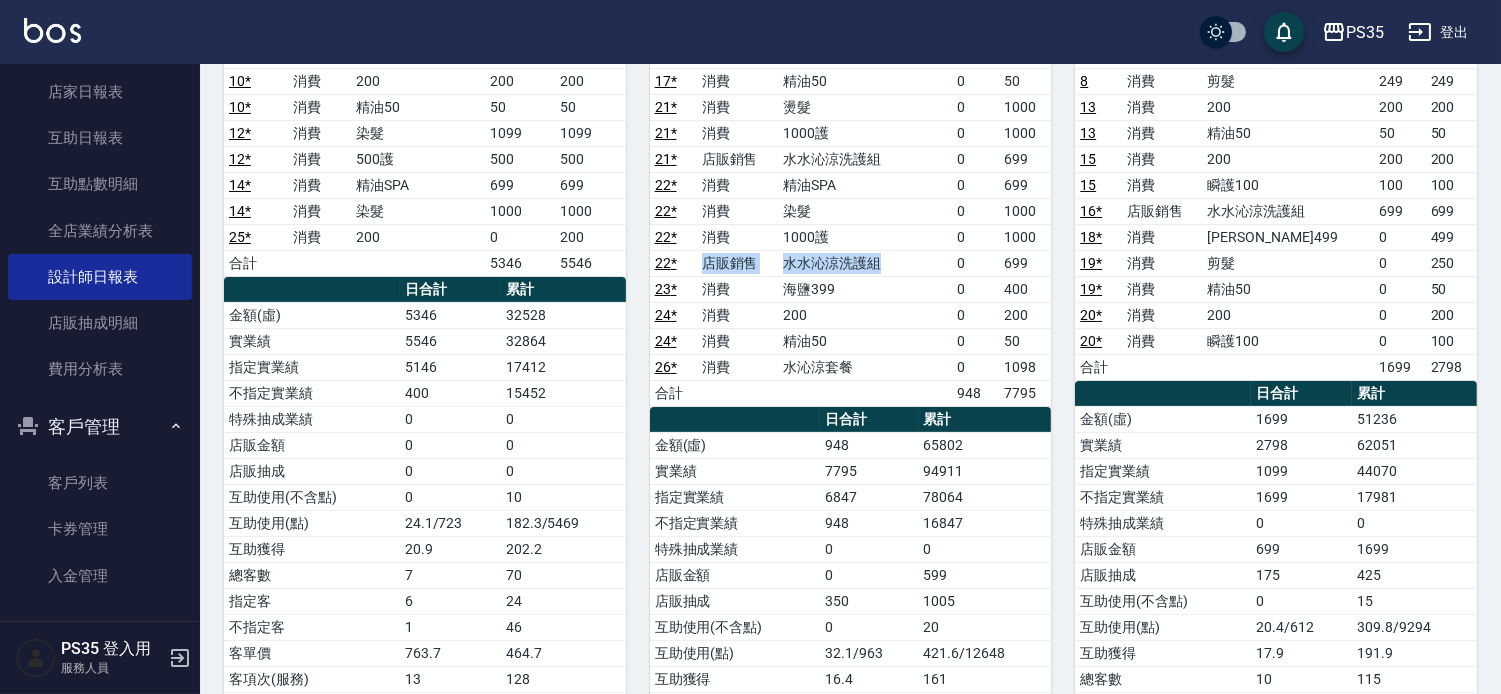scroll, scrollTop: 444, scrollLeft: 0, axis: vertical 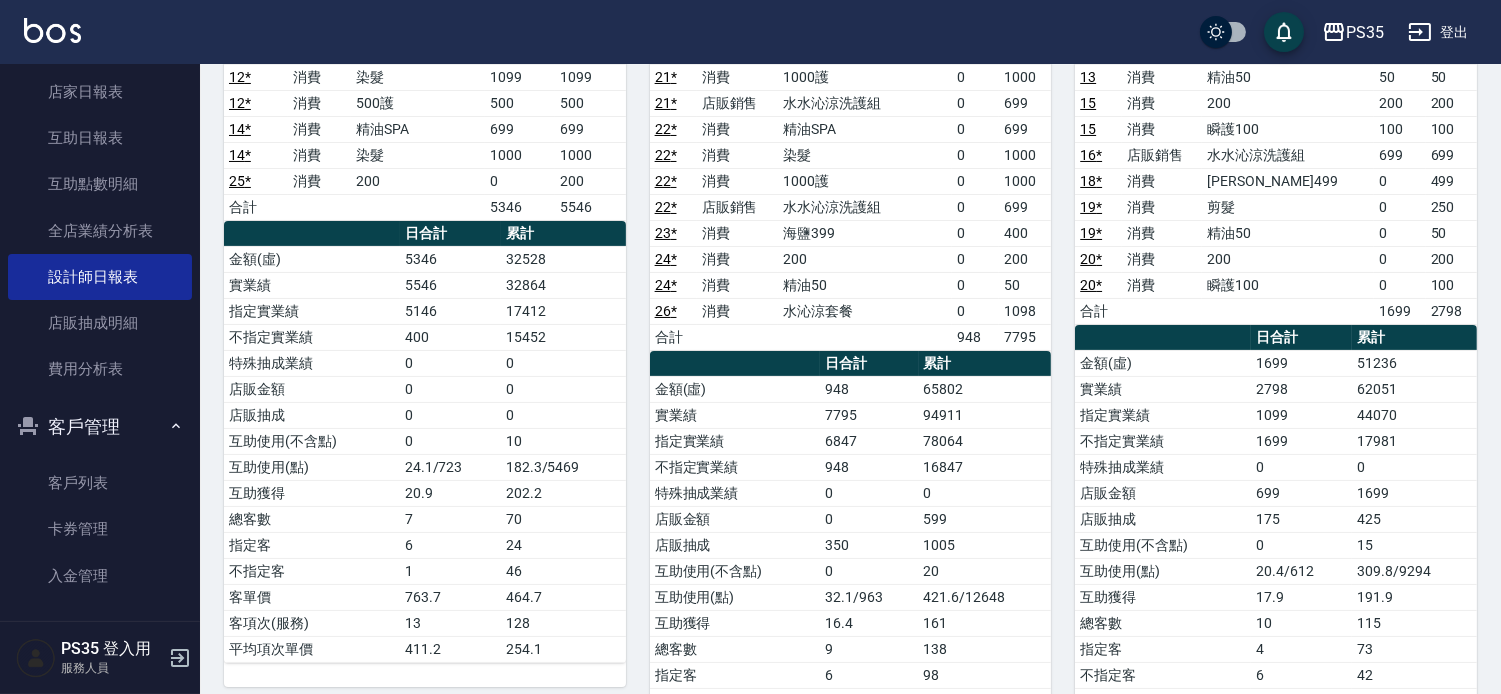 click on "金額(虛)" at bounding box center [735, 389] 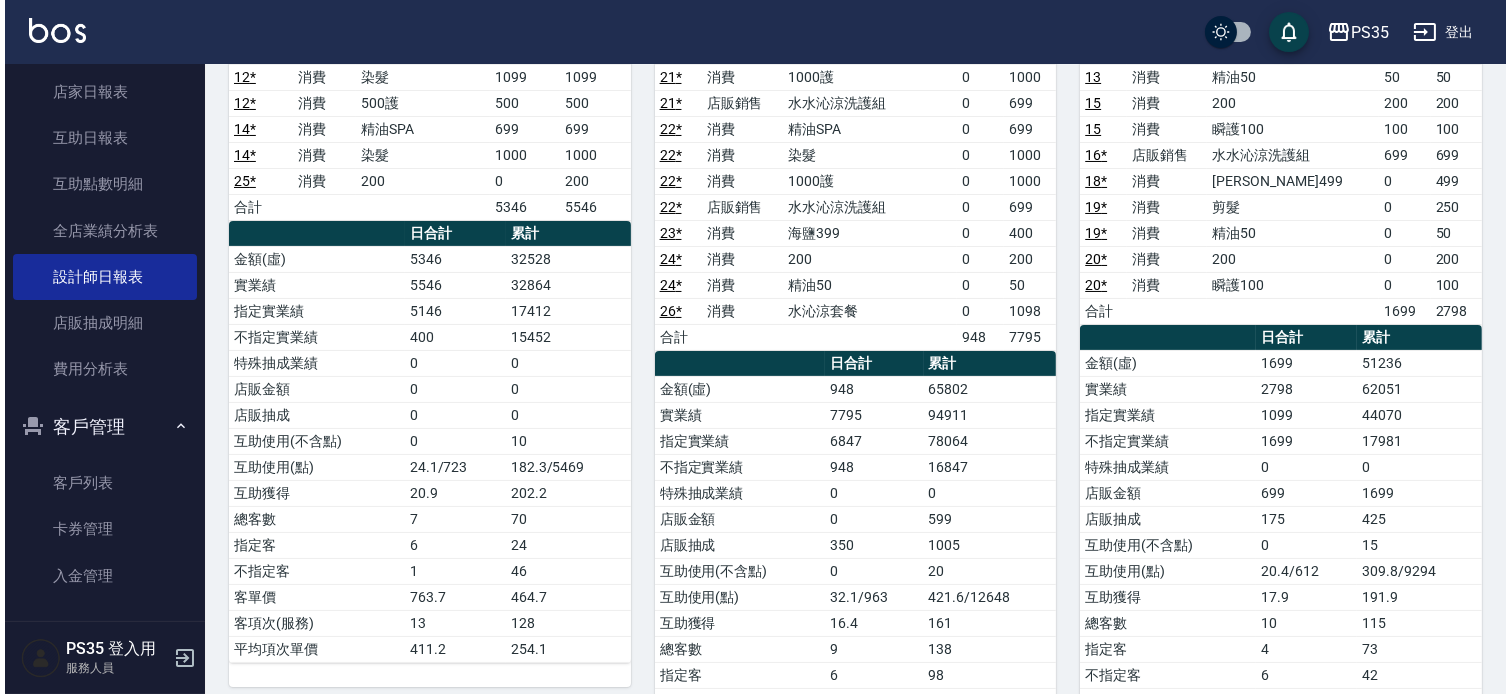 scroll, scrollTop: 0, scrollLeft: 0, axis: both 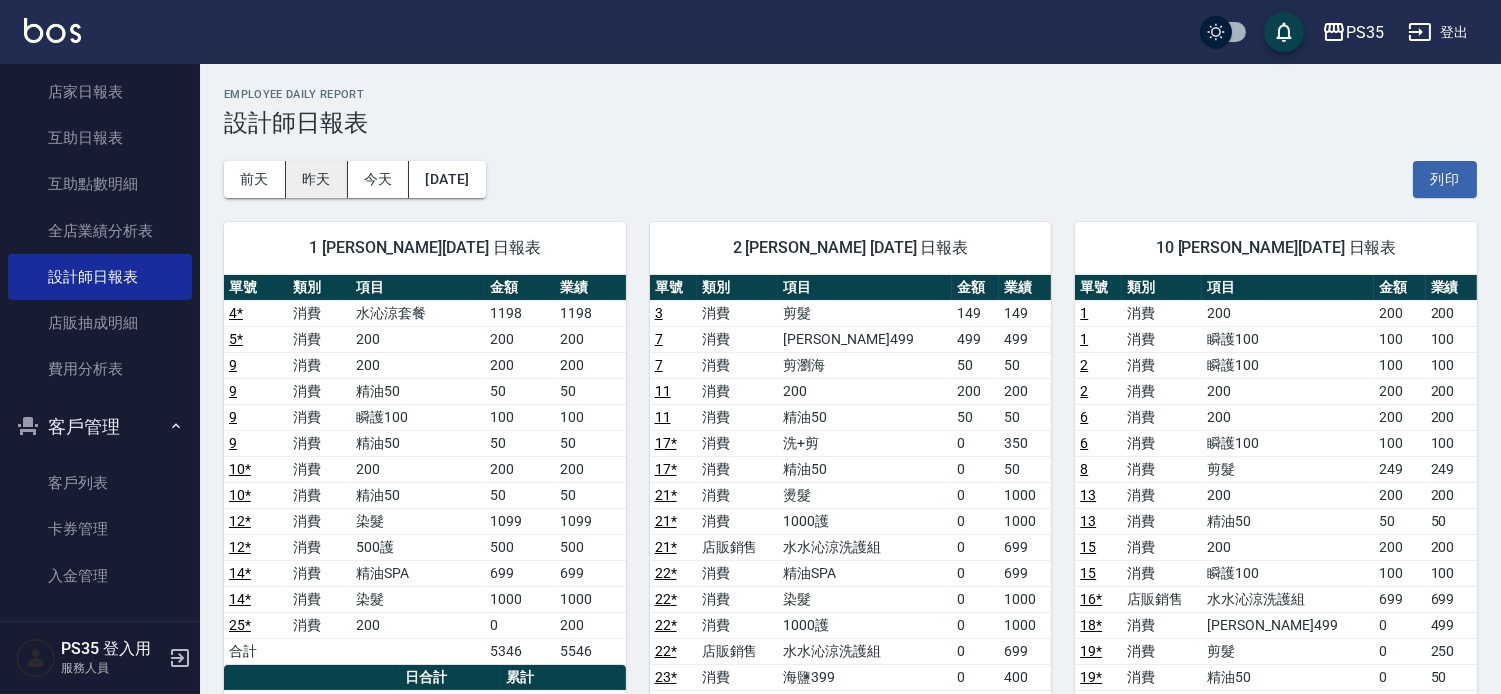 click on "昨天" at bounding box center (317, 179) 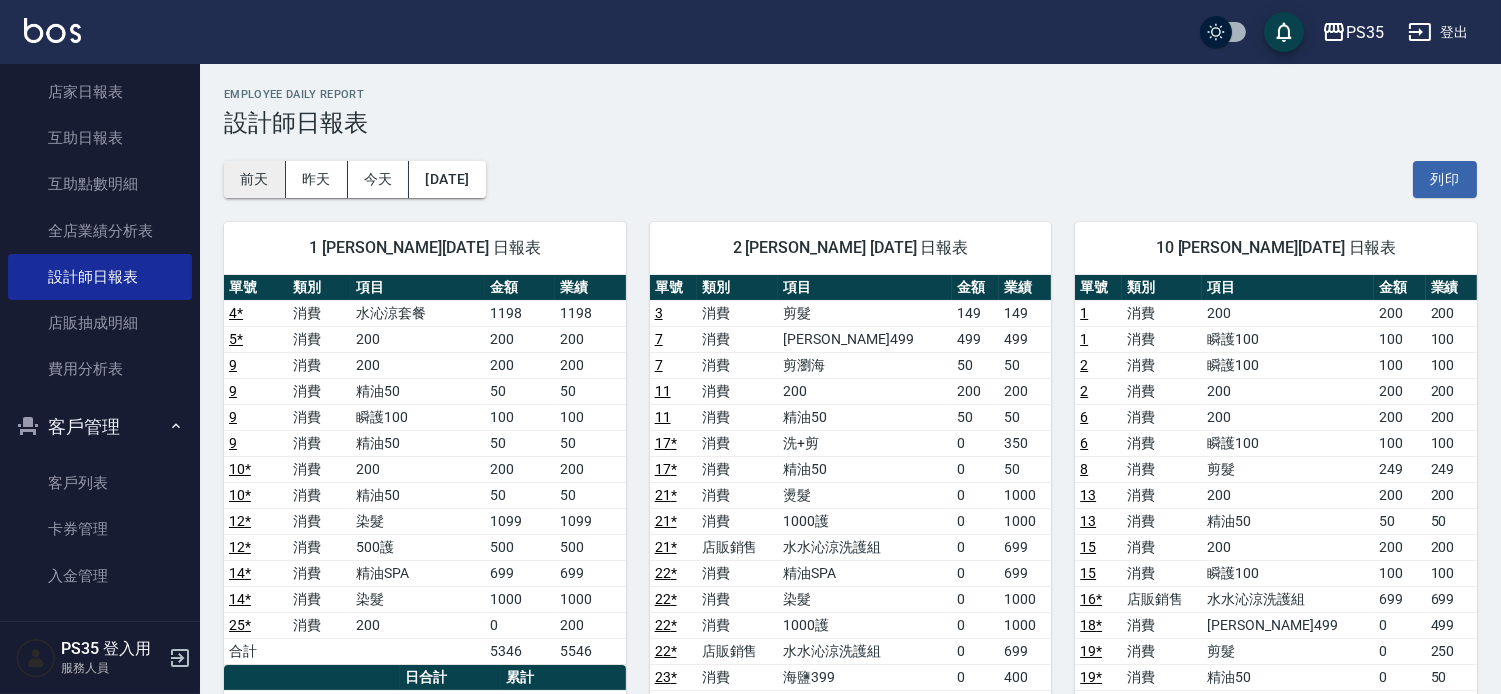 click on "前天" at bounding box center [255, 179] 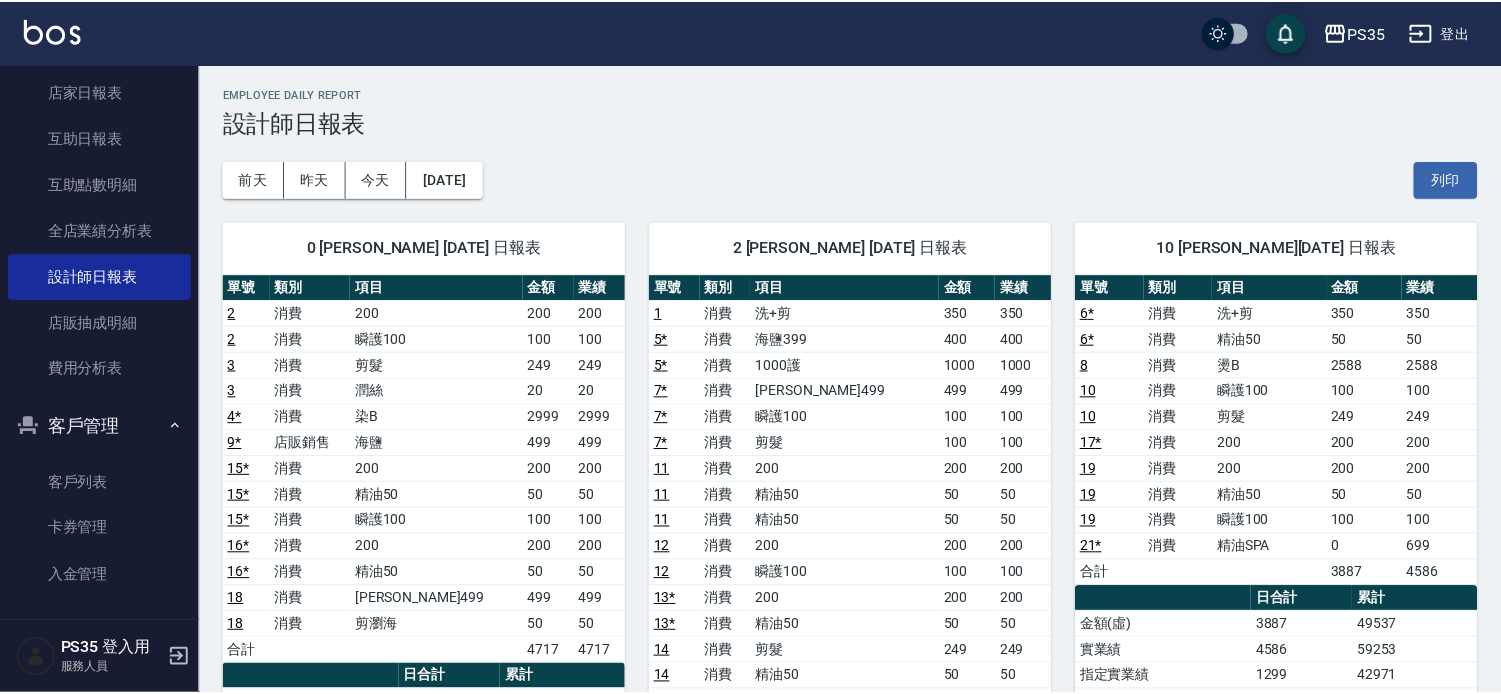 scroll, scrollTop: 111, scrollLeft: 0, axis: vertical 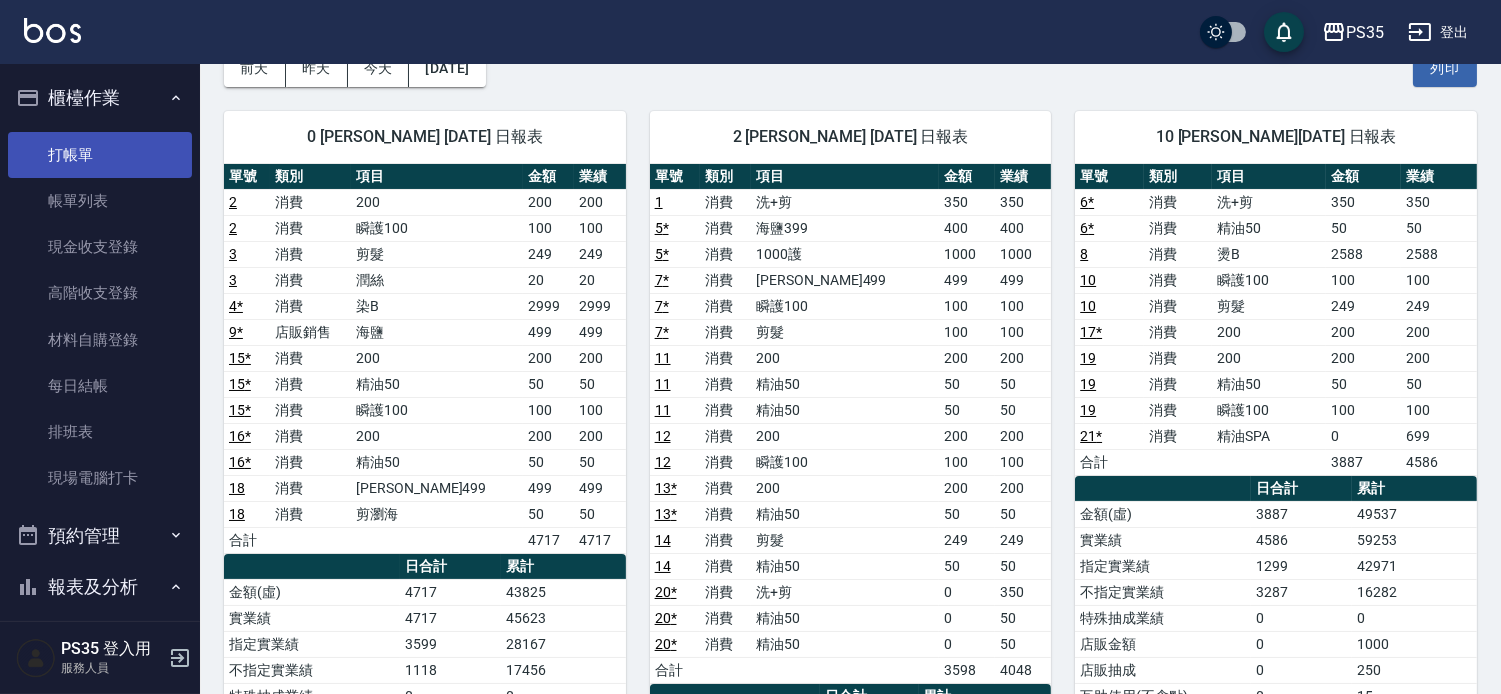 click on "打帳單" at bounding box center (100, 155) 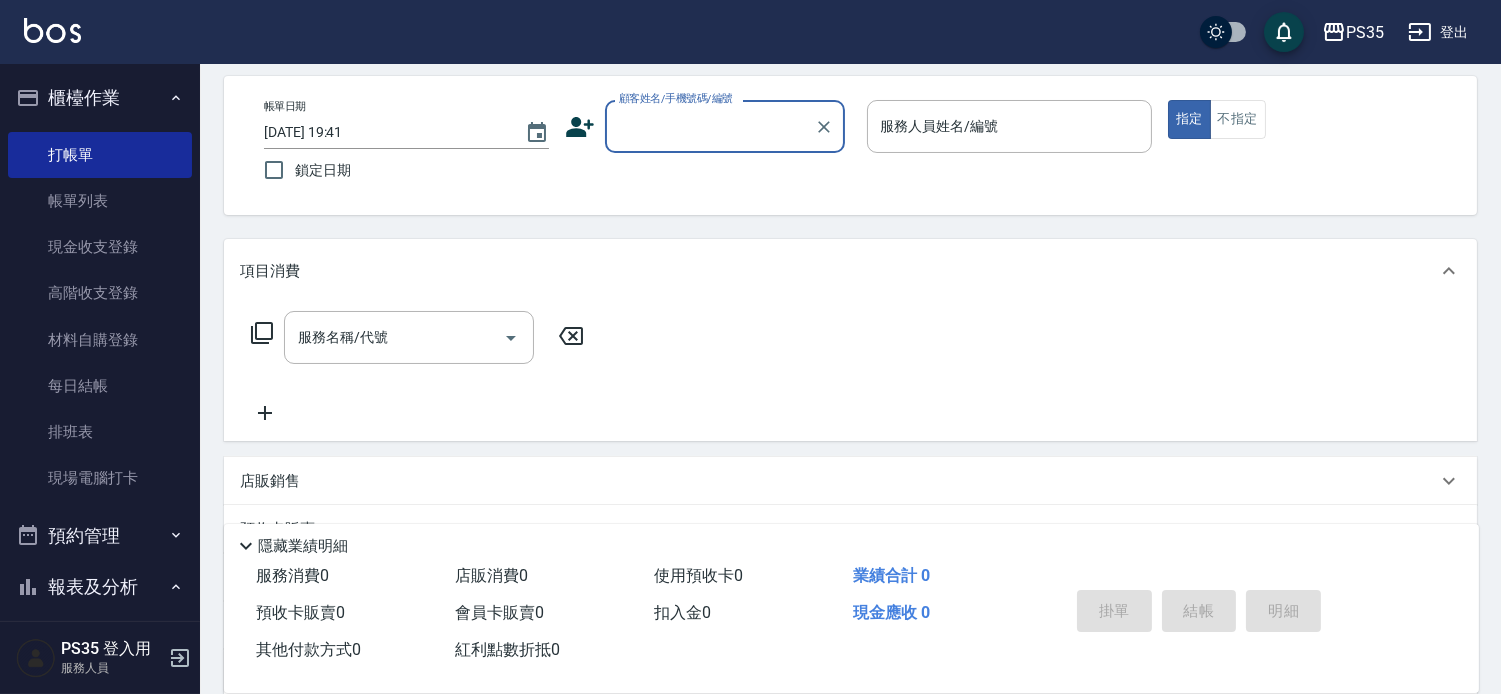 scroll, scrollTop: 111, scrollLeft: 0, axis: vertical 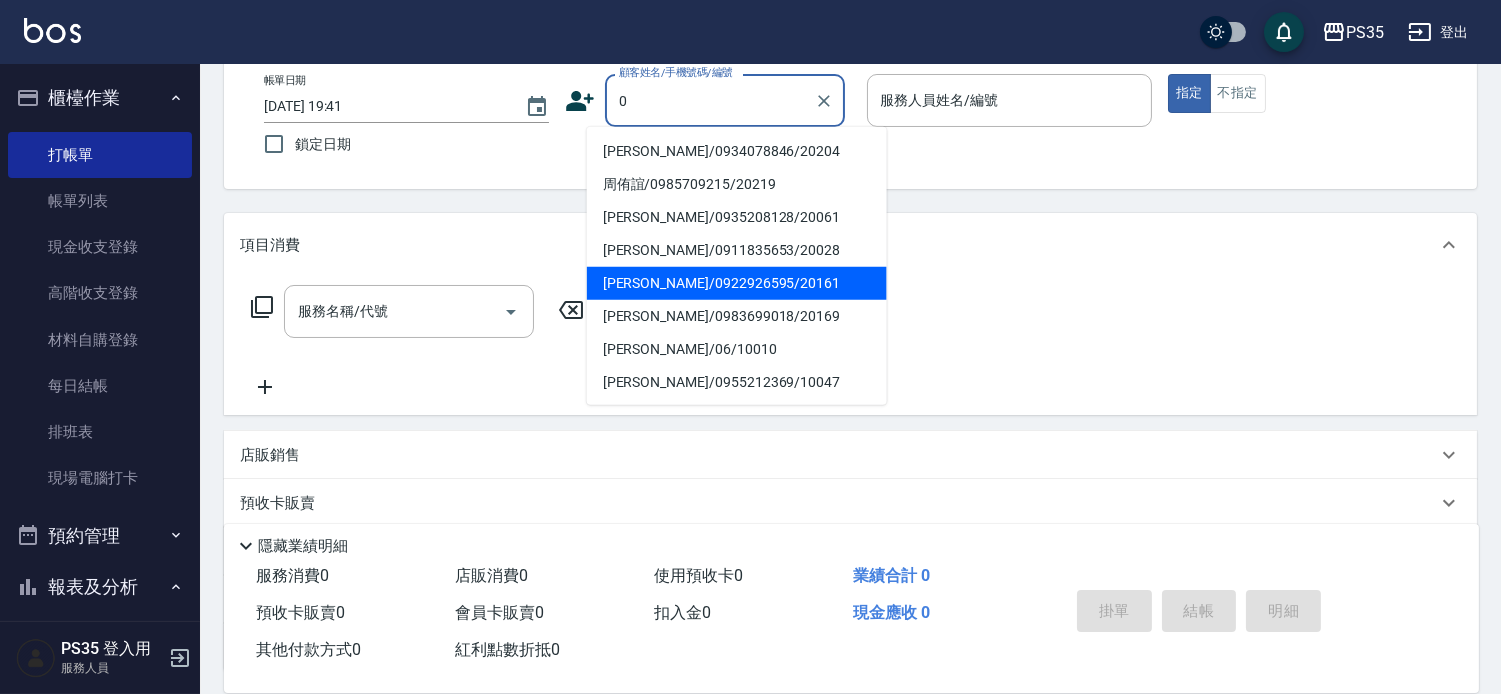 type on "[PERSON_NAME]/0922926595/20161" 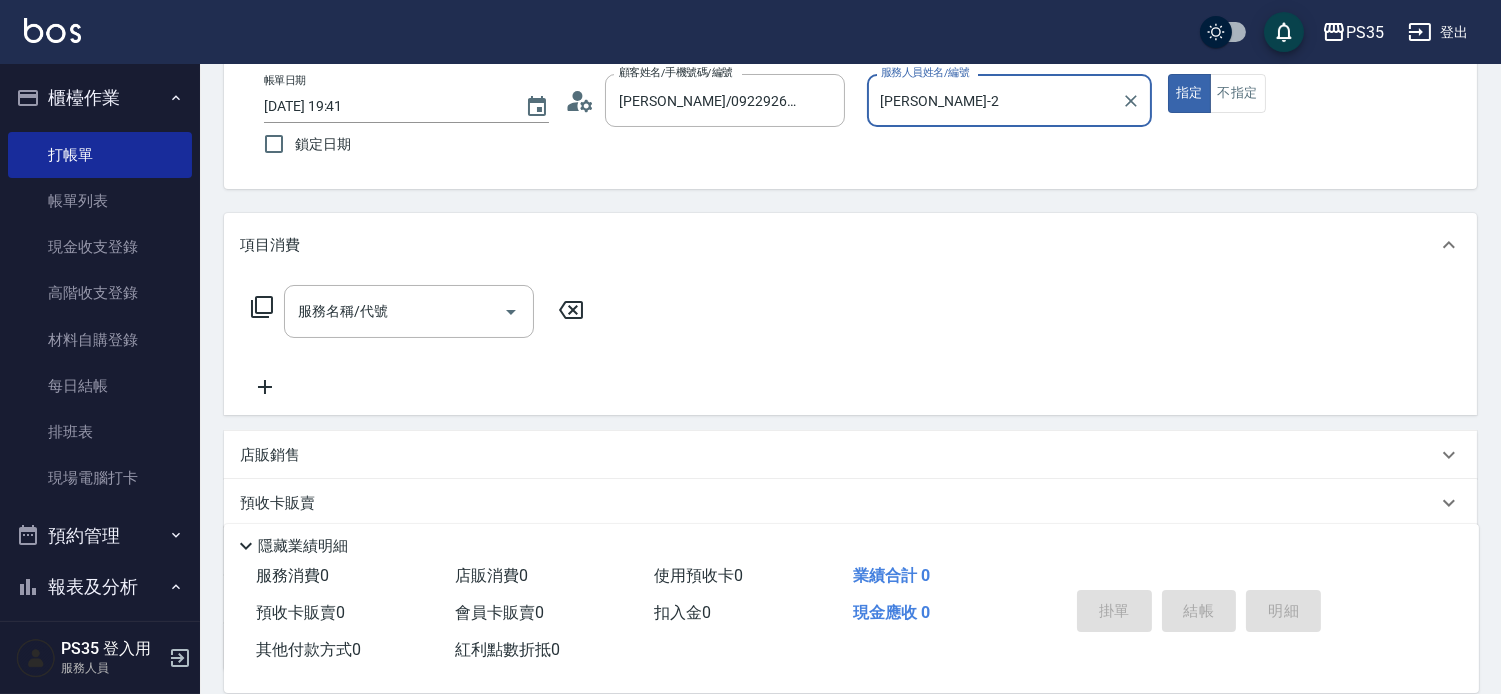 type on "[PERSON_NAME]-2" 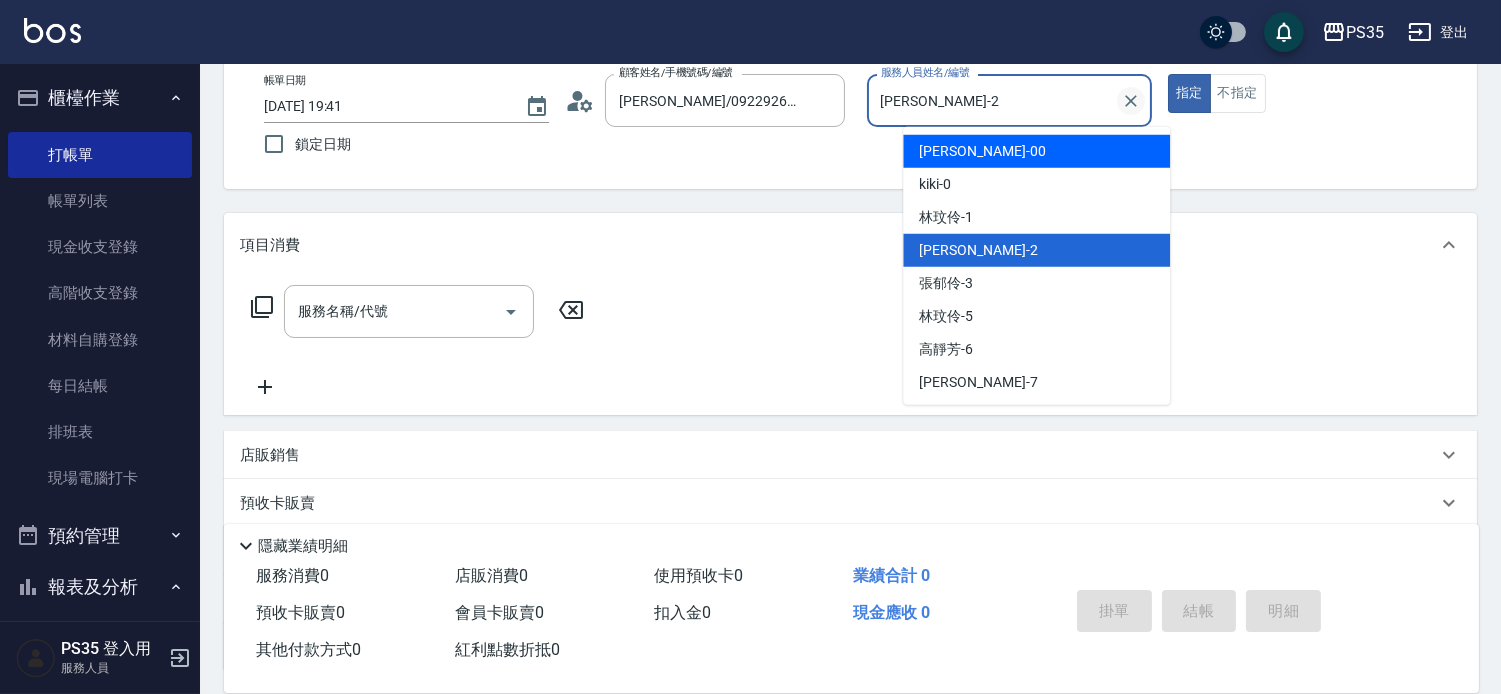 click 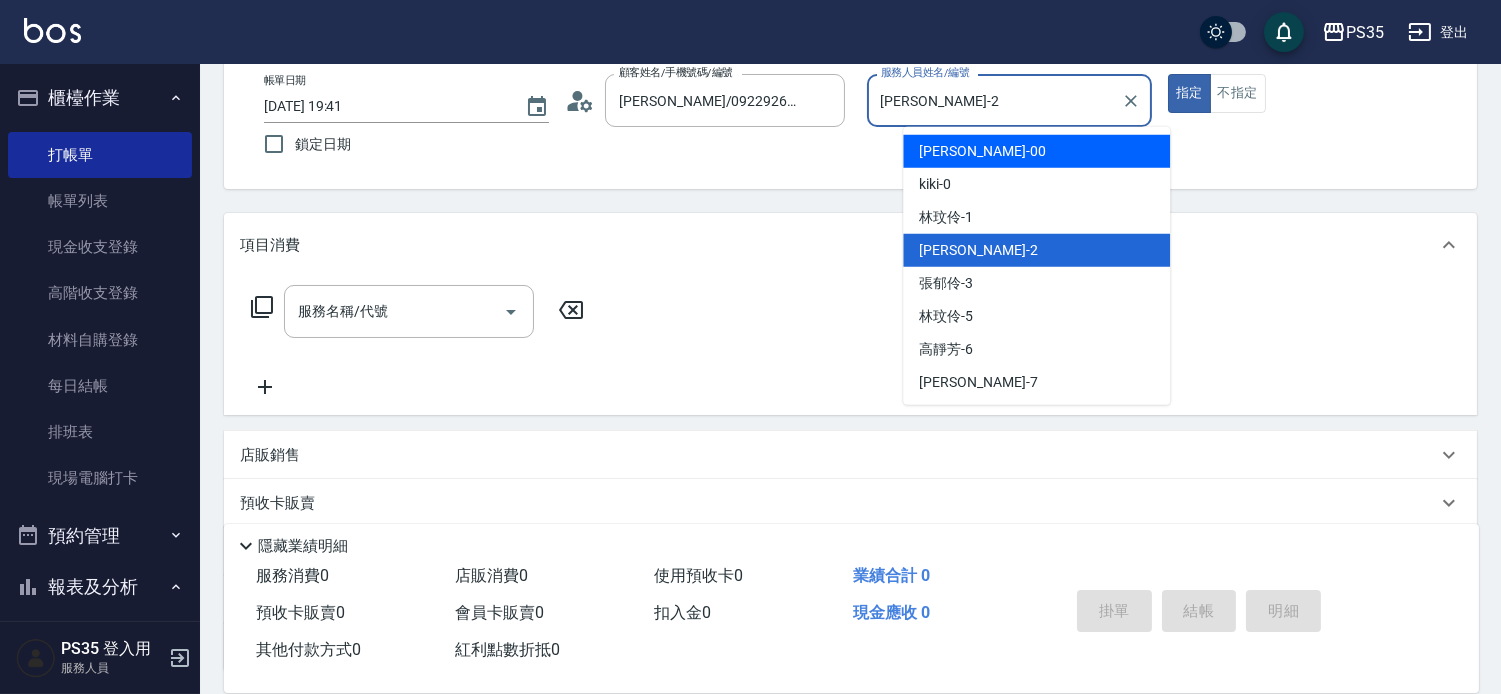 type 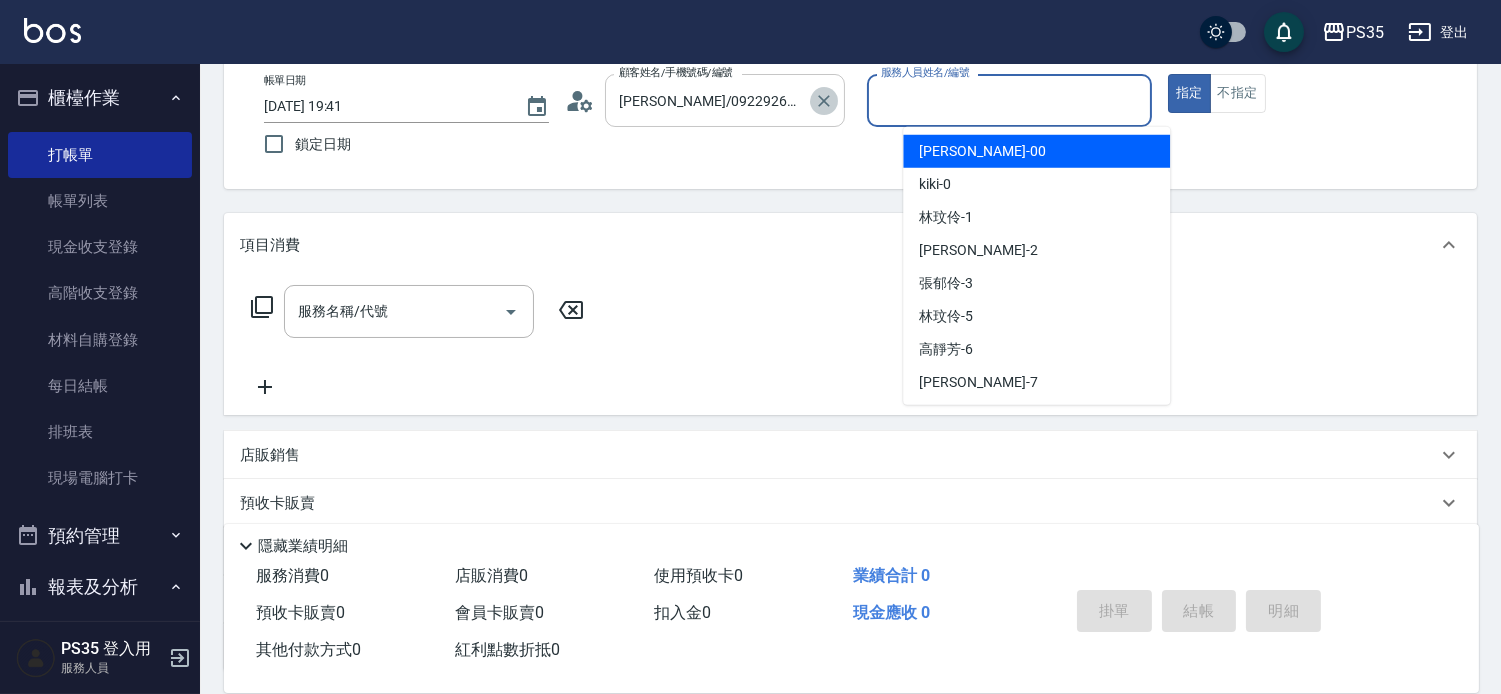 click 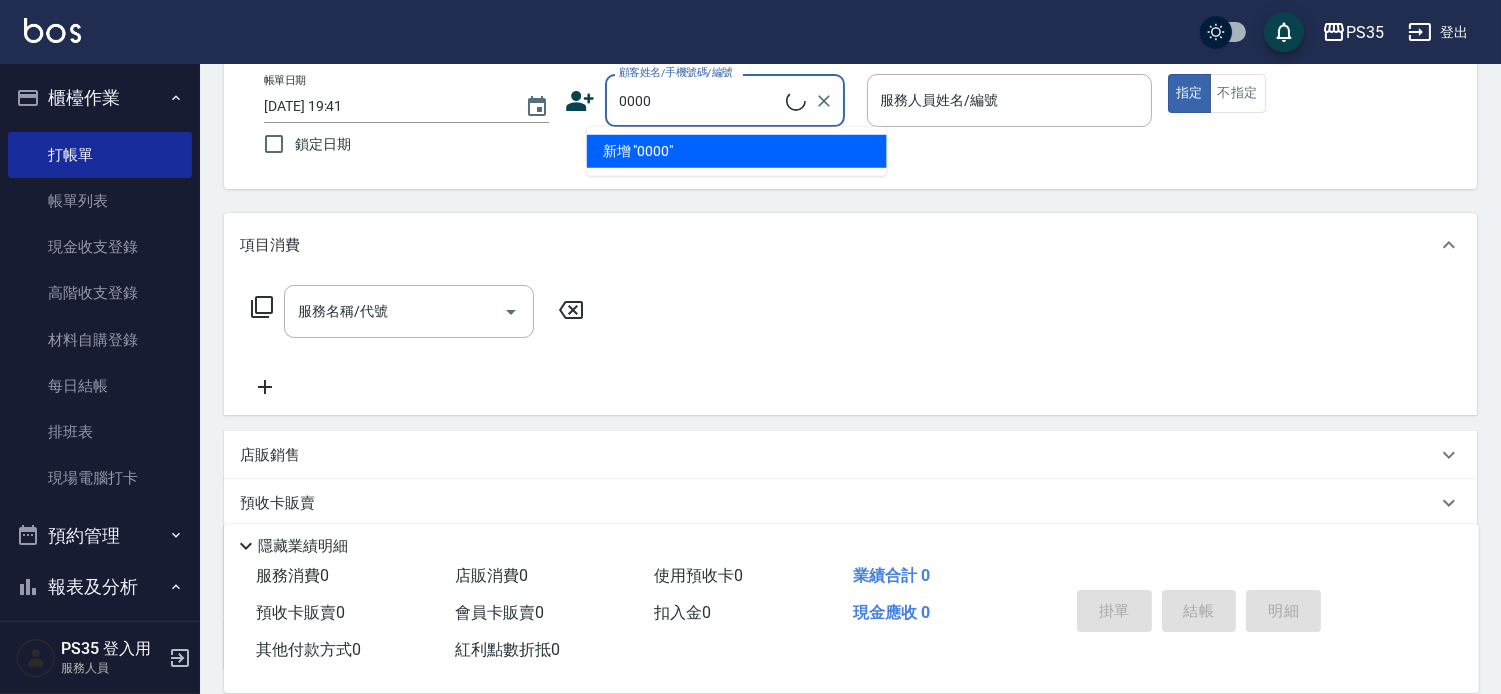 type on "無名字/00000/null" 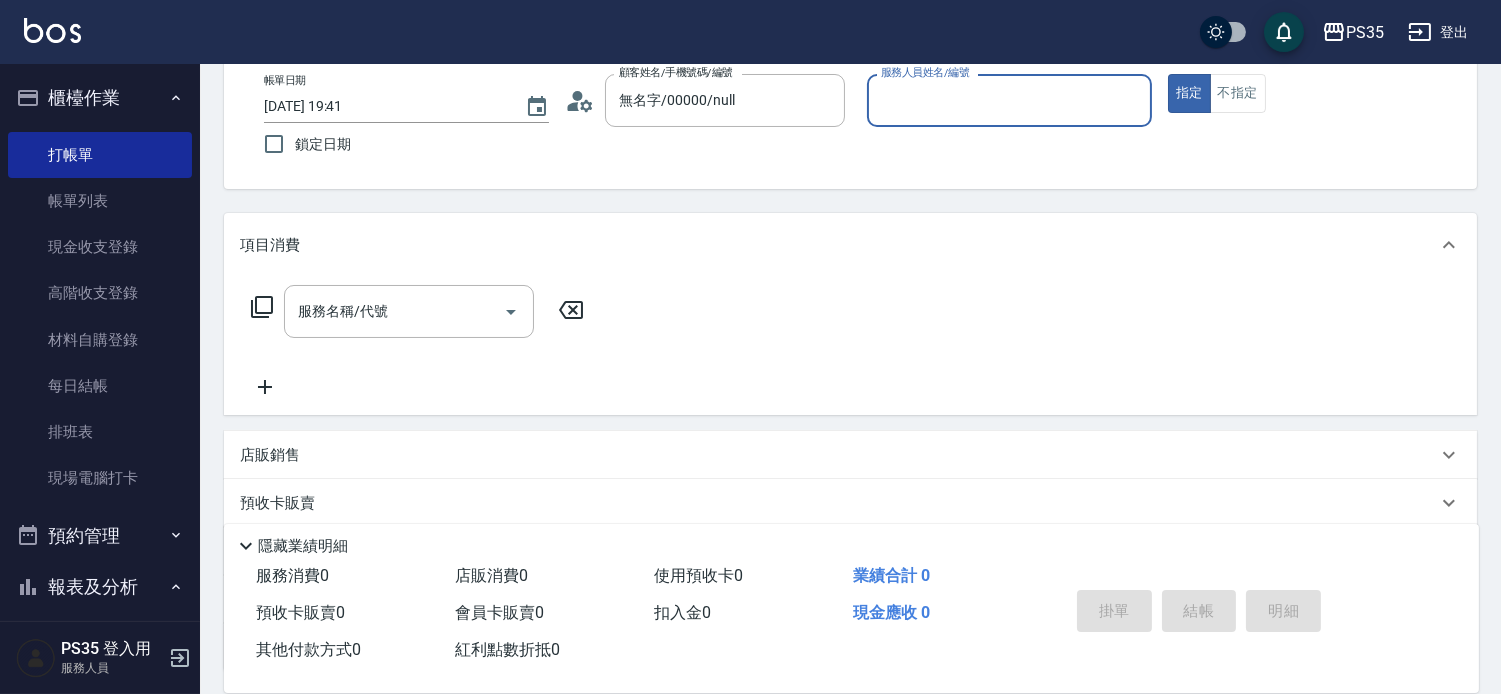 click on "指定" at bounding box center (1189, 93) 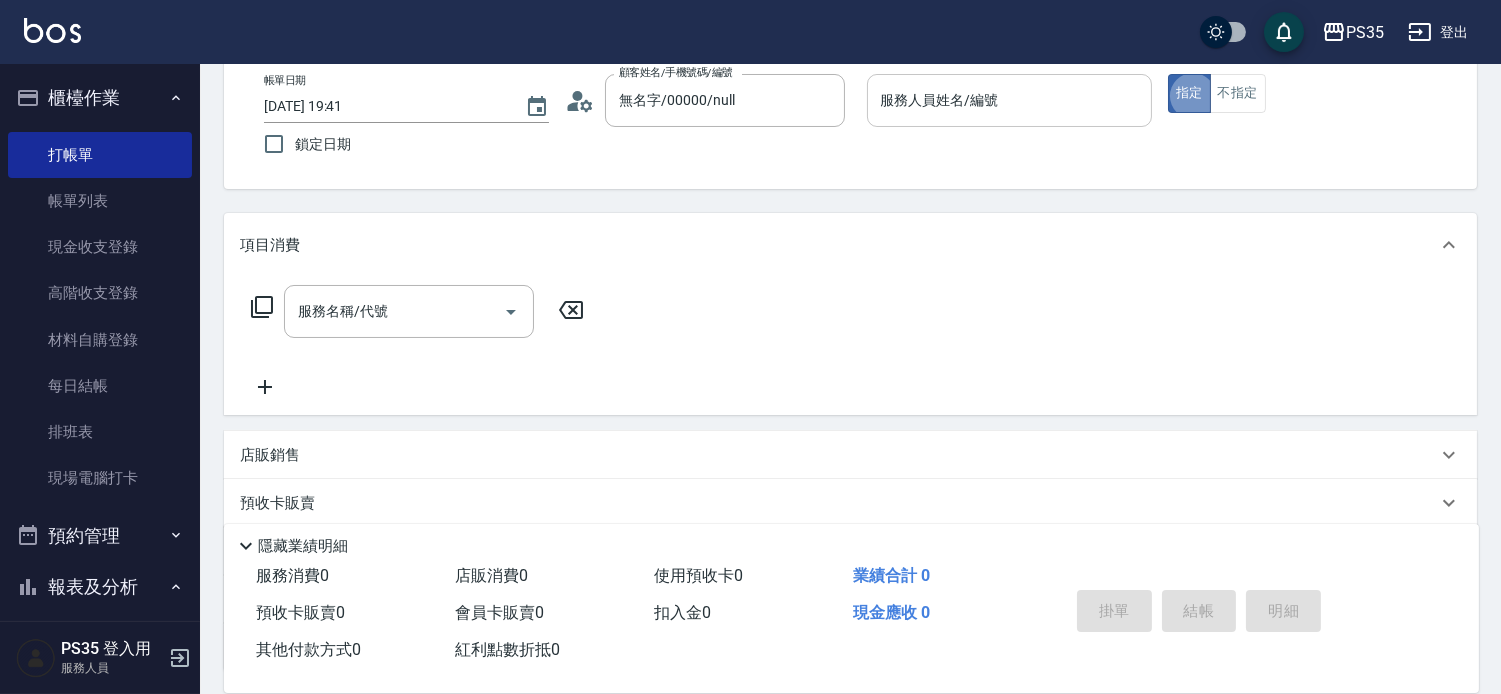click on "服務人員姓名/編號" at bounding box center [1009, 100] 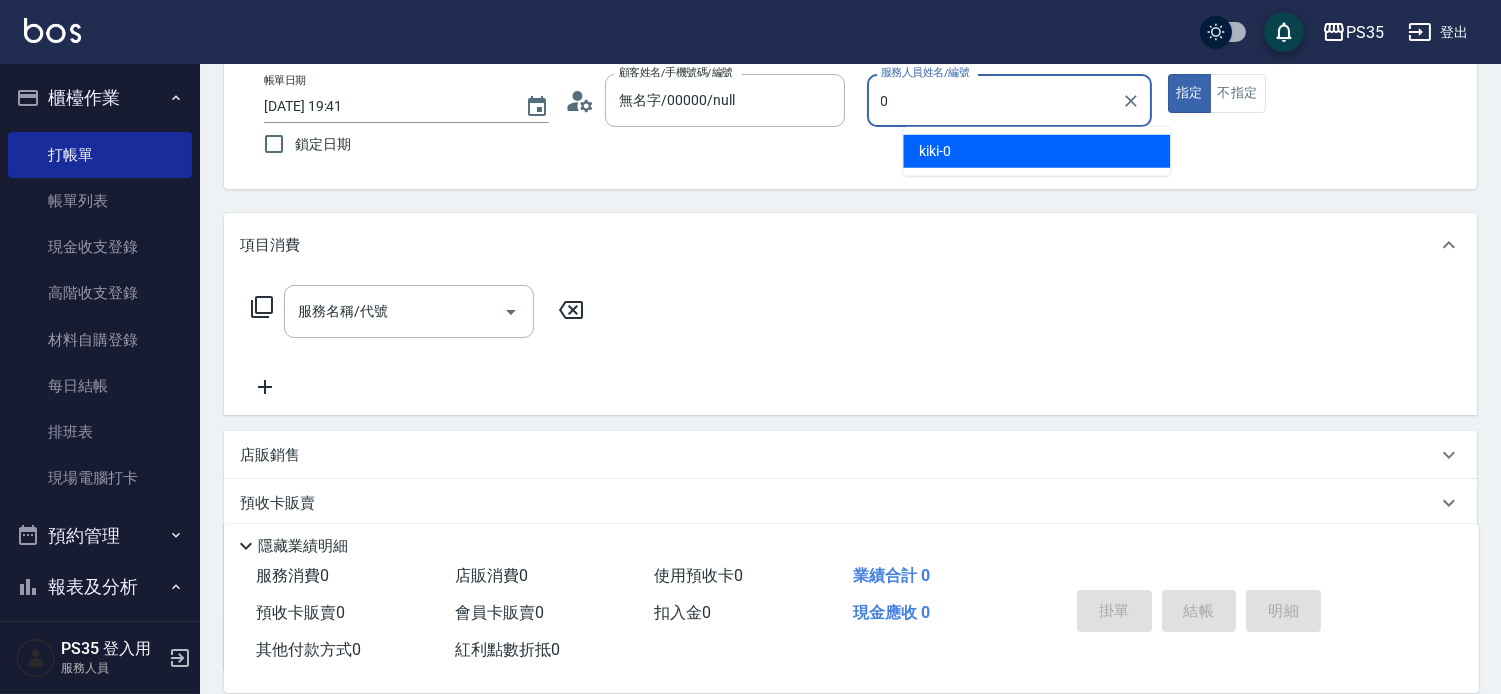 type on "kiki-0" 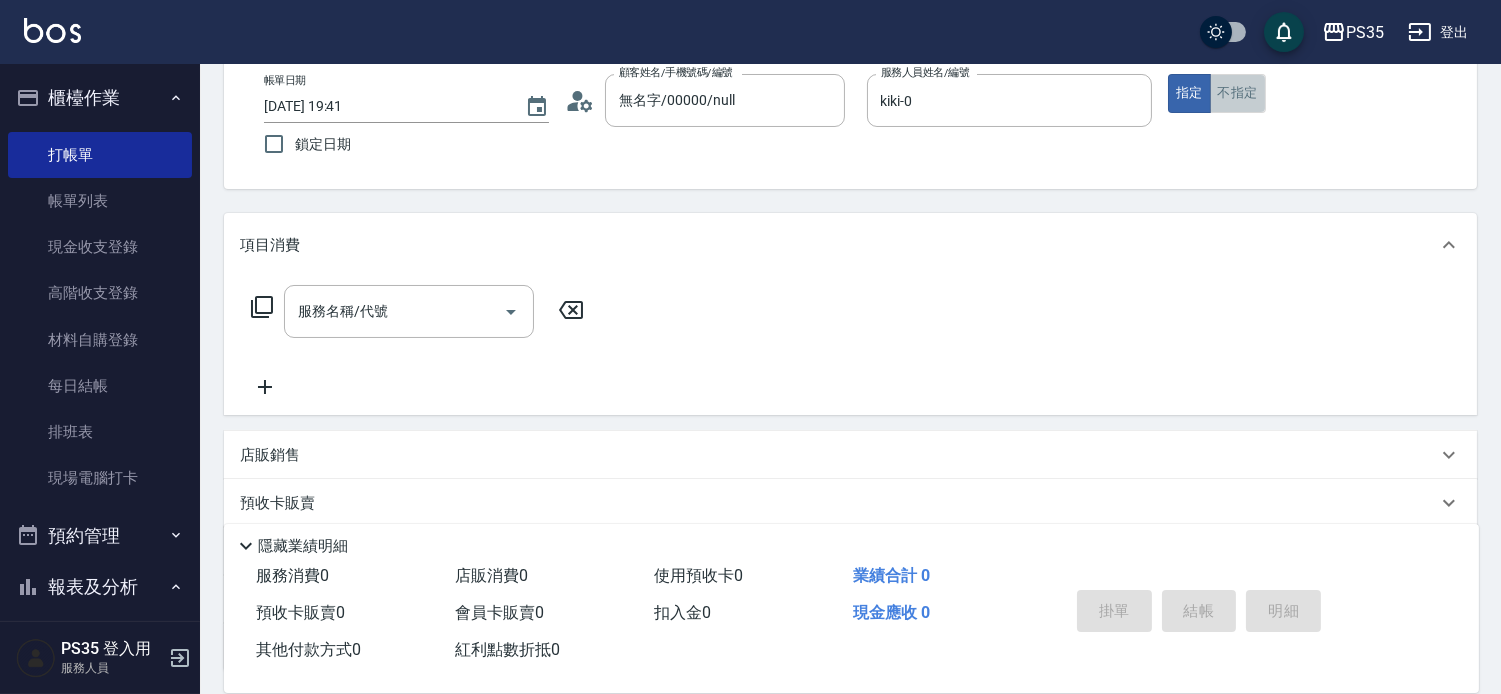 click on "不指定" at bounding box center [1238, 93] 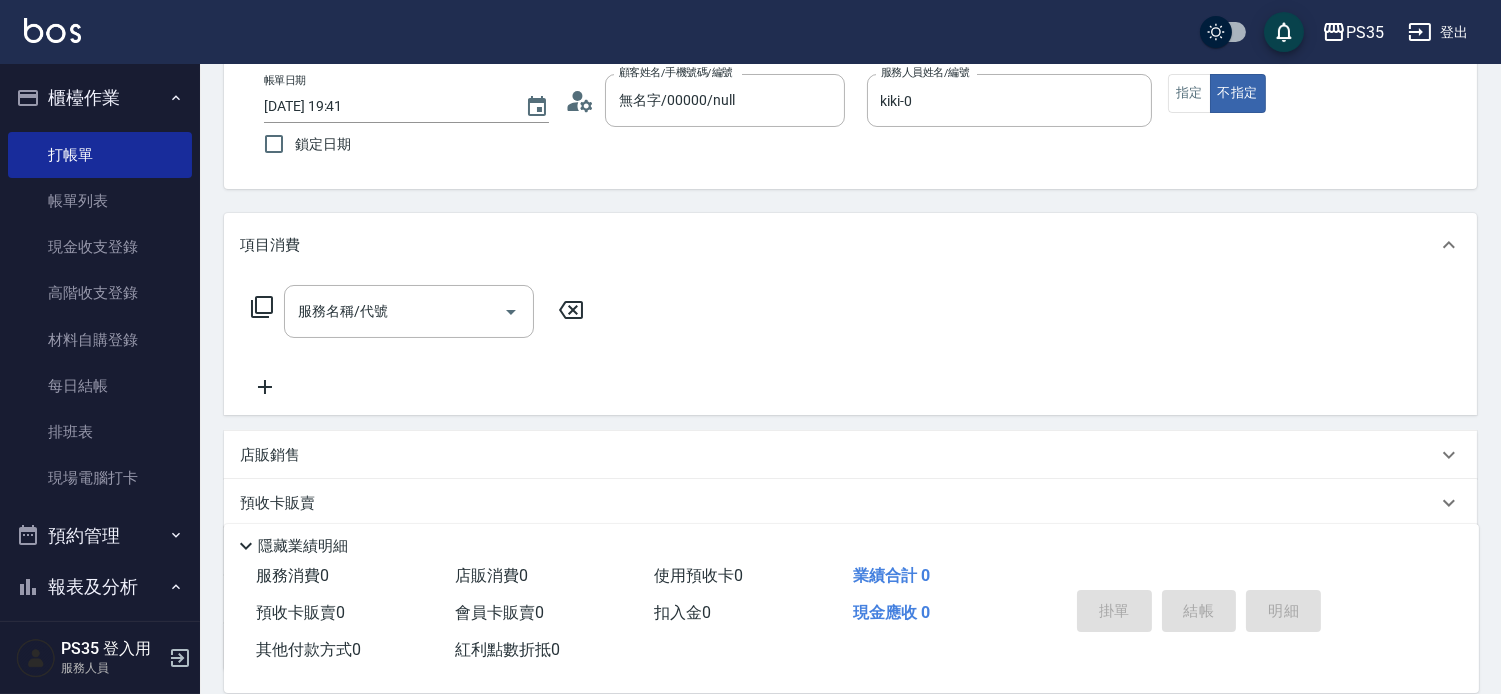 type on "false" 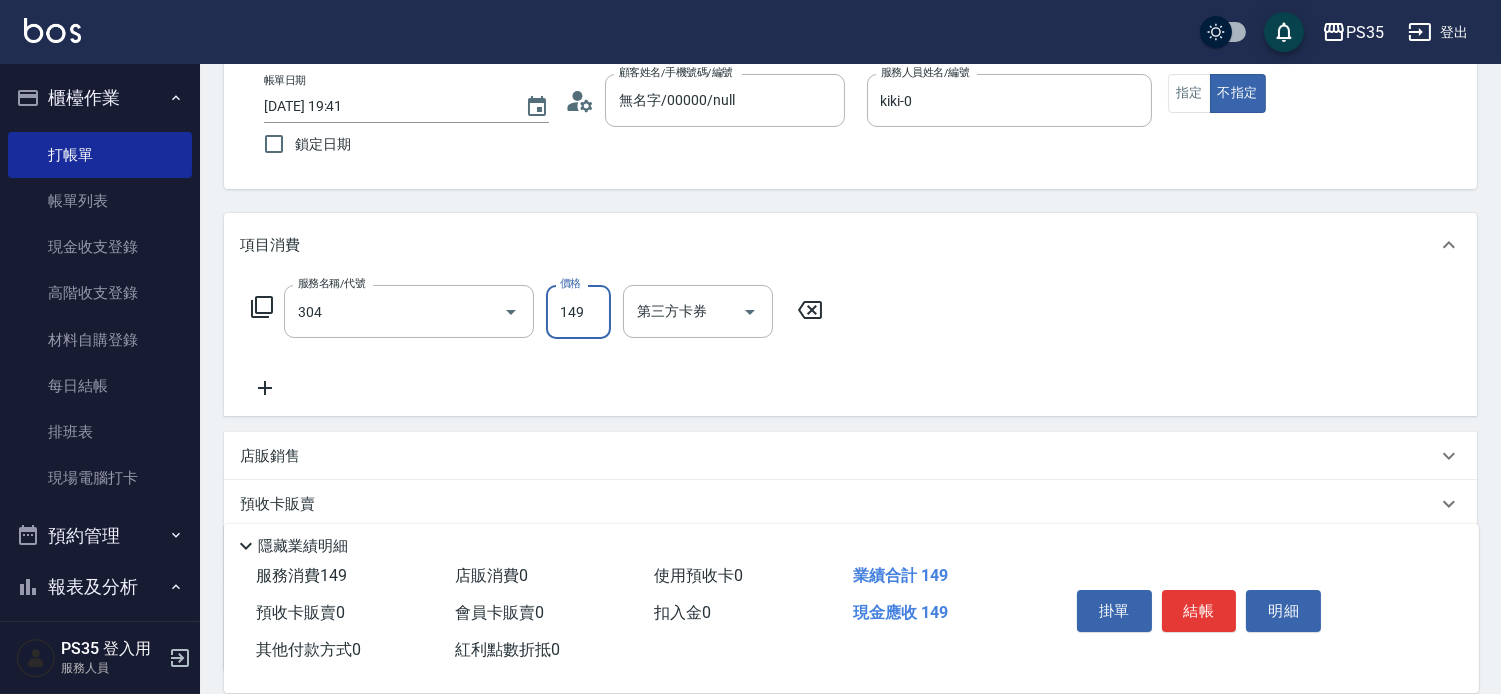 type on "剪髮(304)" 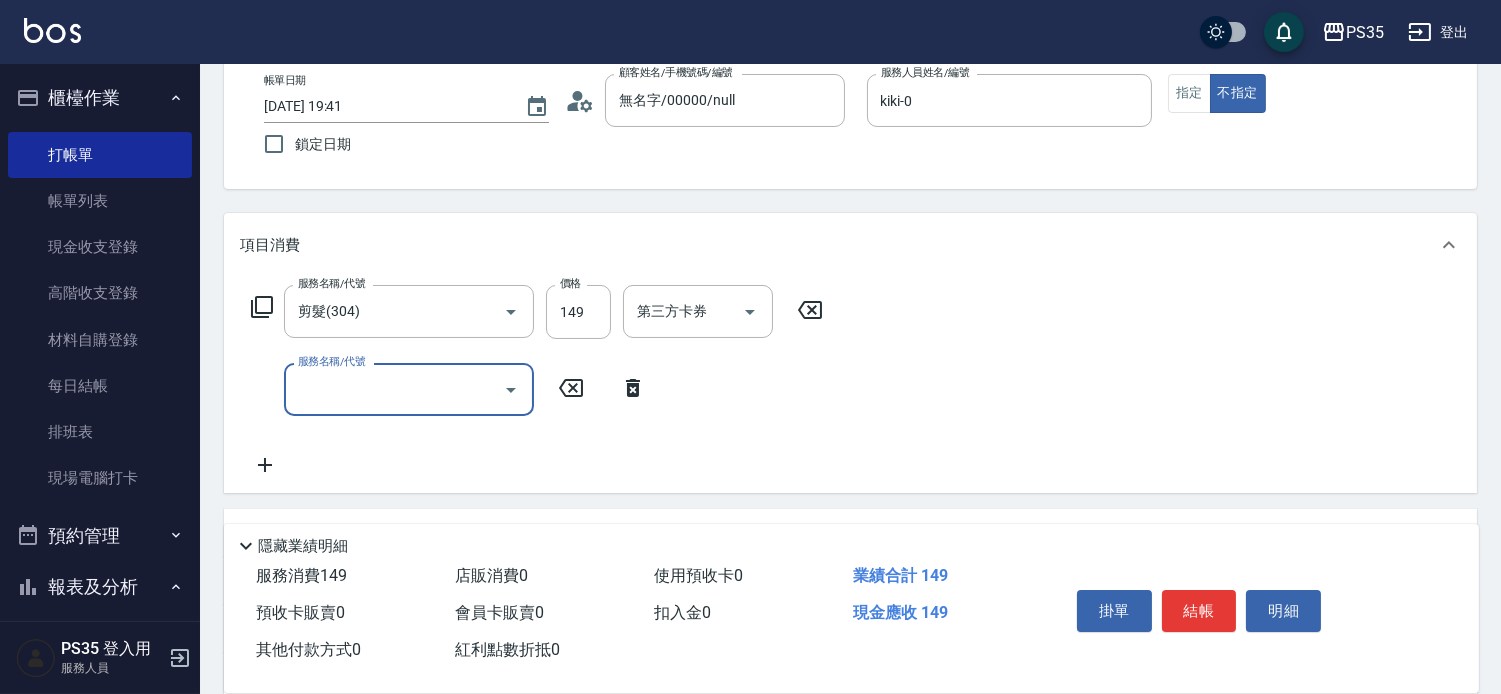 click on "結帳" at bounding box center (1199, 611) 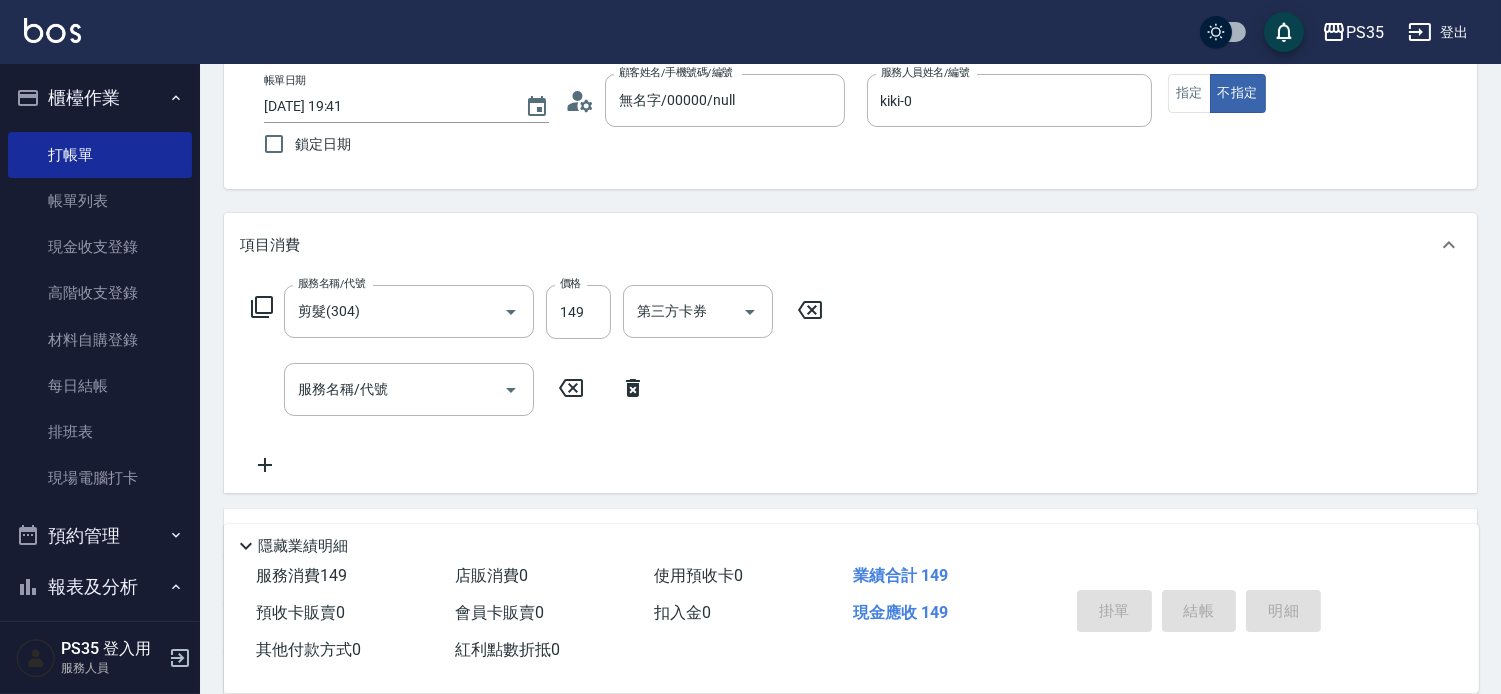 type on "[DATE] 19:43" 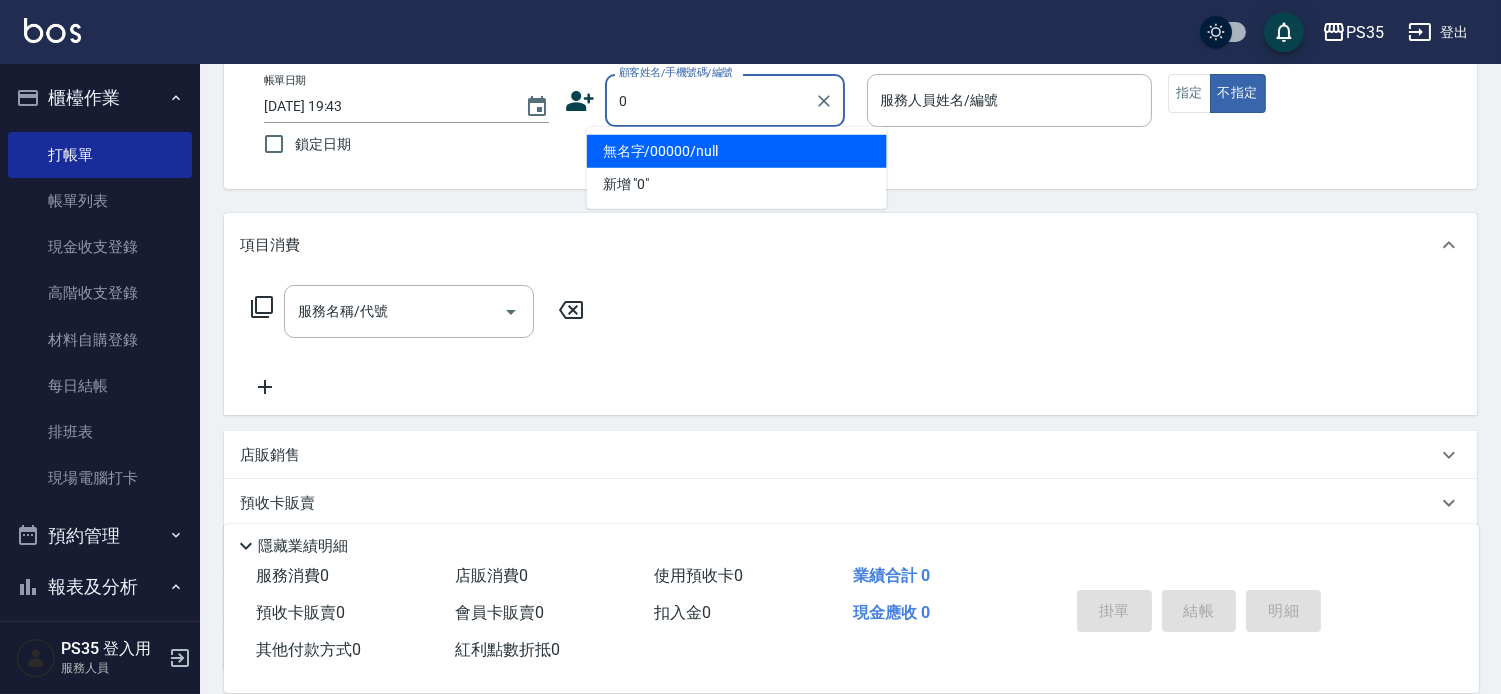 type on "無名字/00000/null" 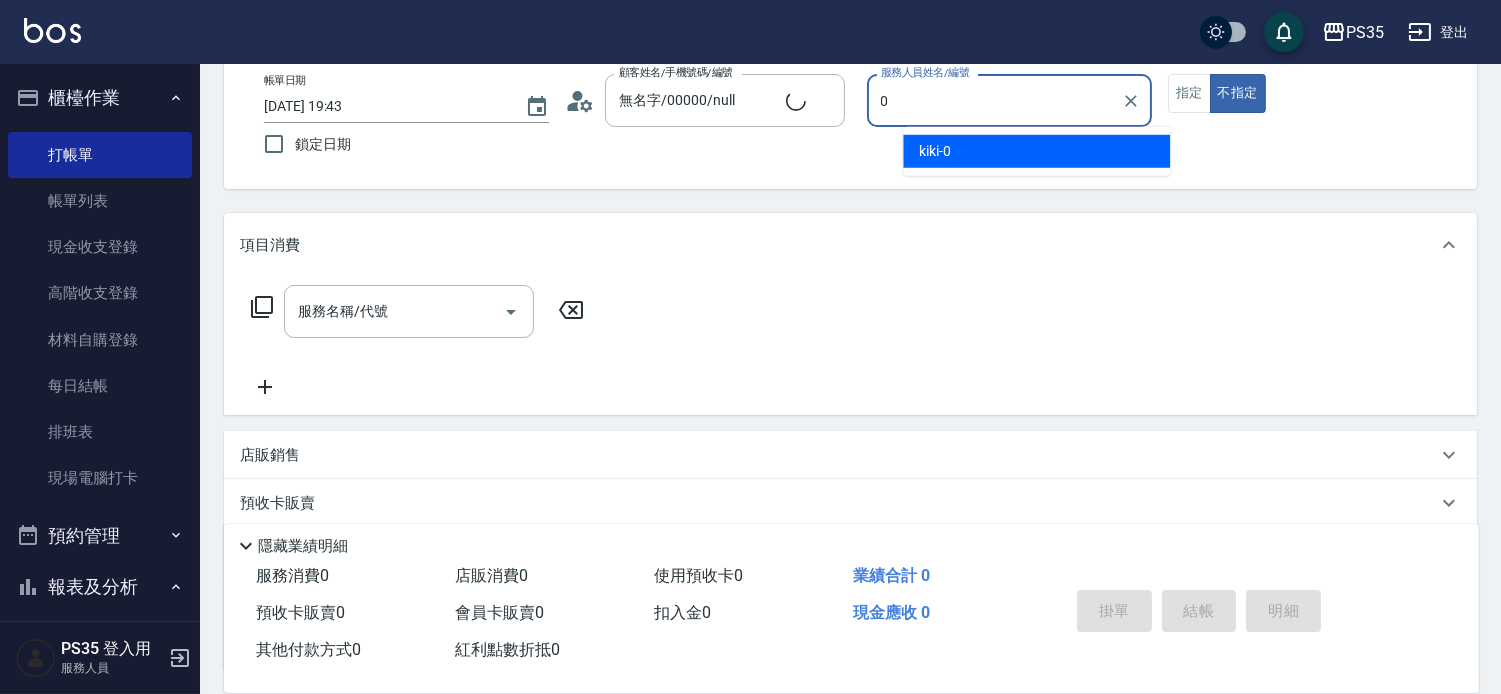 type on "kiki-0" 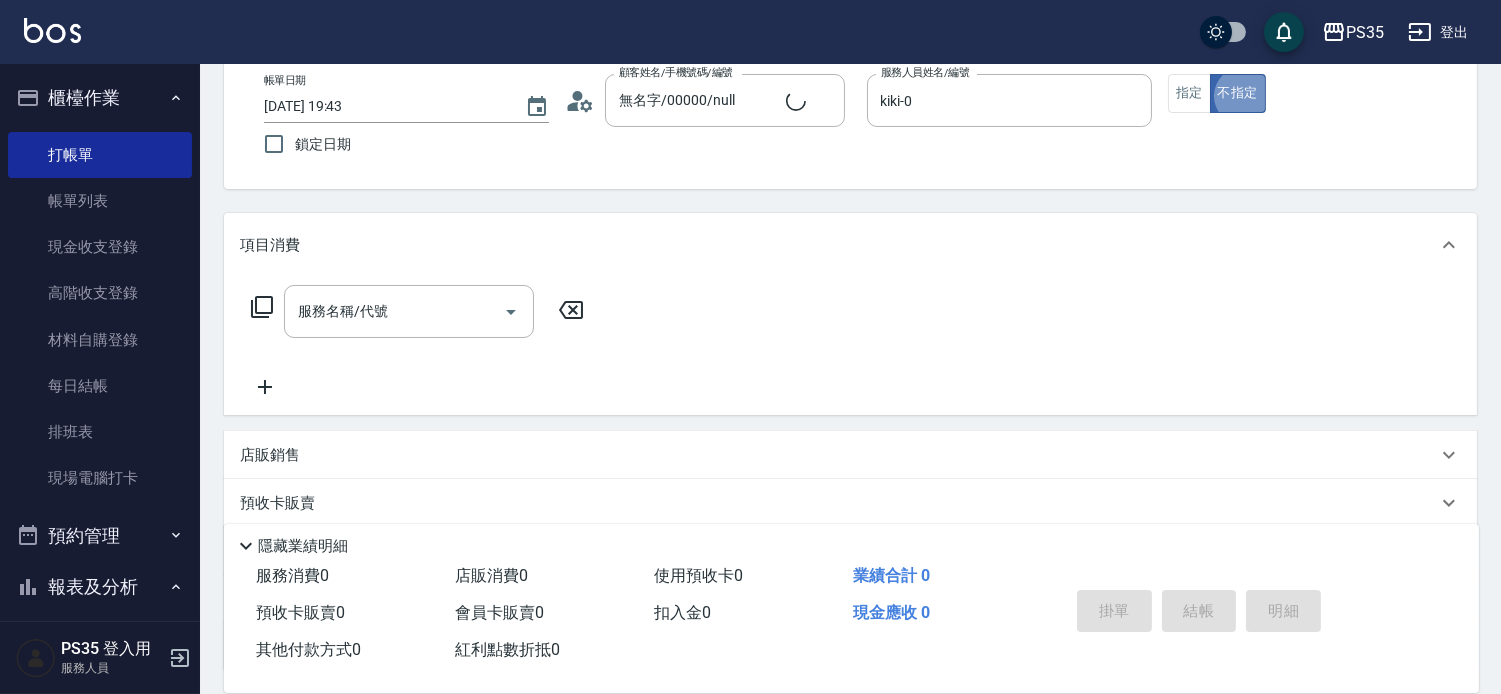type on "1" 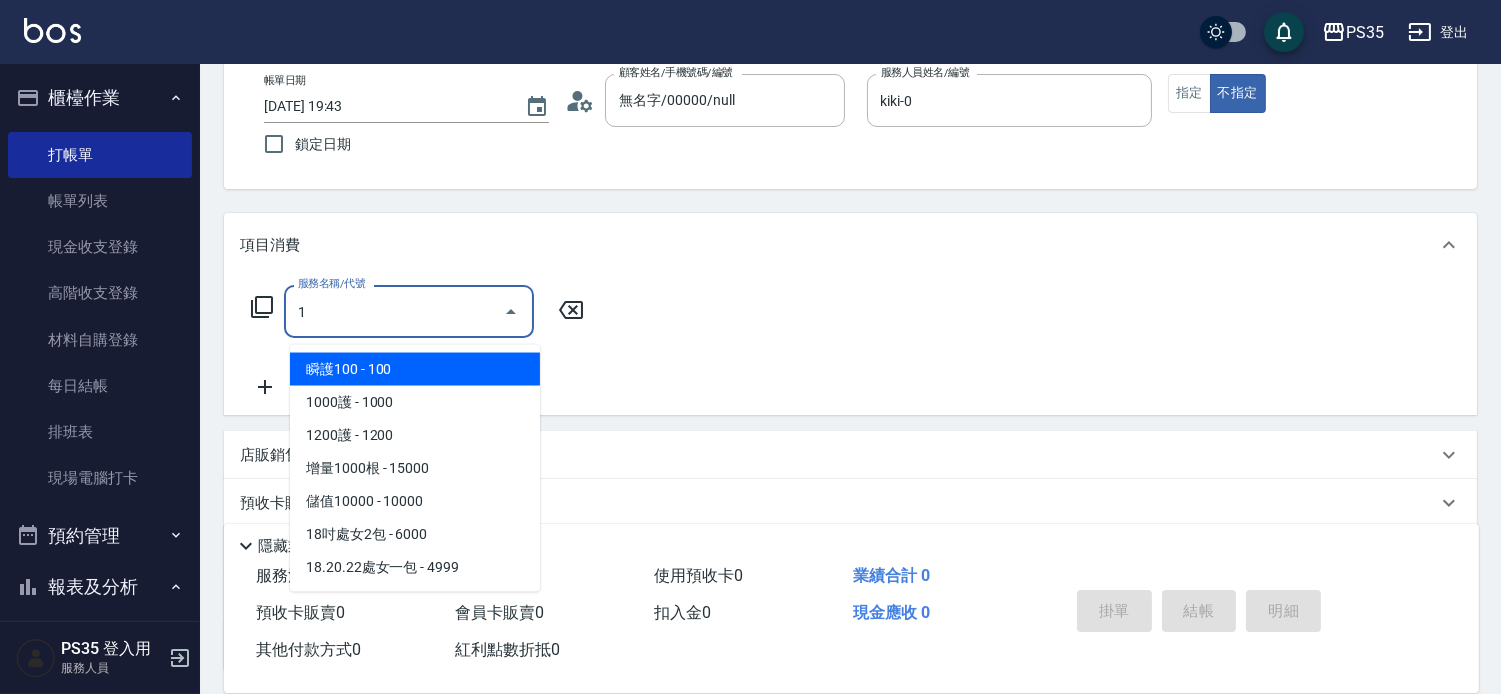 type on "無名字/0/null" 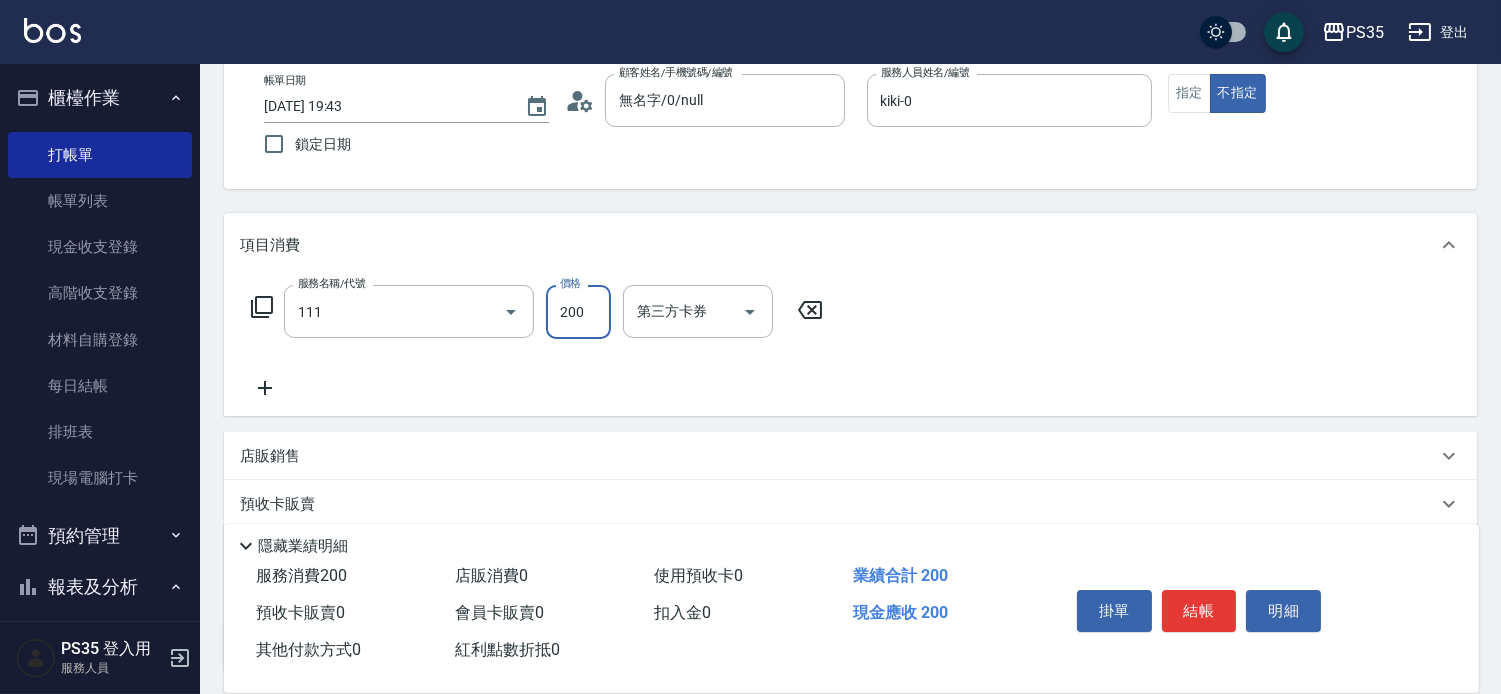 type on "200(111)" 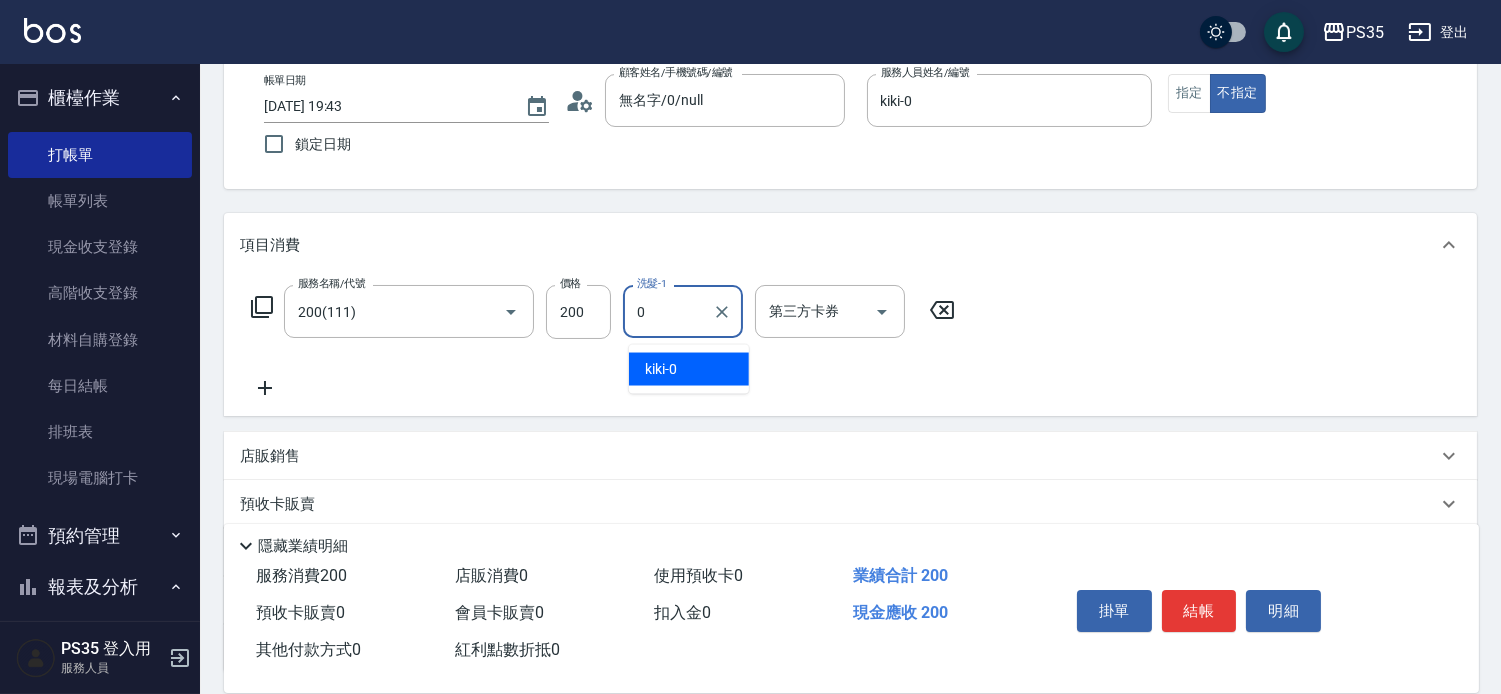 type on "kiki-0" 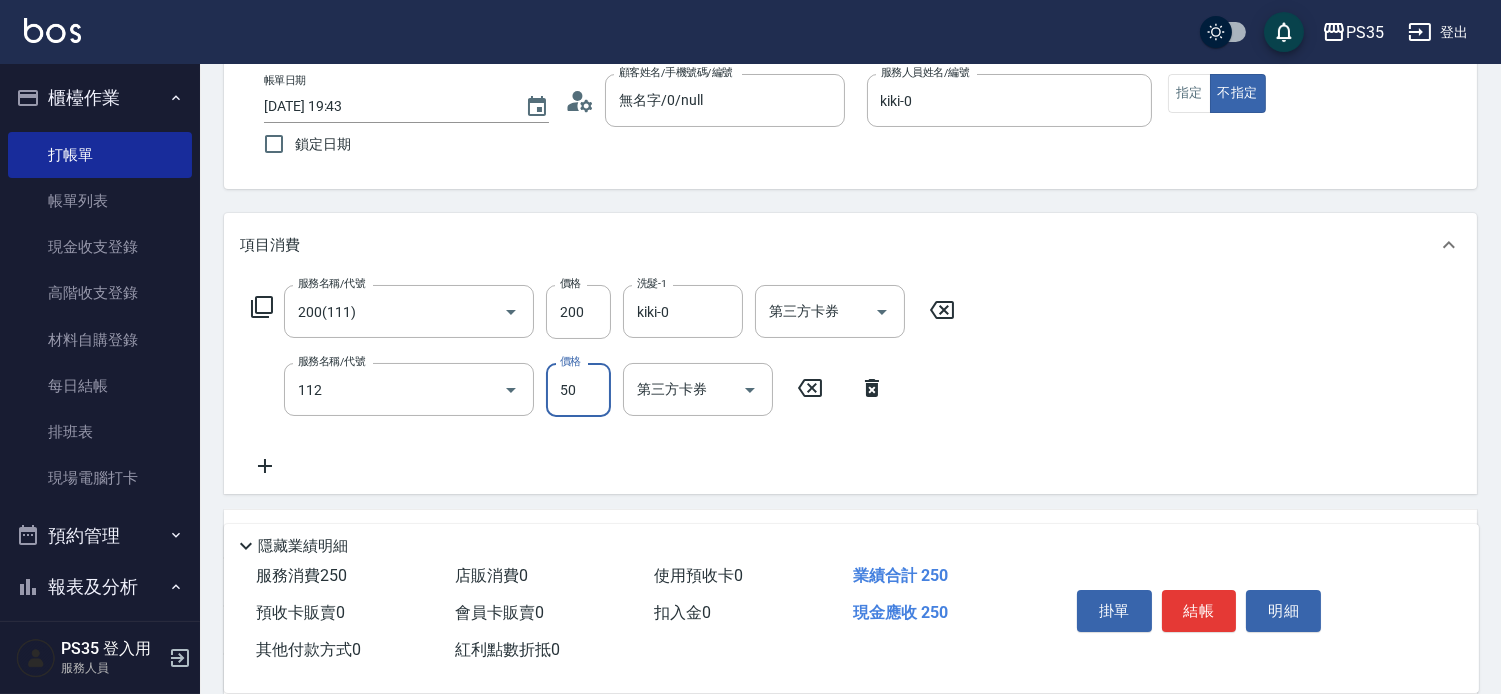 type on "精油50(112)" 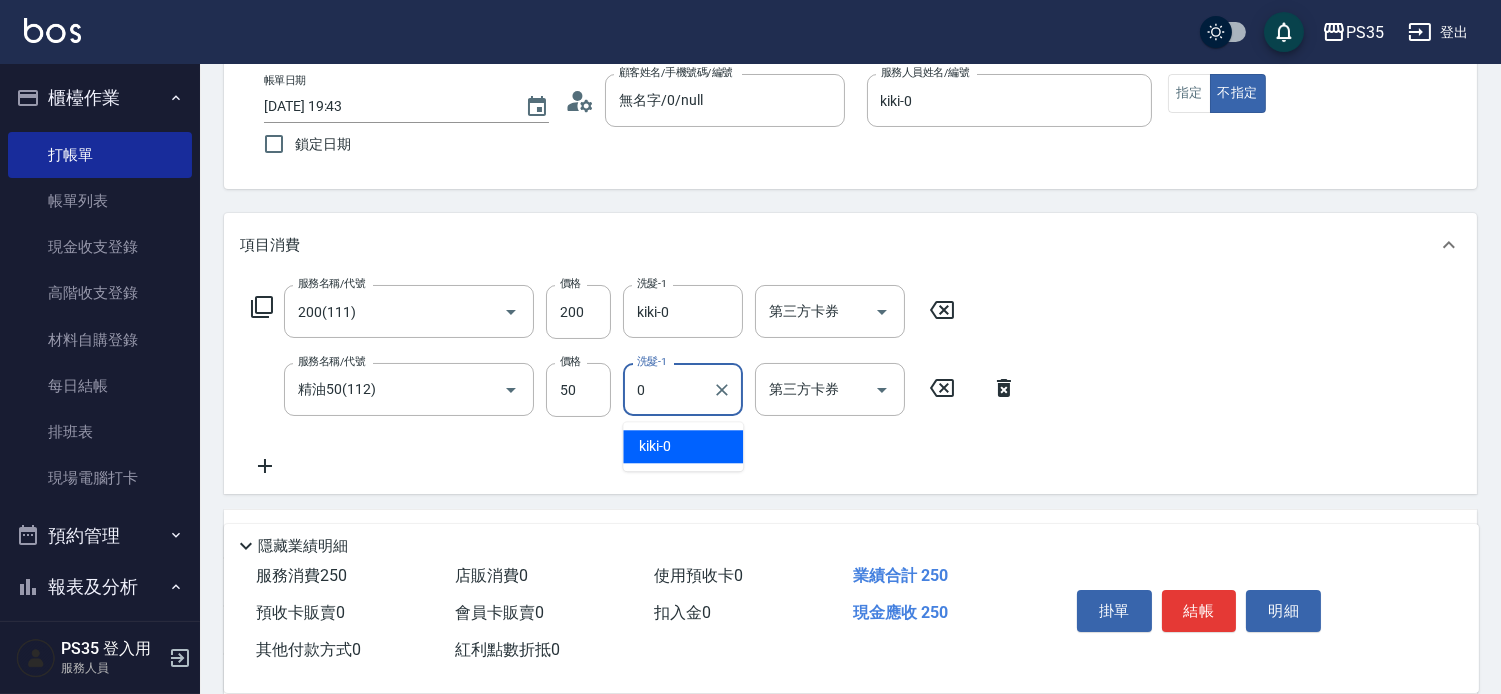 type on "kiki-0" 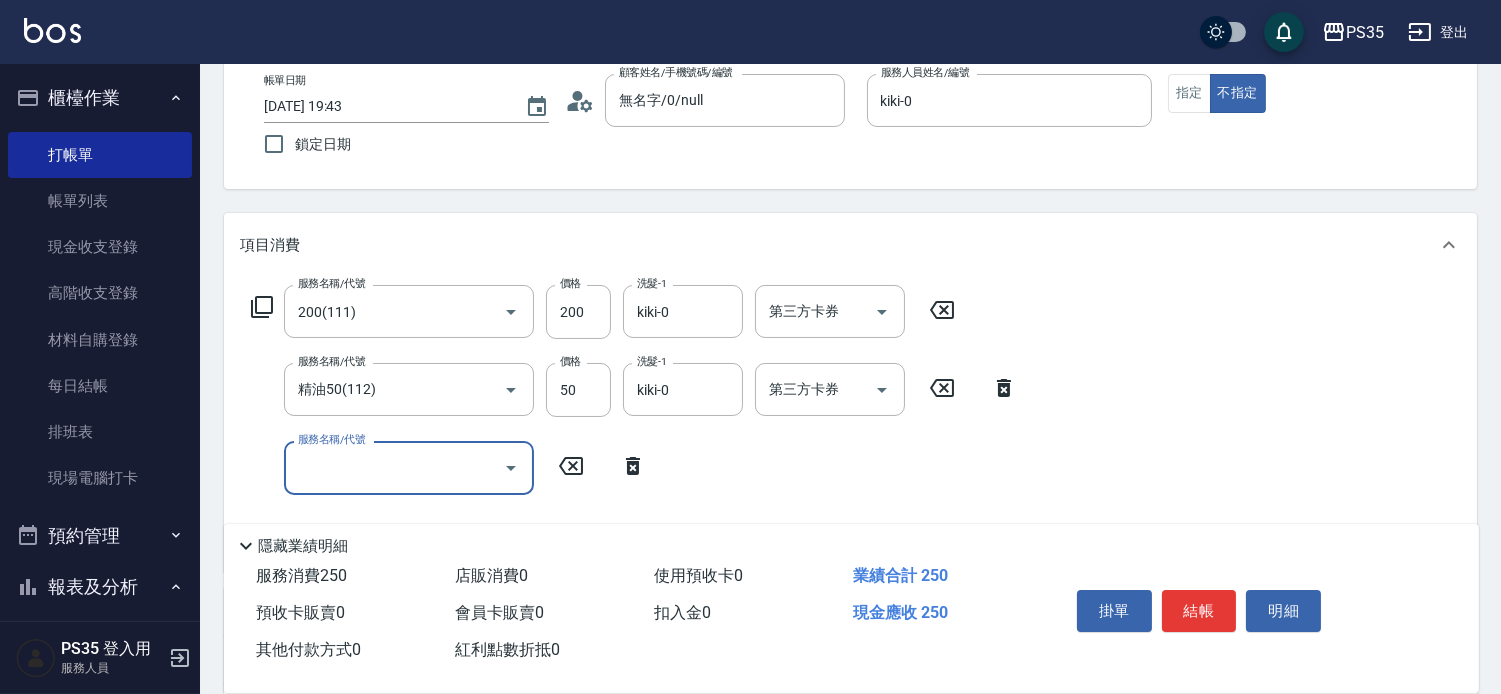 click on "結帳" at bounding box center (1199, 611) 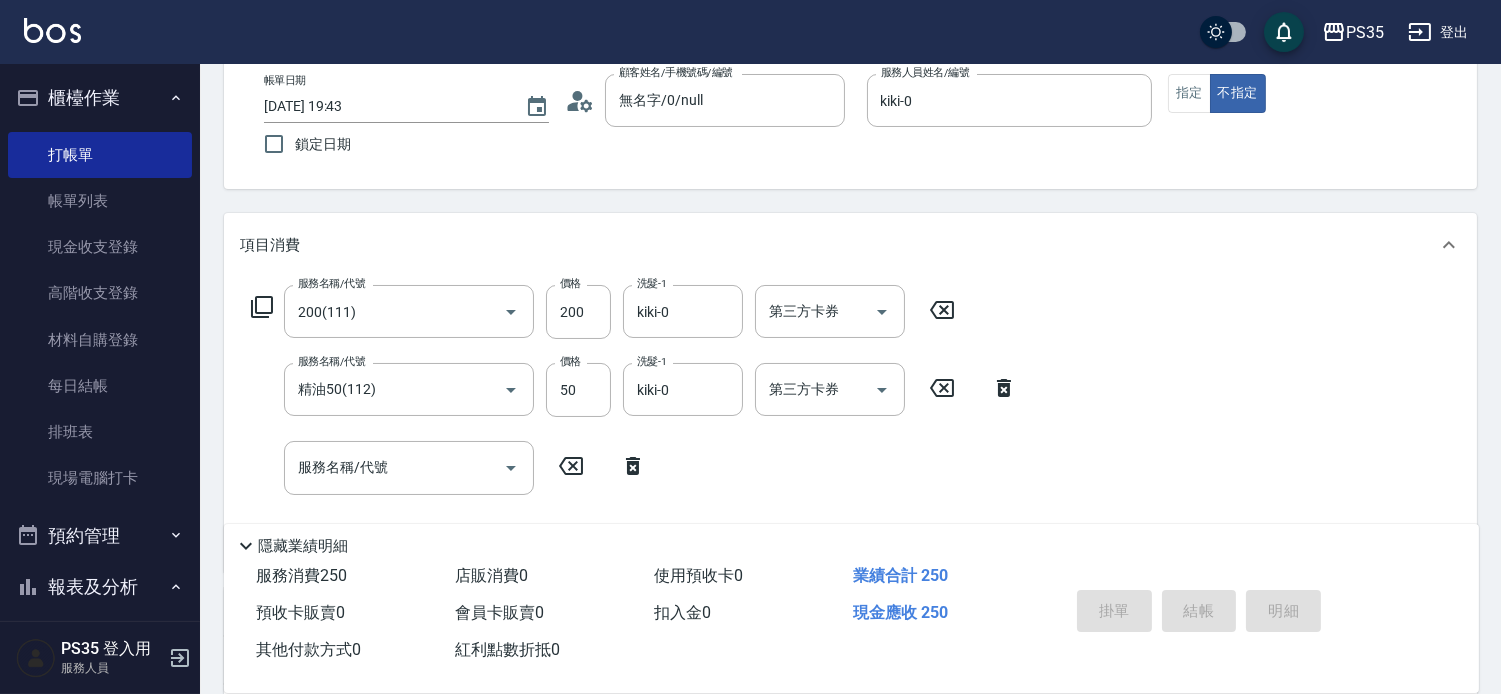 type on "[DATE] 19:44" 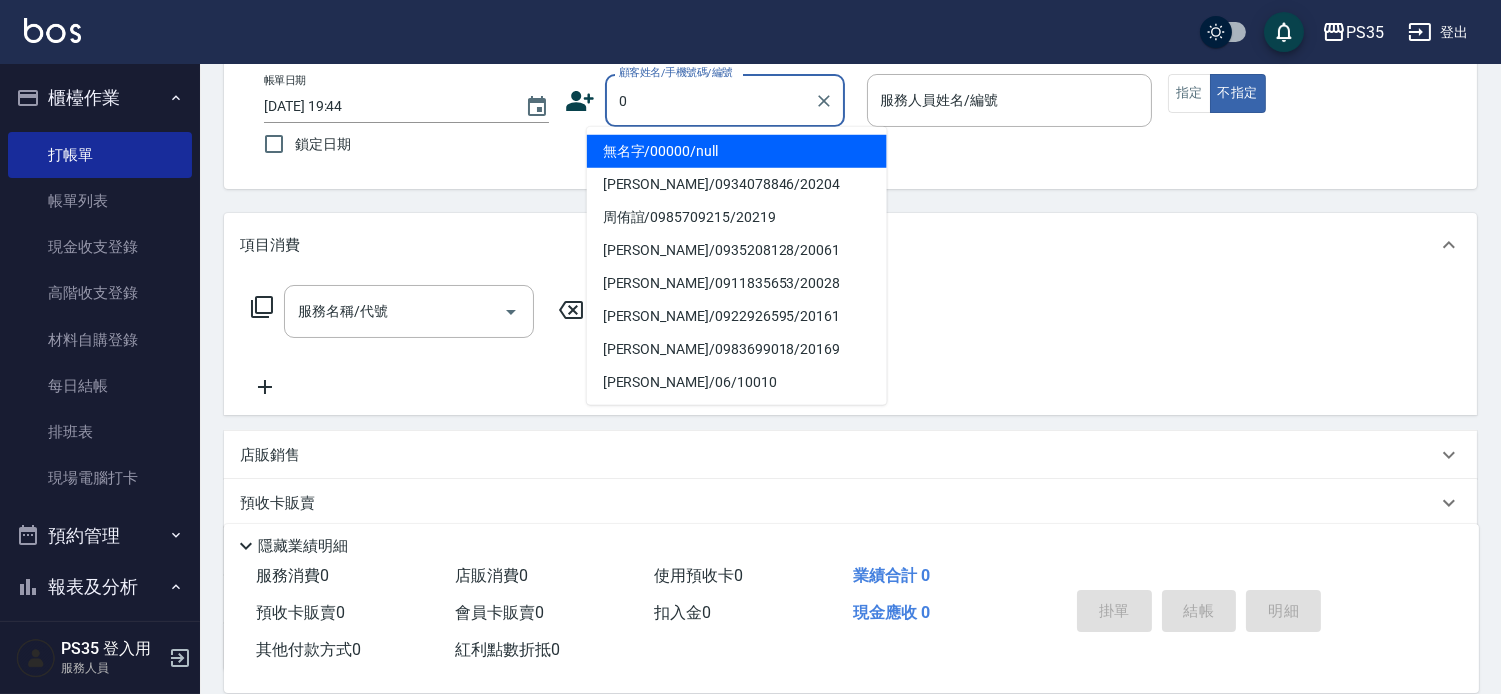 type on "無名字/00000/null" 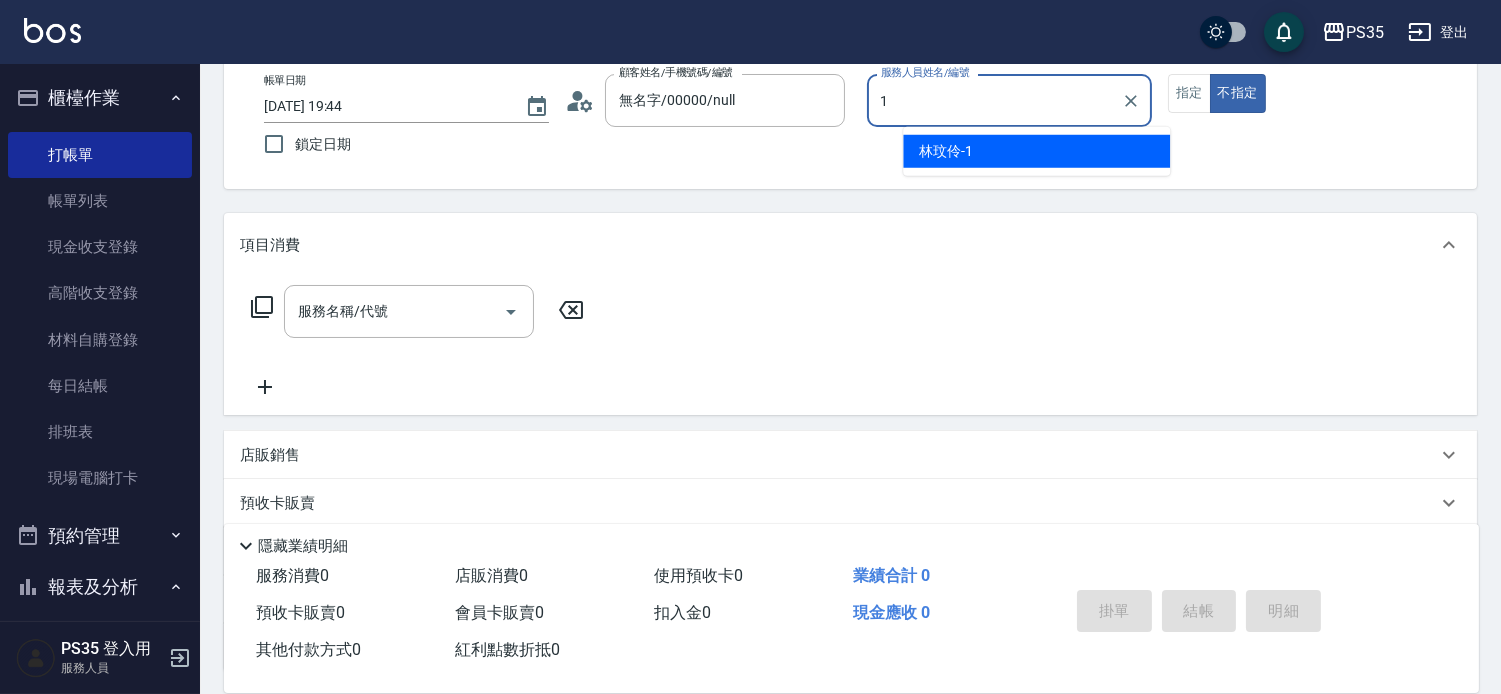 type on "林玟伶-1" 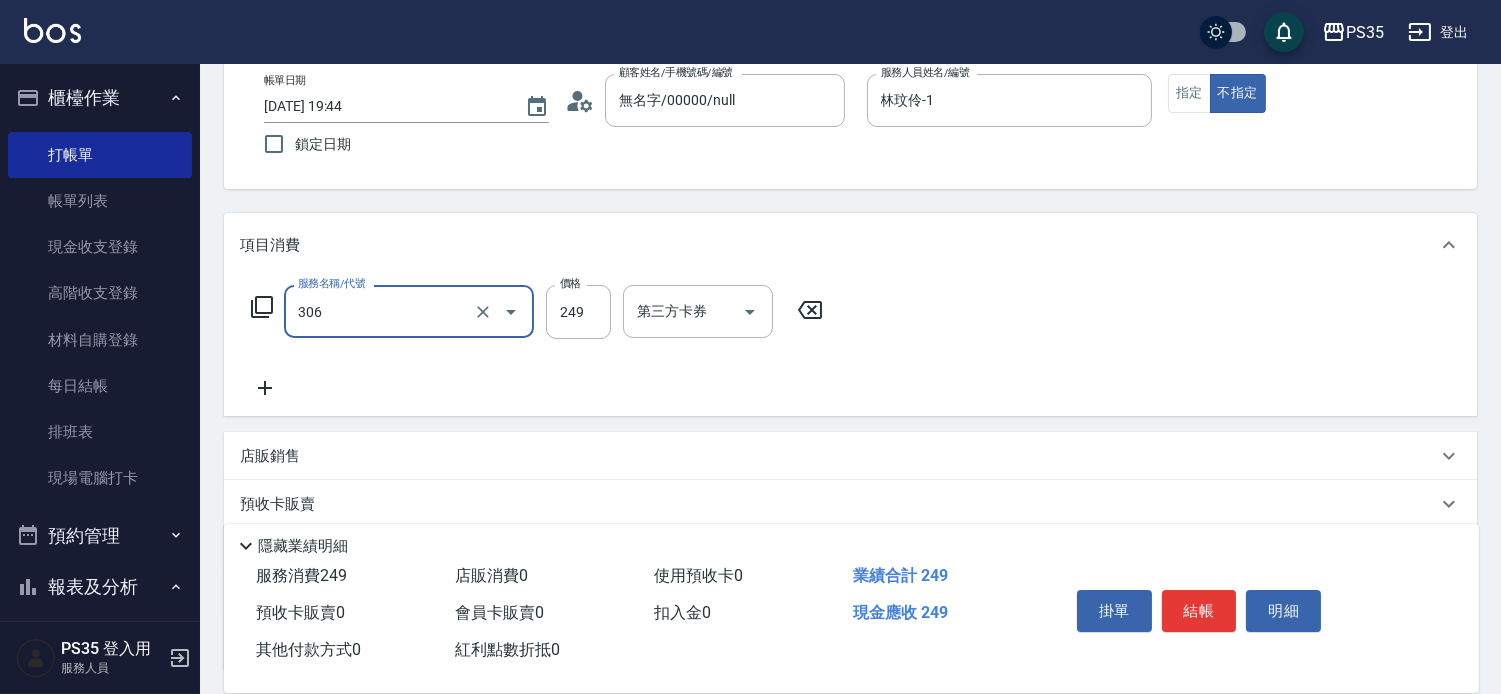 type on "剪髮(306)" 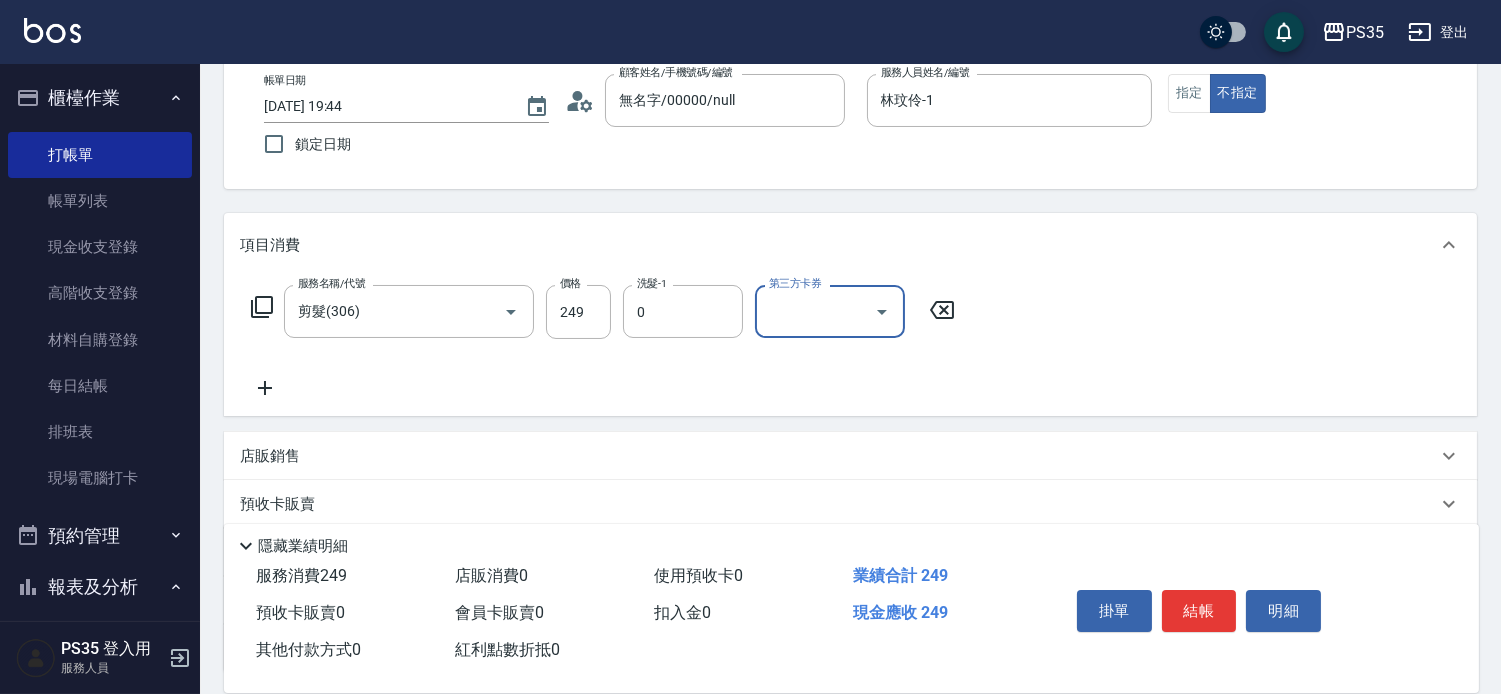 type on "kiki-0" 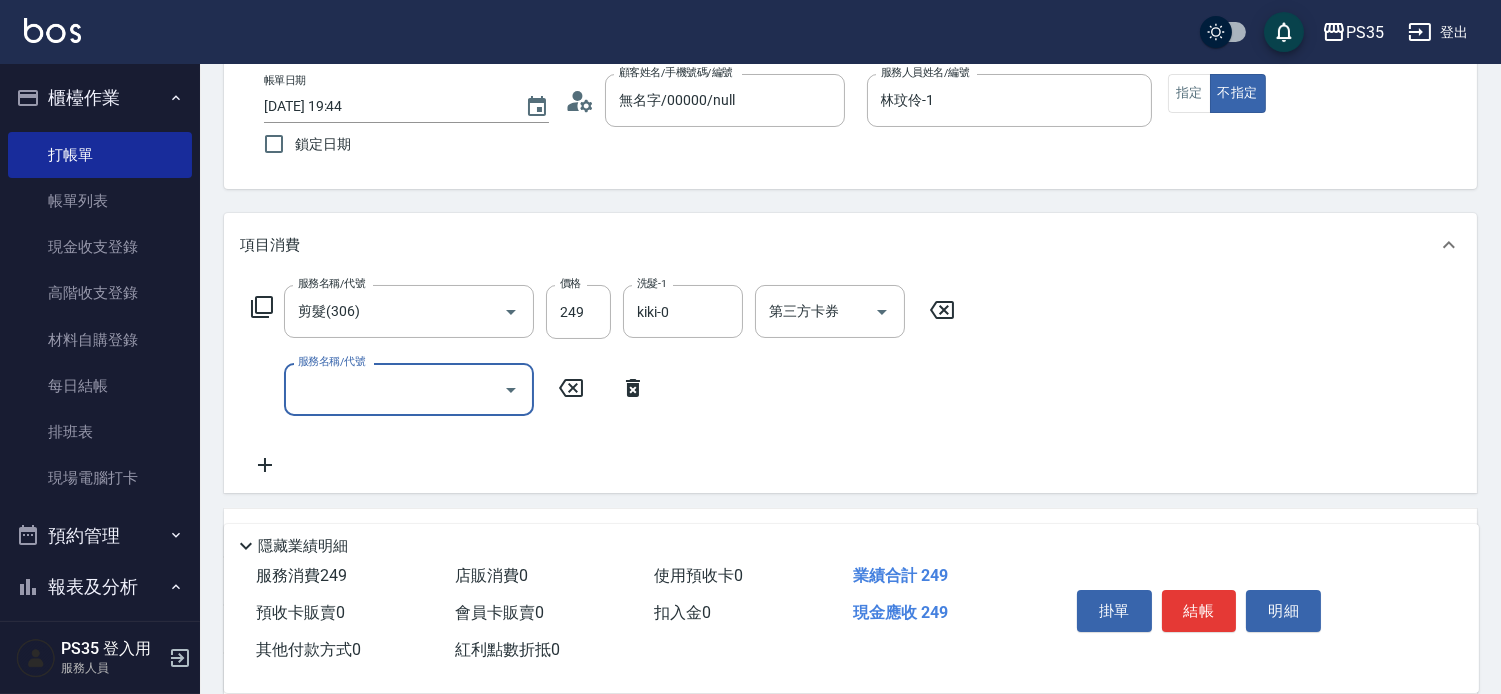 click on "結帳" at bounding box center [1199, 611] 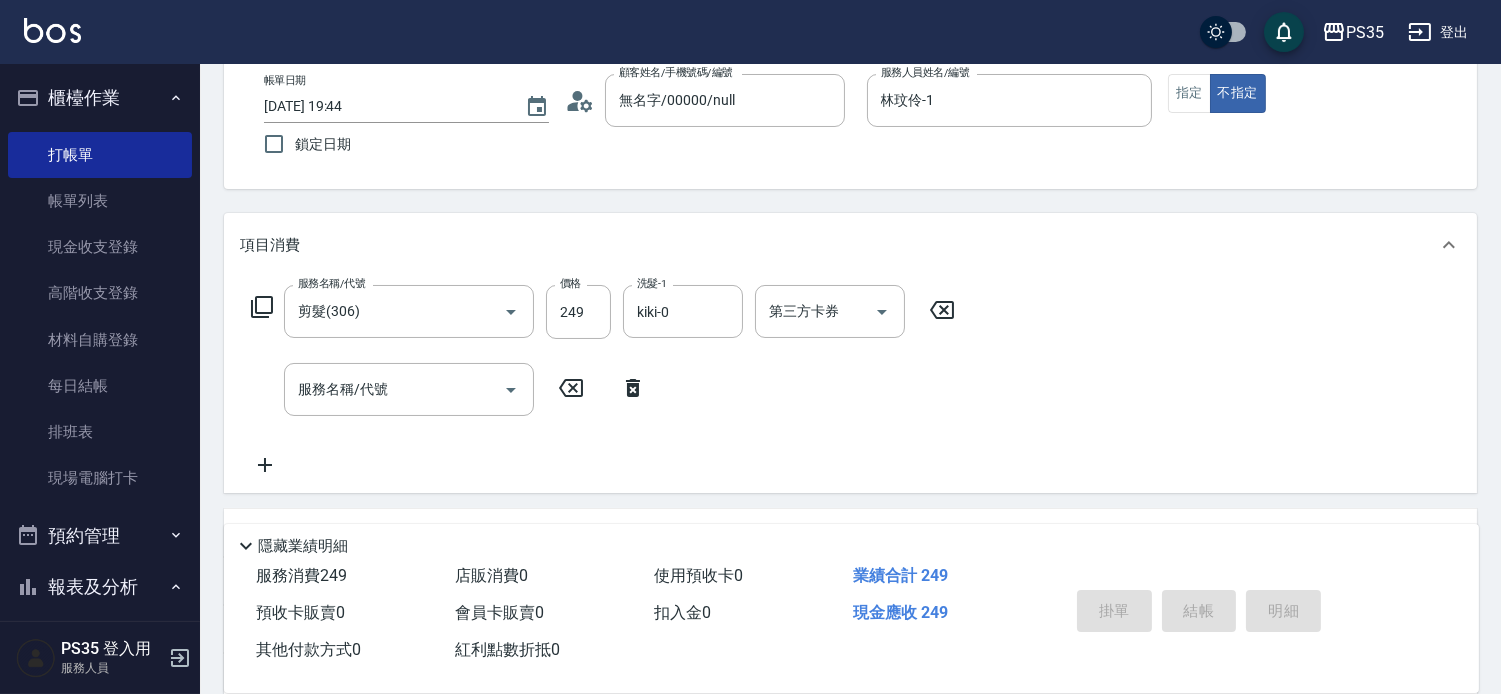 type 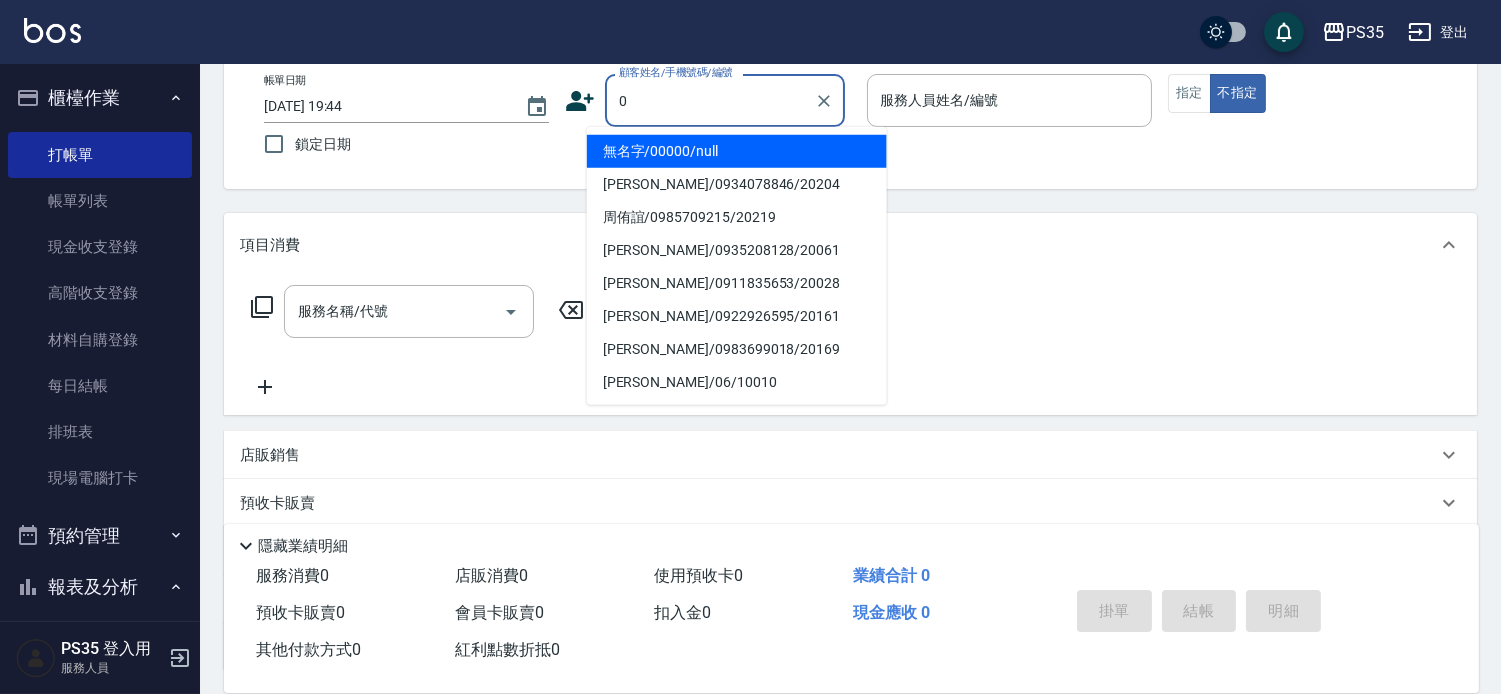 type on "0" 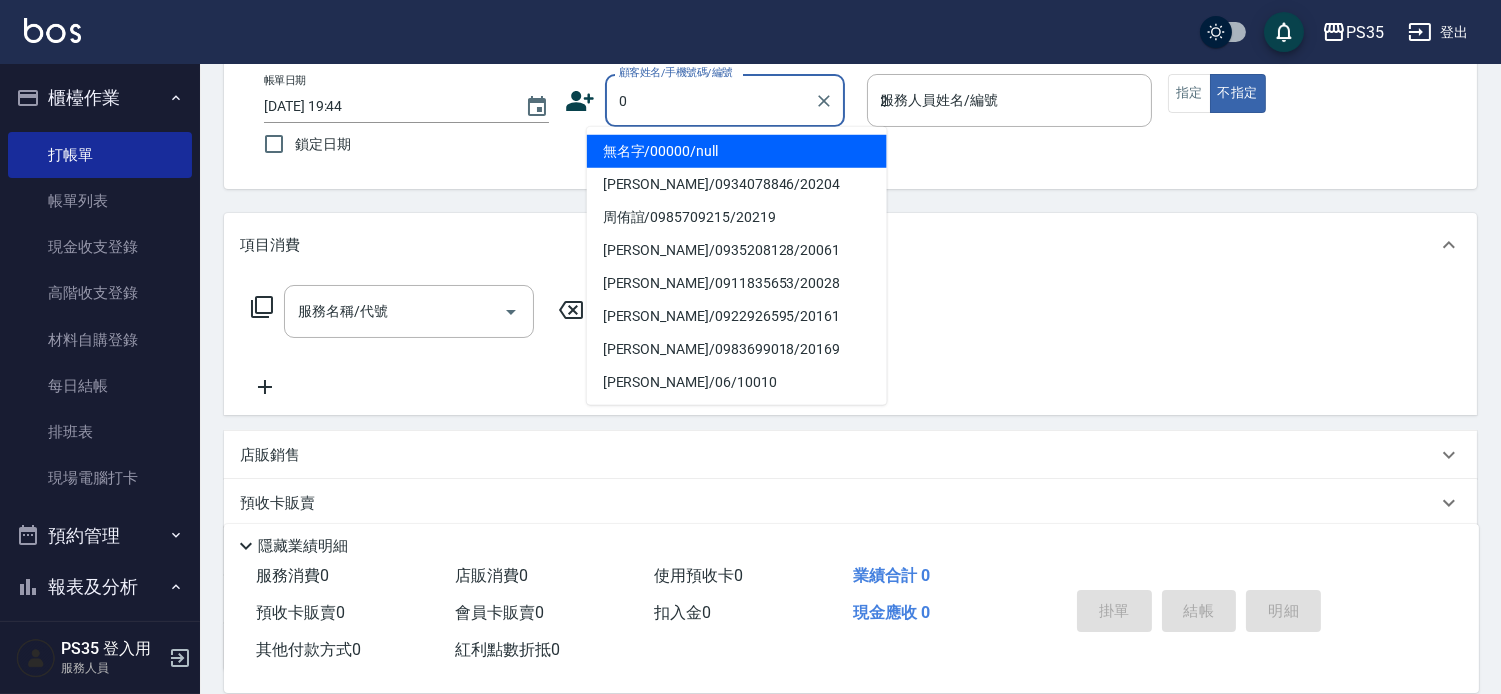 type on "2" 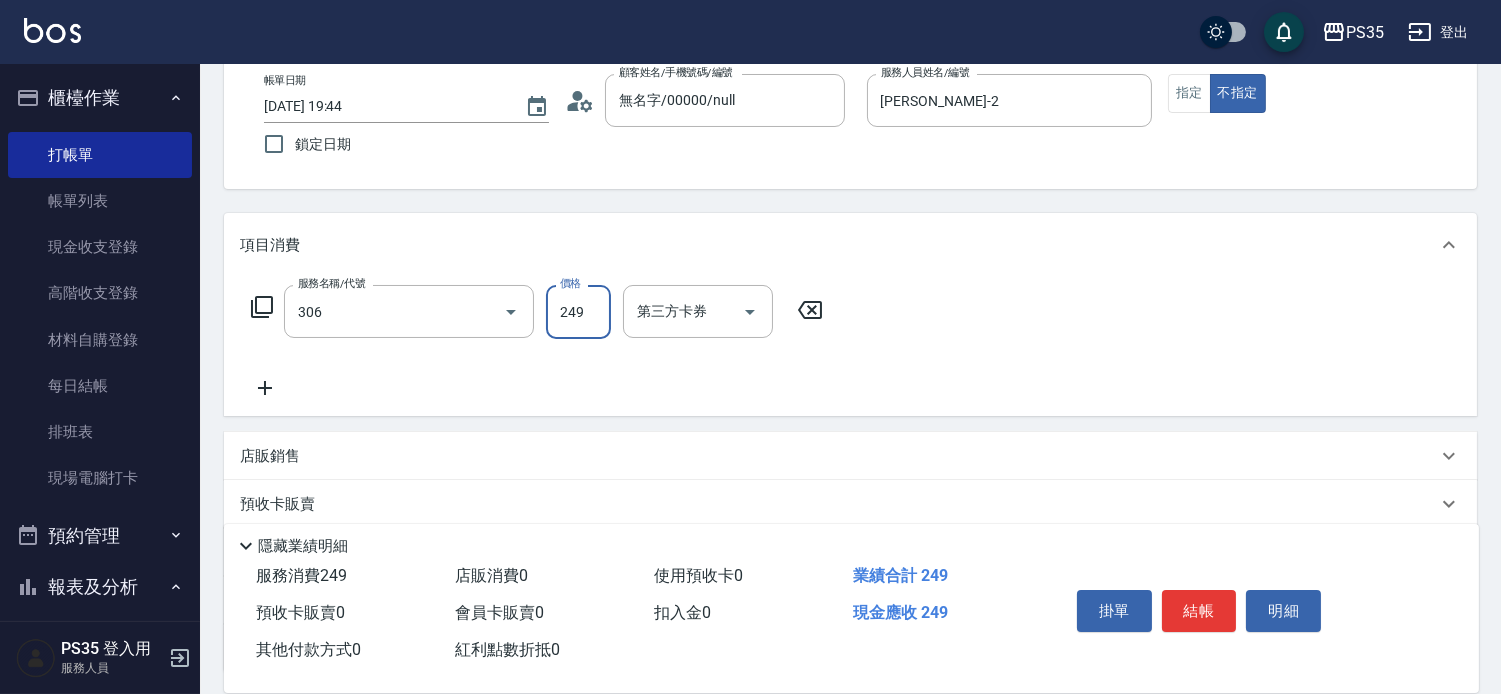 type on "剪髮(306)" 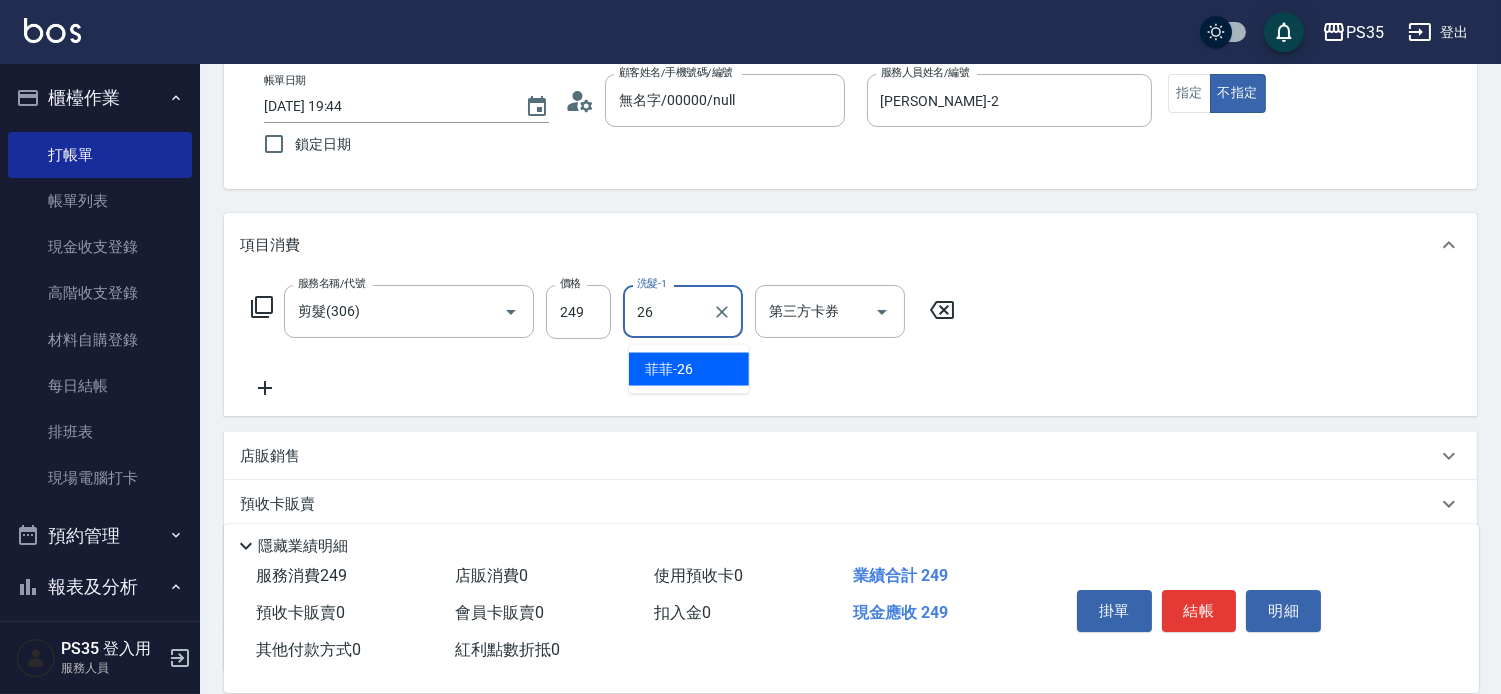 type on "菲菲-26" 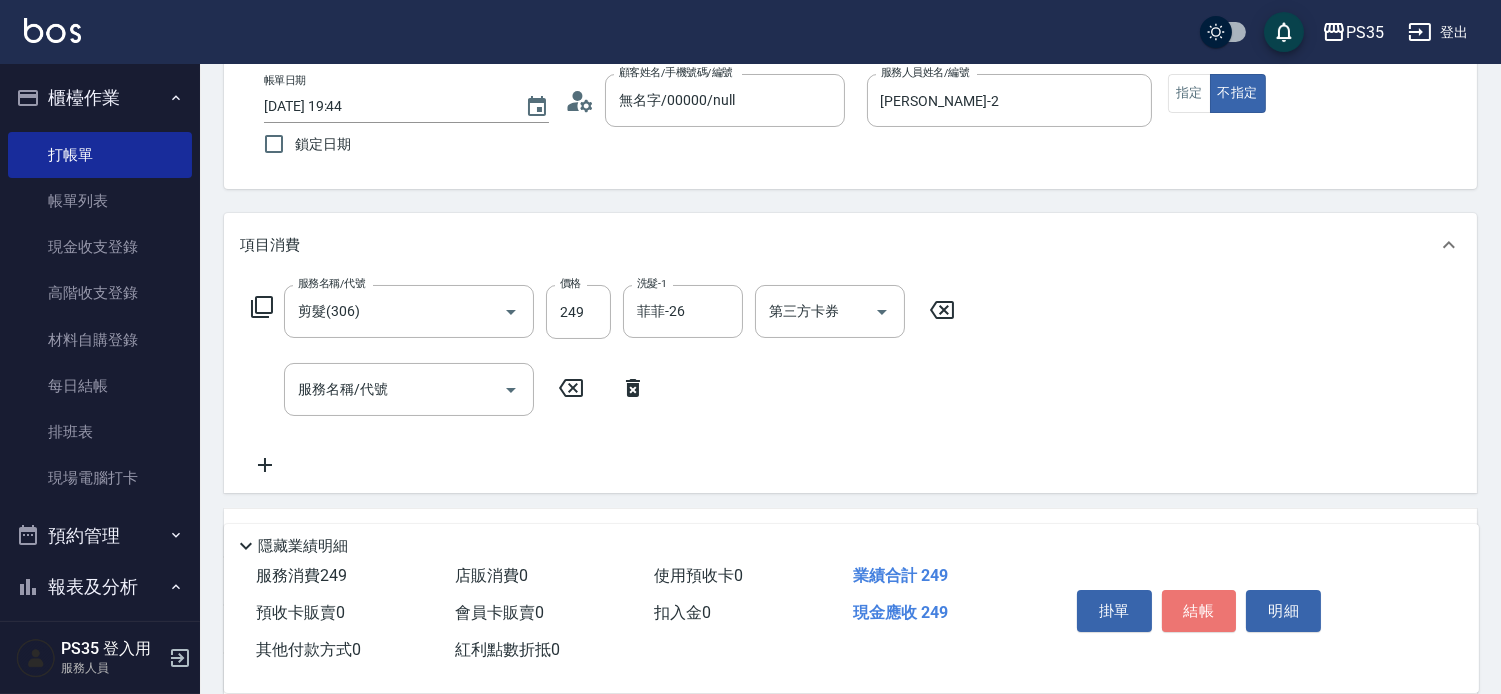 click on "結帳" at bounding box center [1199, 611] 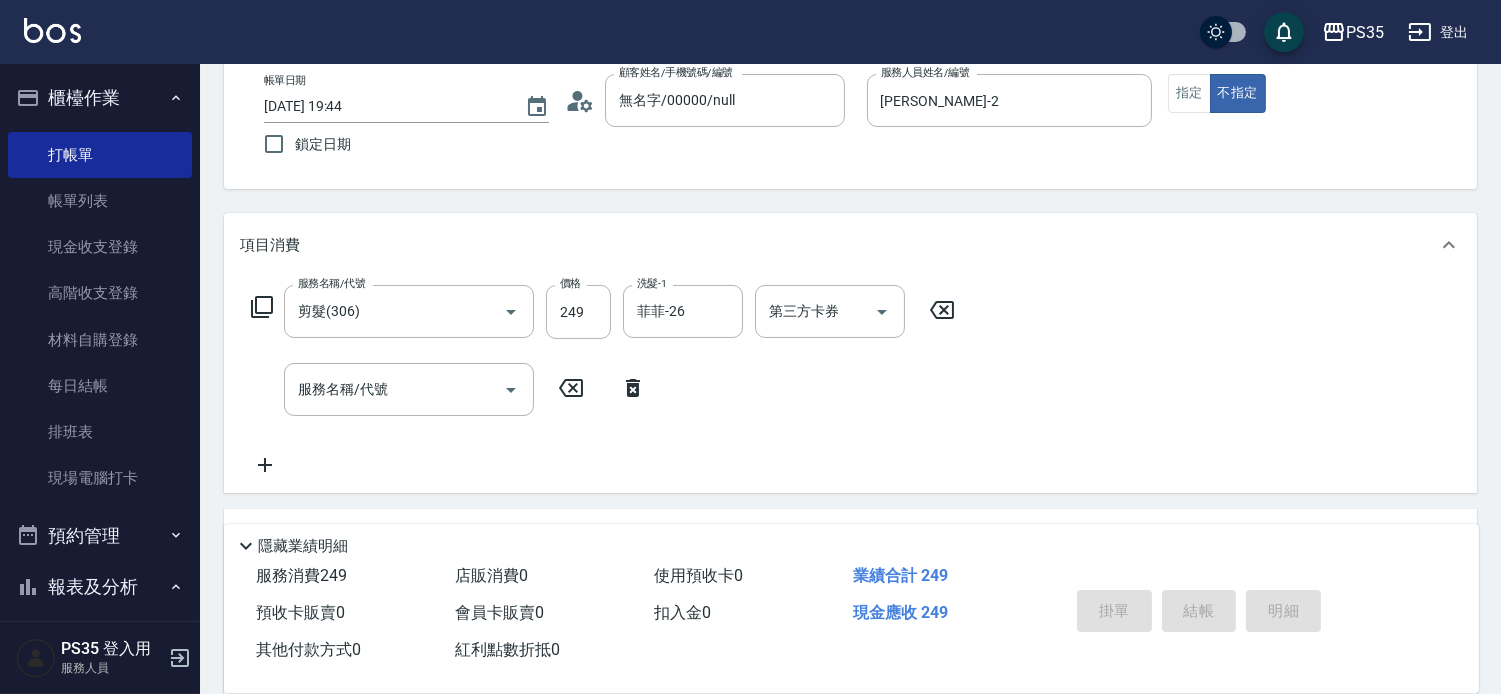 type 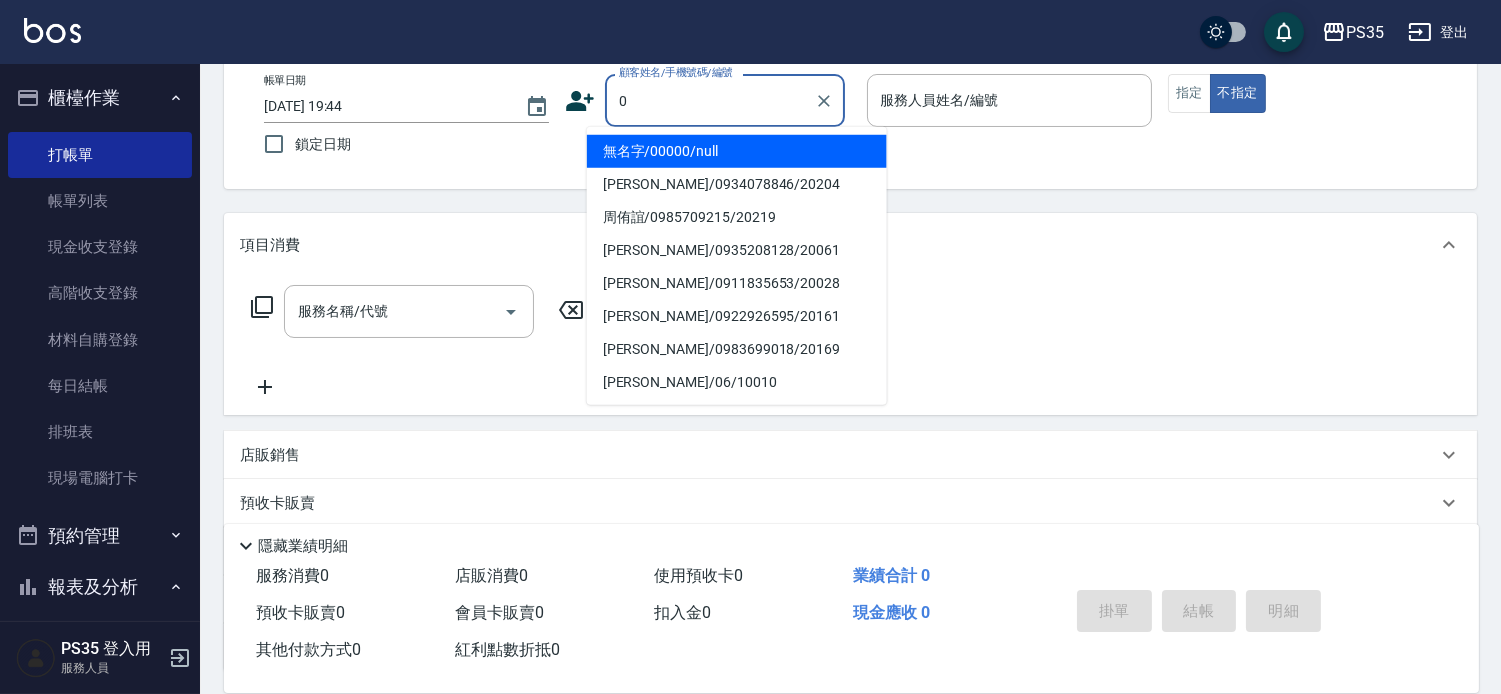 type on "無名字/00000/null" 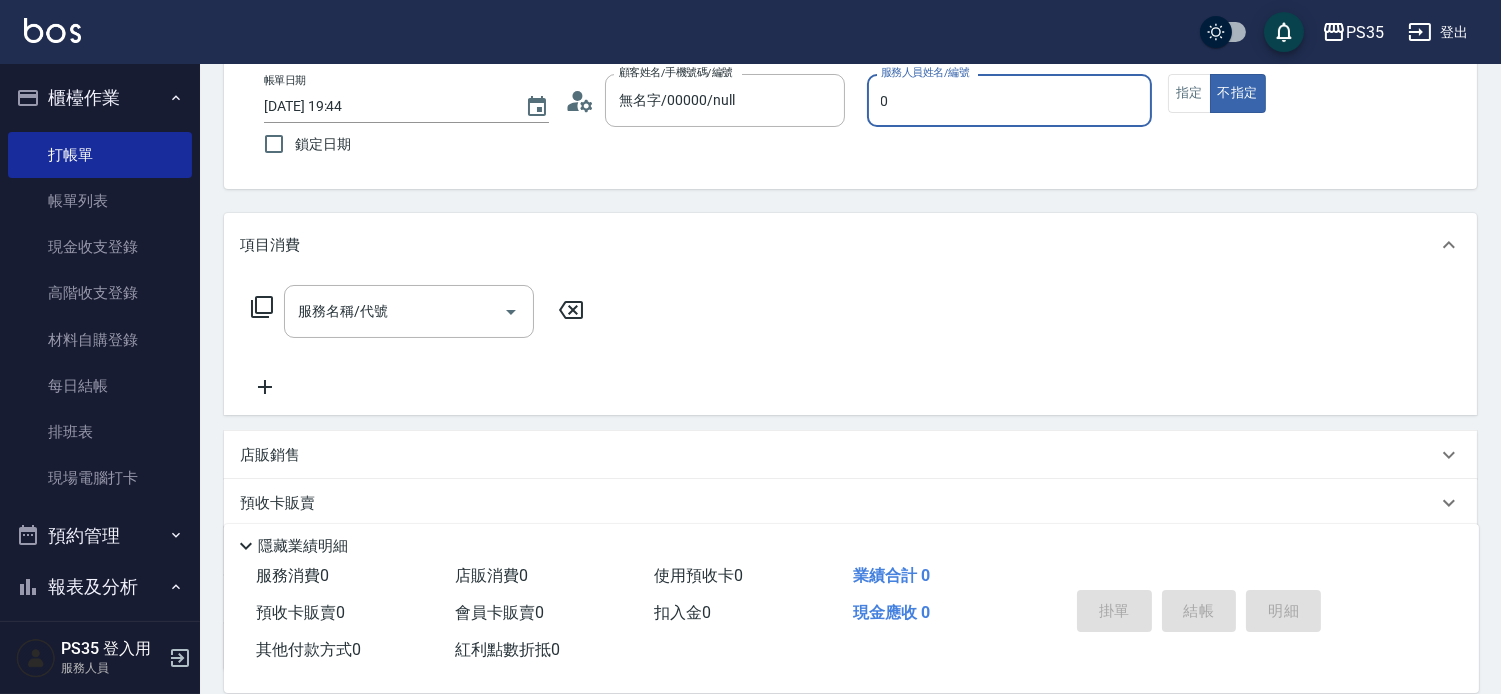 type on "kiki-0" 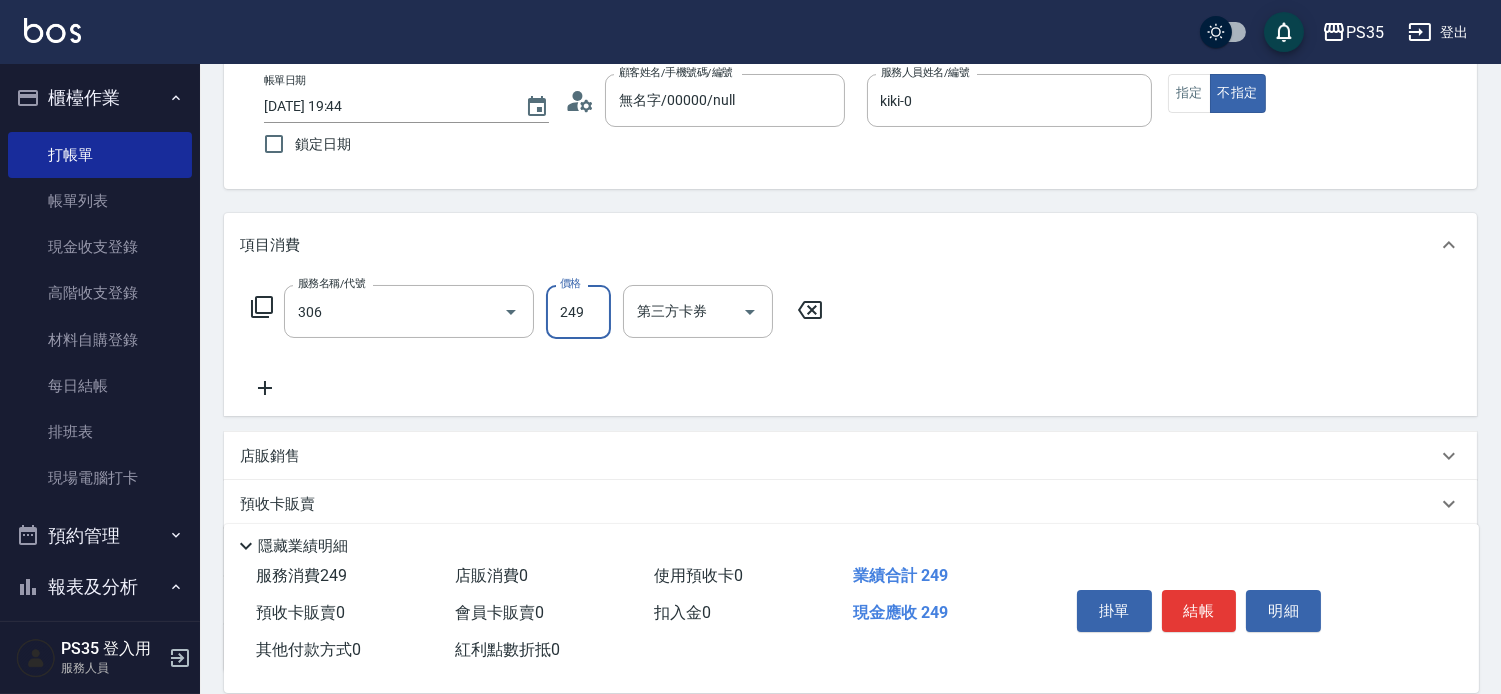 type on "剪髮(306)" 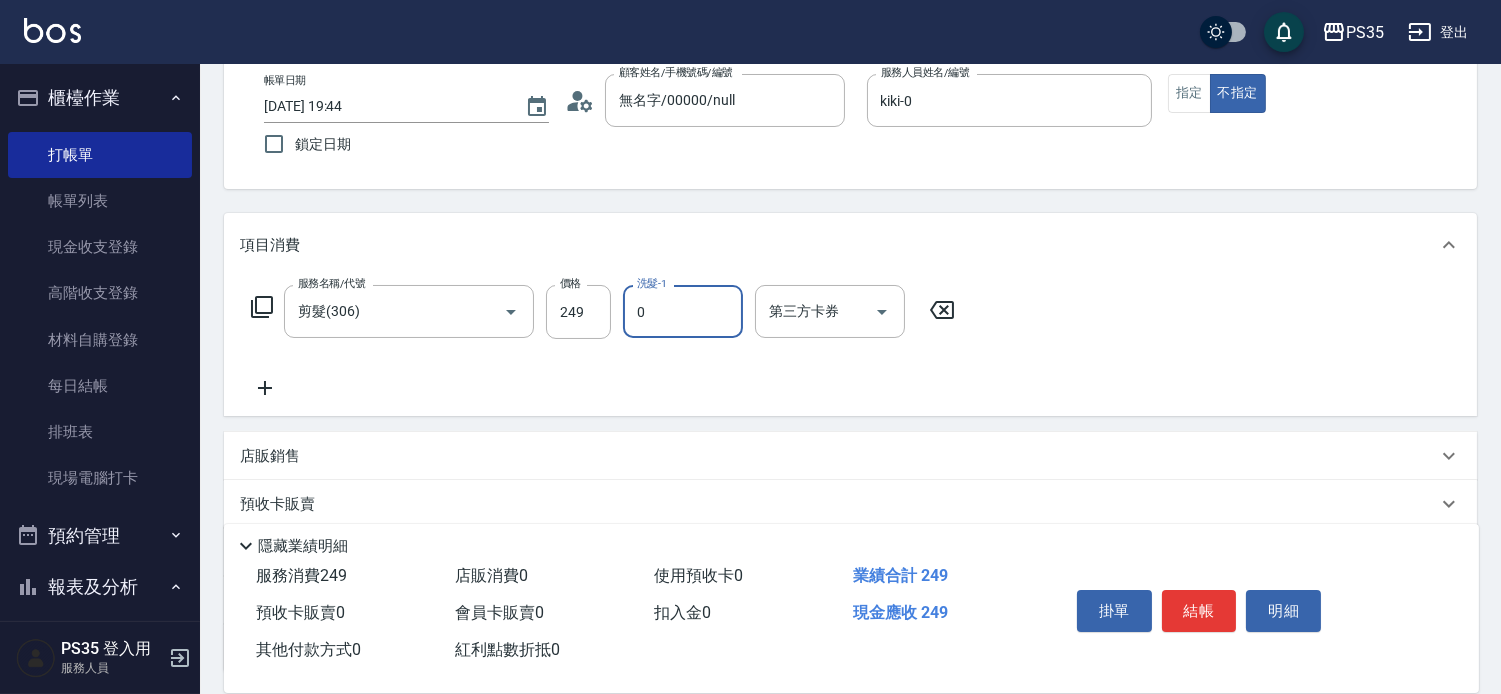 type on "kiki-0" 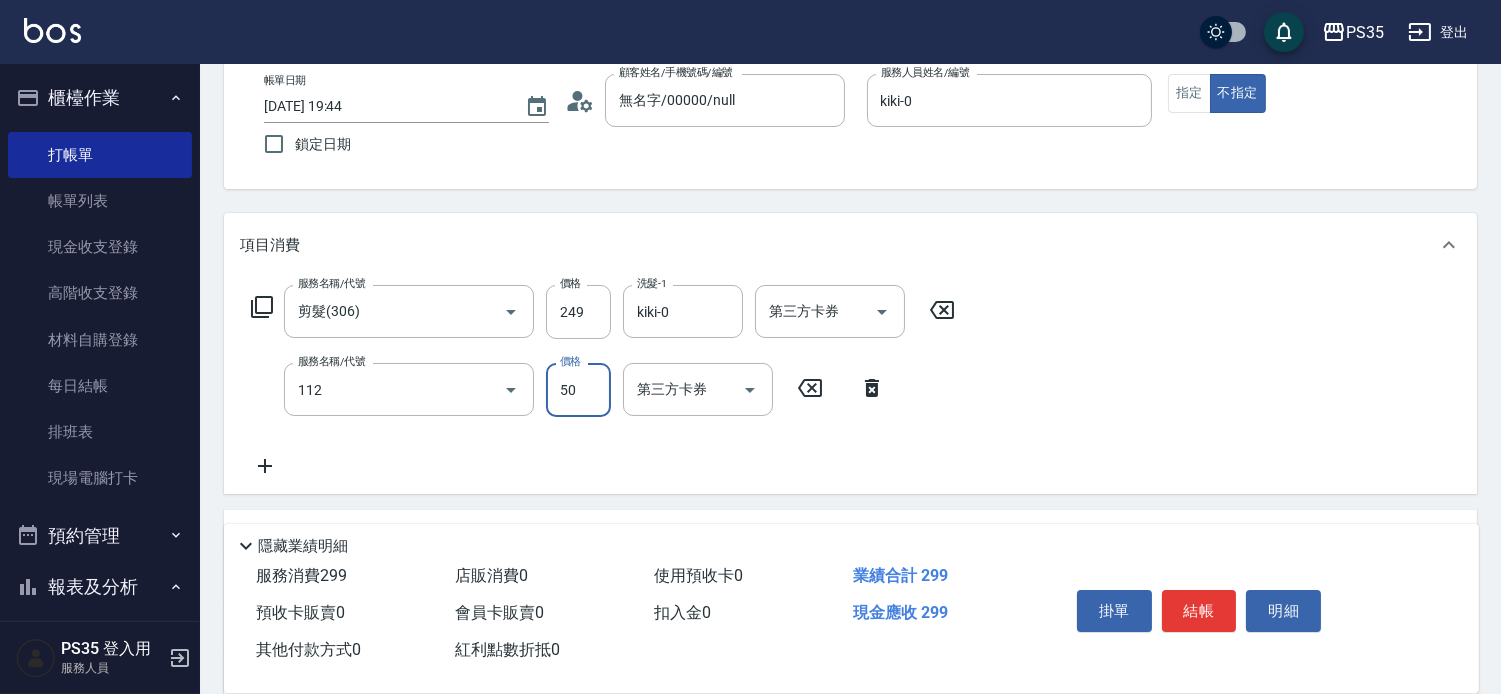 type on "精油50(112)" 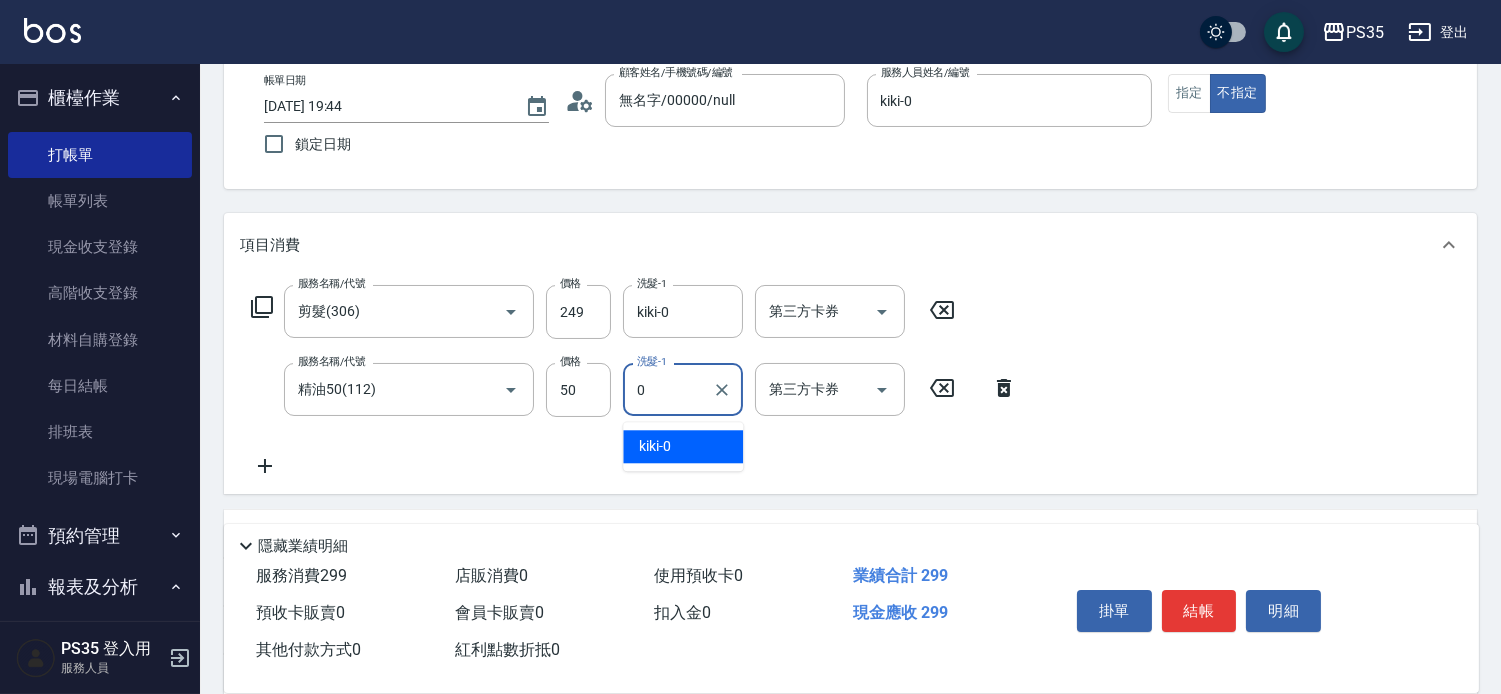type on "kiki-0" 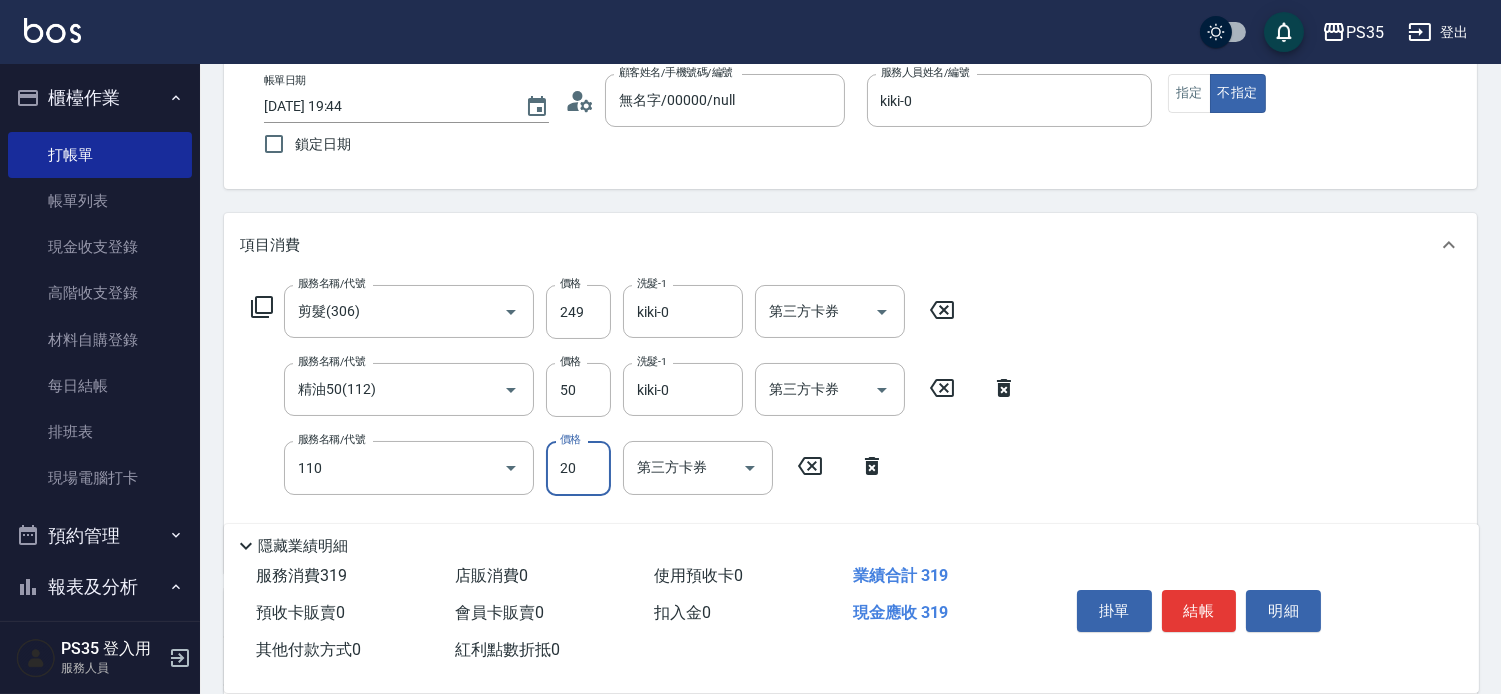 type on "潤絲(110)" 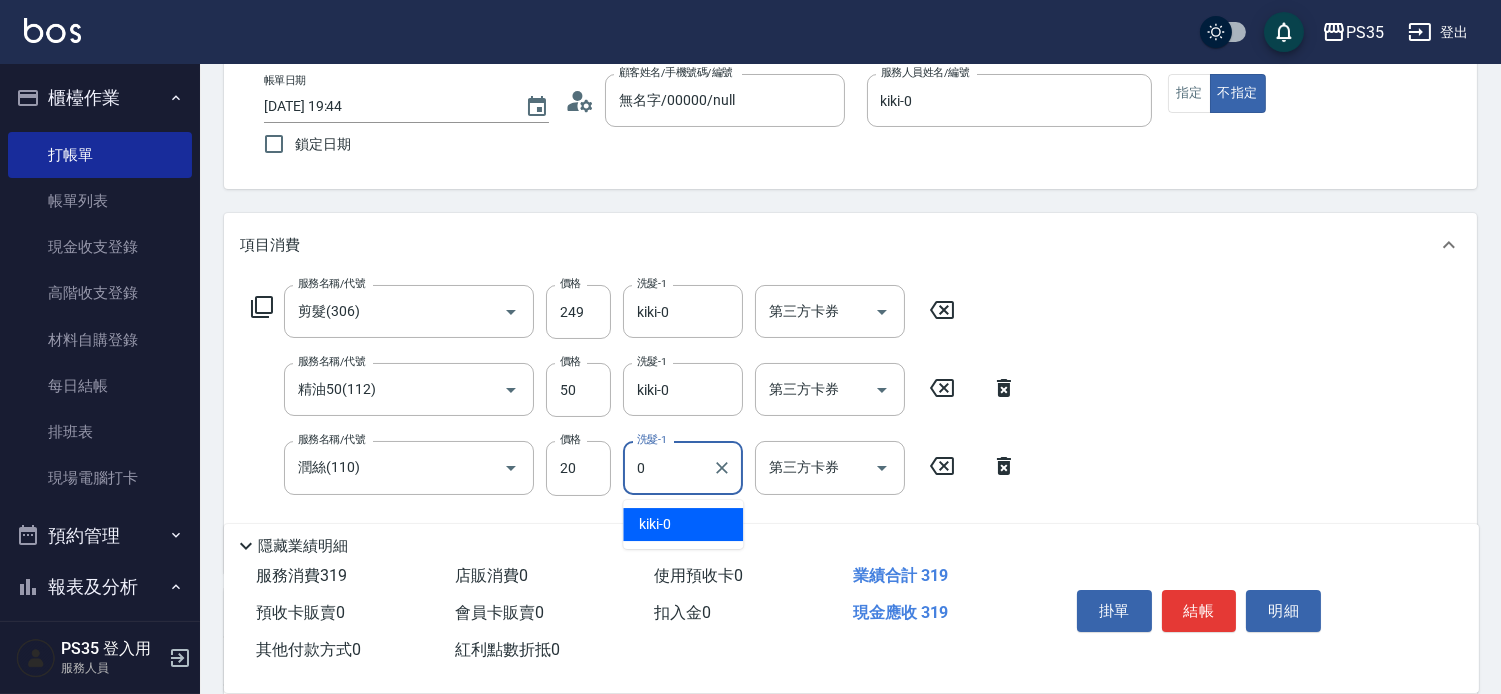type on "kiki-0" 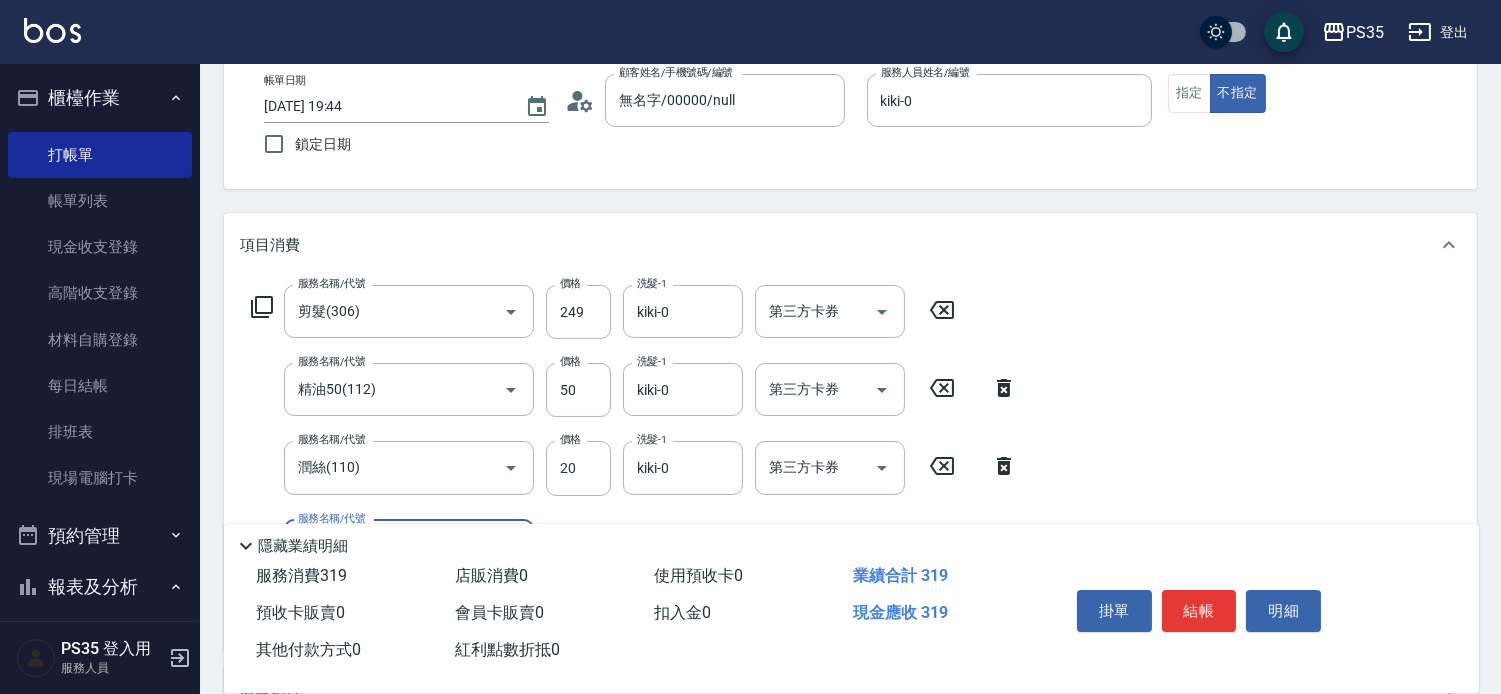 click on "結帳" at bounding box center (1199, 611) 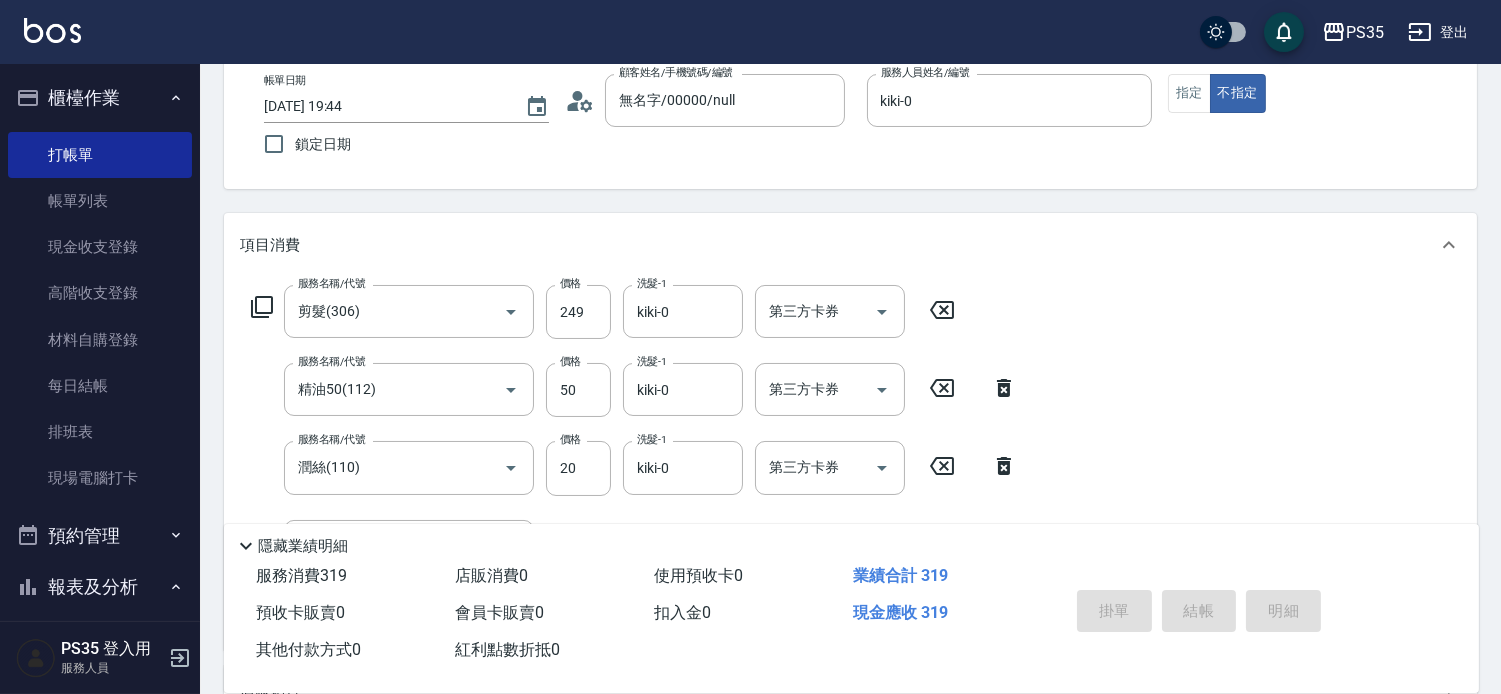 type 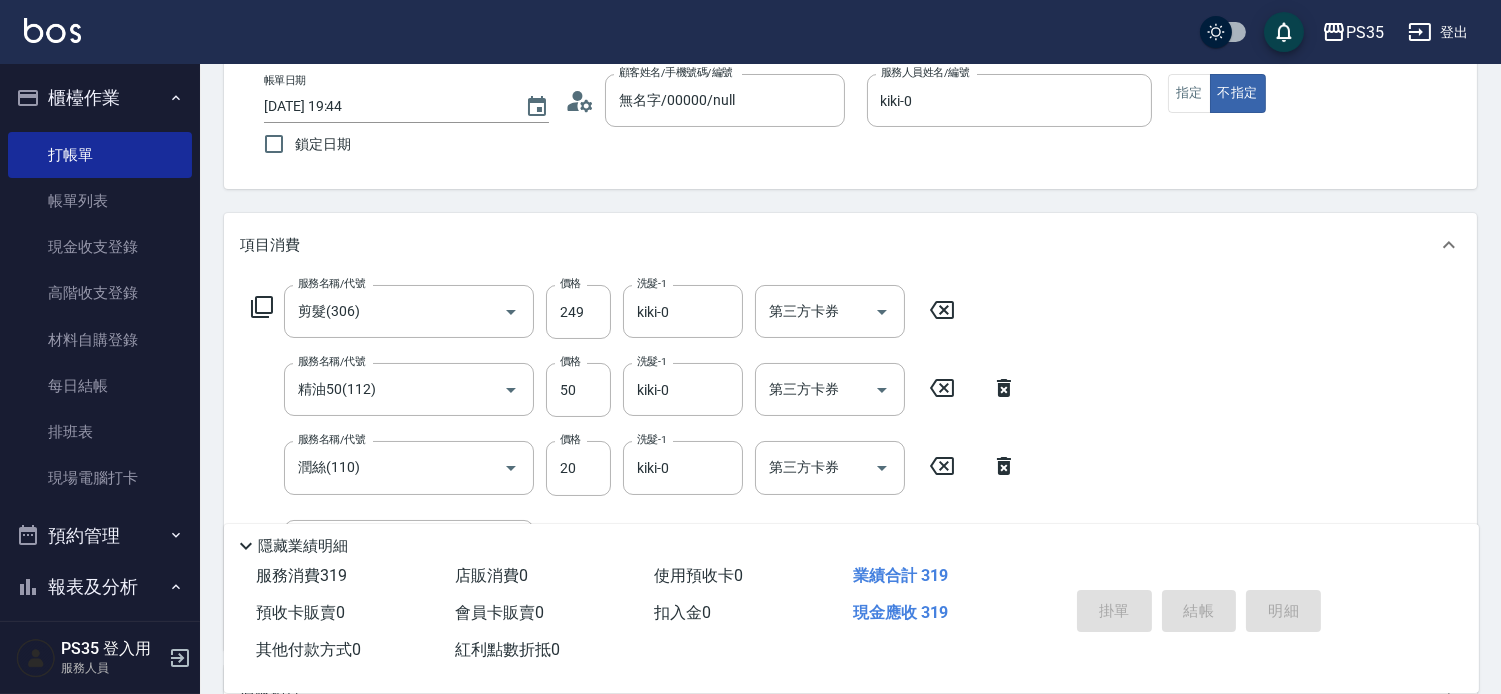type 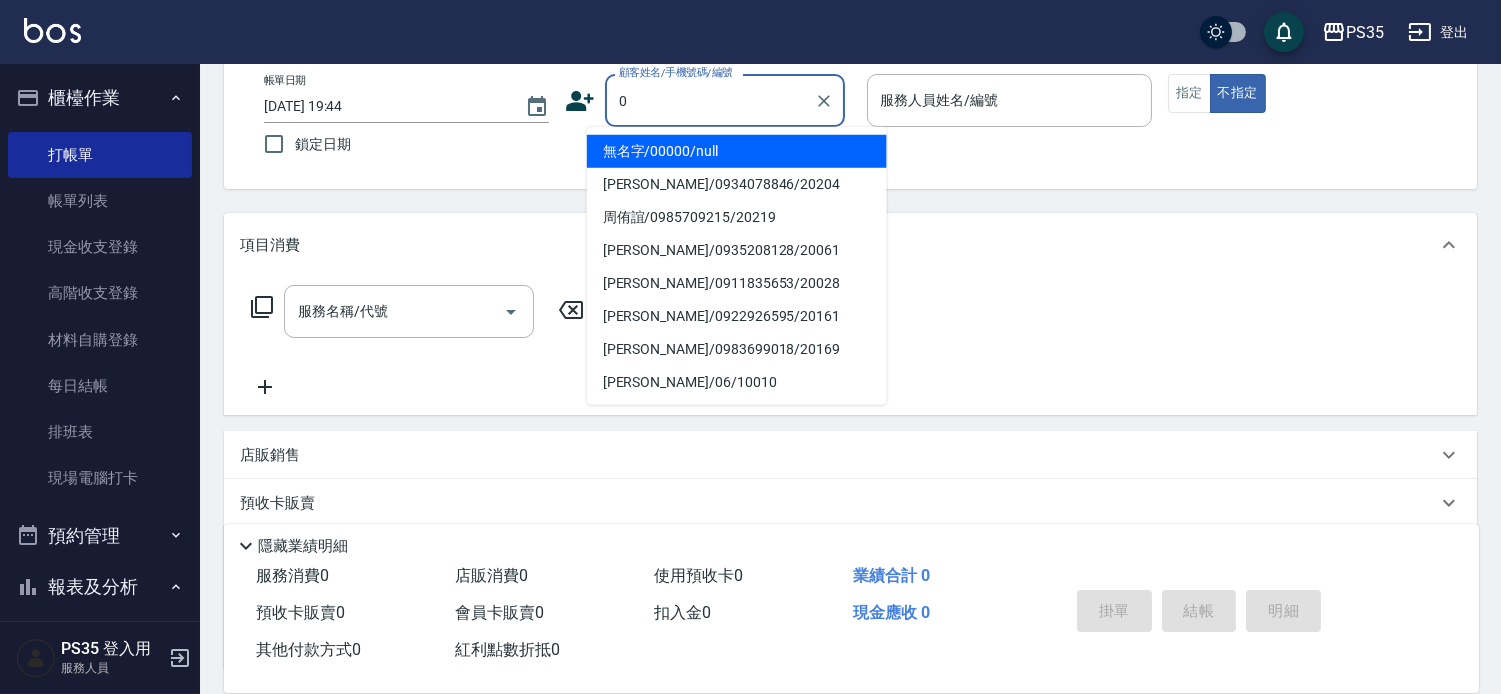 type on "無名字/00000/null" 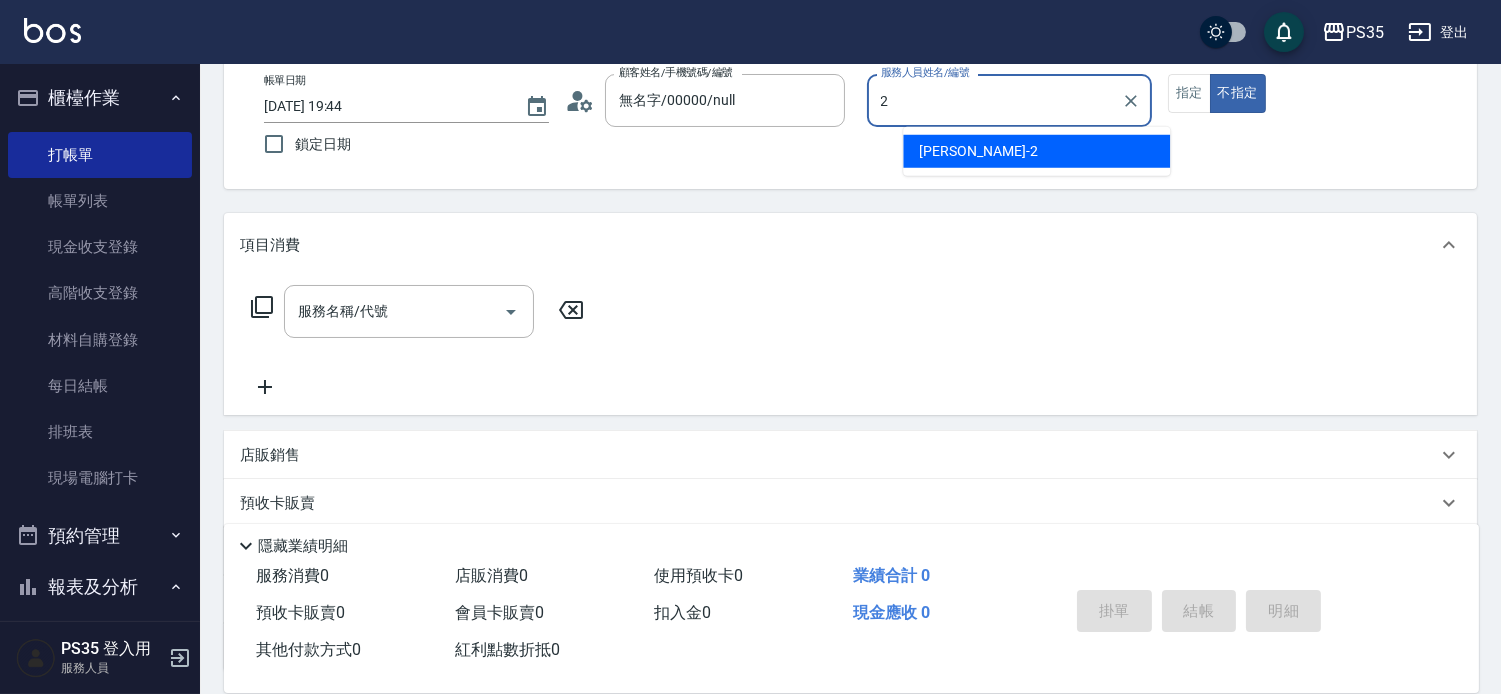 type on "[PERSON_NAME]-2" 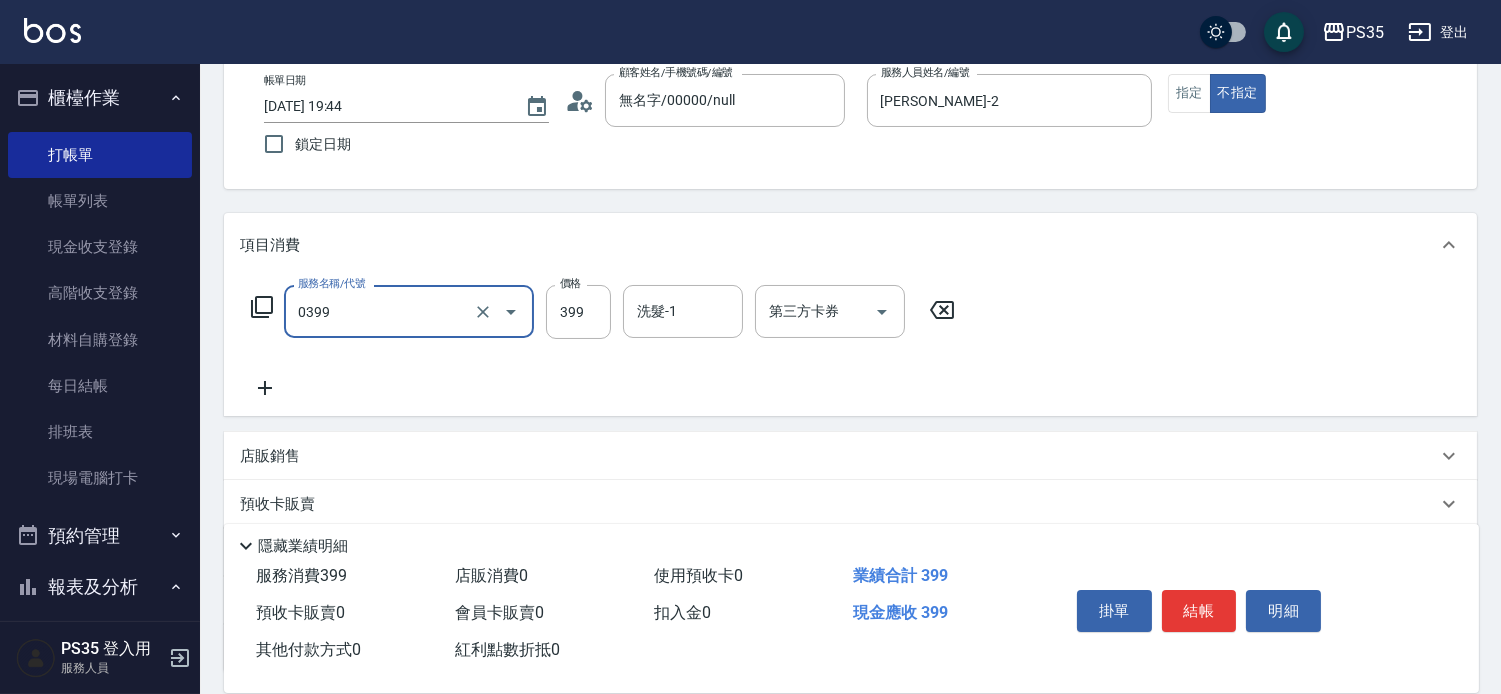 type on "海鹽399(0399)" 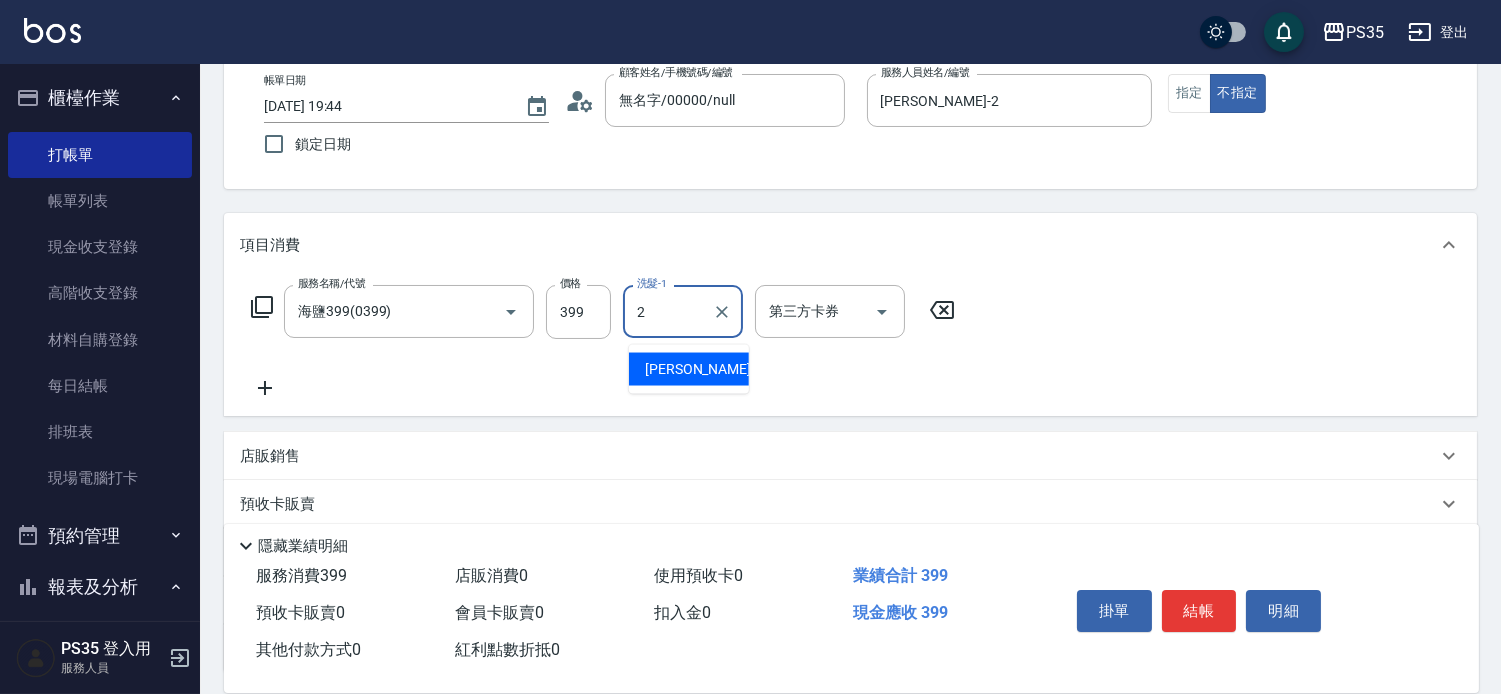 type on "[PERSON_NAME]-2" 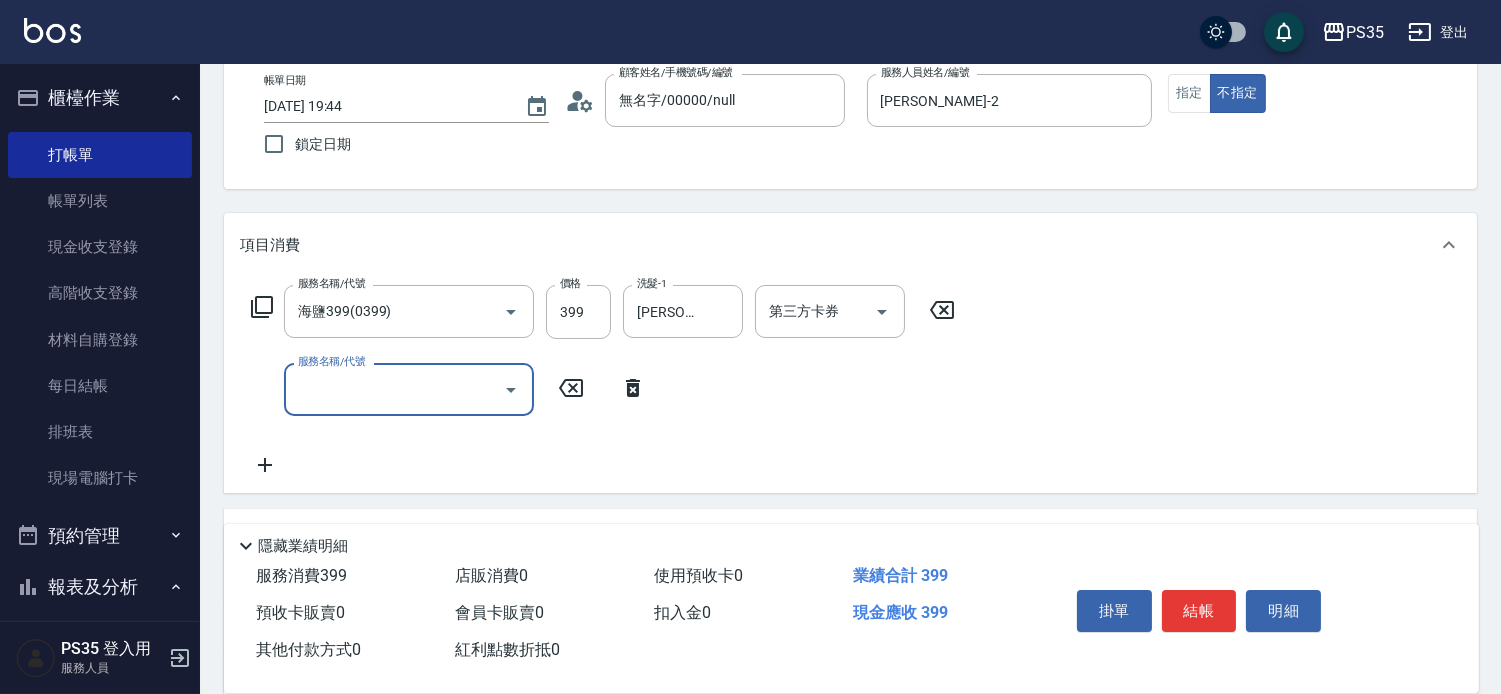click on "結帳" at bounding box center [1199, 611] 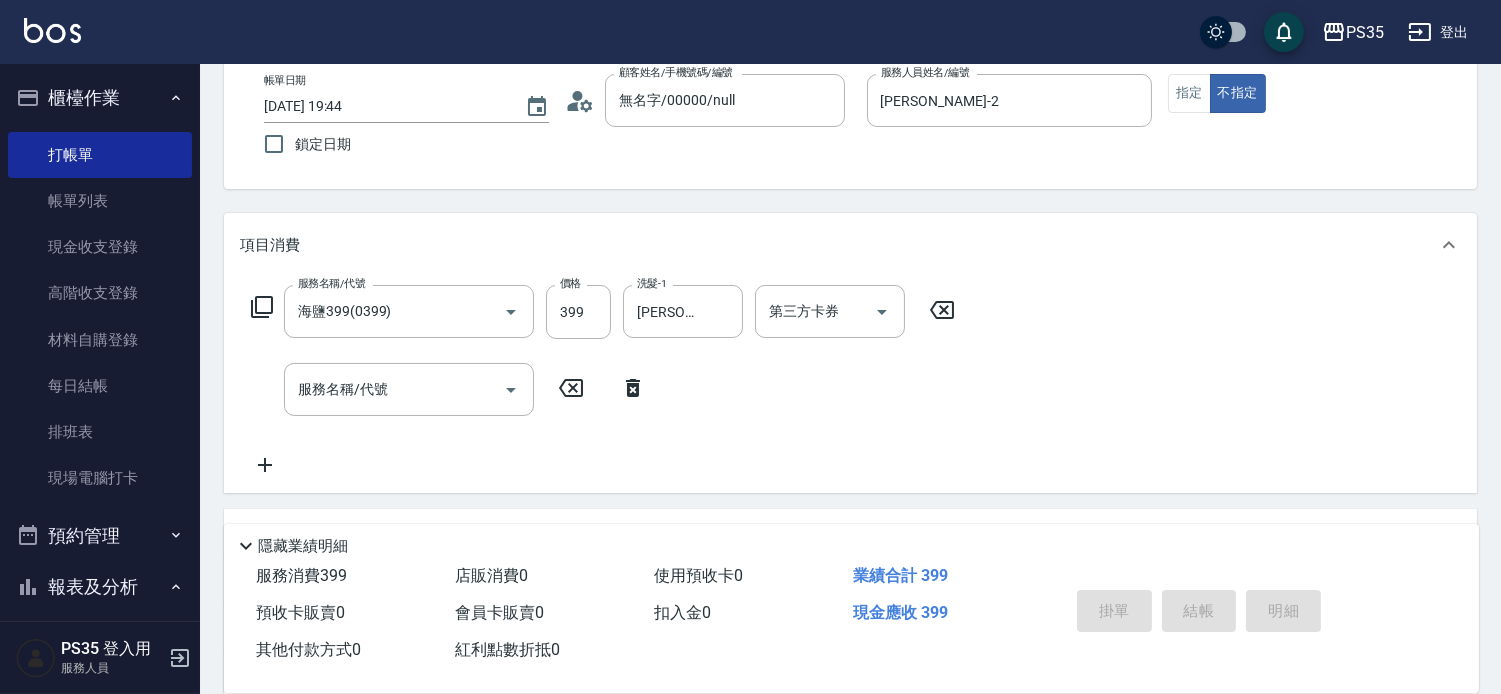 type on "[DATE] 19:45" 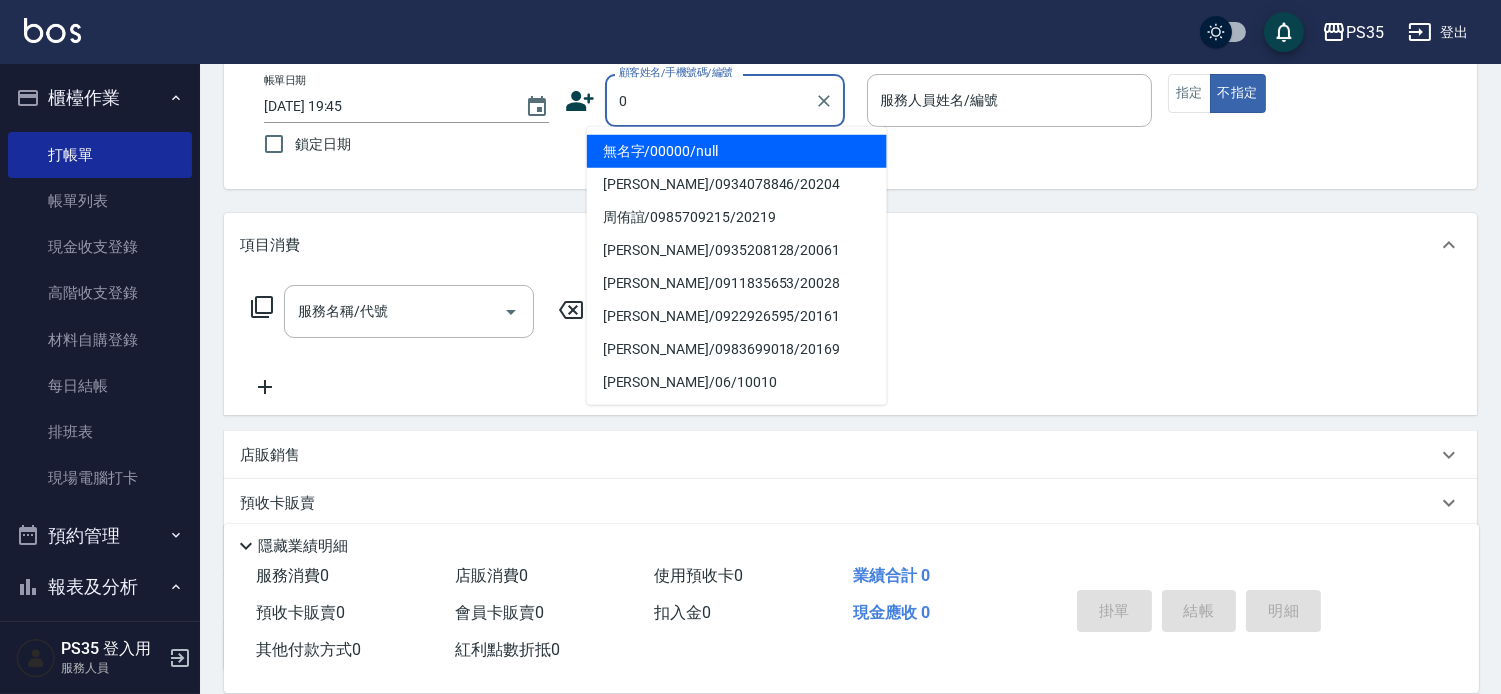 type on "無名字/00000/null" 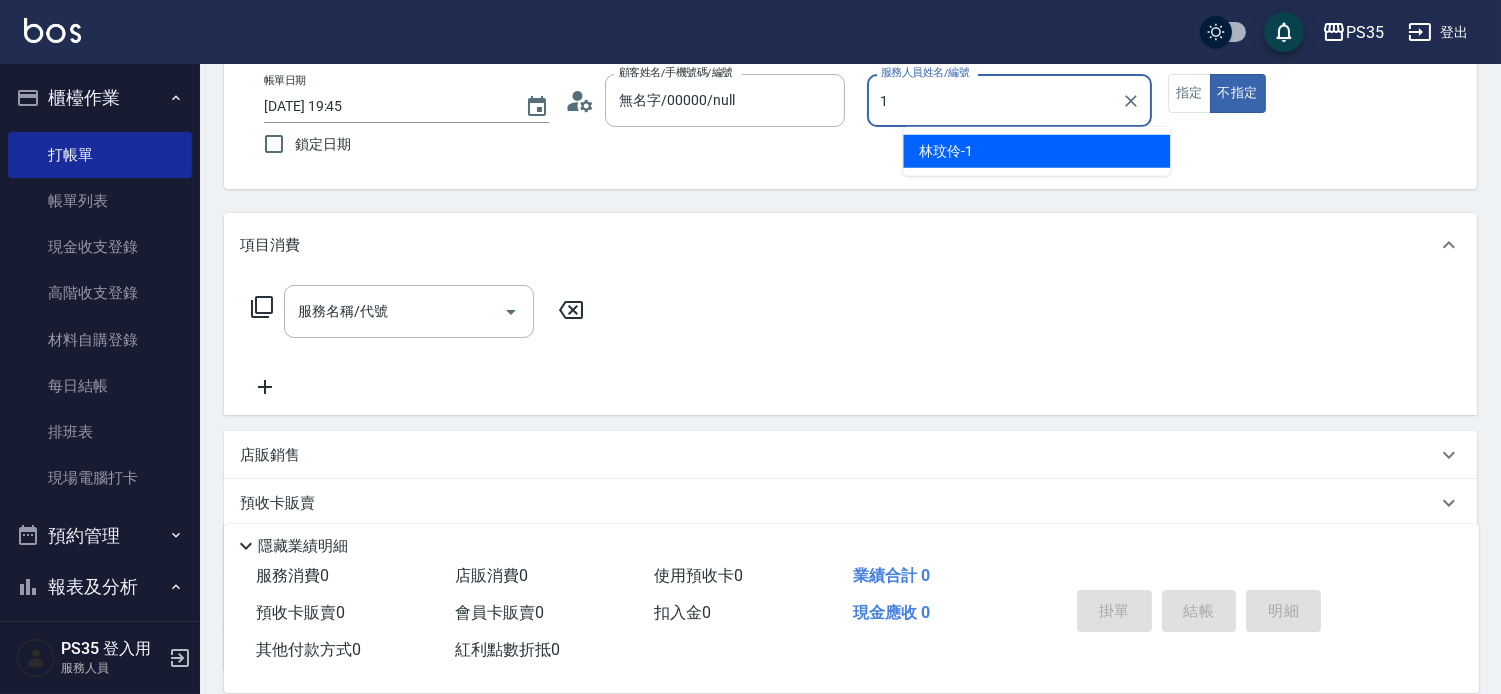 type on "林玟伶-1" 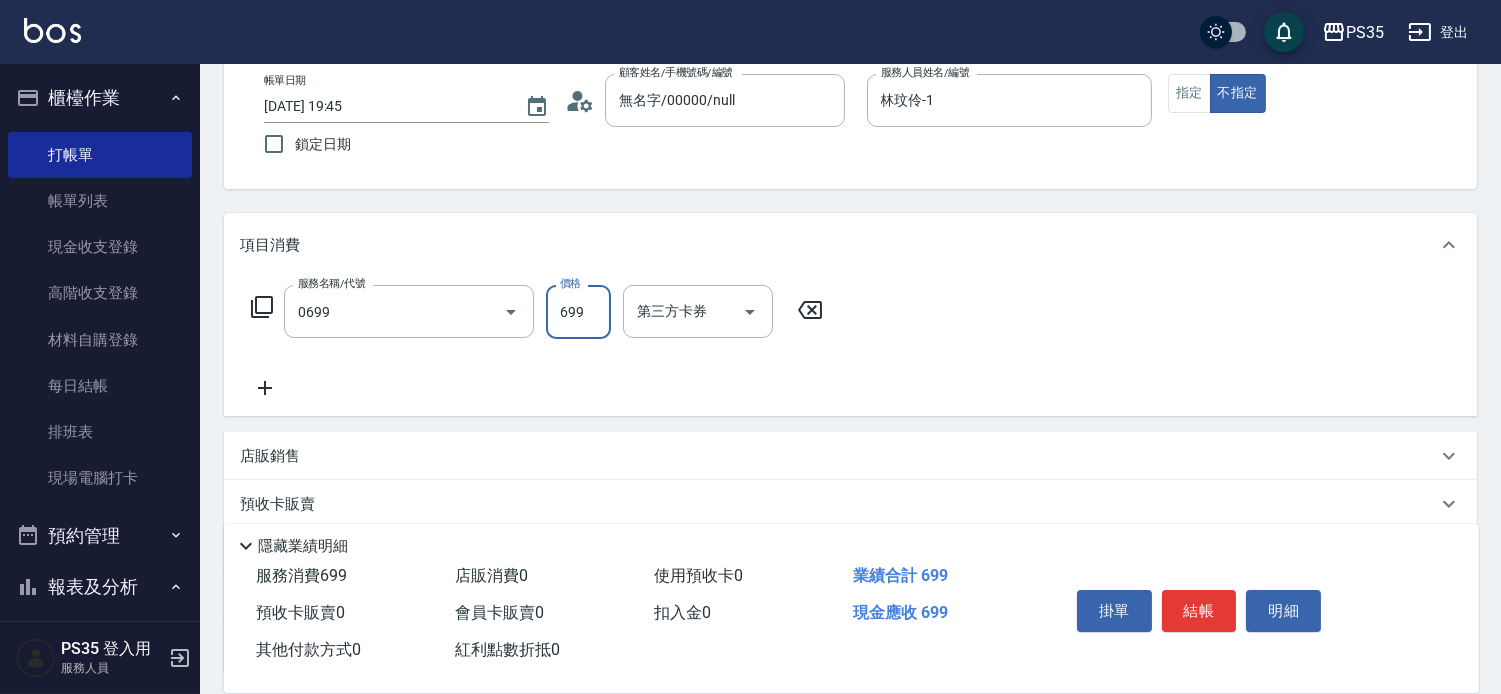 type on "精油SPA(0699)" 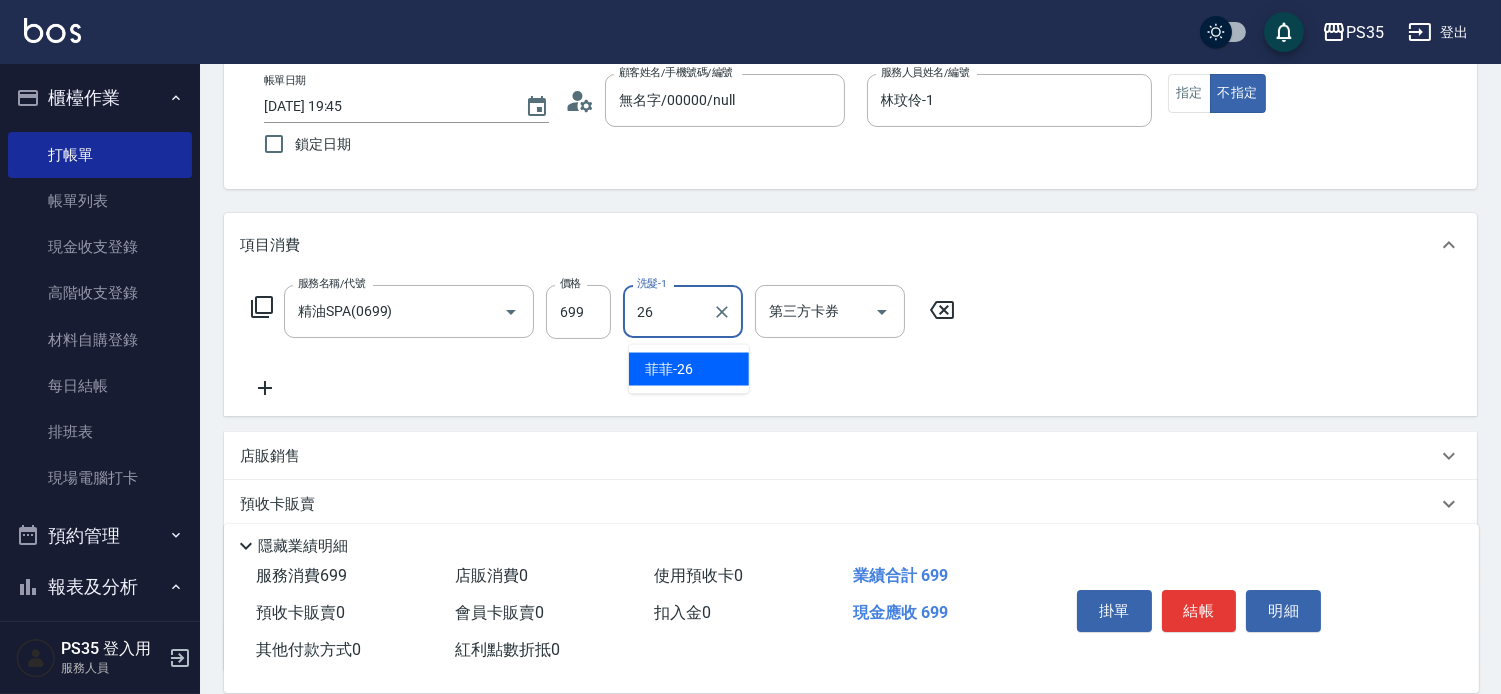 type on "菲菲-26" 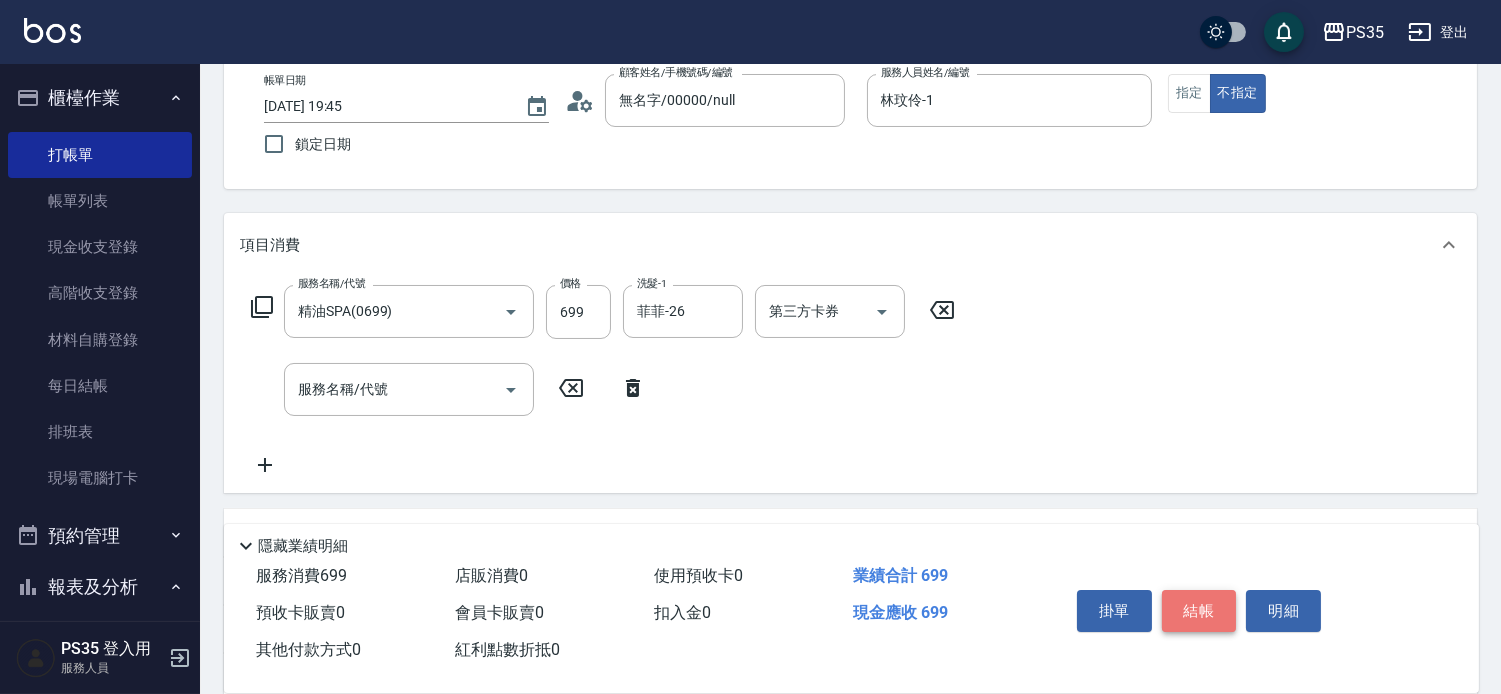 click on "結帳" at bounding box center (1199, 611) 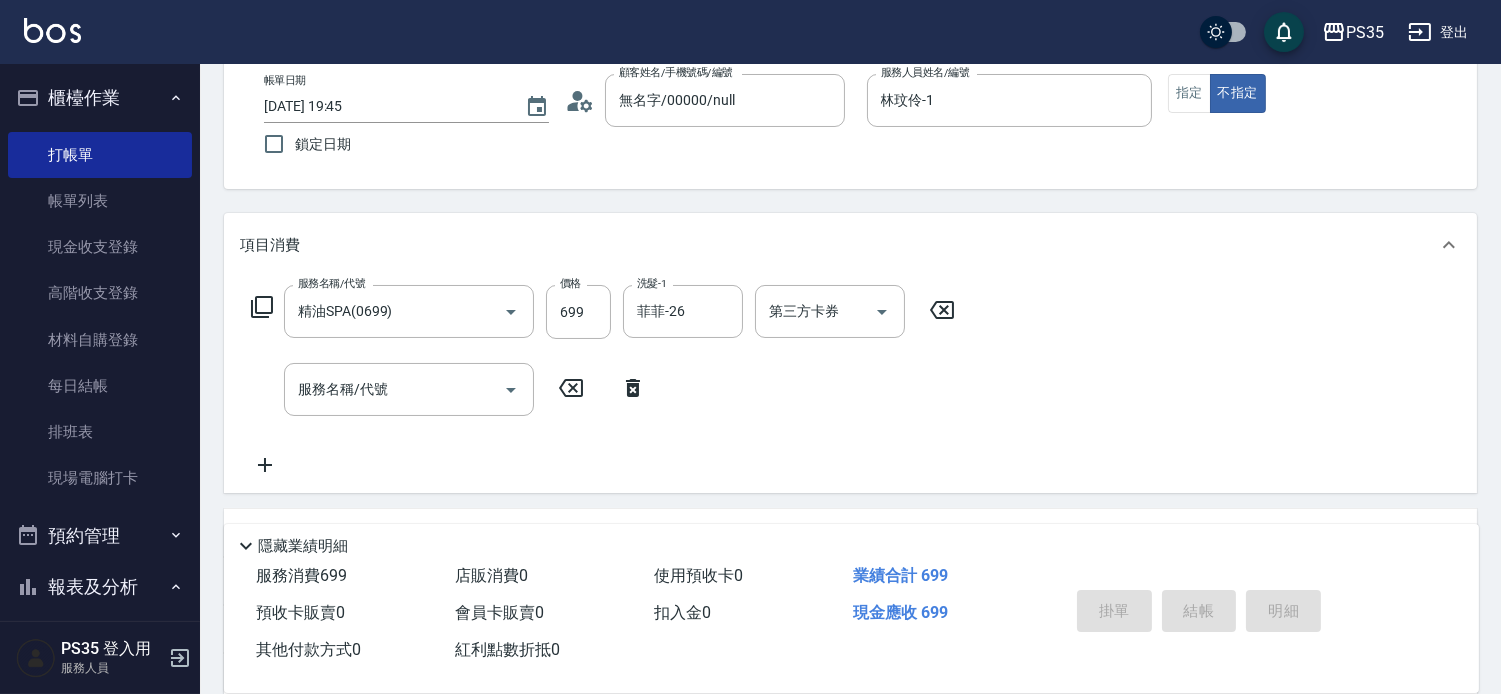type on "[DATE] 19:58" 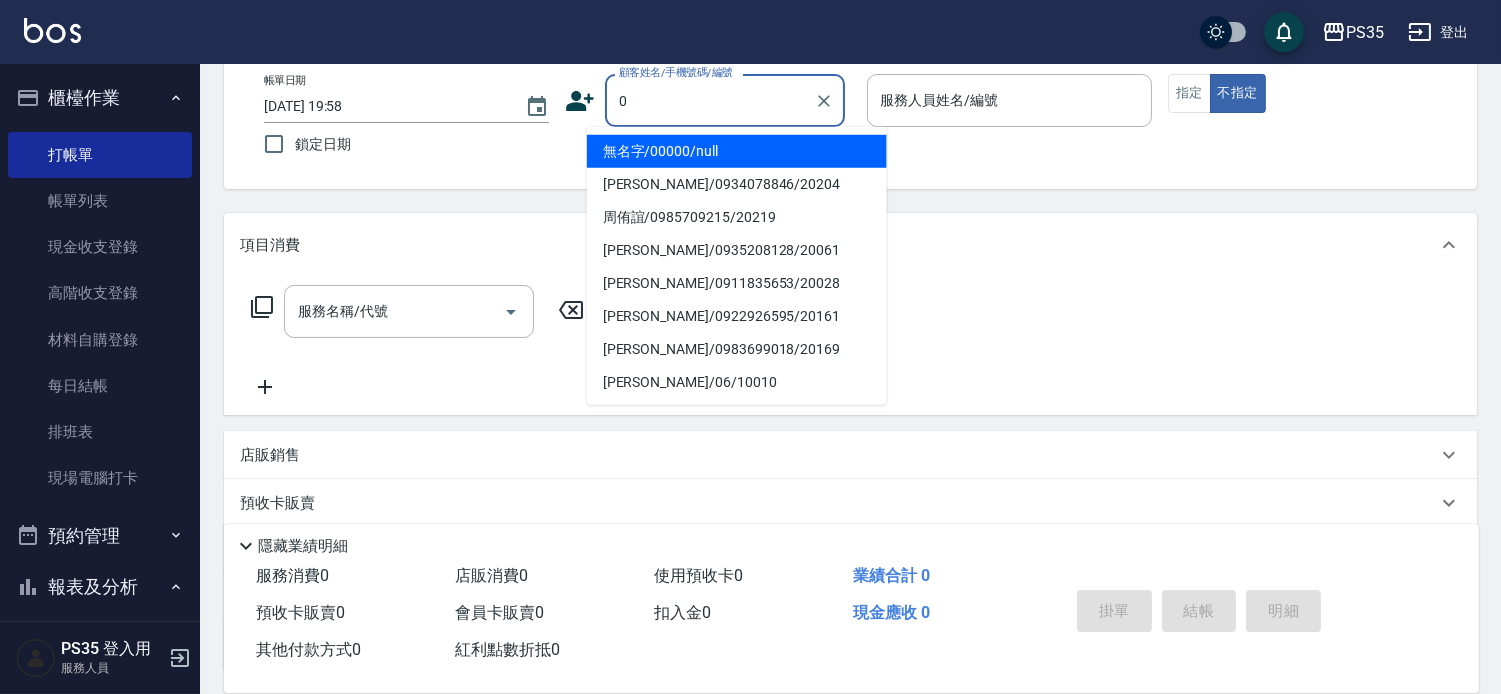 type on "無名字/00000/null" 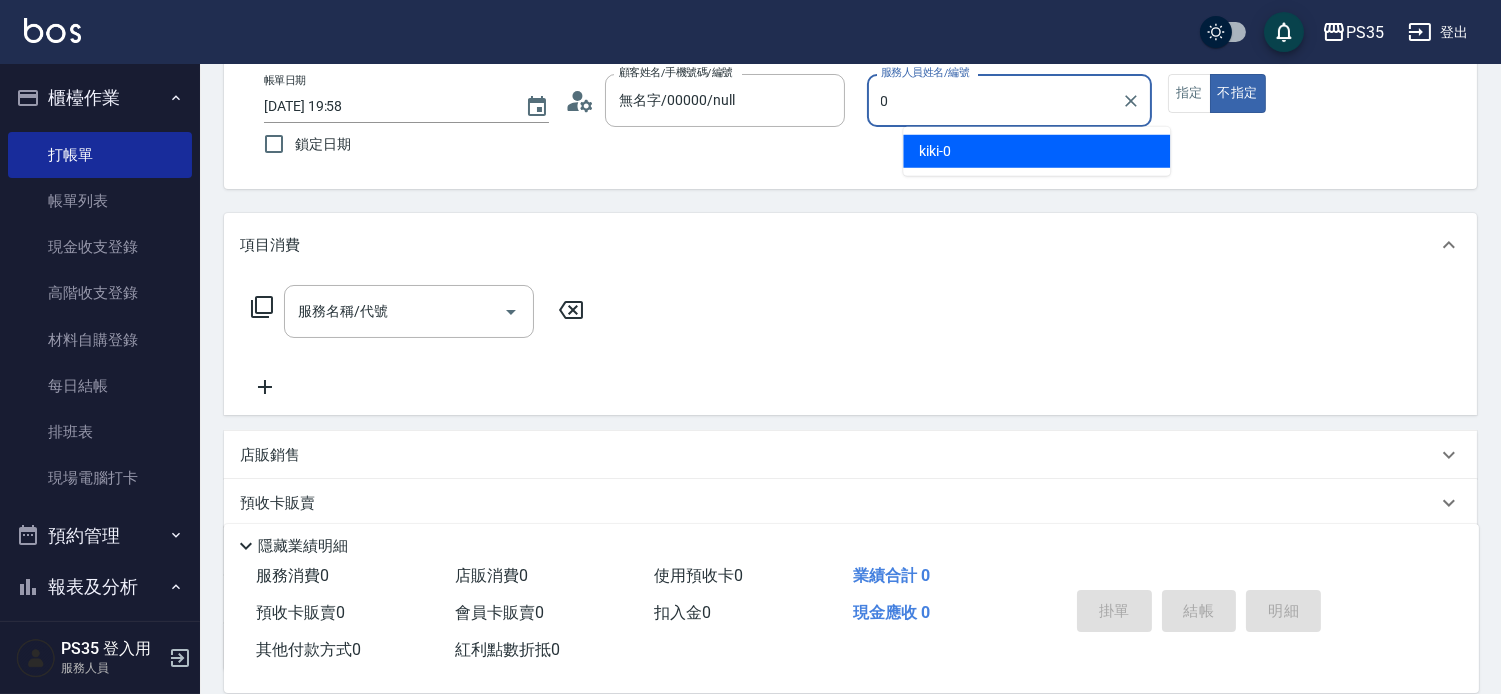 type on "kiki-0" 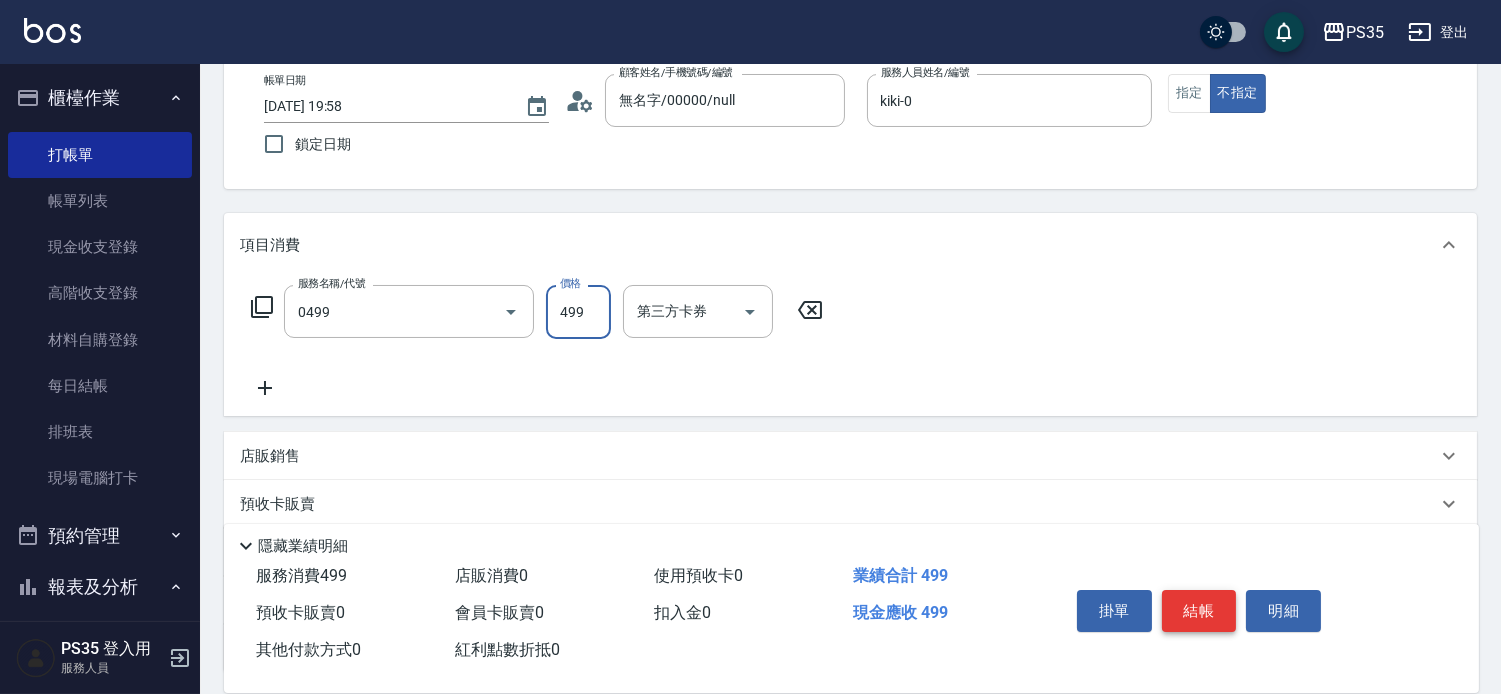 type on "[PERSON_NAME]499(0499)" 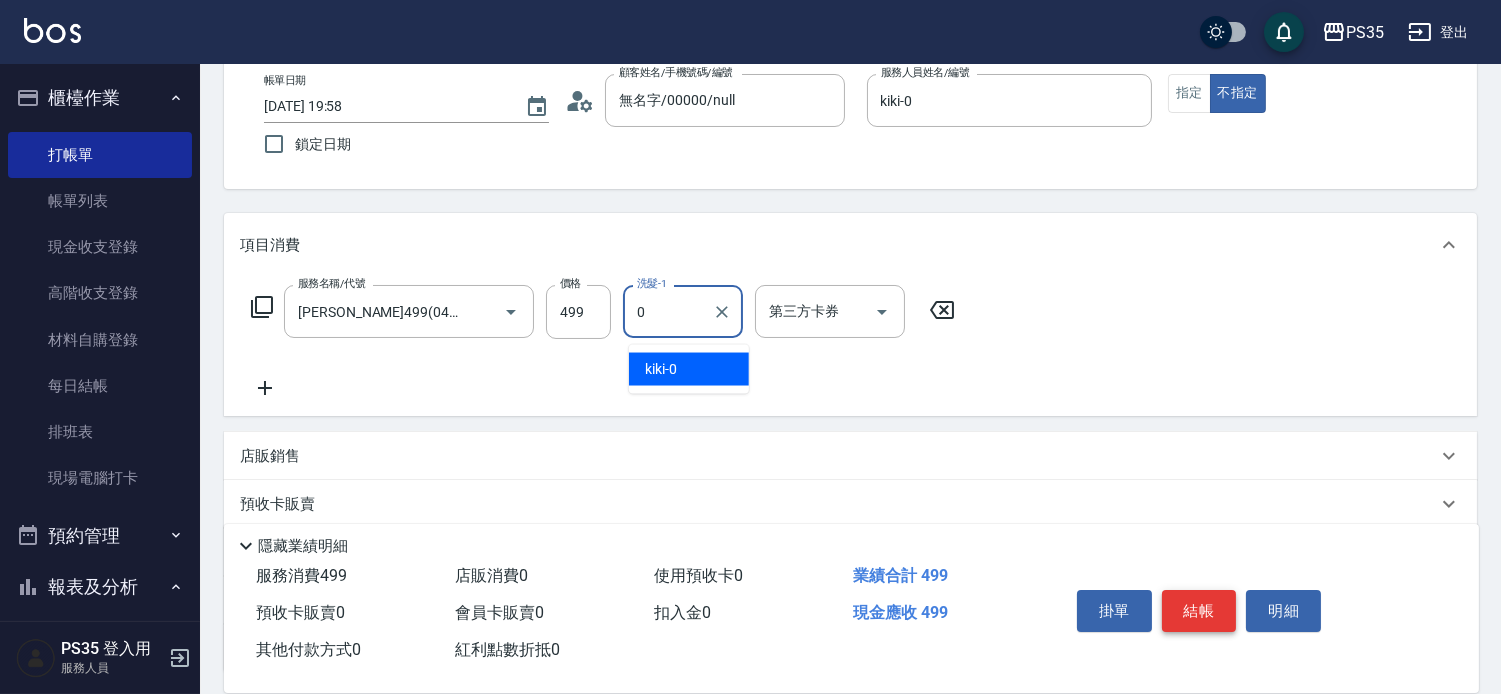 type on "kiki-0" 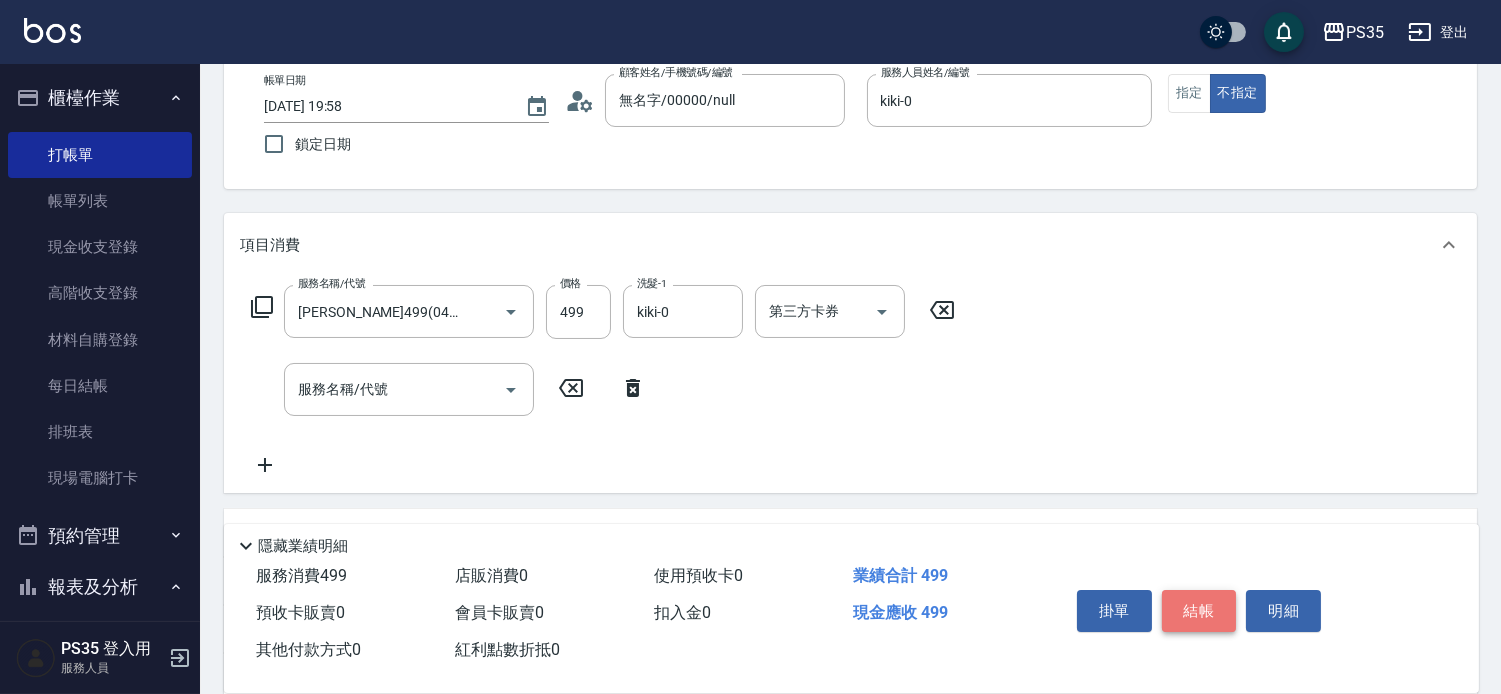 click on "結帳" at bounding box center [1199, 611] 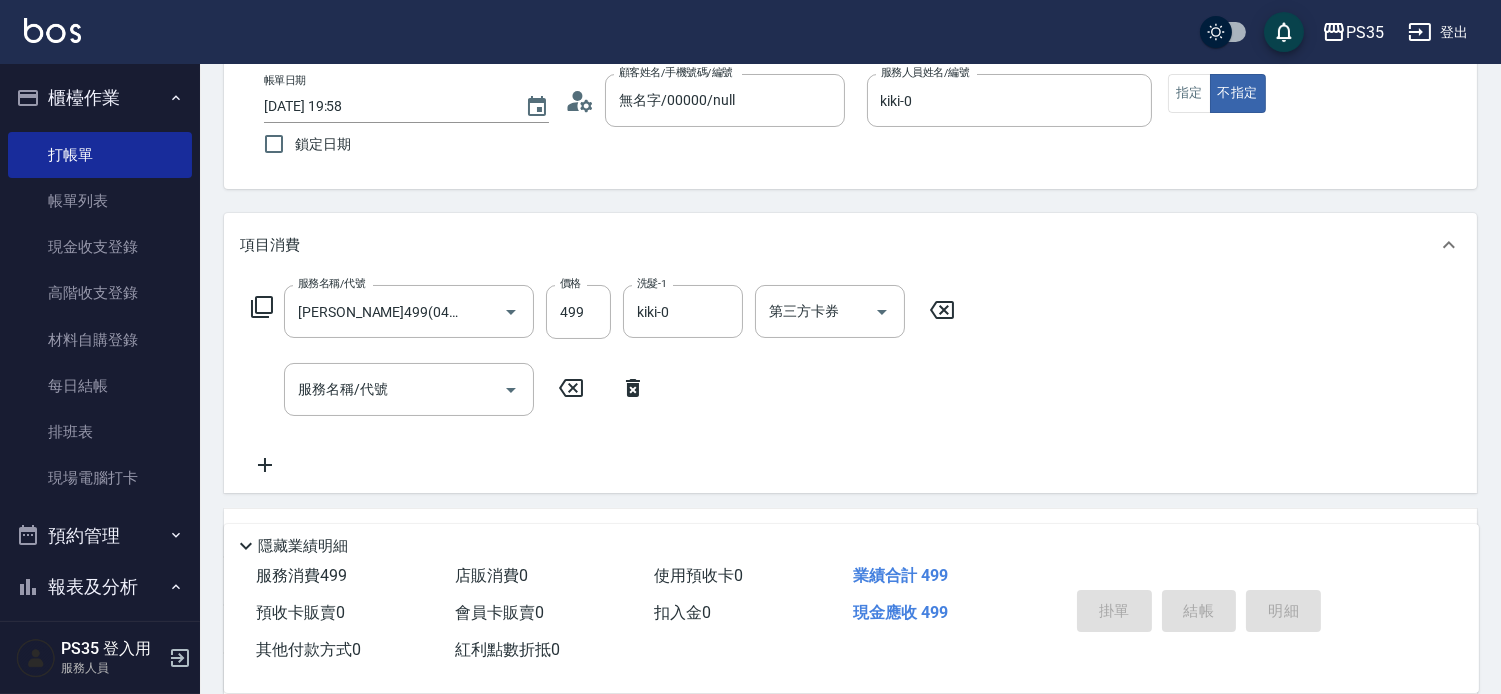 type 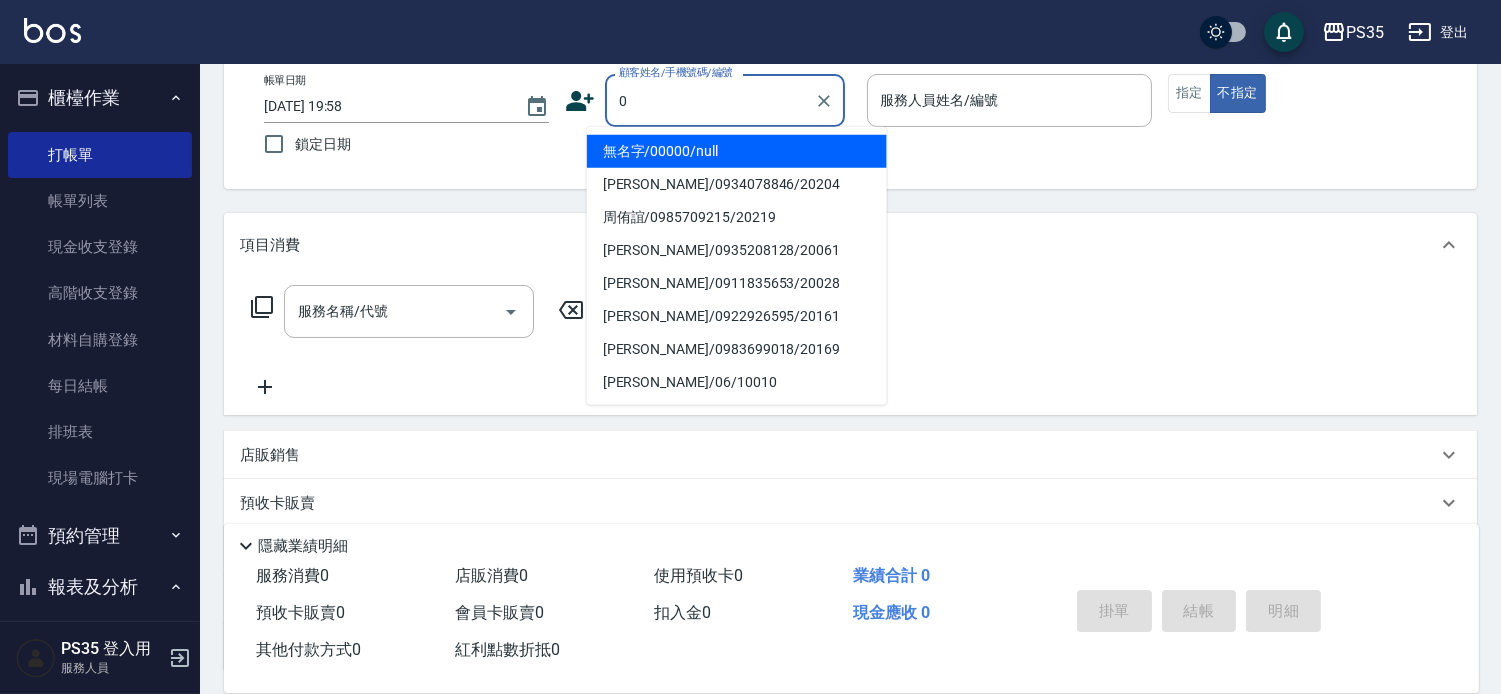 type on "無名字/00000/null" 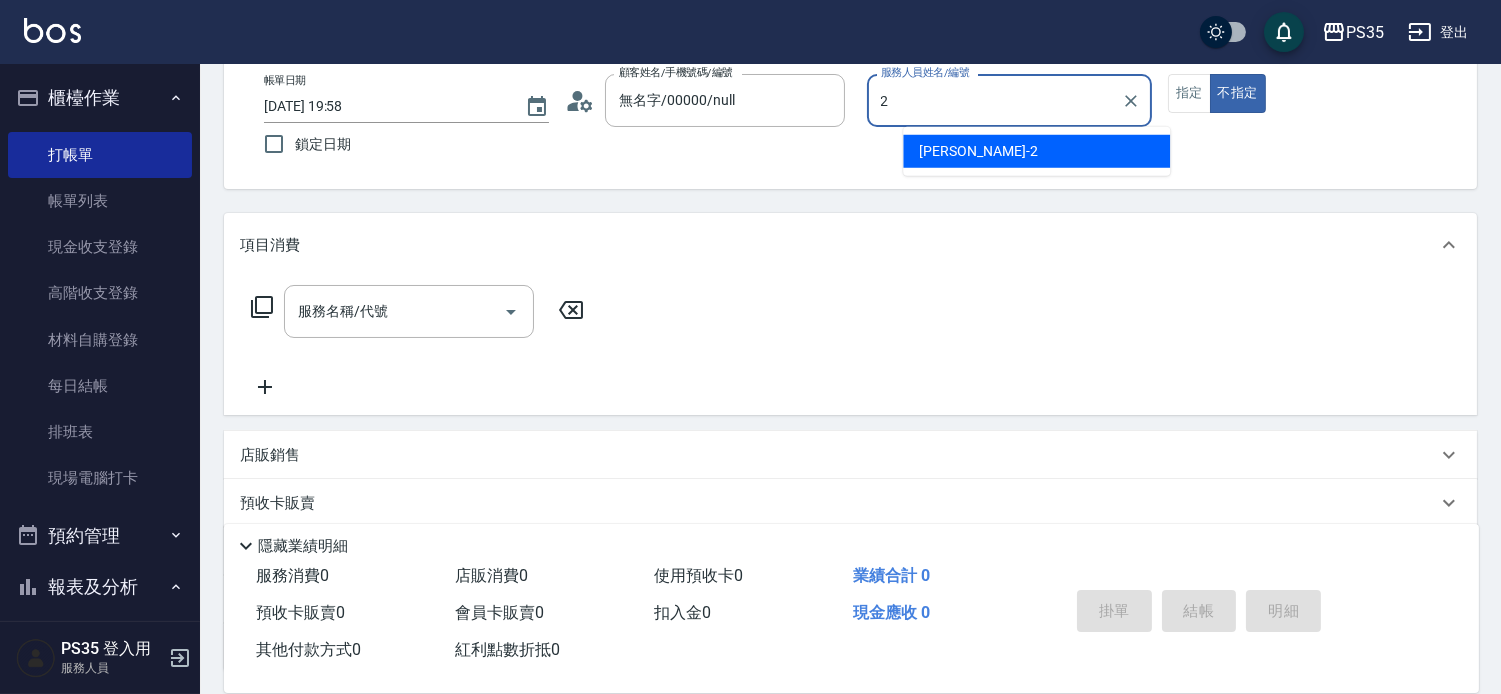 type on "[PERSON_NAME]-2" 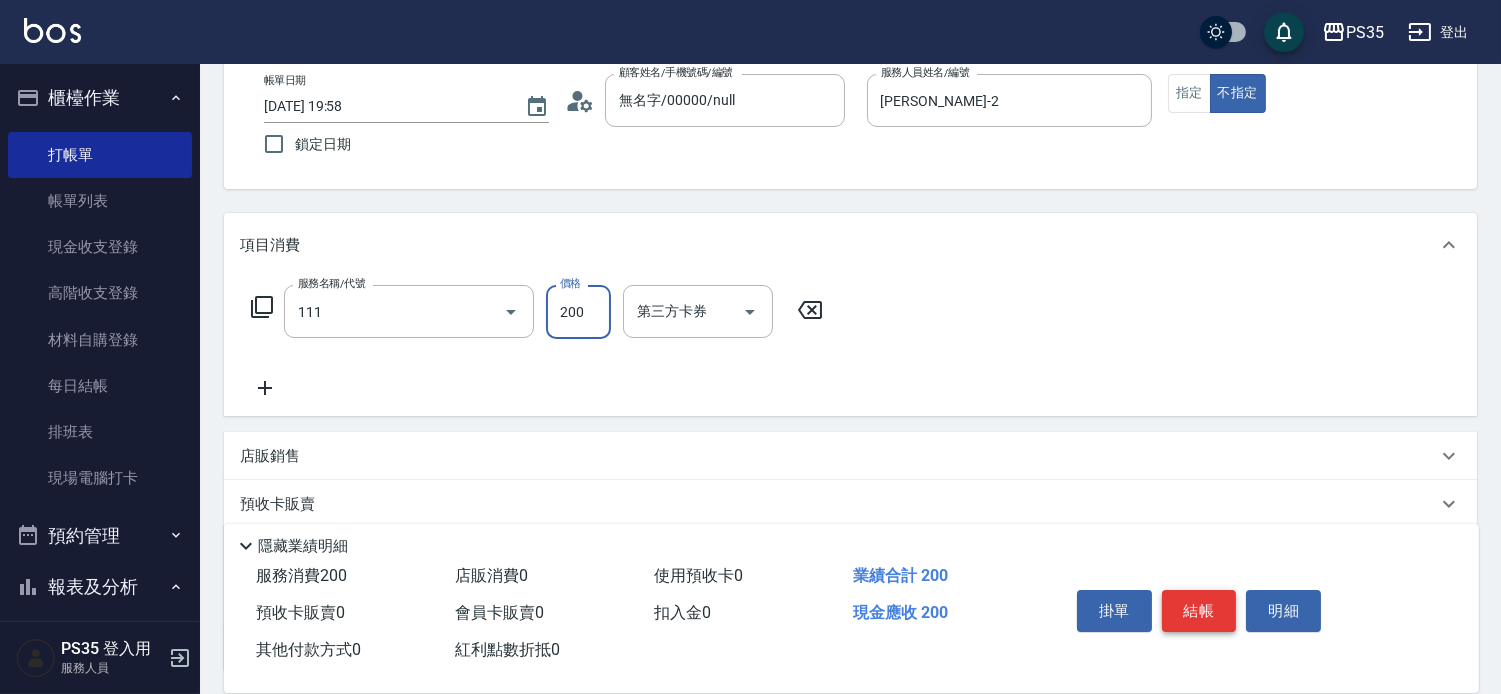 type on "200(111)" 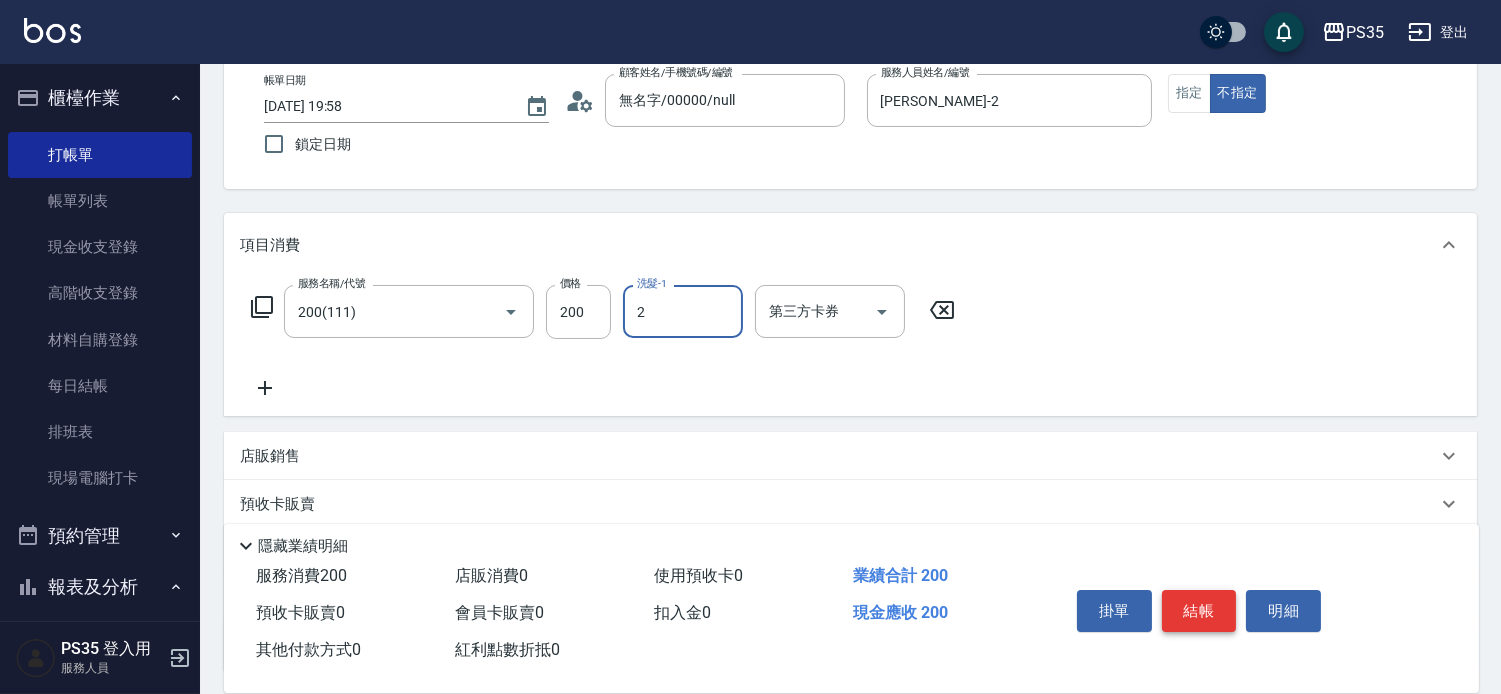 type on "[PERSON_NAME]-2" 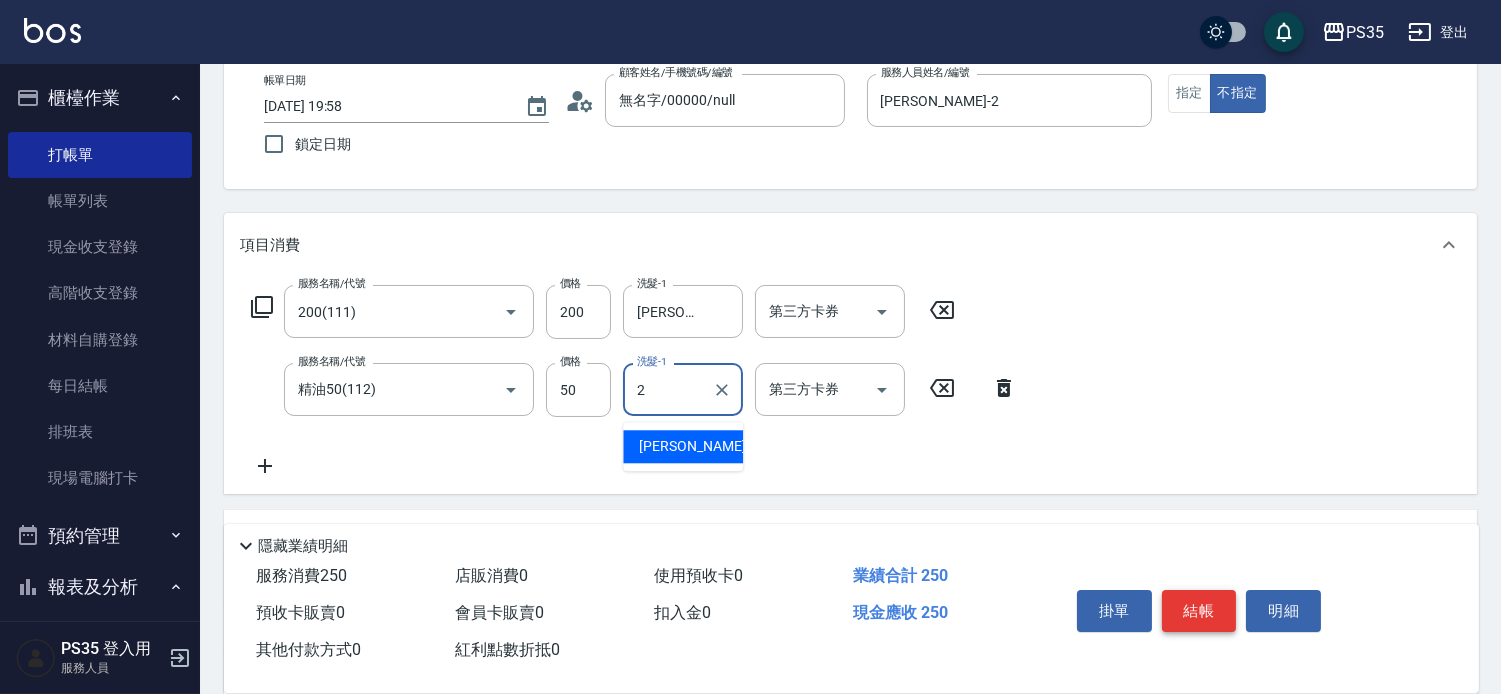 type on "[PERSON_NAME]-2" 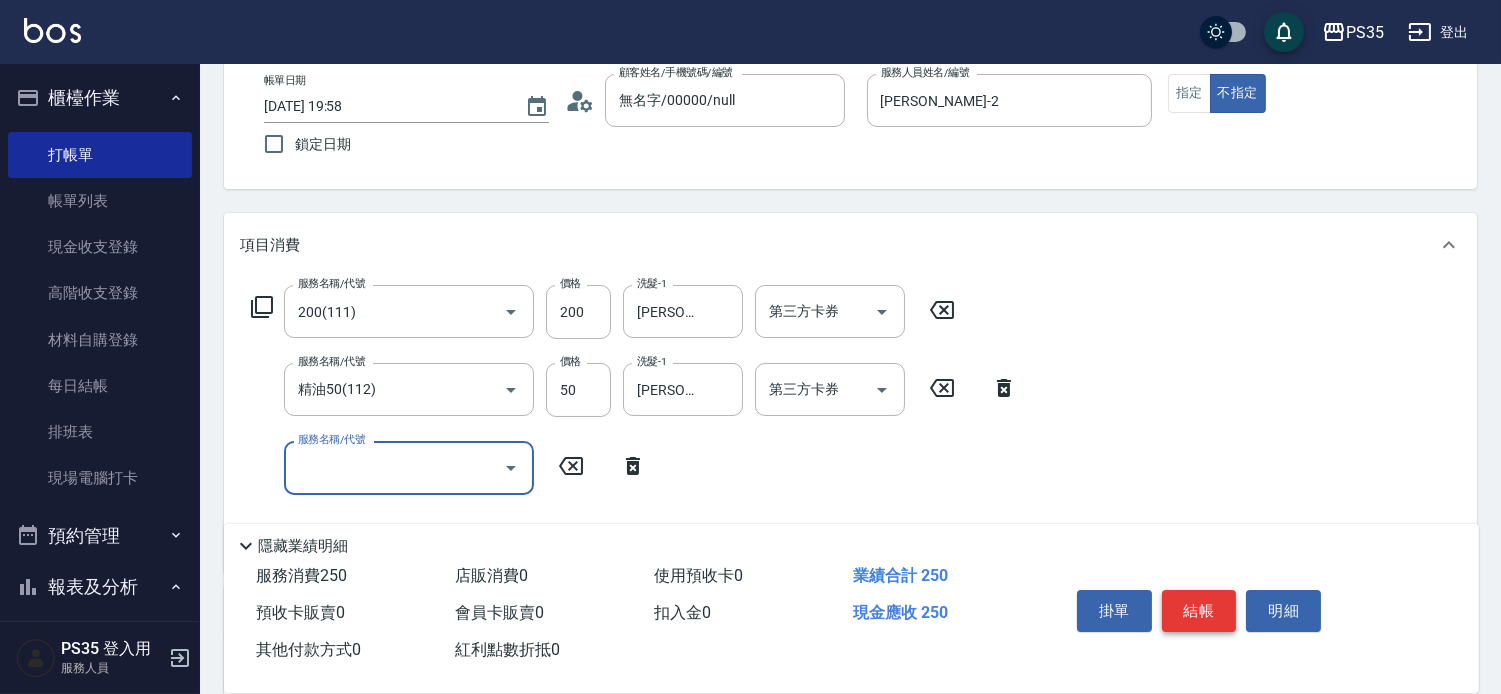 click on "結帳" at bounding box center (1199, 611) 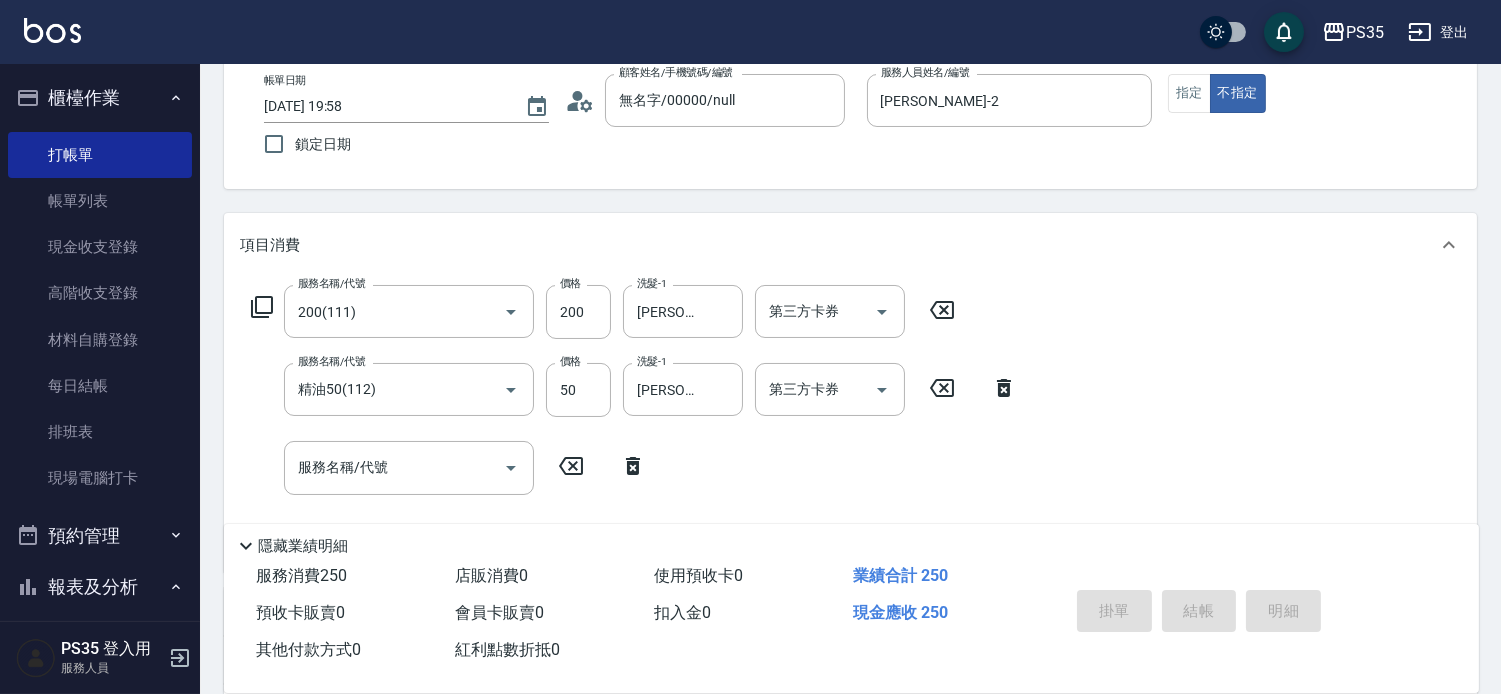 type 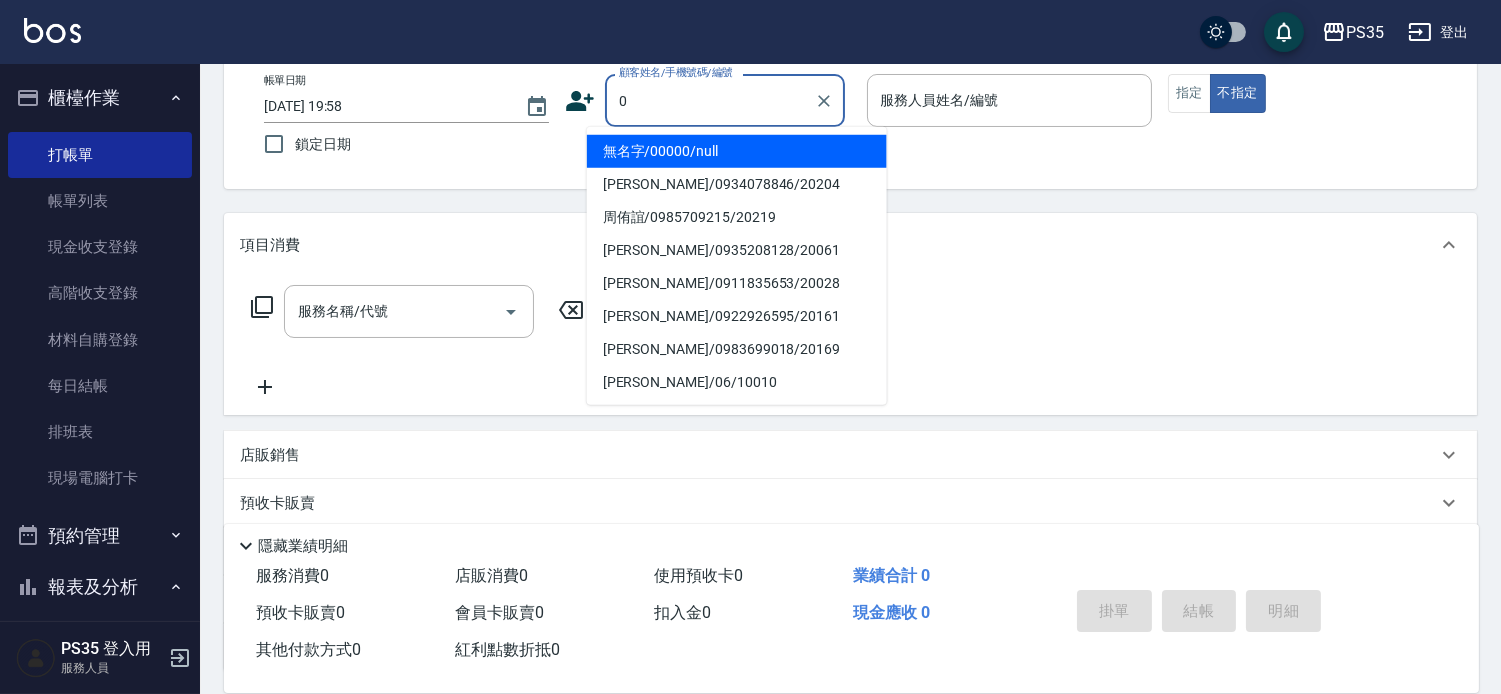 type on "無名字/00000/null" 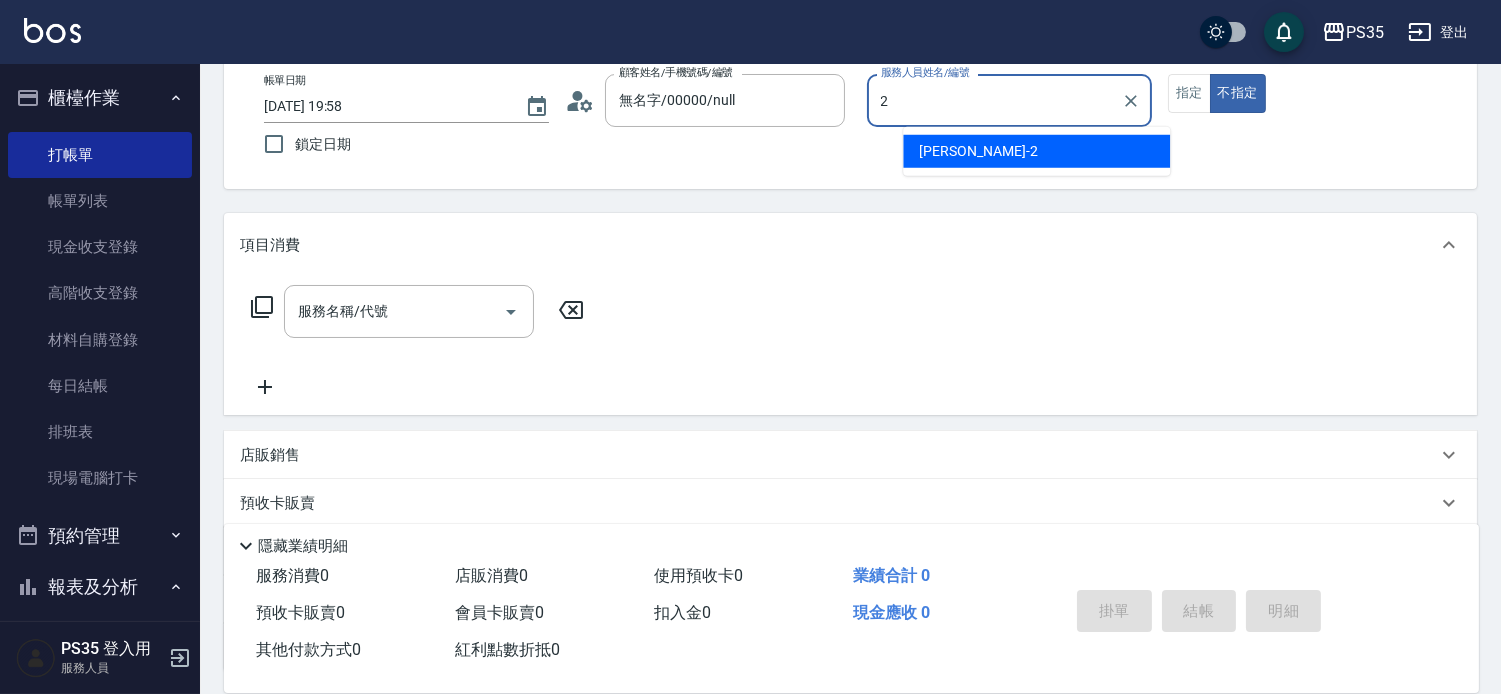 type on "[PERSON_NAME]-2" 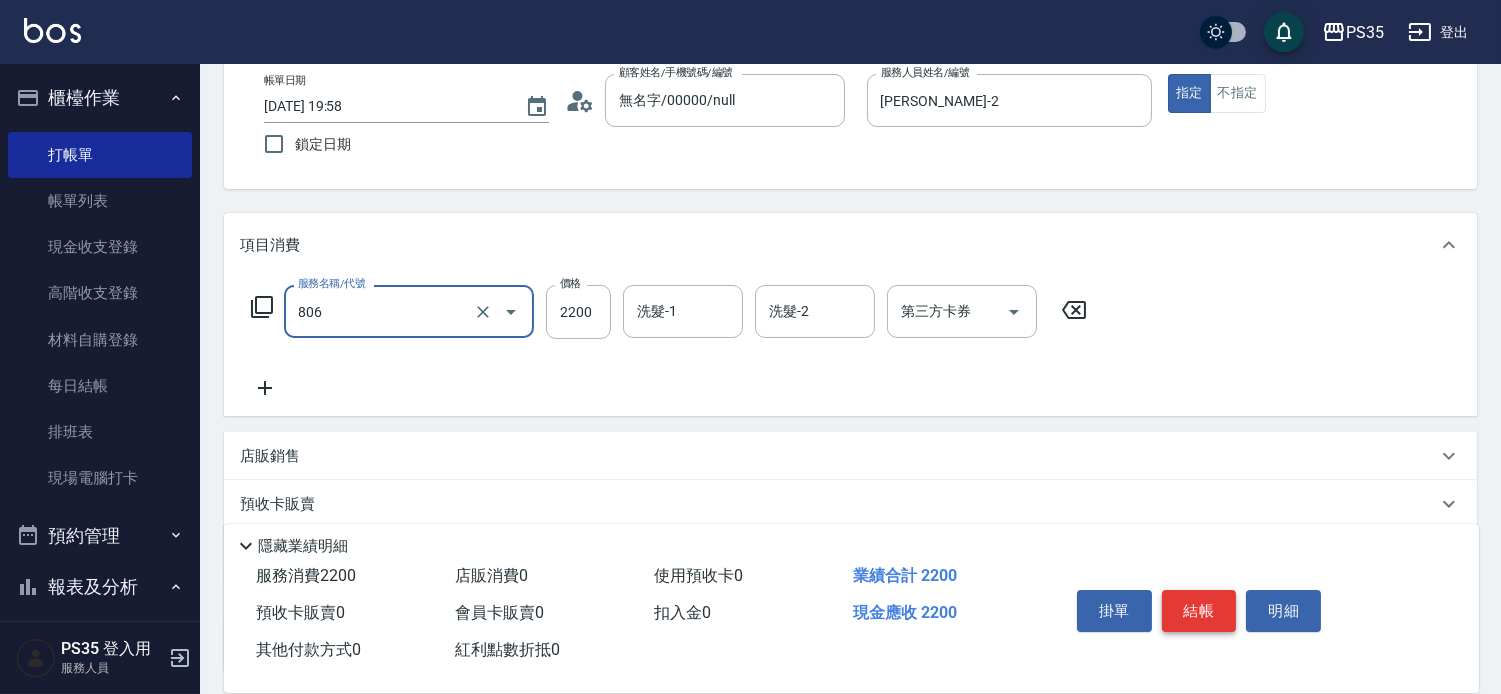 type on "染B(806)" 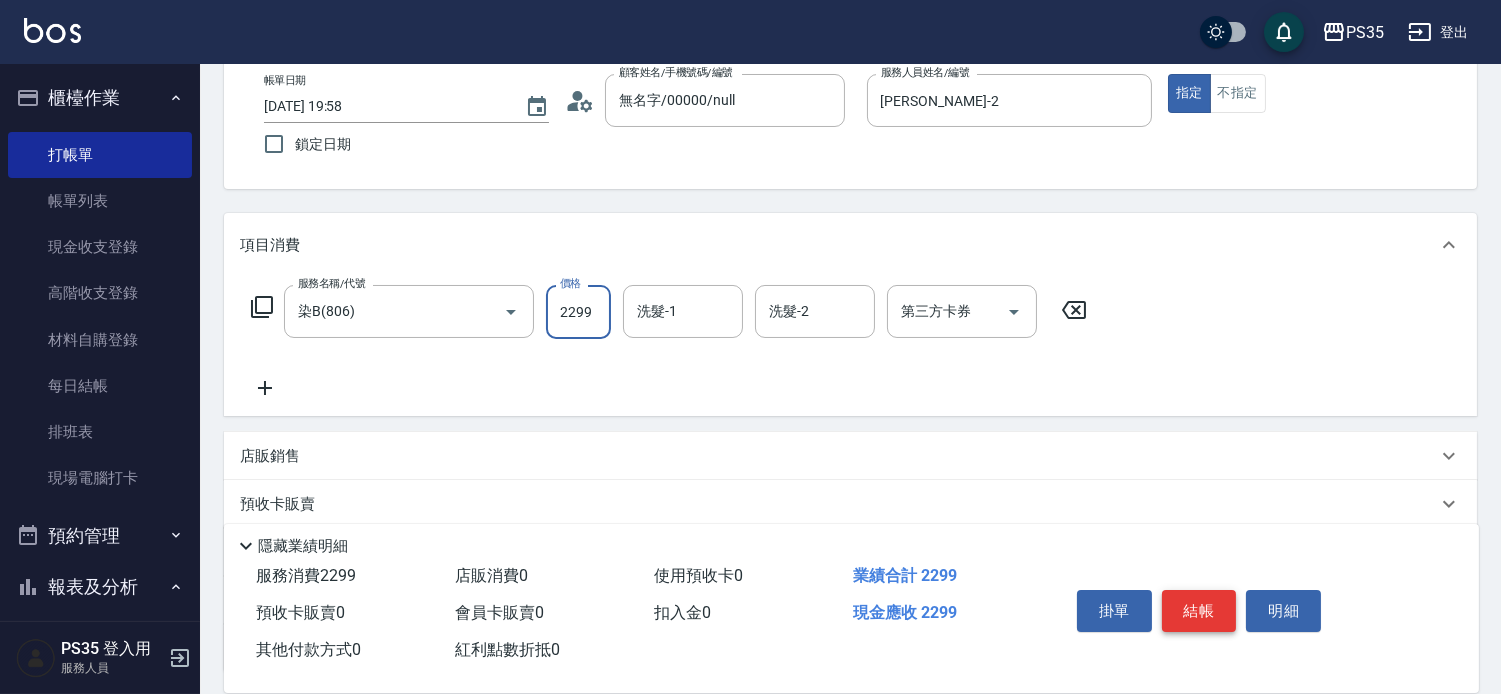 type on "2299" 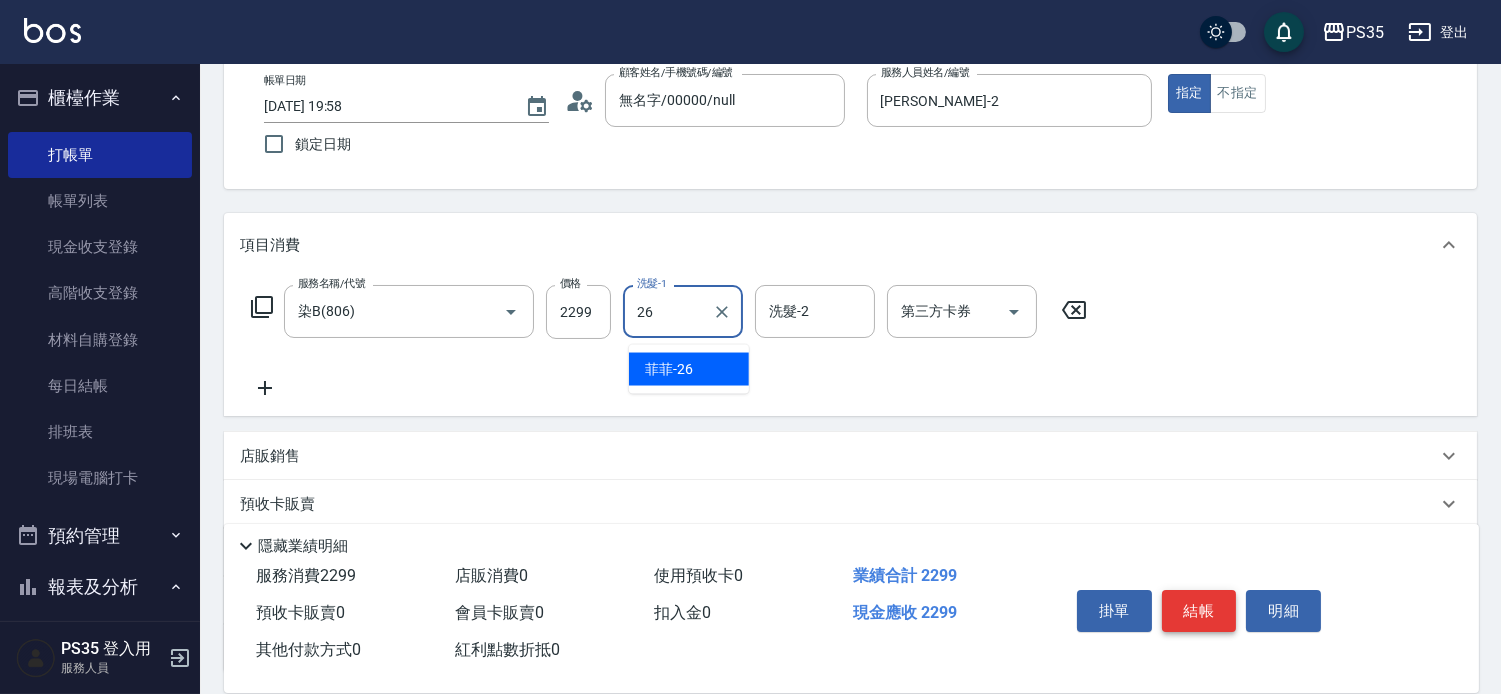 type on "26" 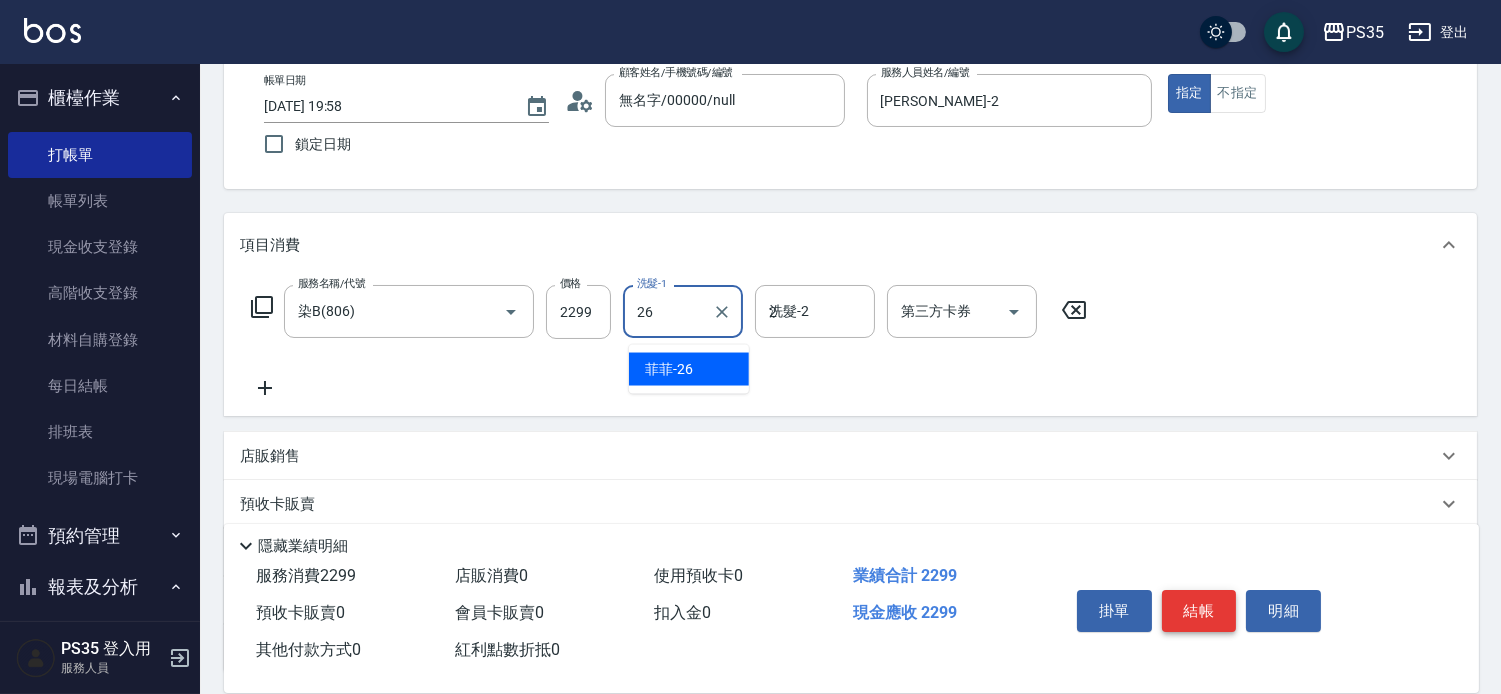 type on "菲菲-26" 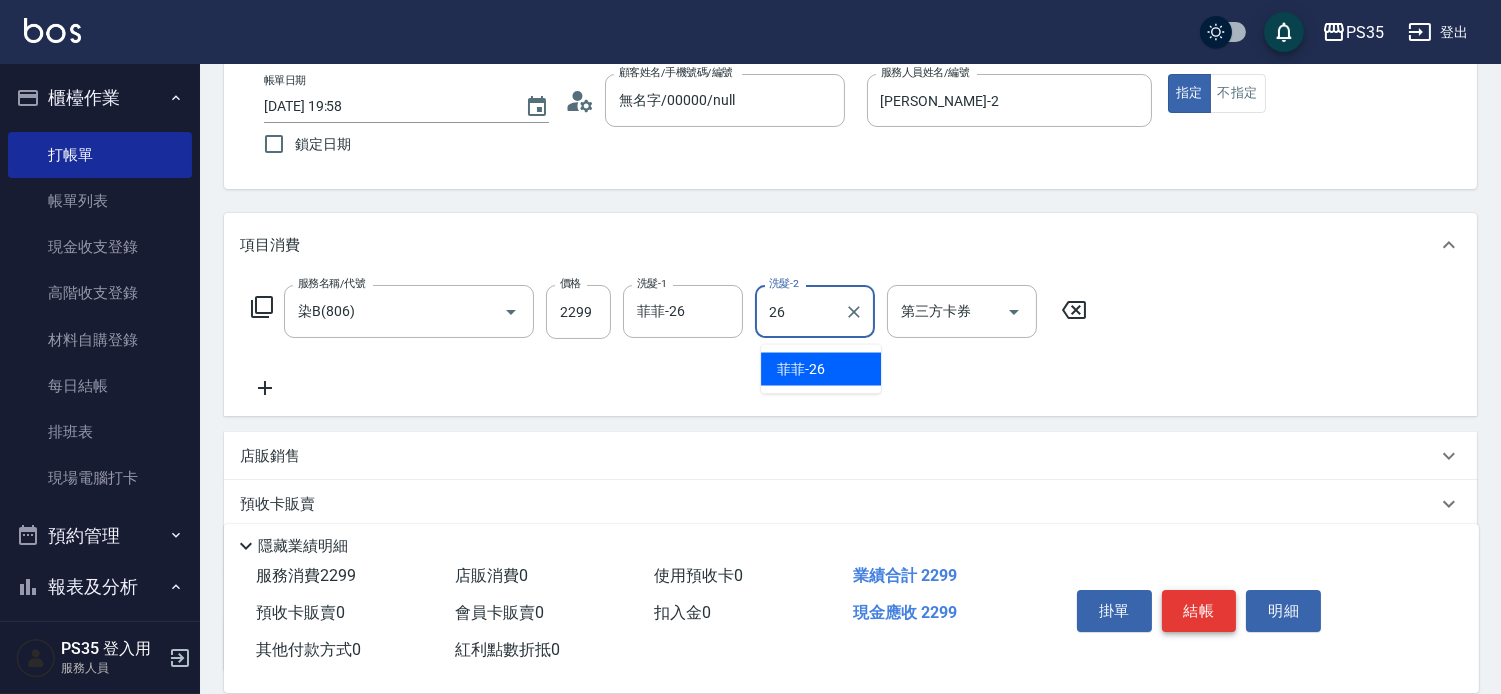 type on "菲菲-26" 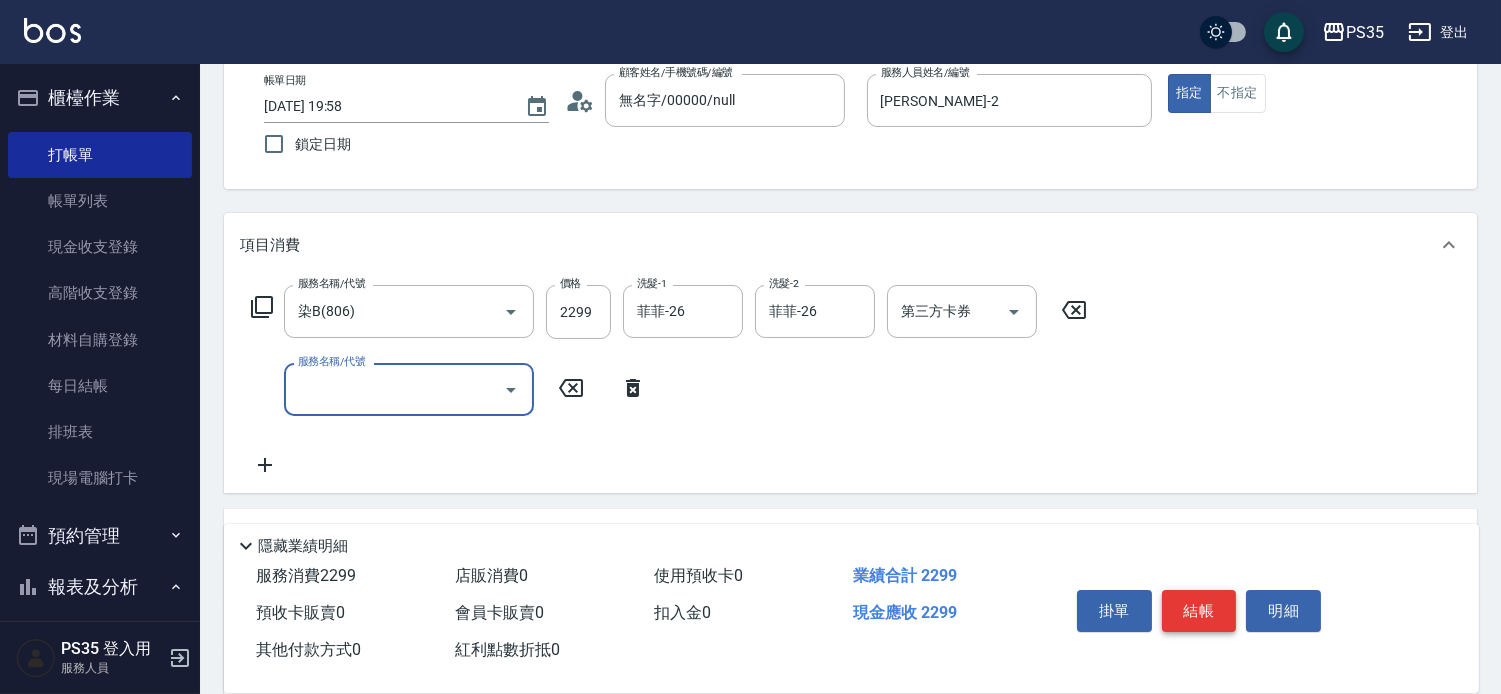 click on "結帳" at bounding box center [1199, 611] 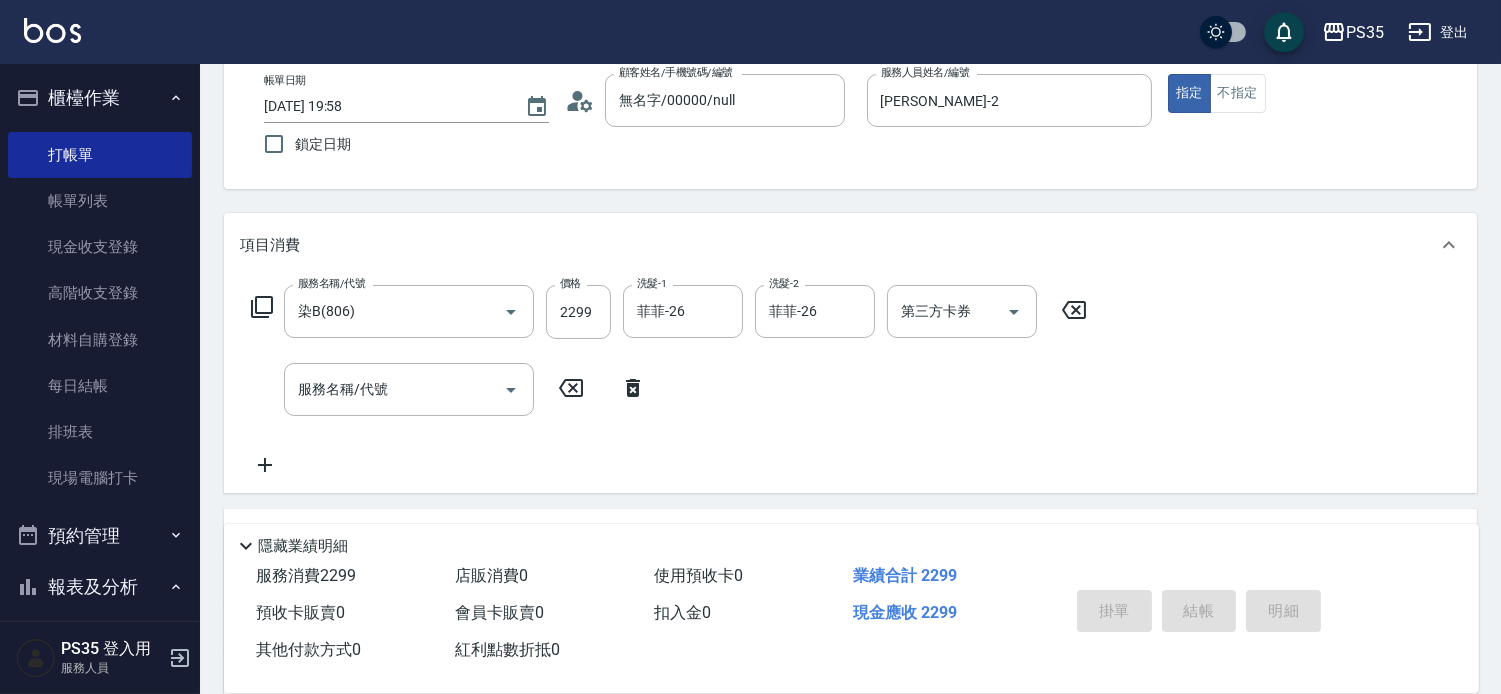 type on "[DATE] 19:59" 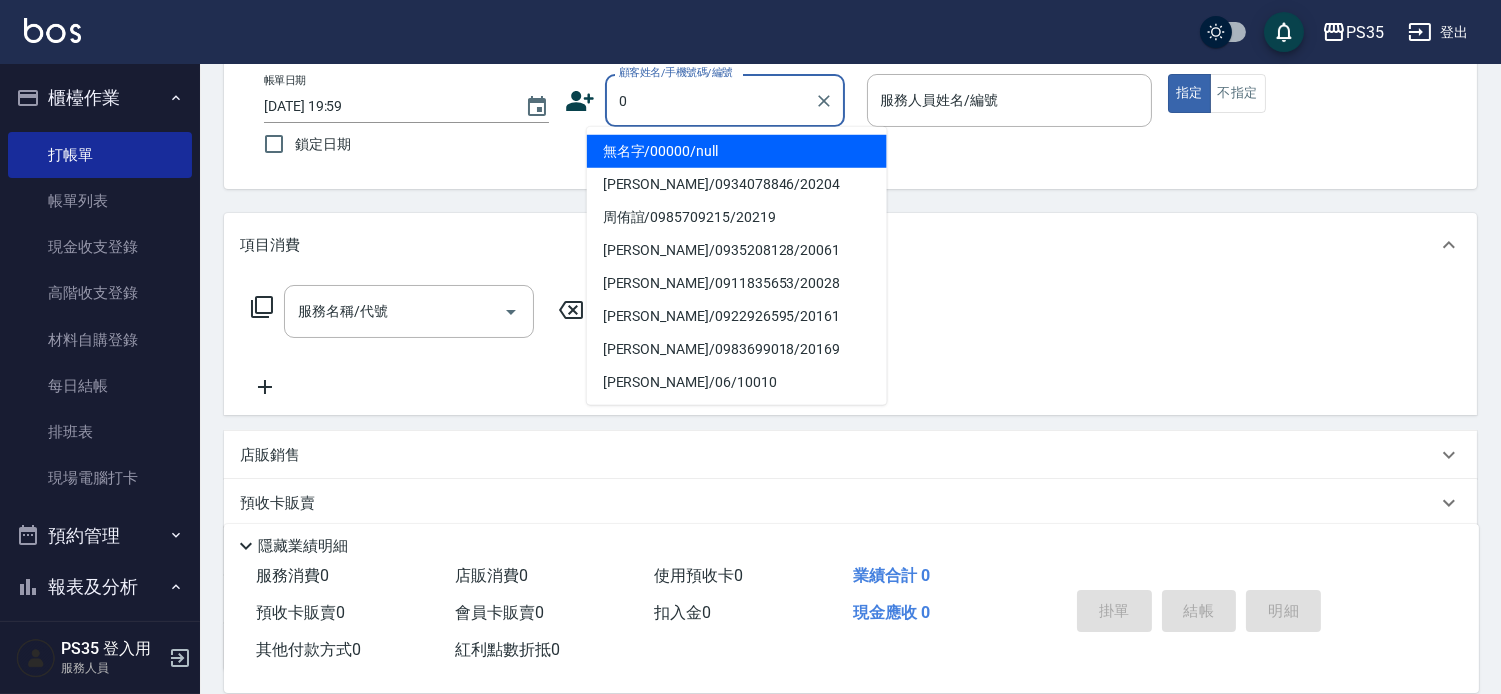 type on "無名字/00000/null" 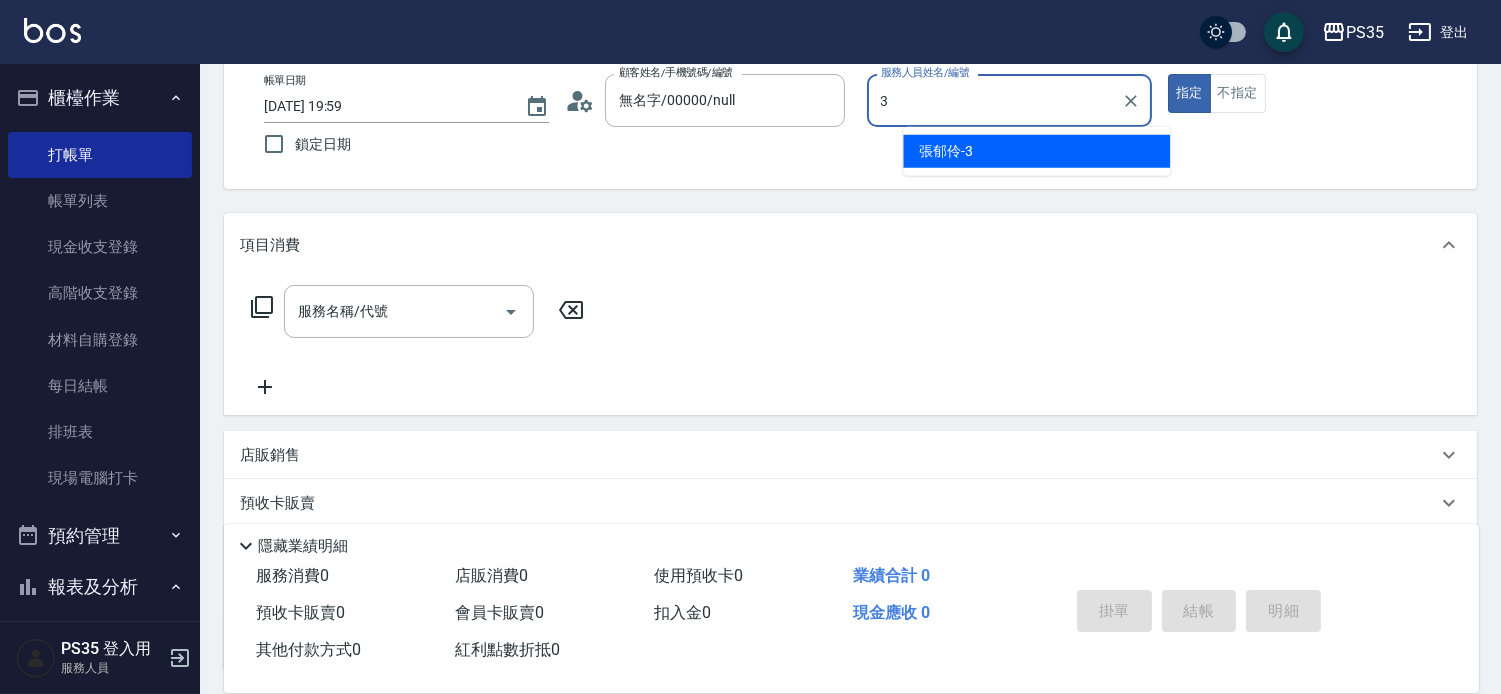 type on "張郁伶-3" 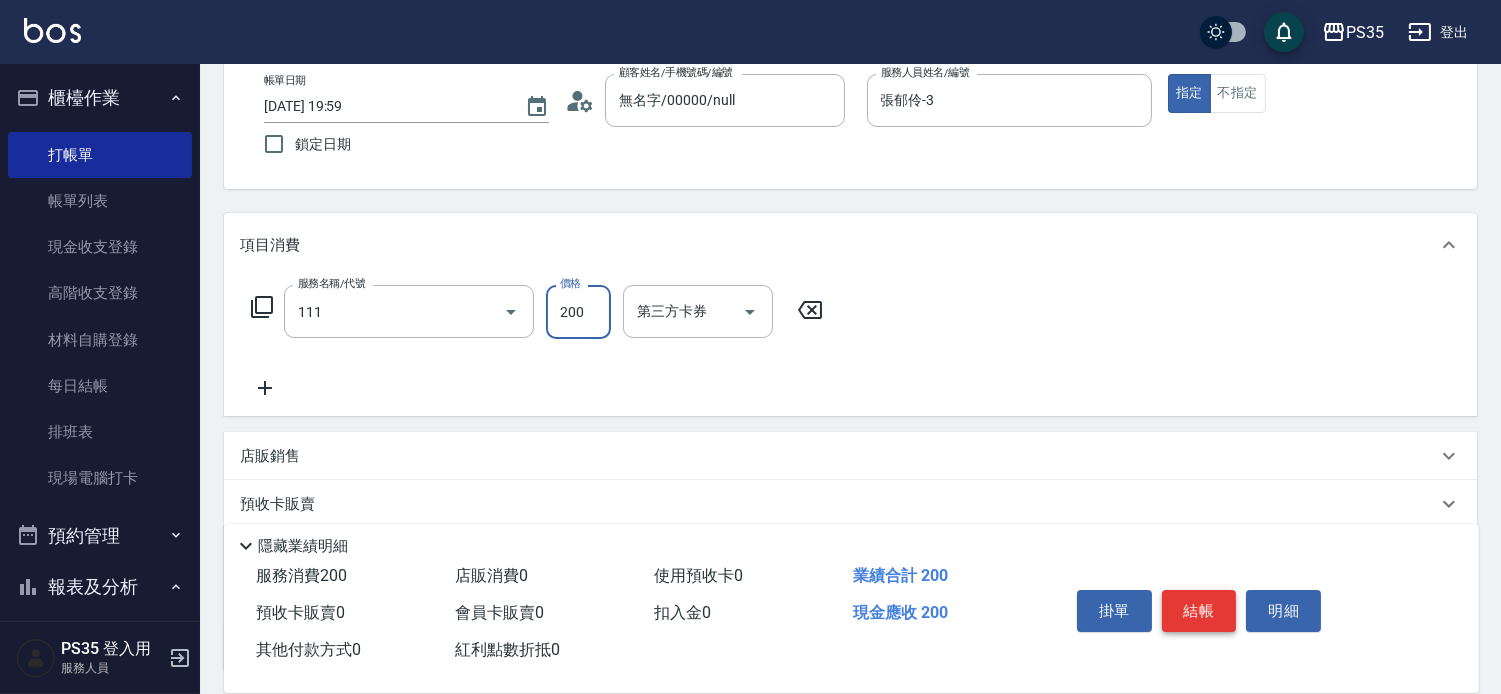 type on "200(111)" 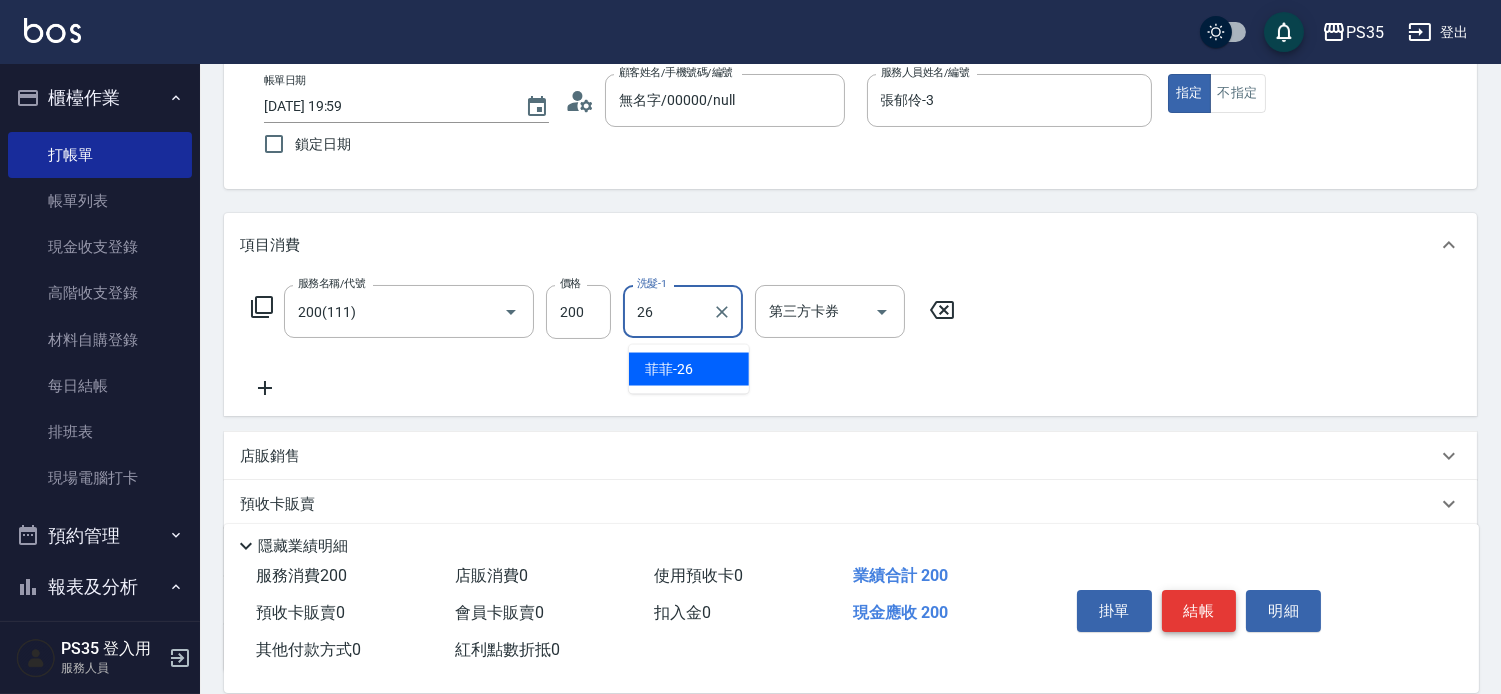 type on "菲菲-26" 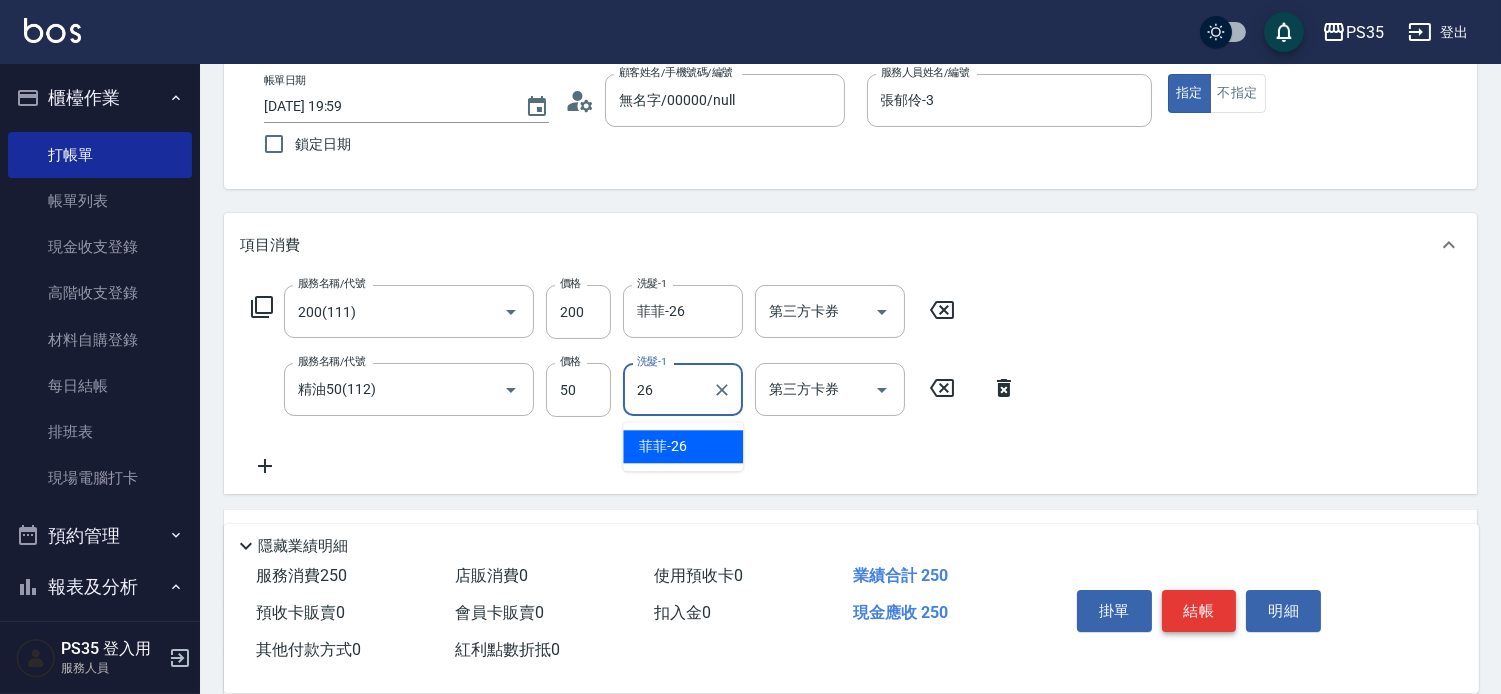 type on "菲菲-26" 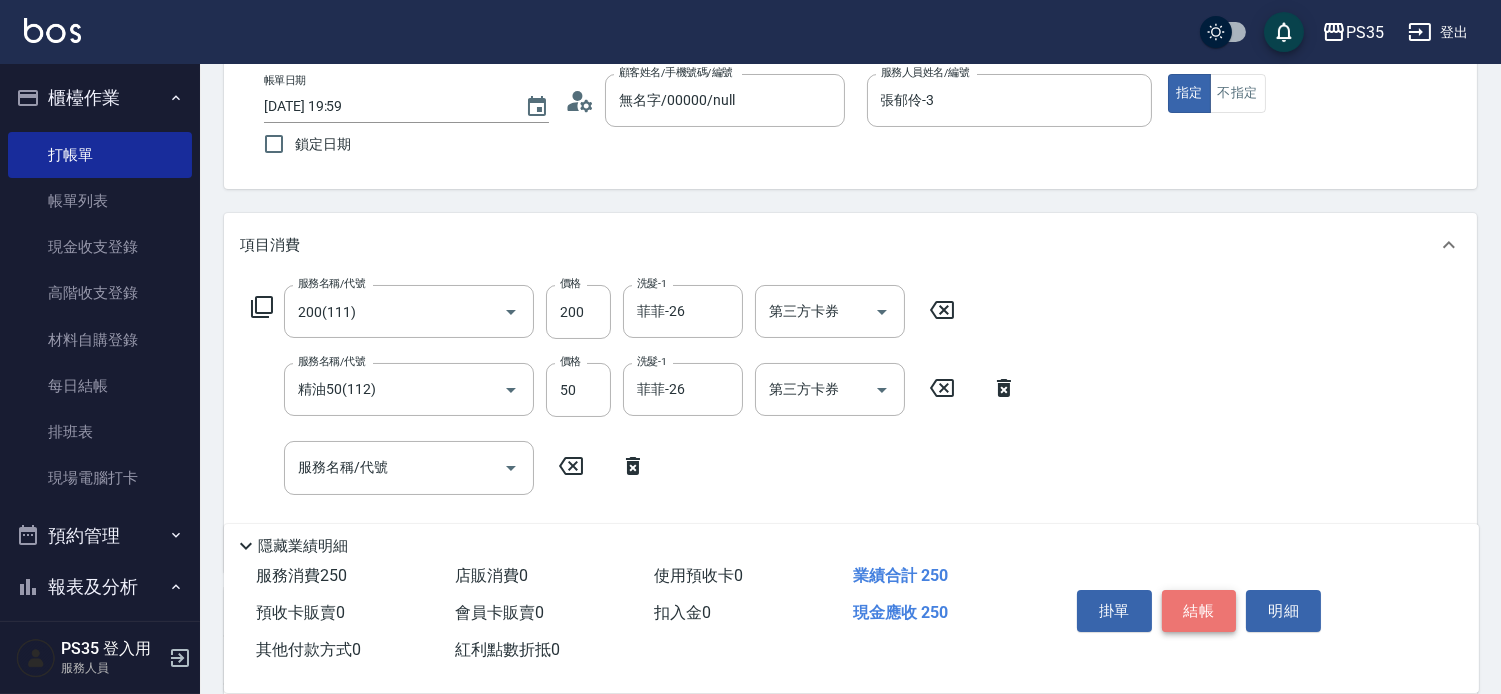 click on "結帳" at bounding box center (1199, 611) 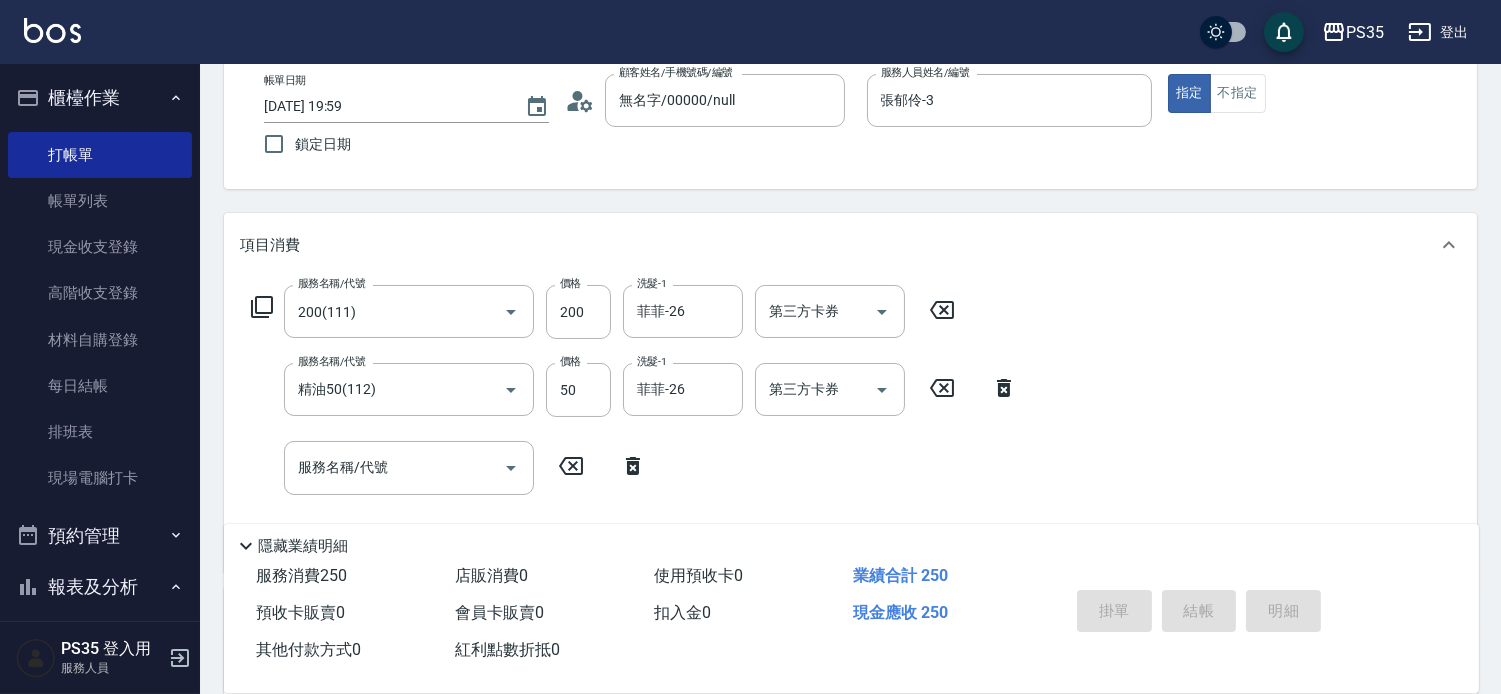 type 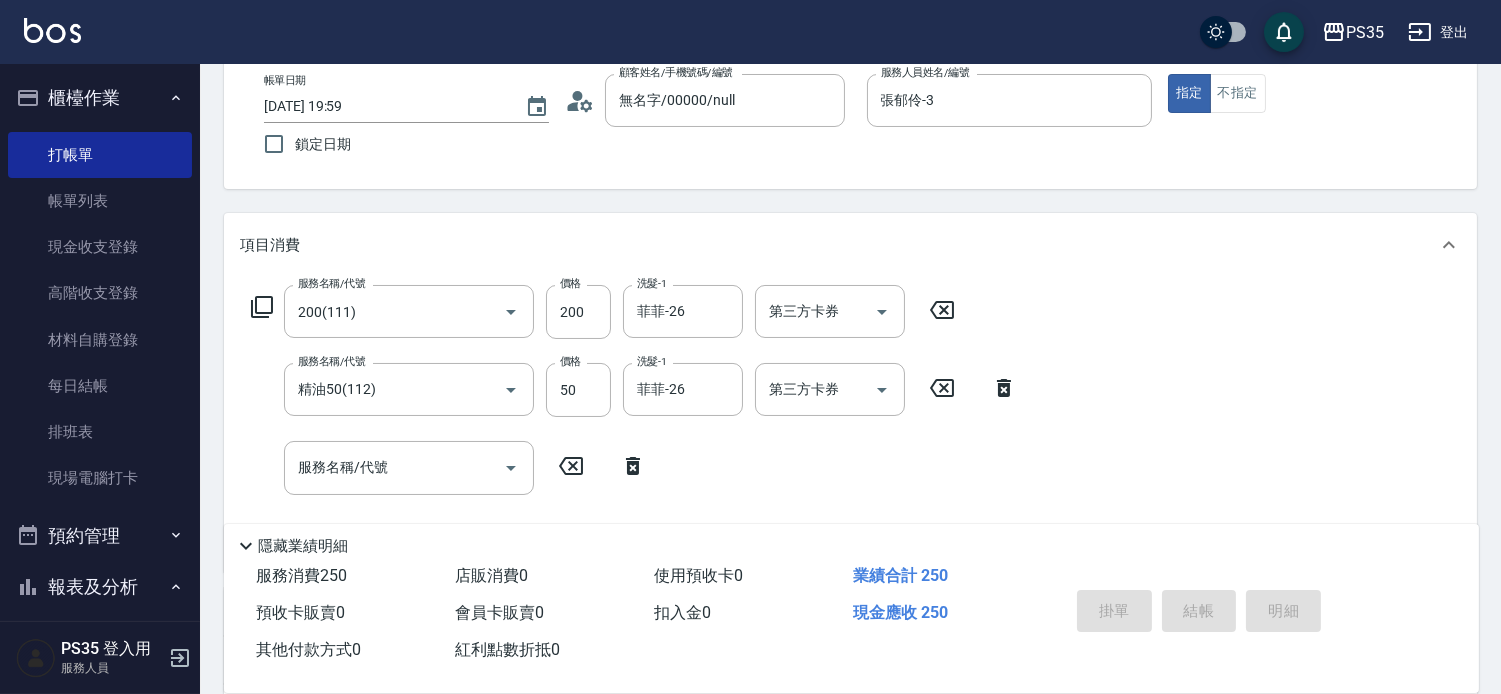 type 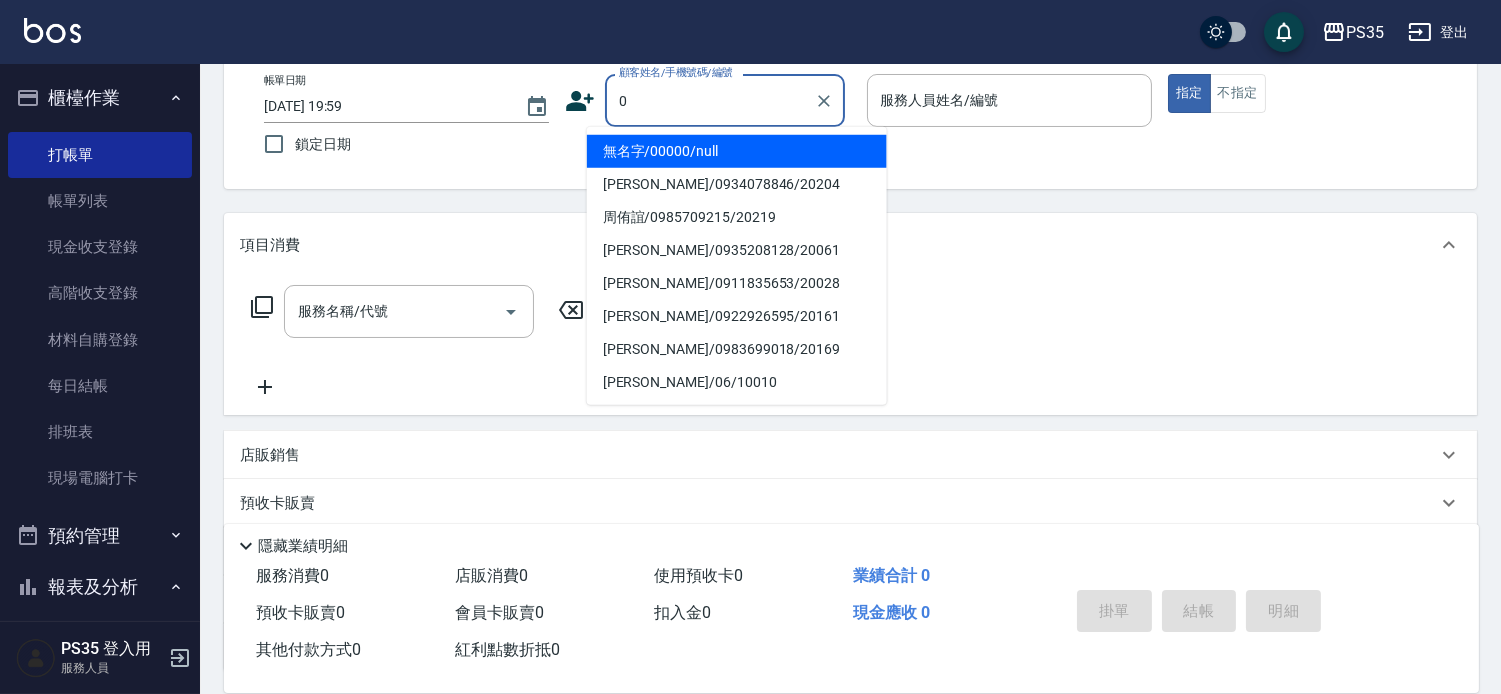 type on "無名字/00000/null" 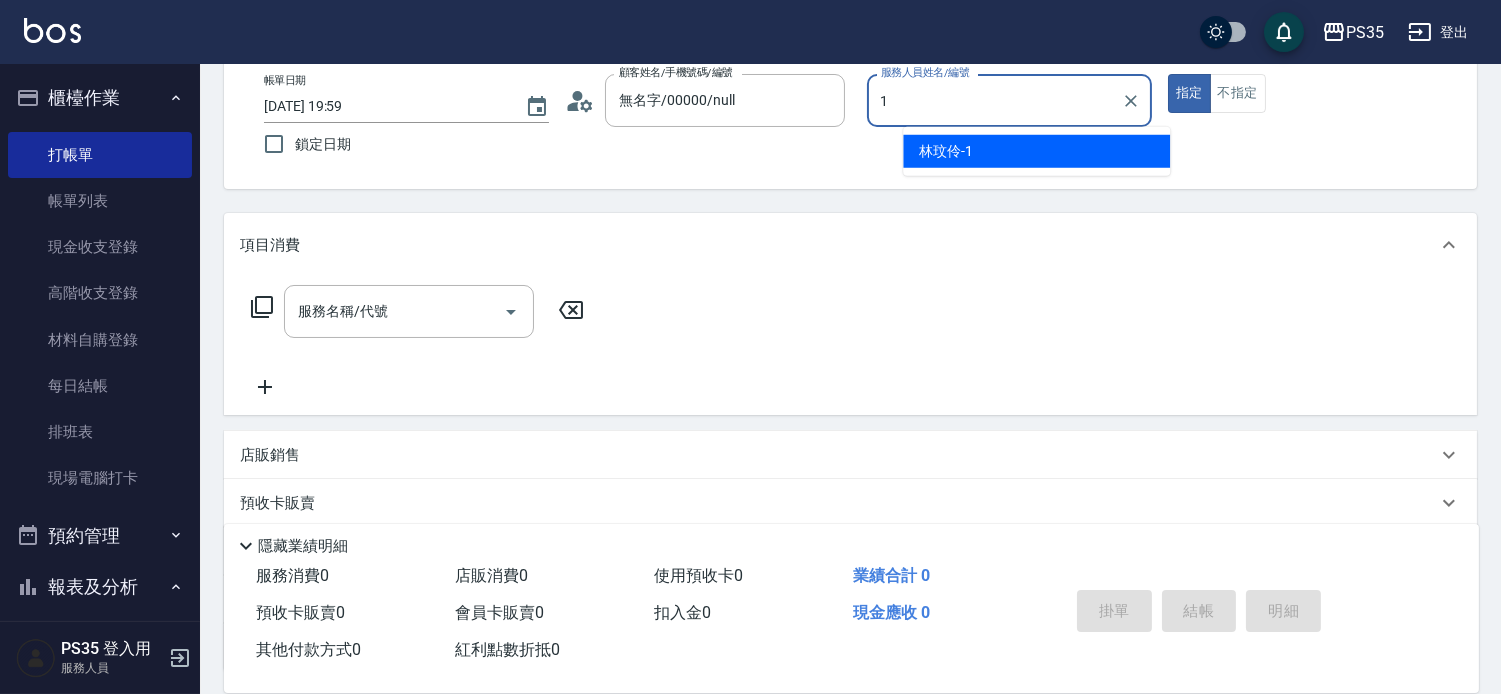 type on "林玟伶-1" 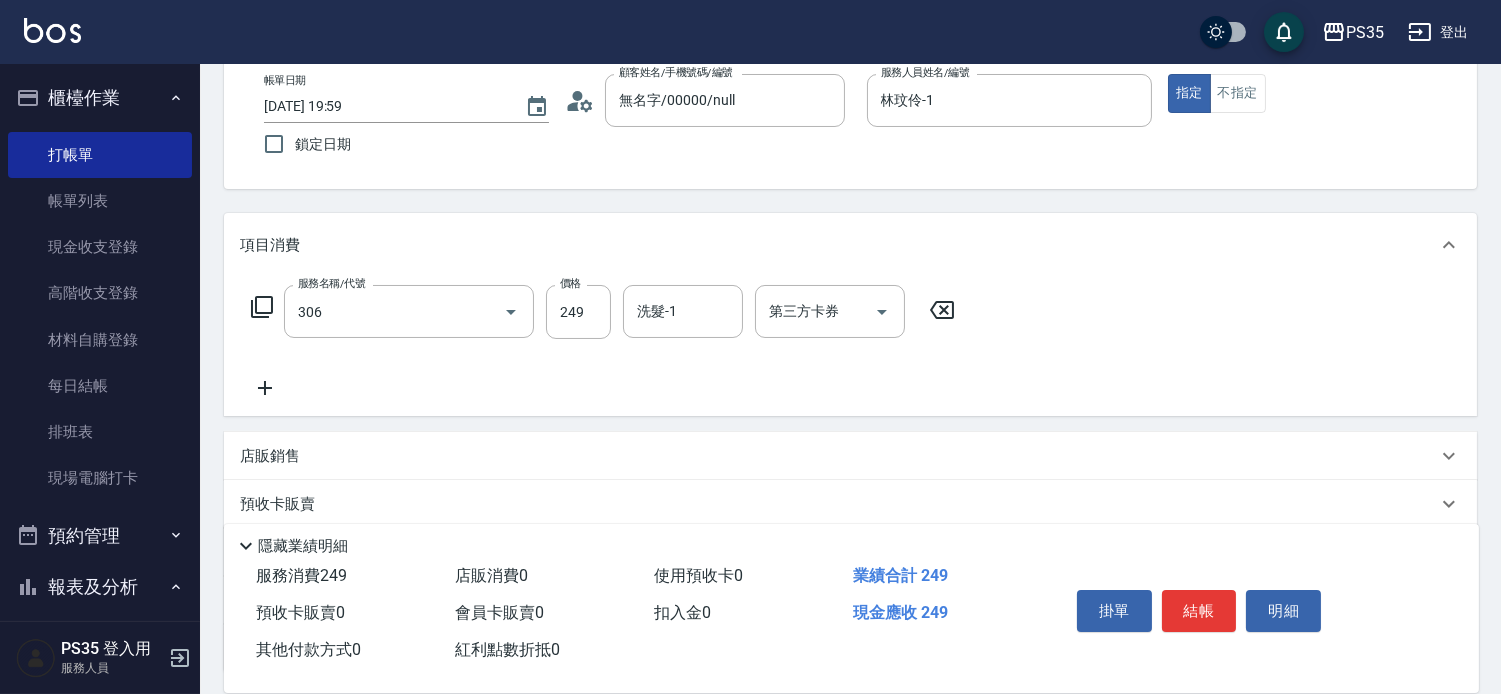 type on "剪髮(306)" 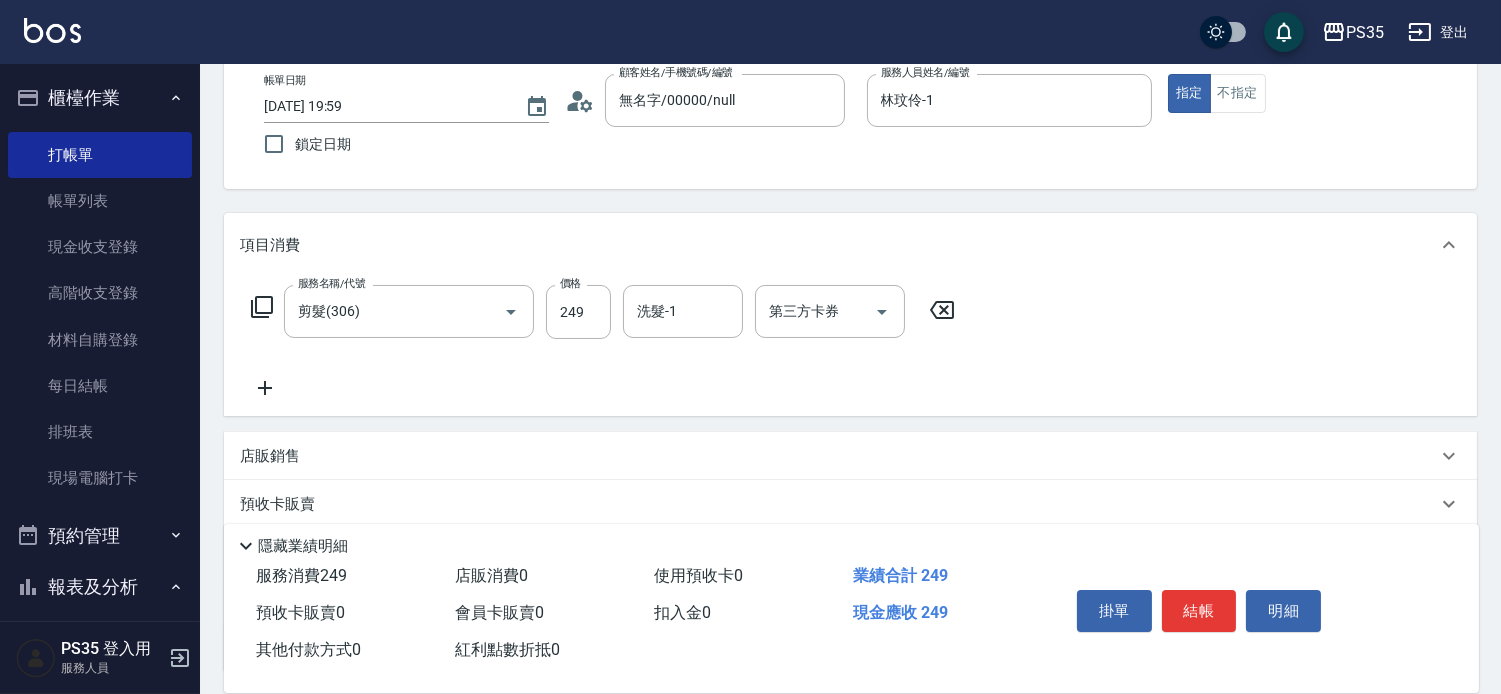 click 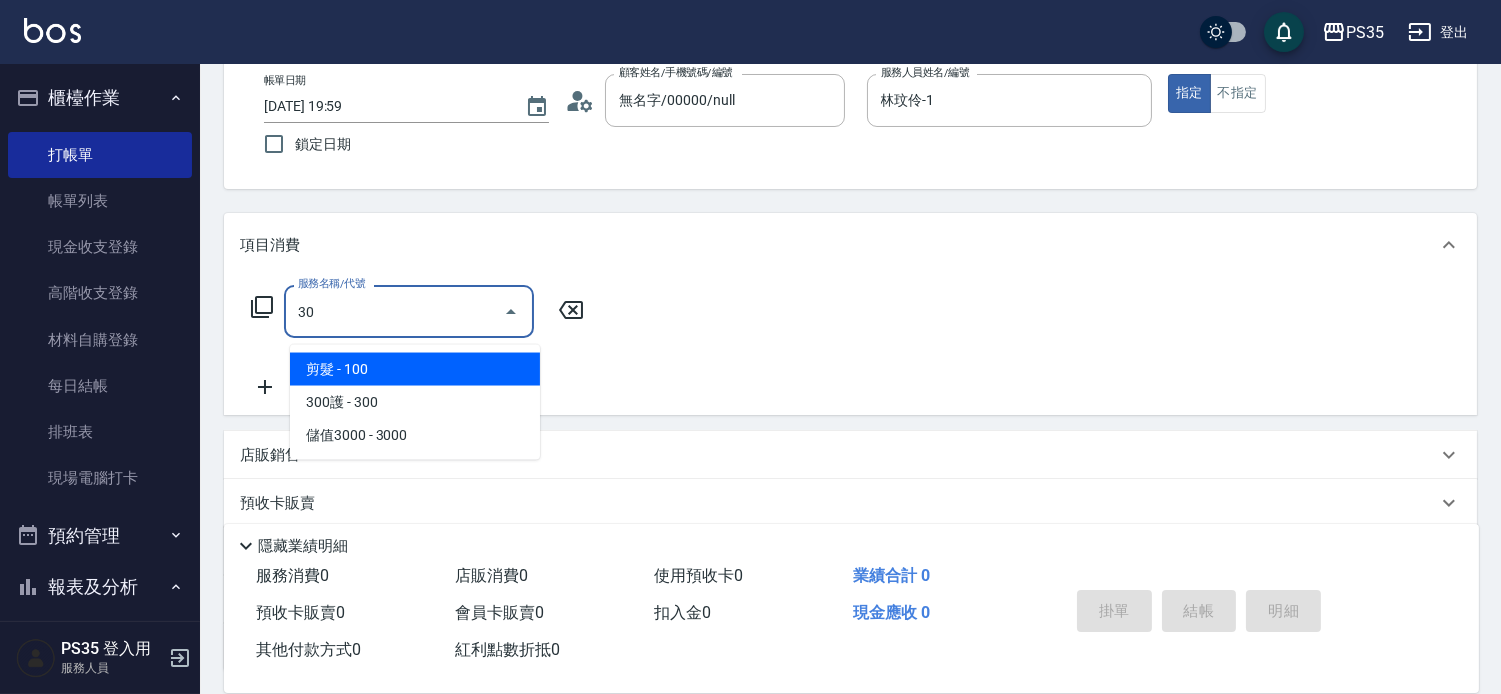 type on "3" 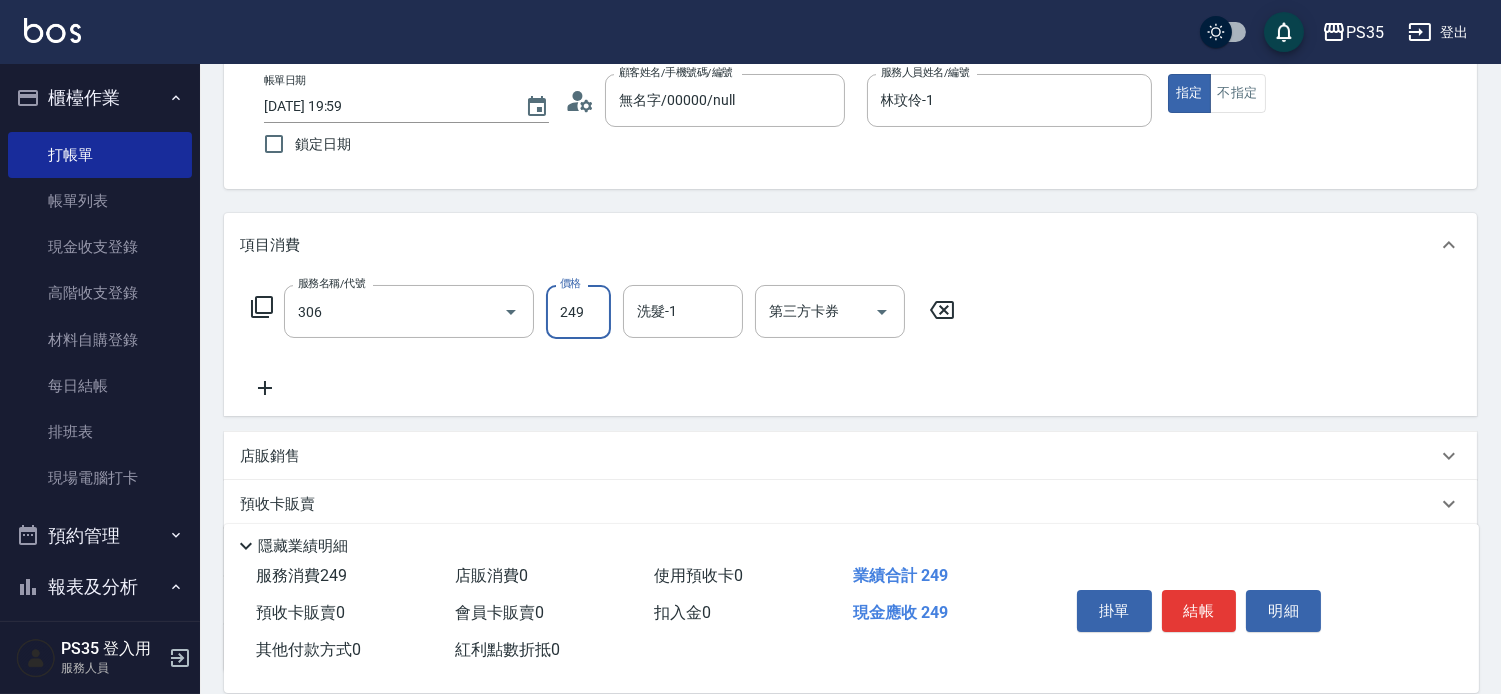 type on "剪髮(306)" 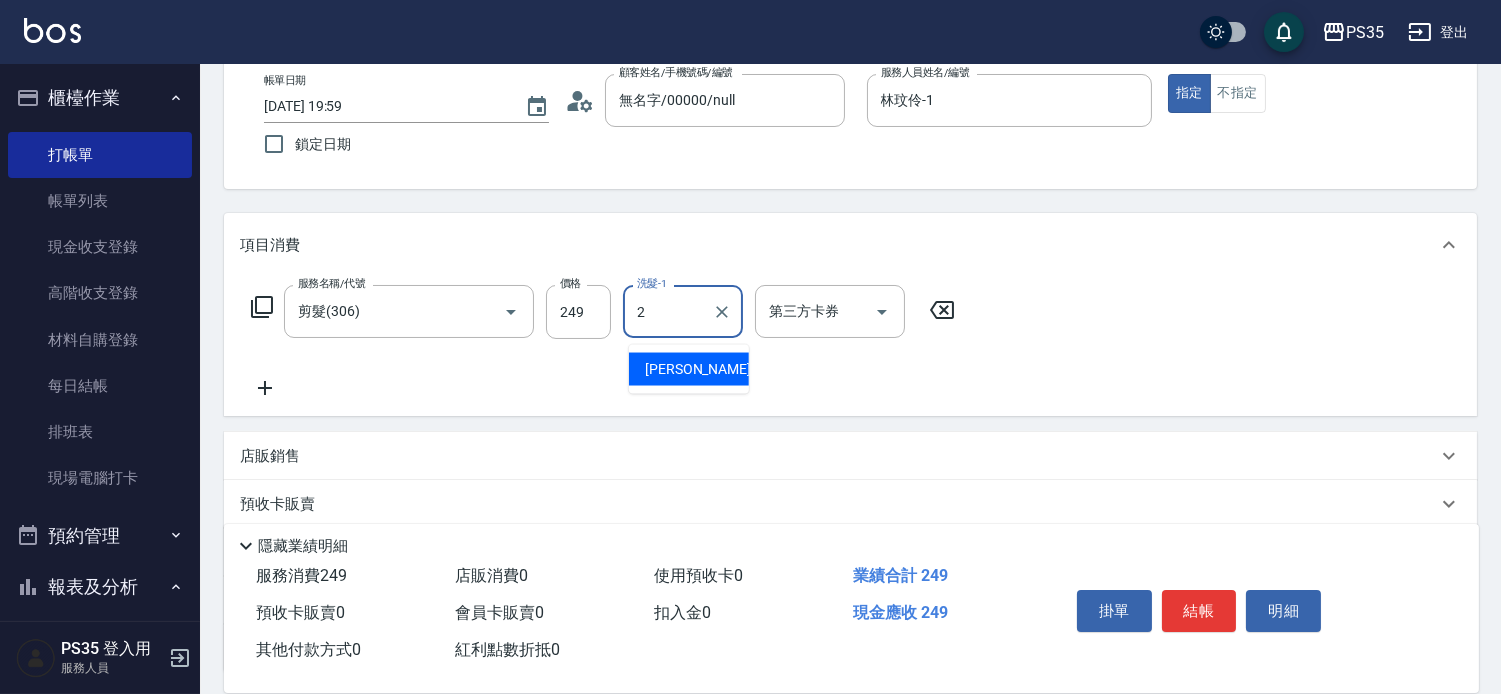 type on "[PERSON_NAME]-2" 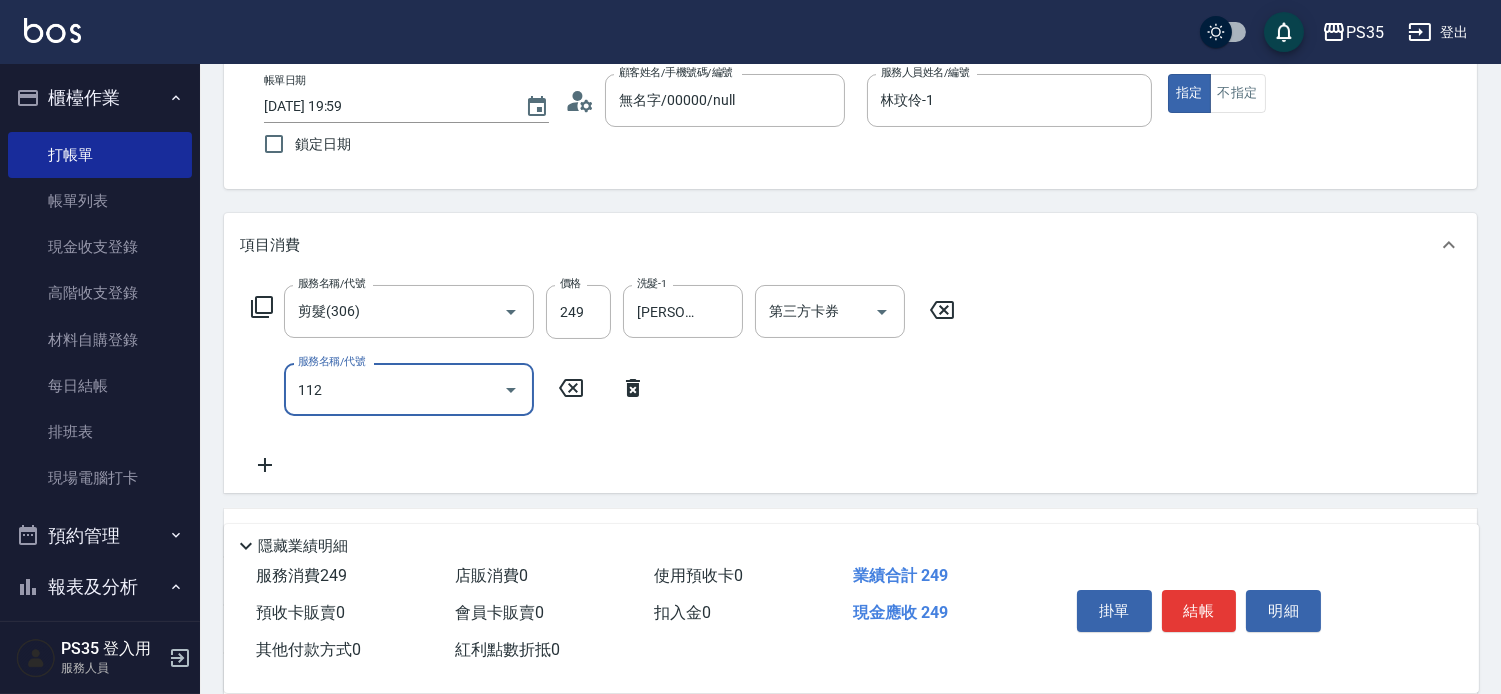 type on "精油50(112)" 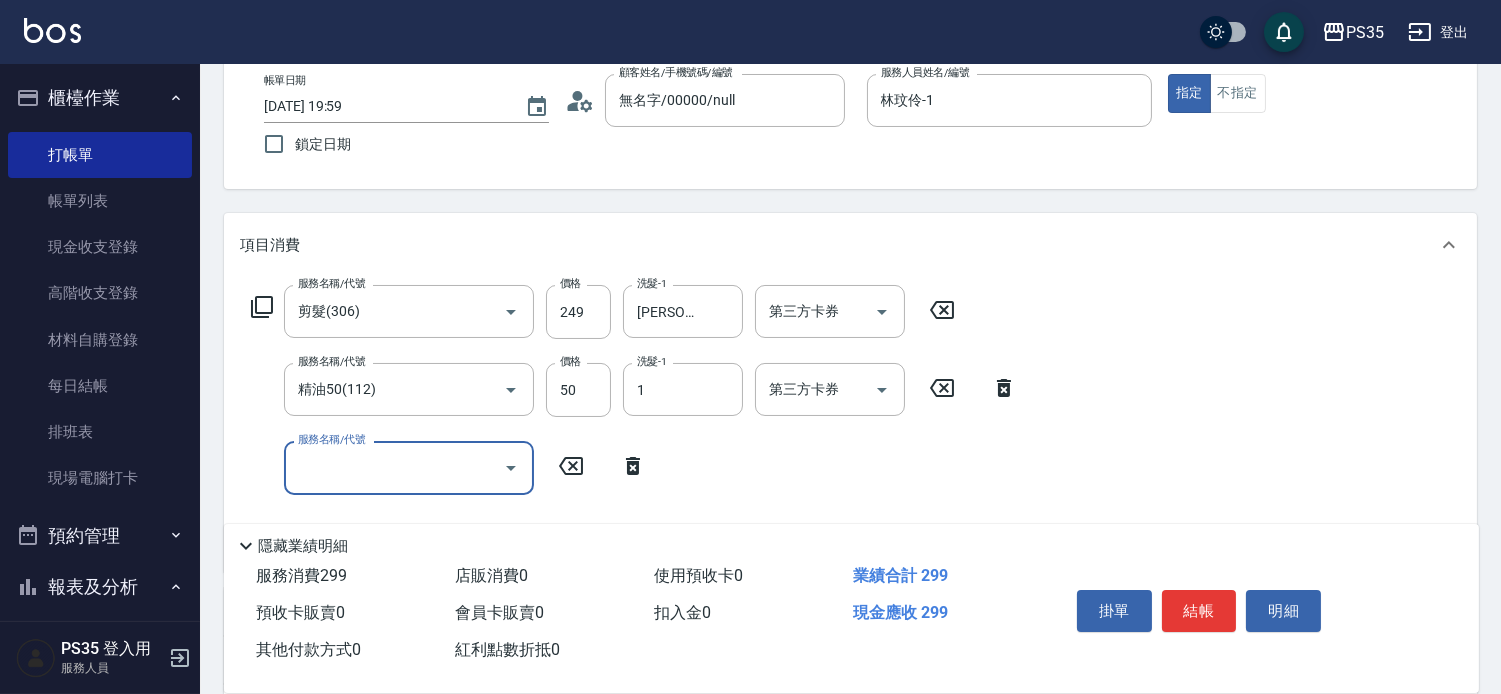 type on "林玟伶-1" 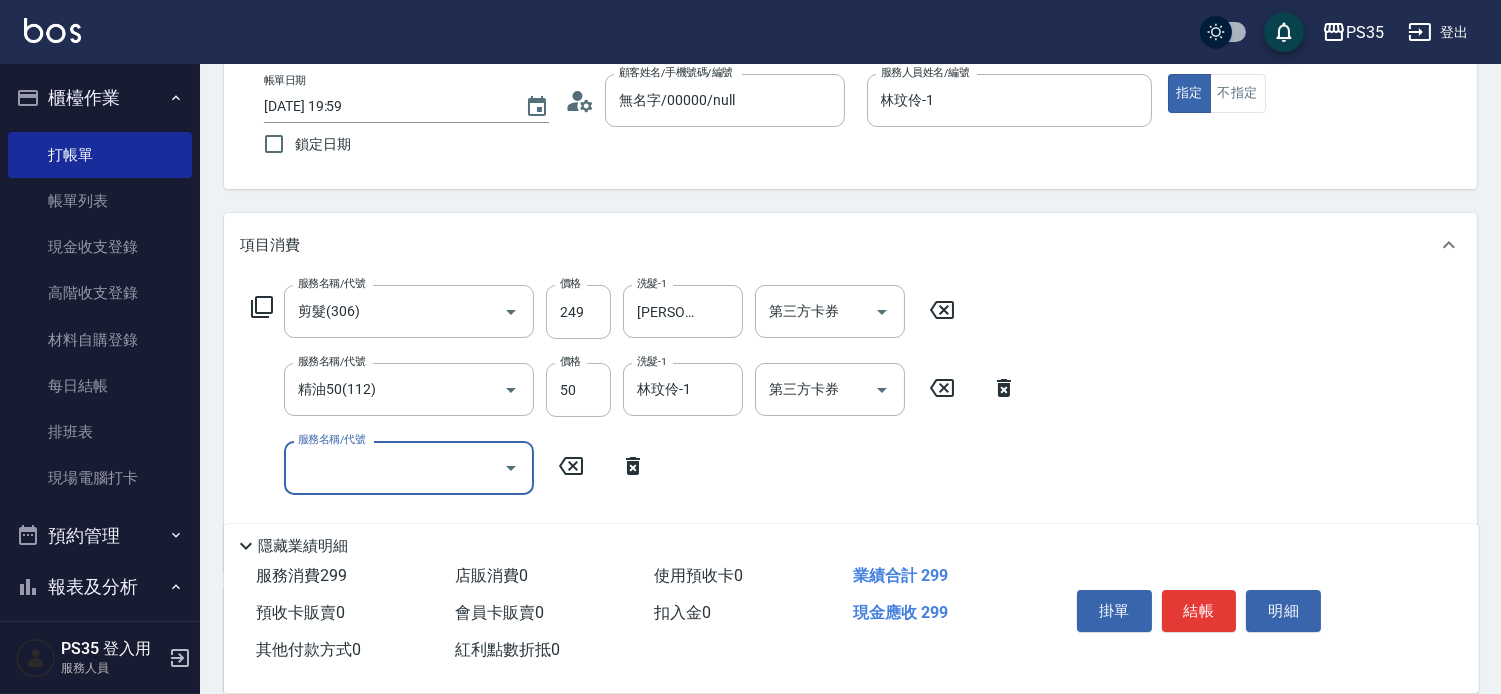 click on "結帳" at bounding box center [1199, 611] 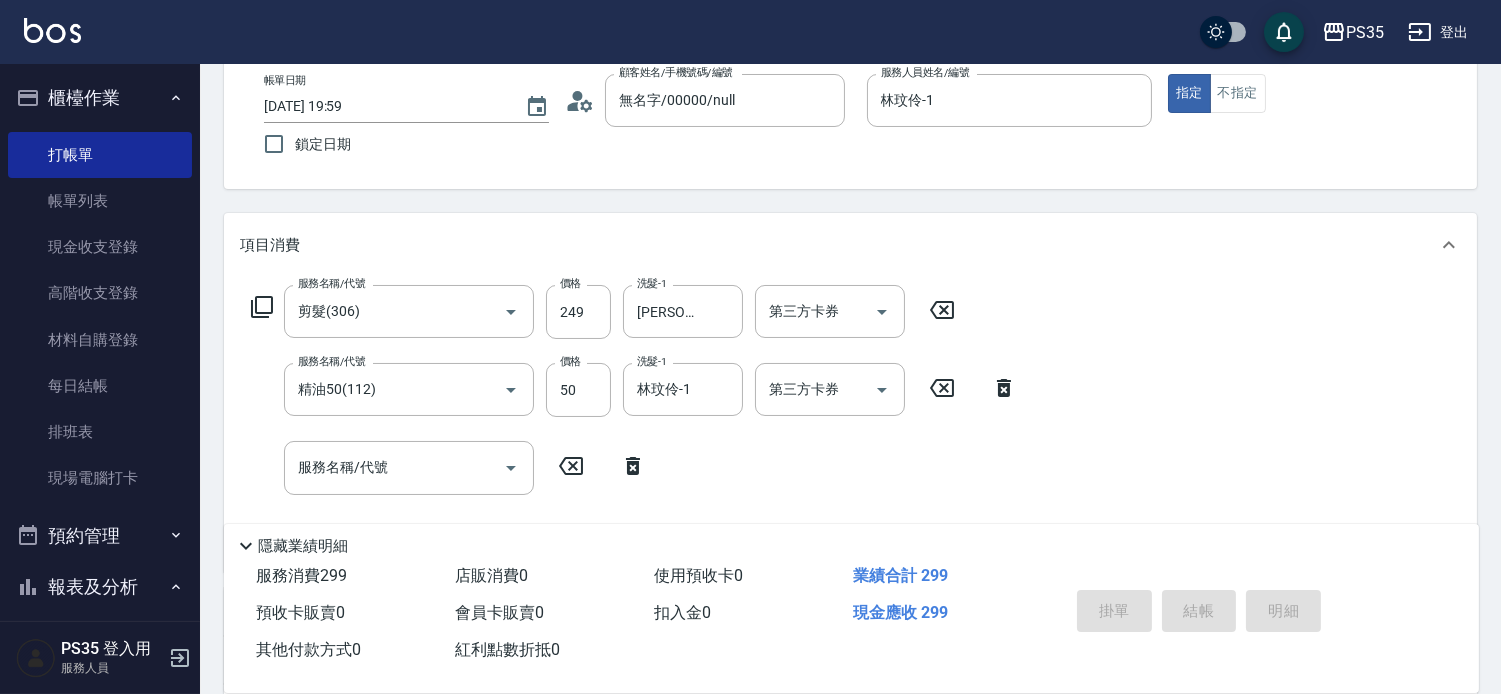 type on "[DATE] 20:02" 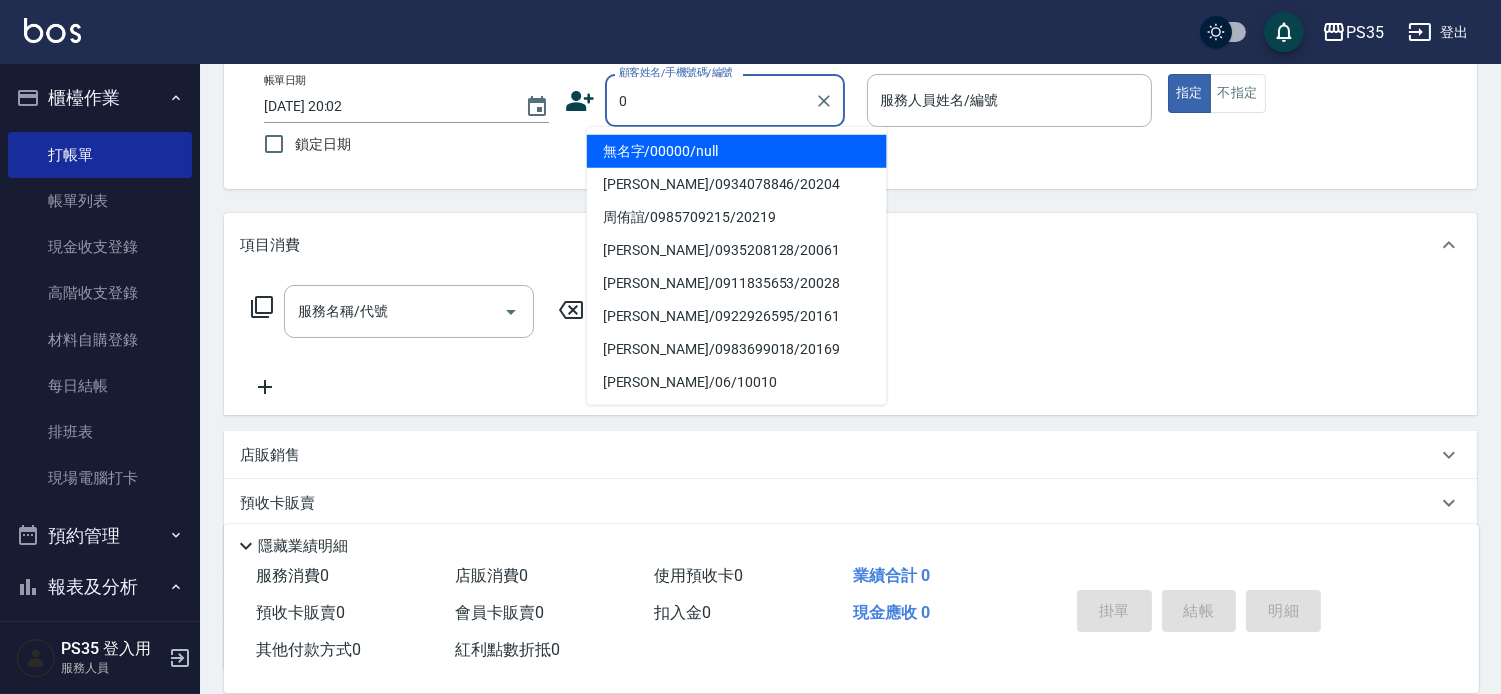 type on "無名字/00000/null" 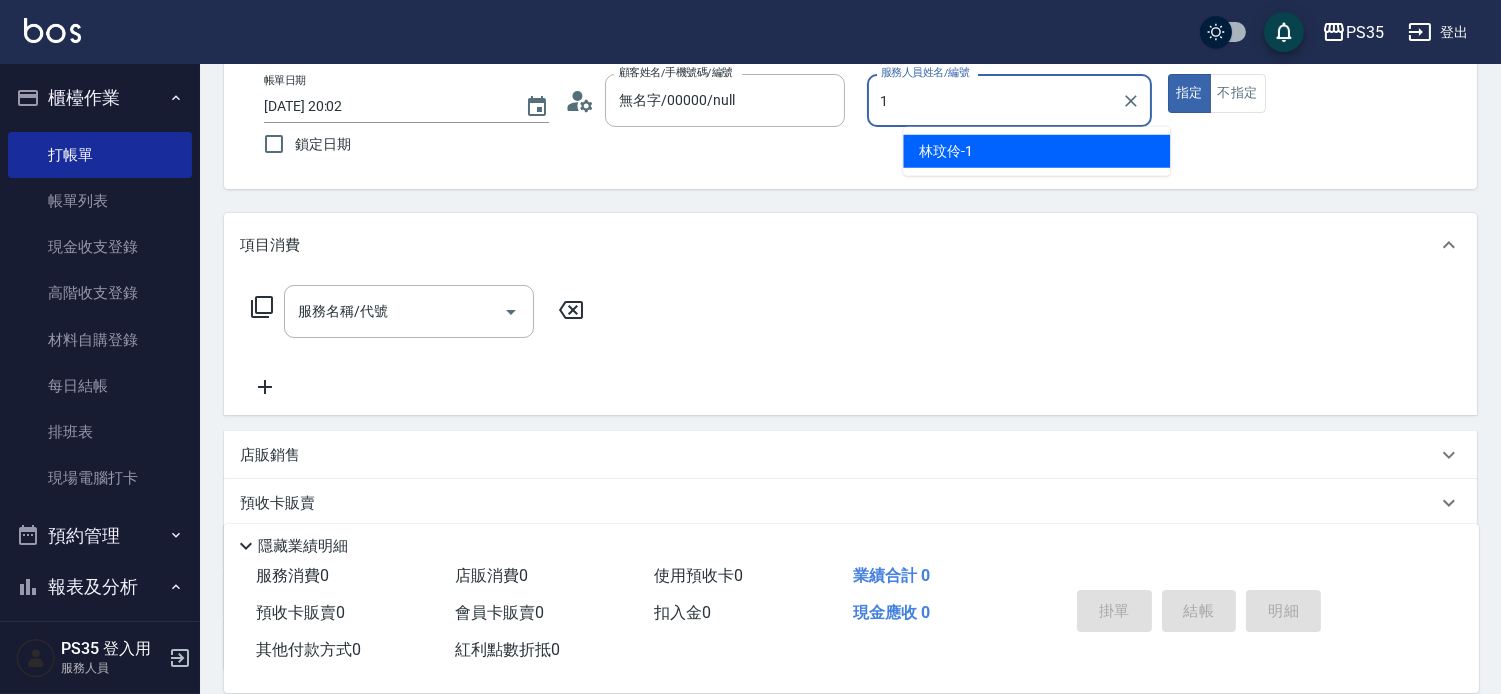 type on "林玟伶-1" 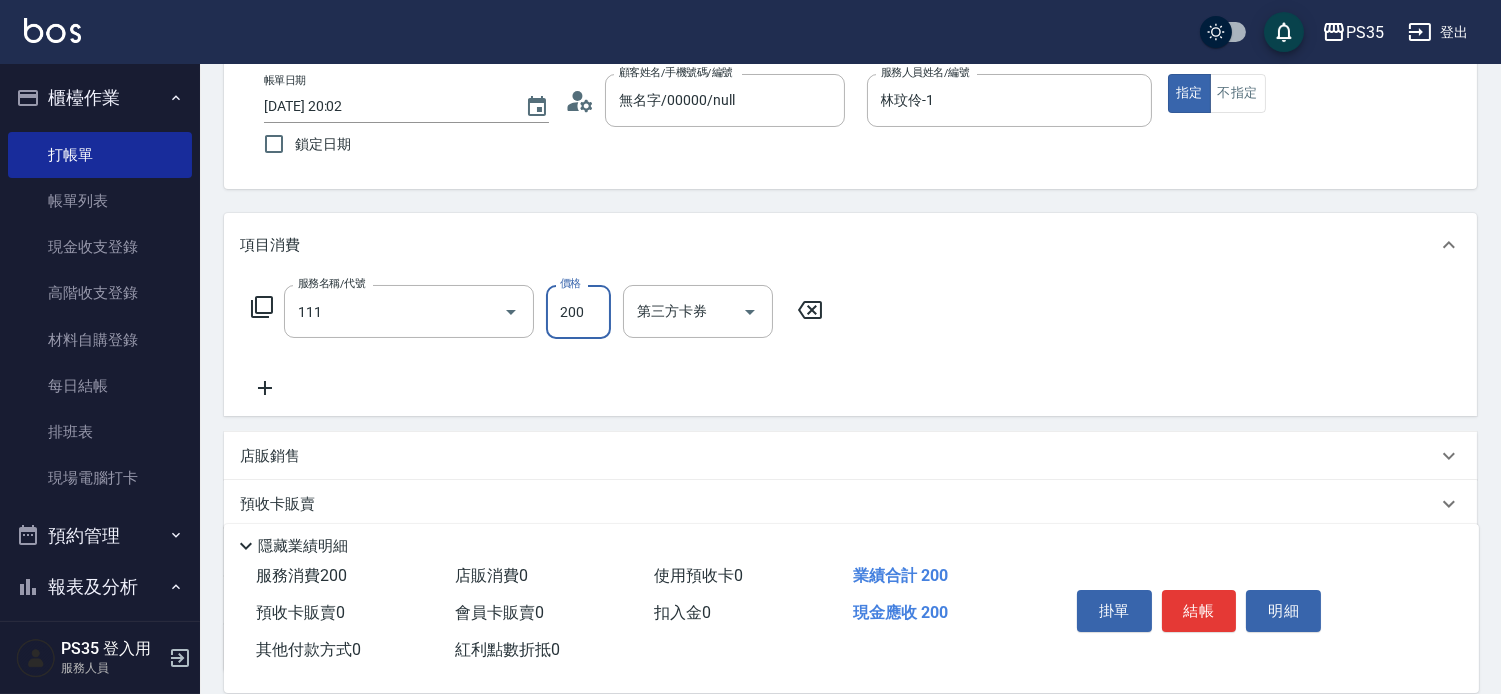 type on "200(111)" 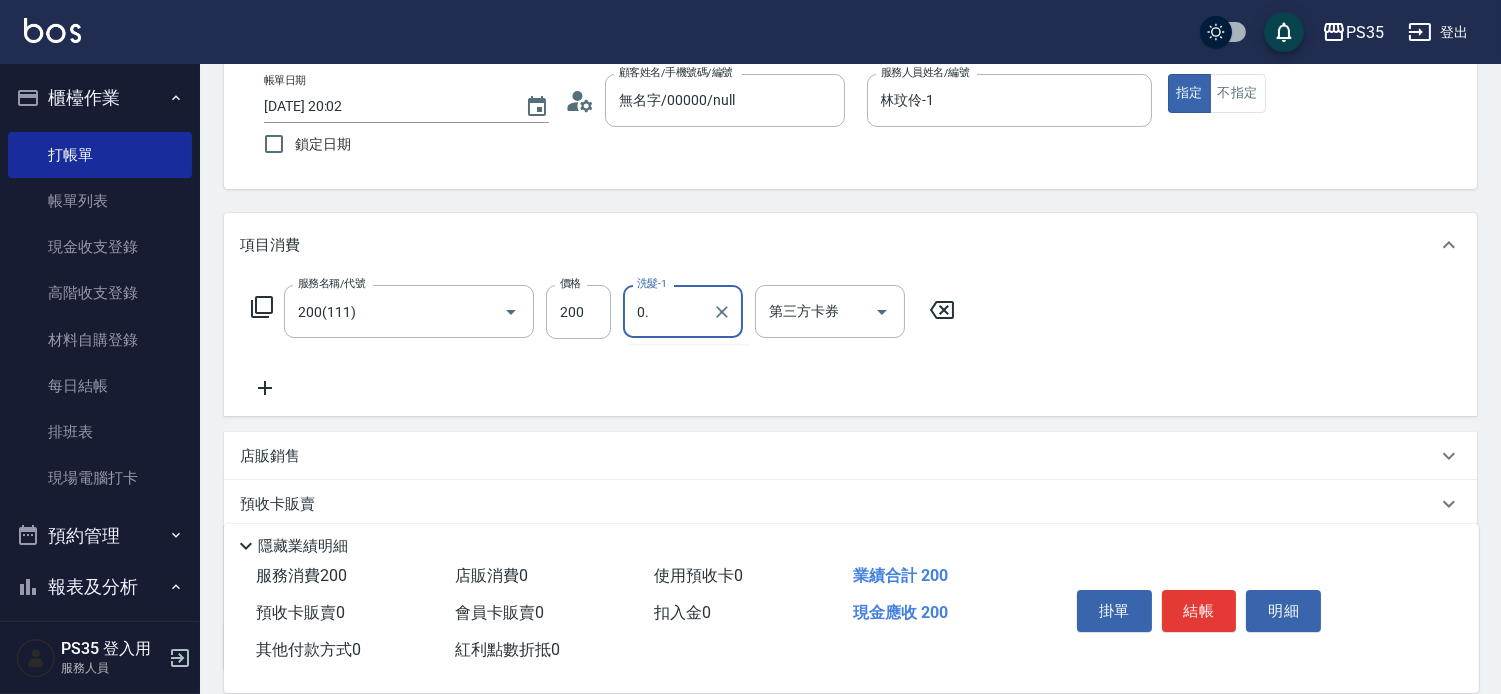 type on "0." 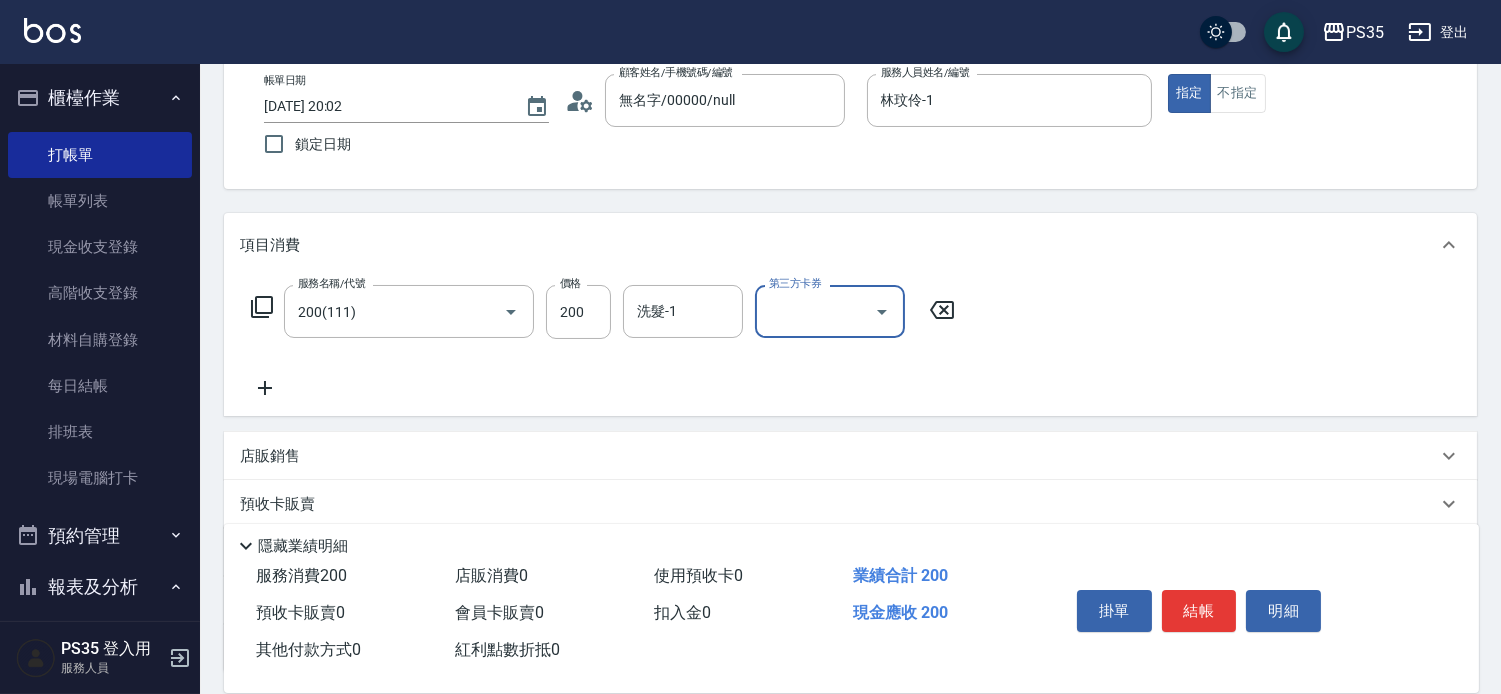 click on "洗髮-1 洗髮-1" at bounding box center (683, 311) 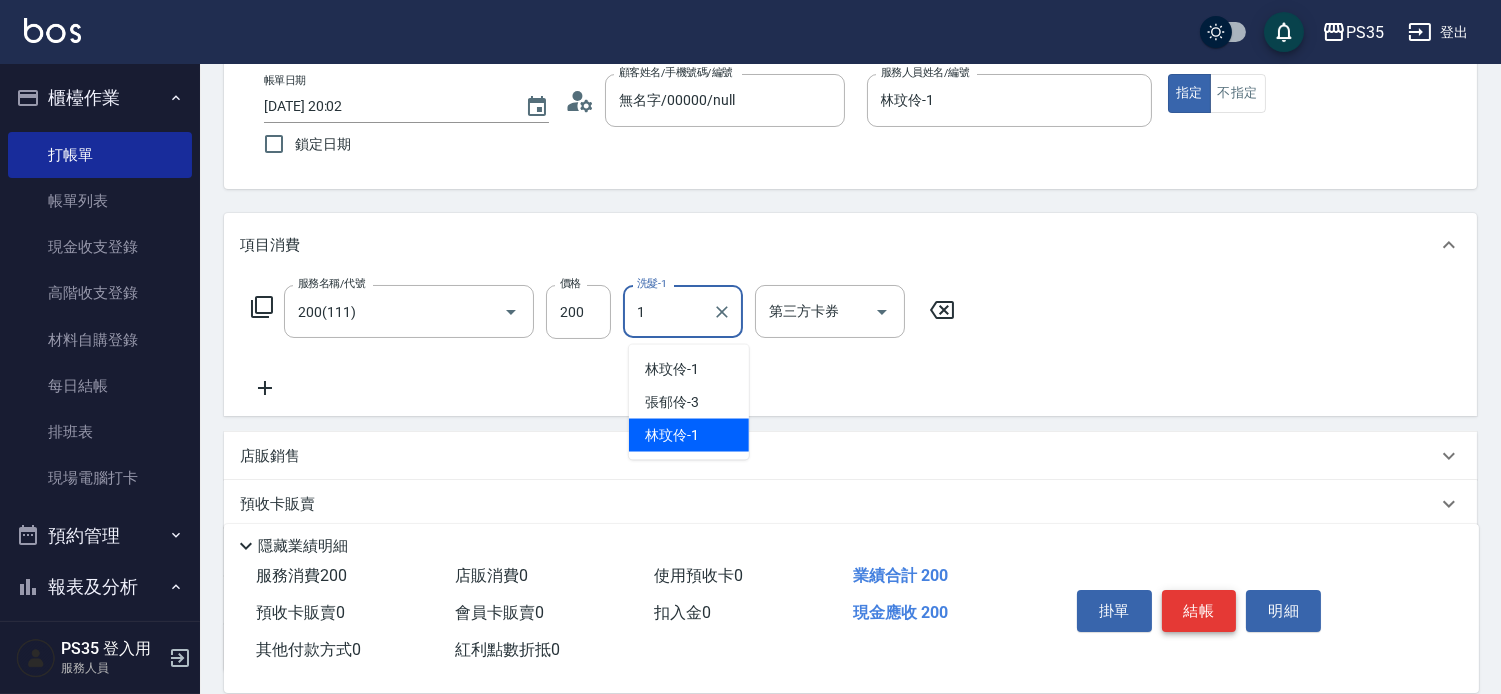 type on "林玟伶-1" 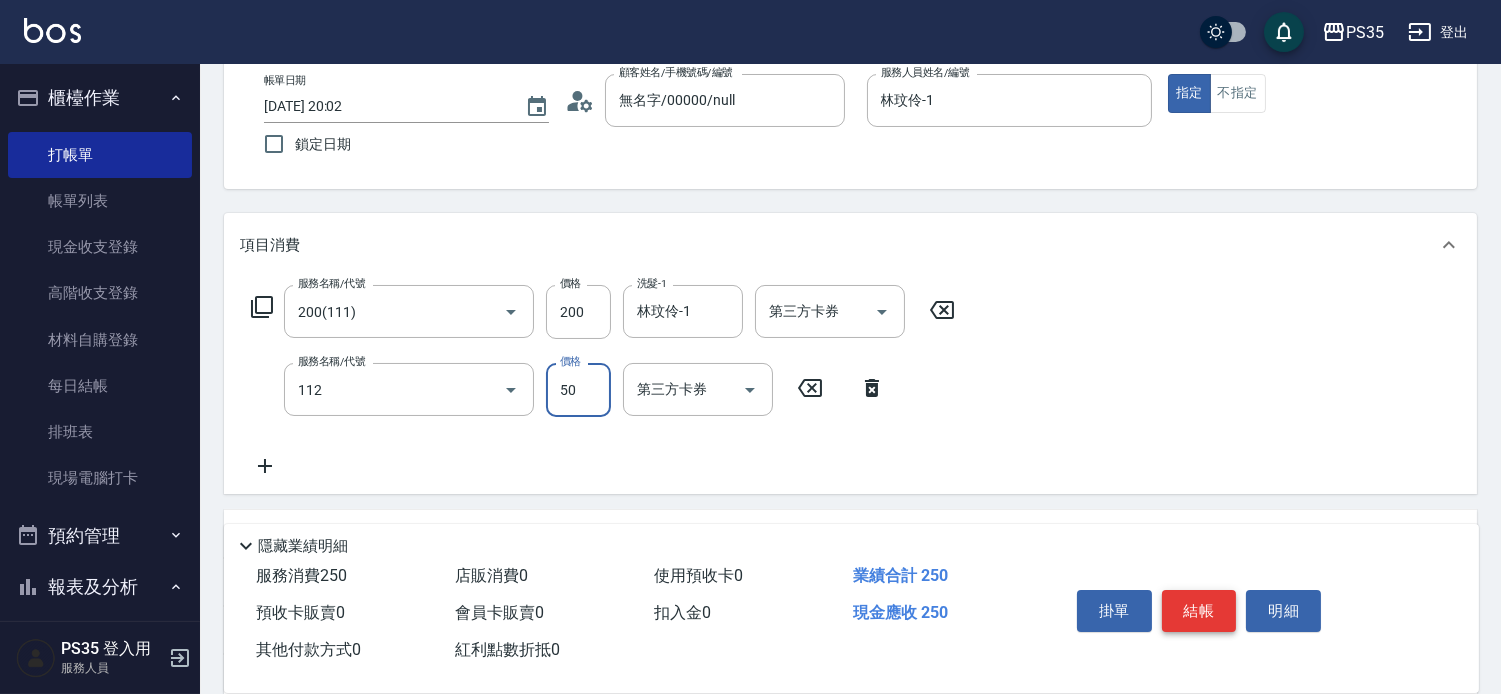type on "精油50(112)" 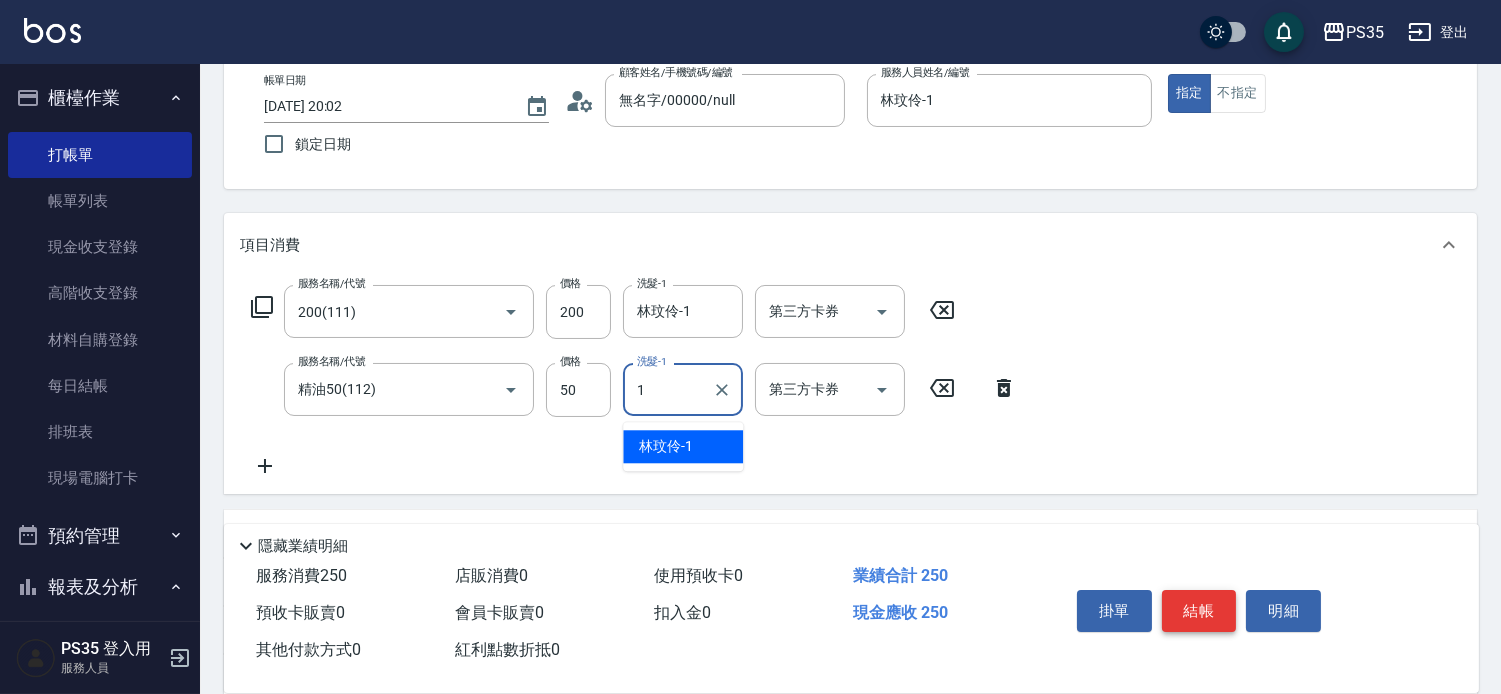 type on "林玟伶-1" 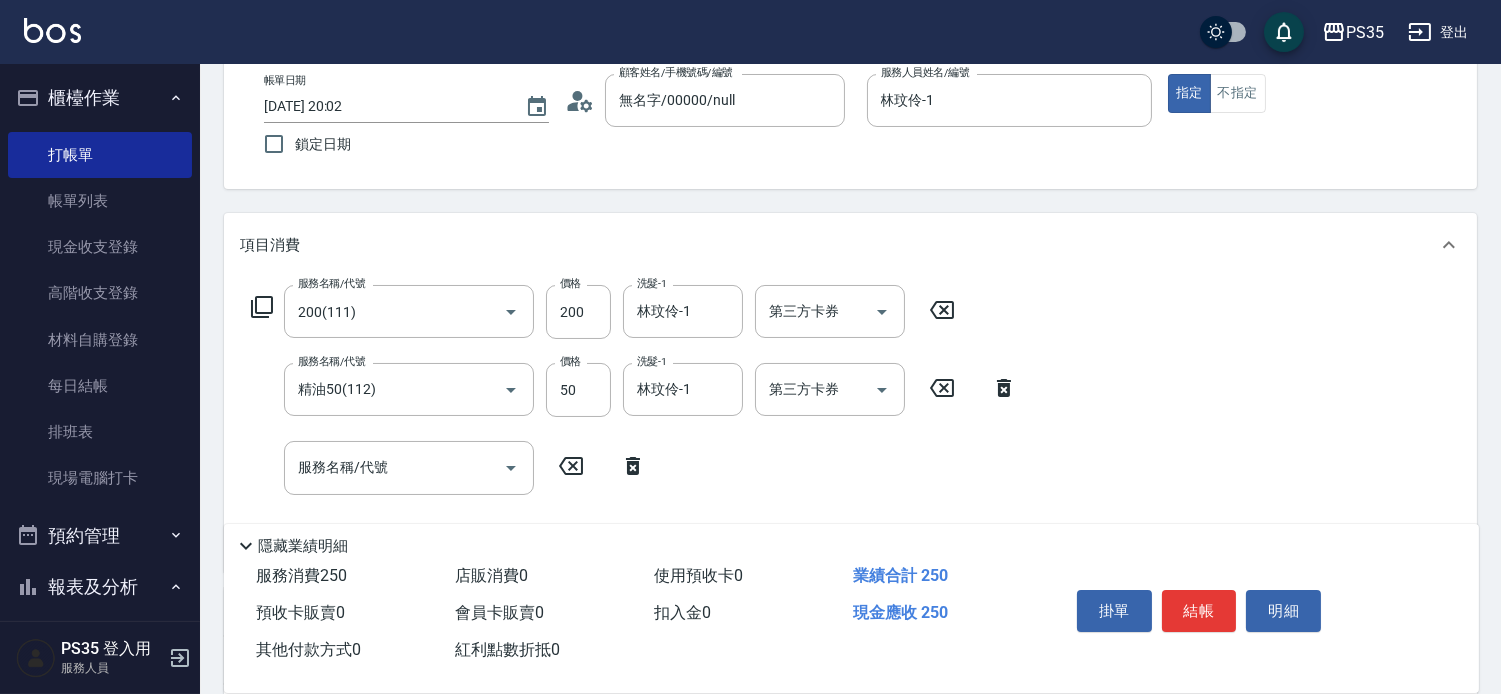 click 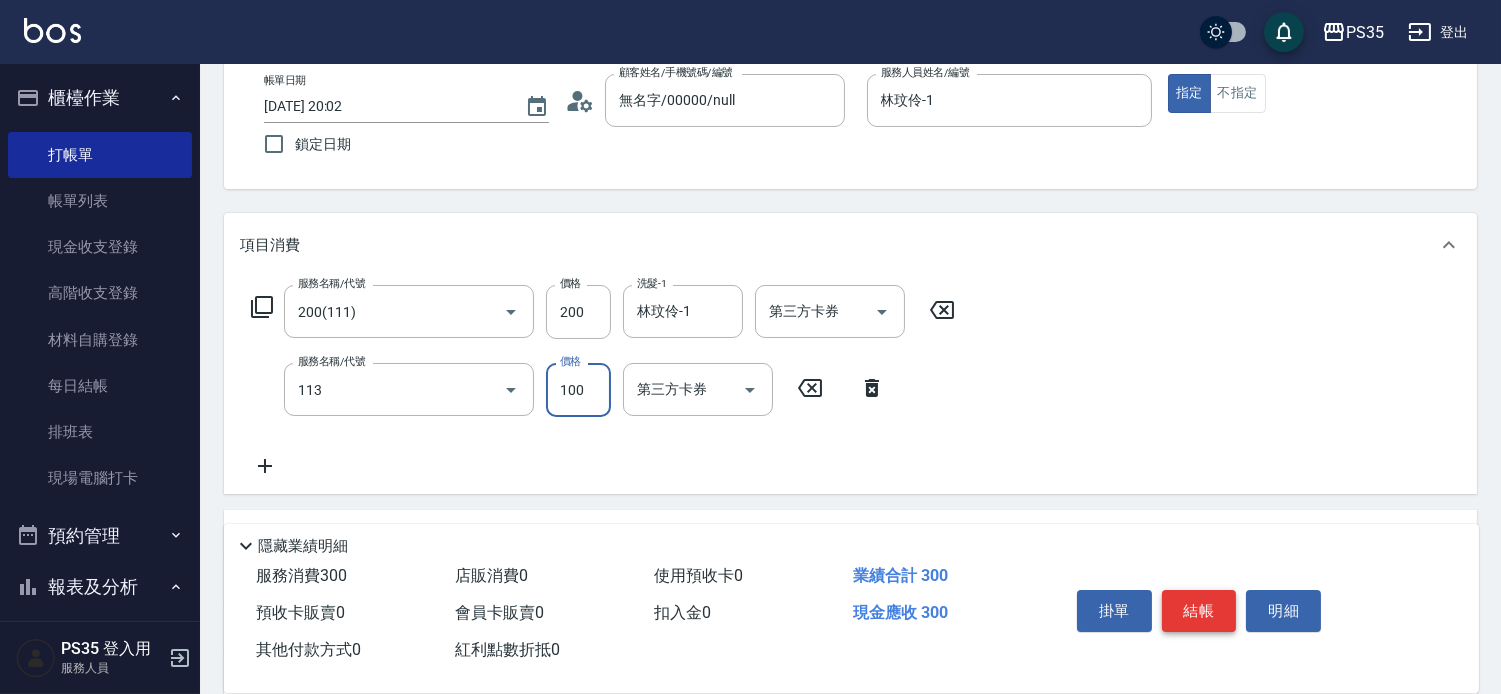 type on "瞬護100(113)" 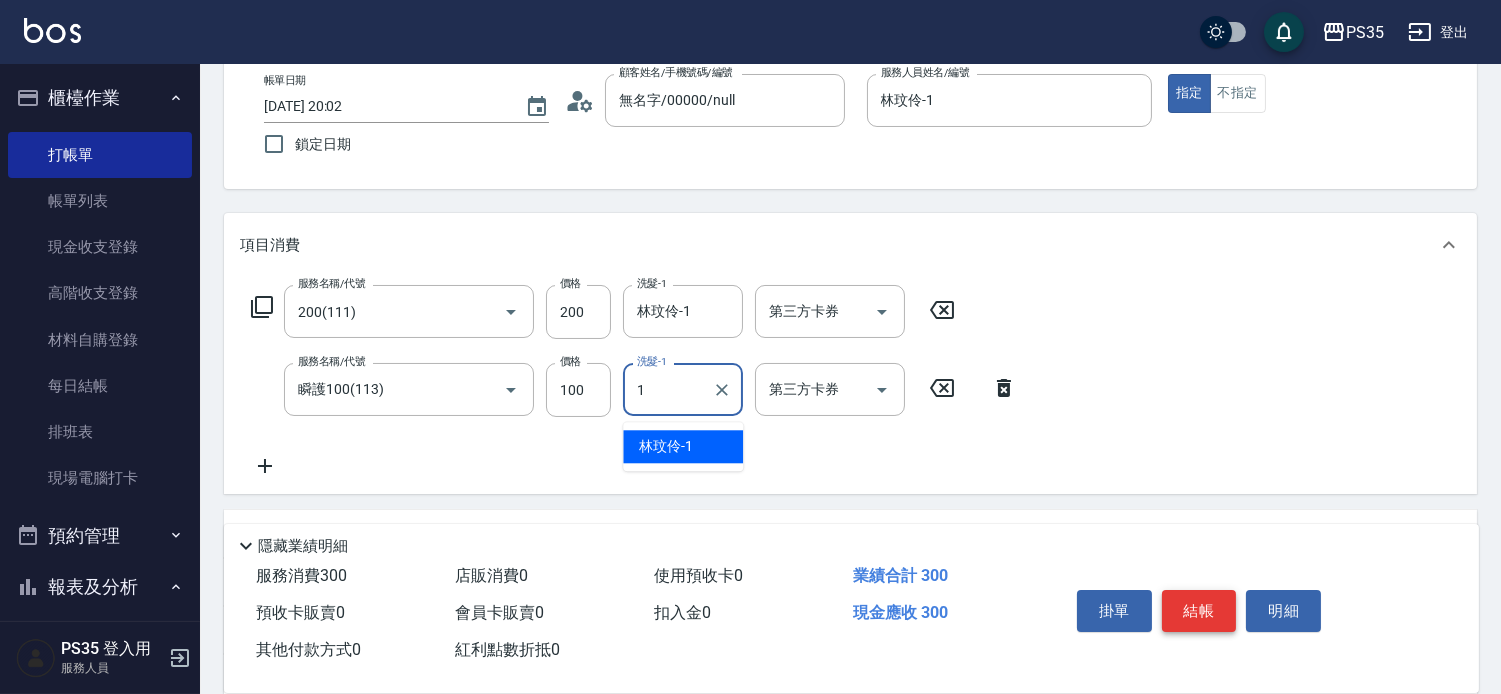 type on "林玟伶-1" 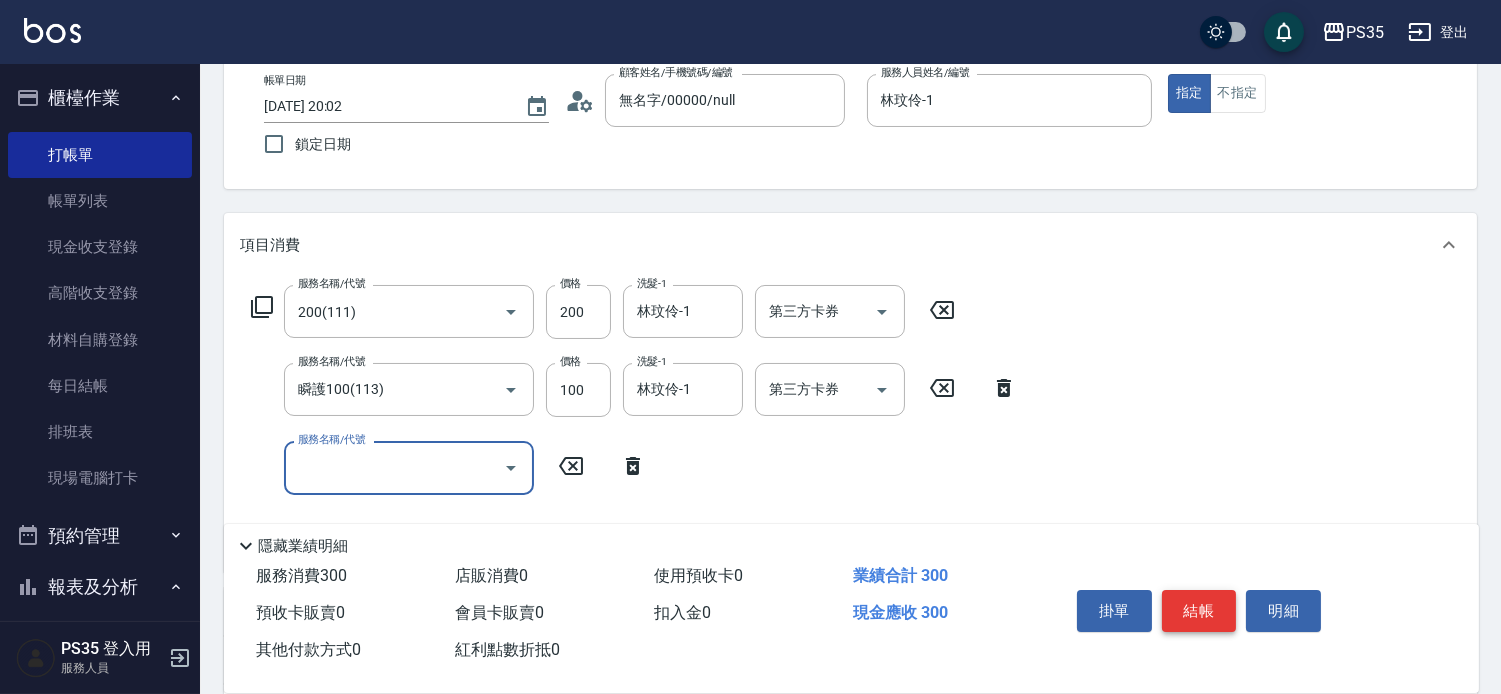 click on "結帳" at bounding box center [1199, 611] 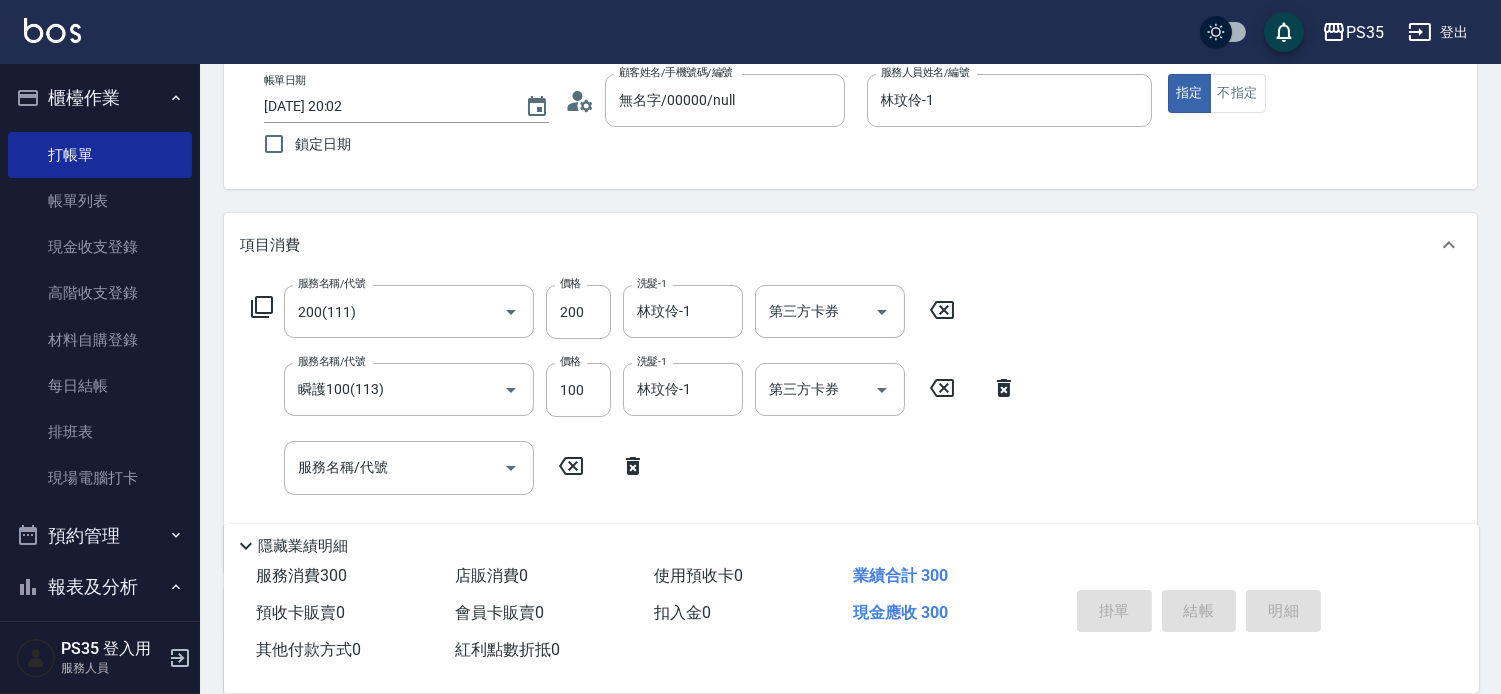 type 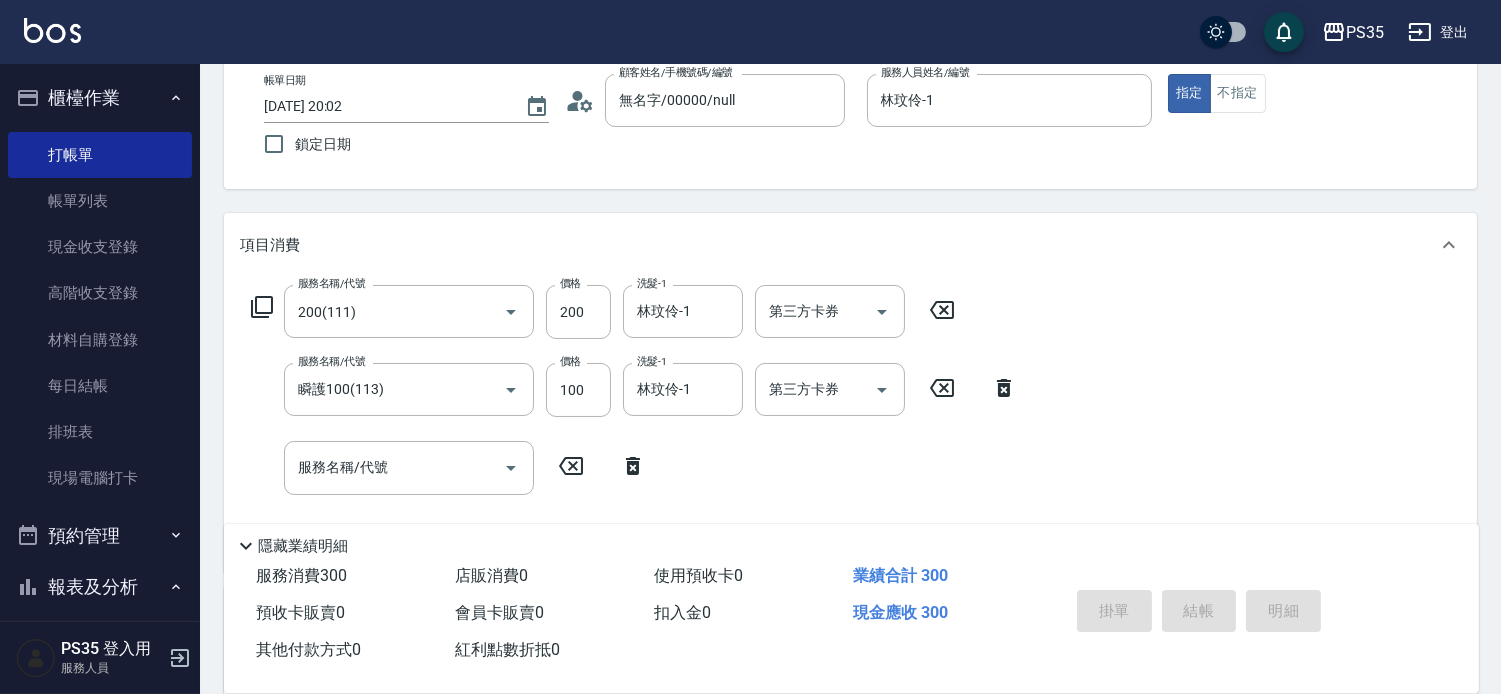 type 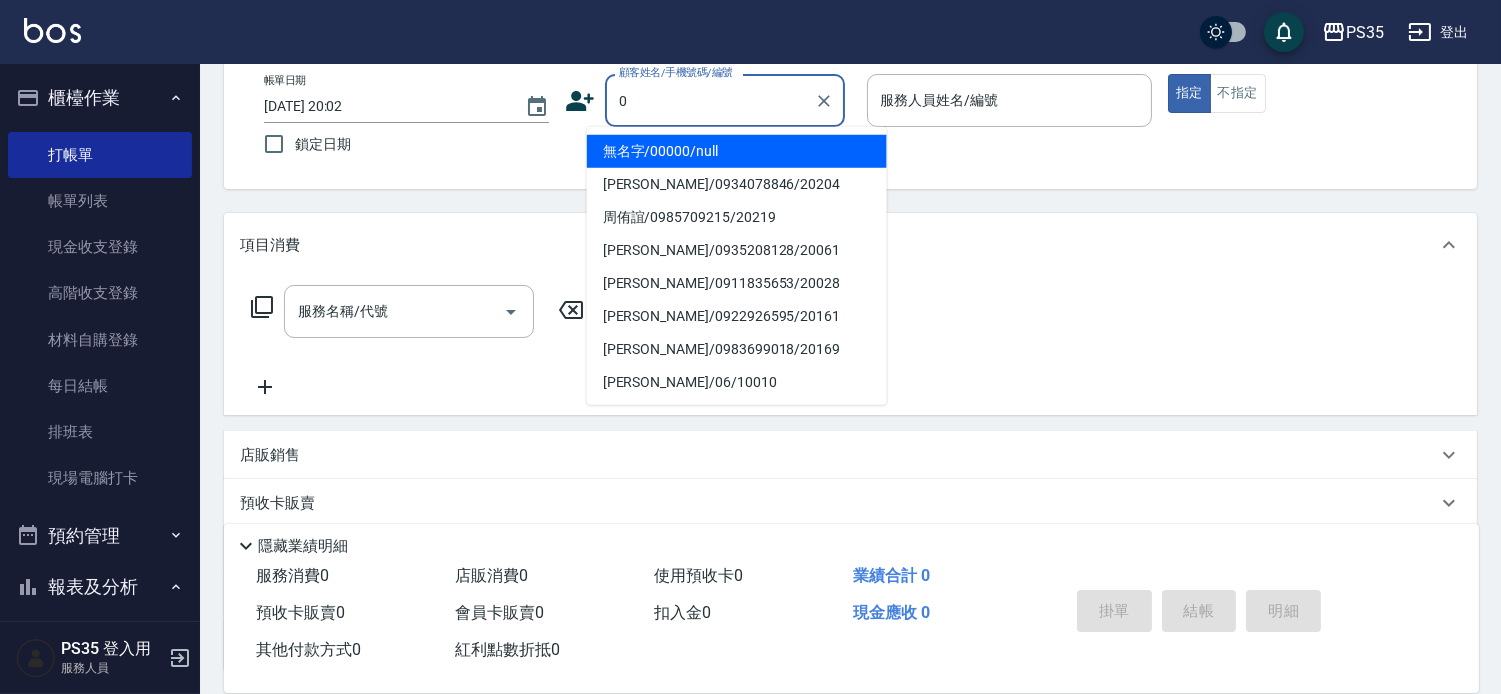 type on "0" 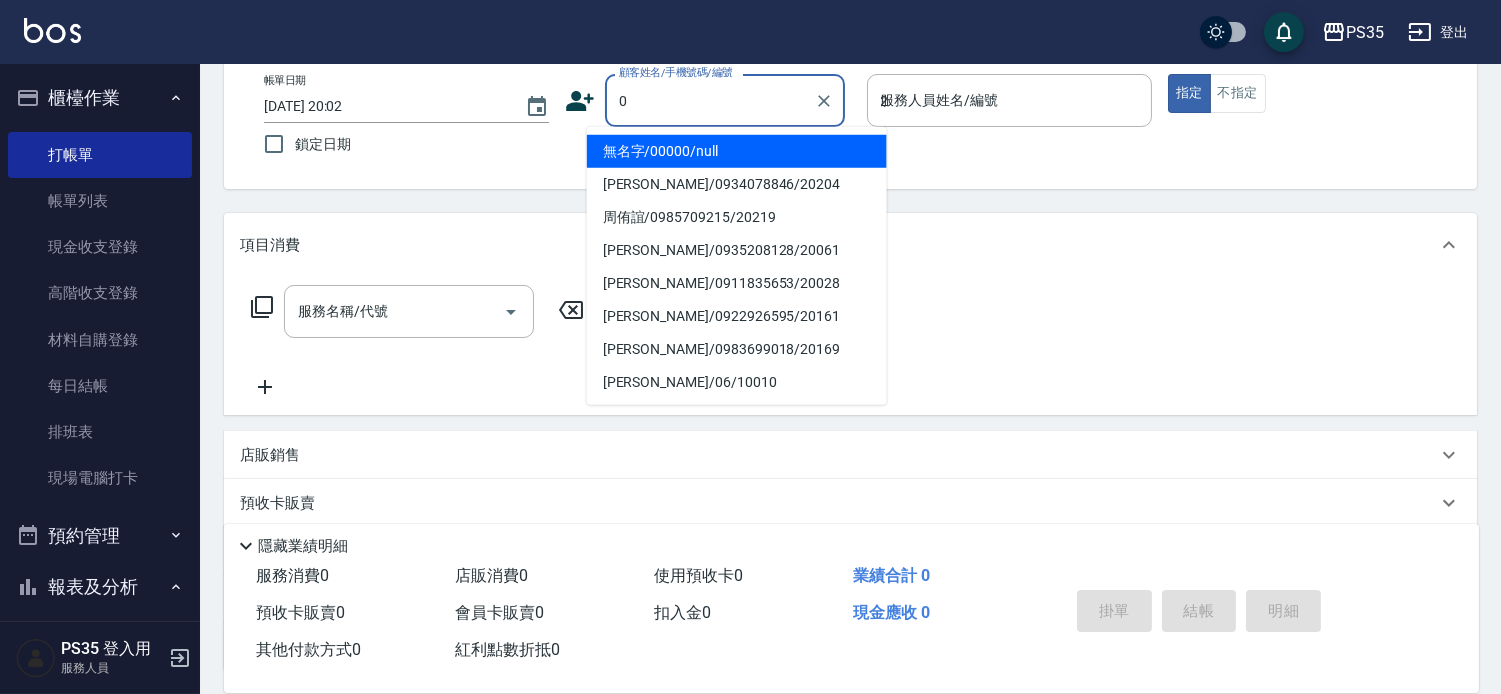 type on "無名字/00000/null" 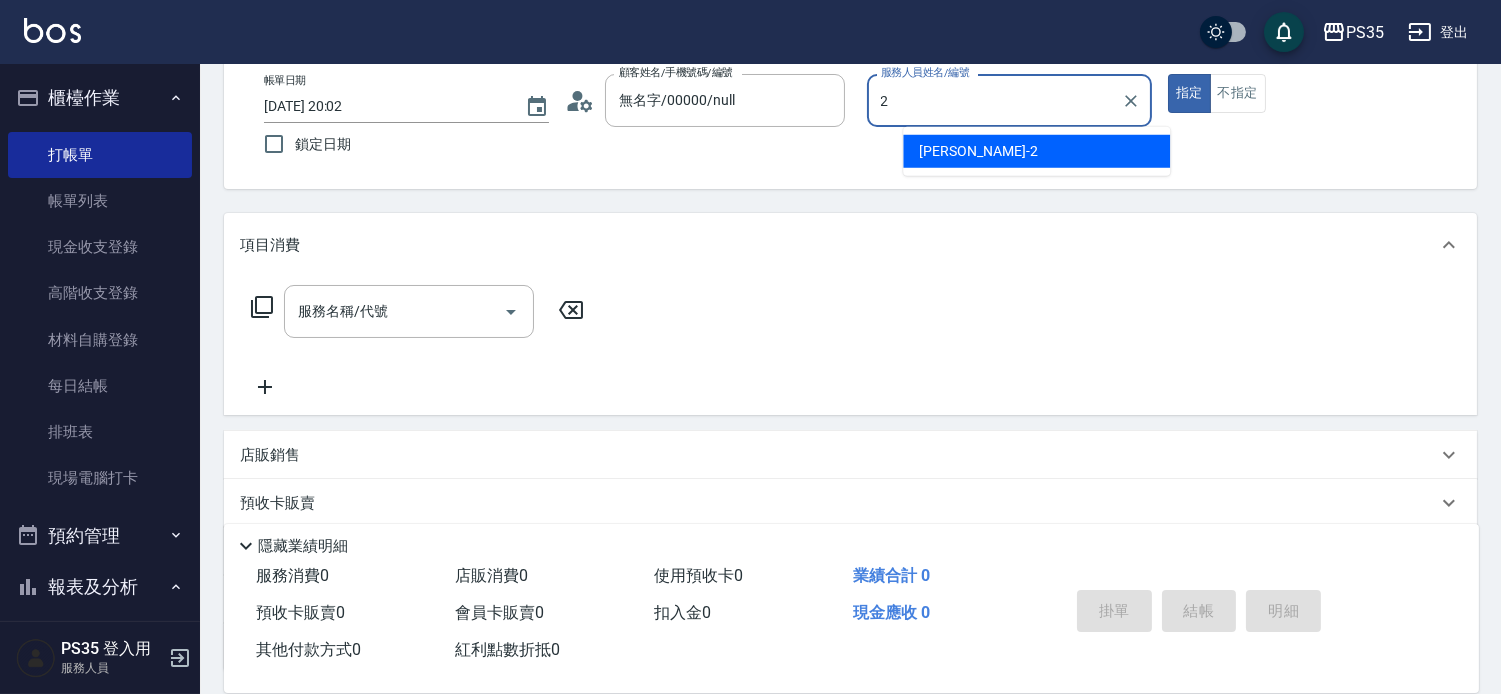 type on "[PERSON_NAME]-2" 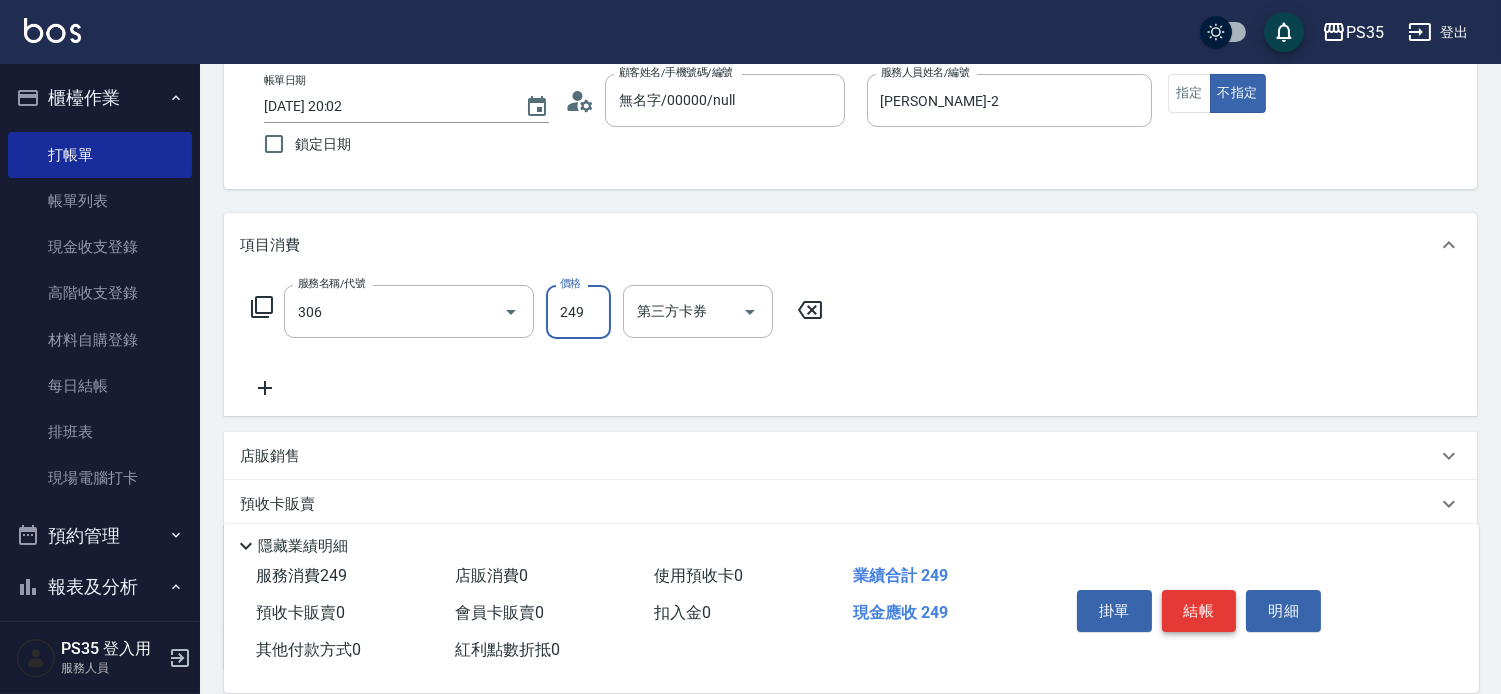 type on "剪髮(306)" 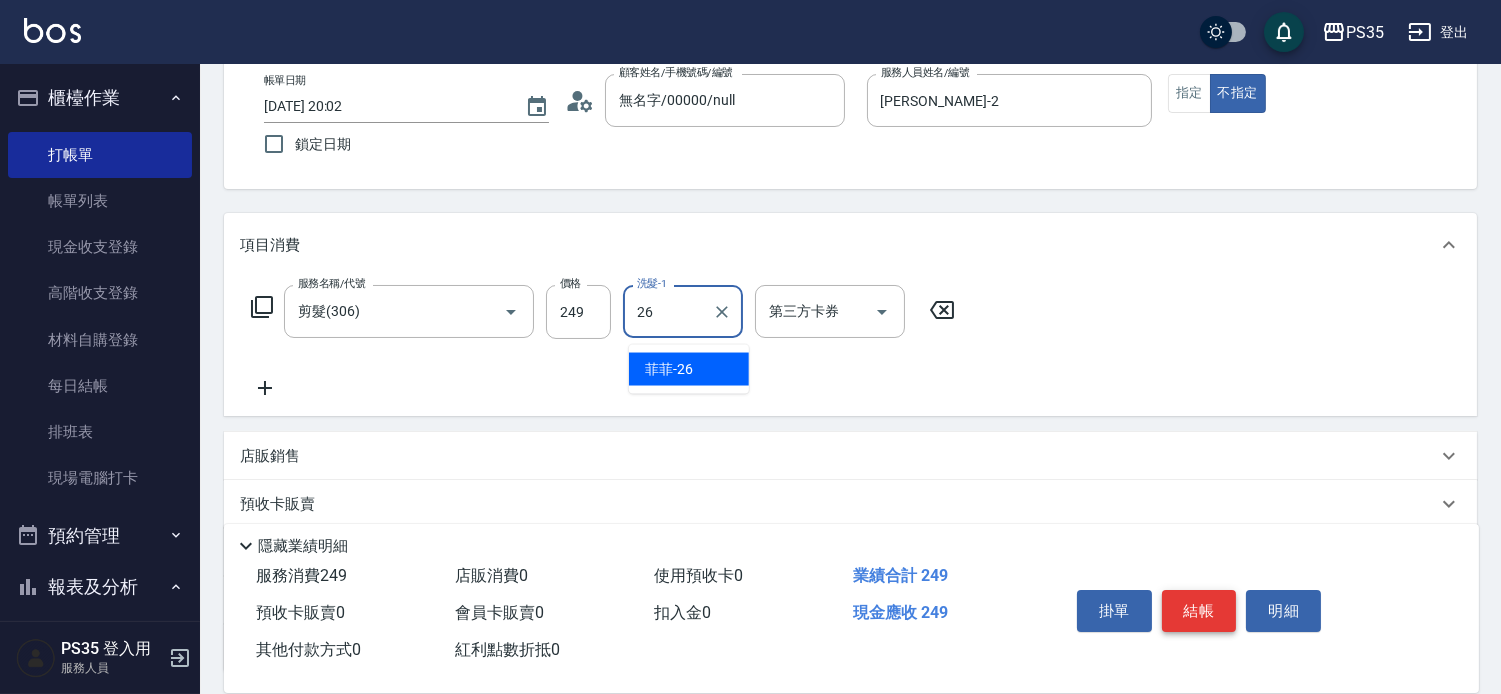 type on "菲菲-26" 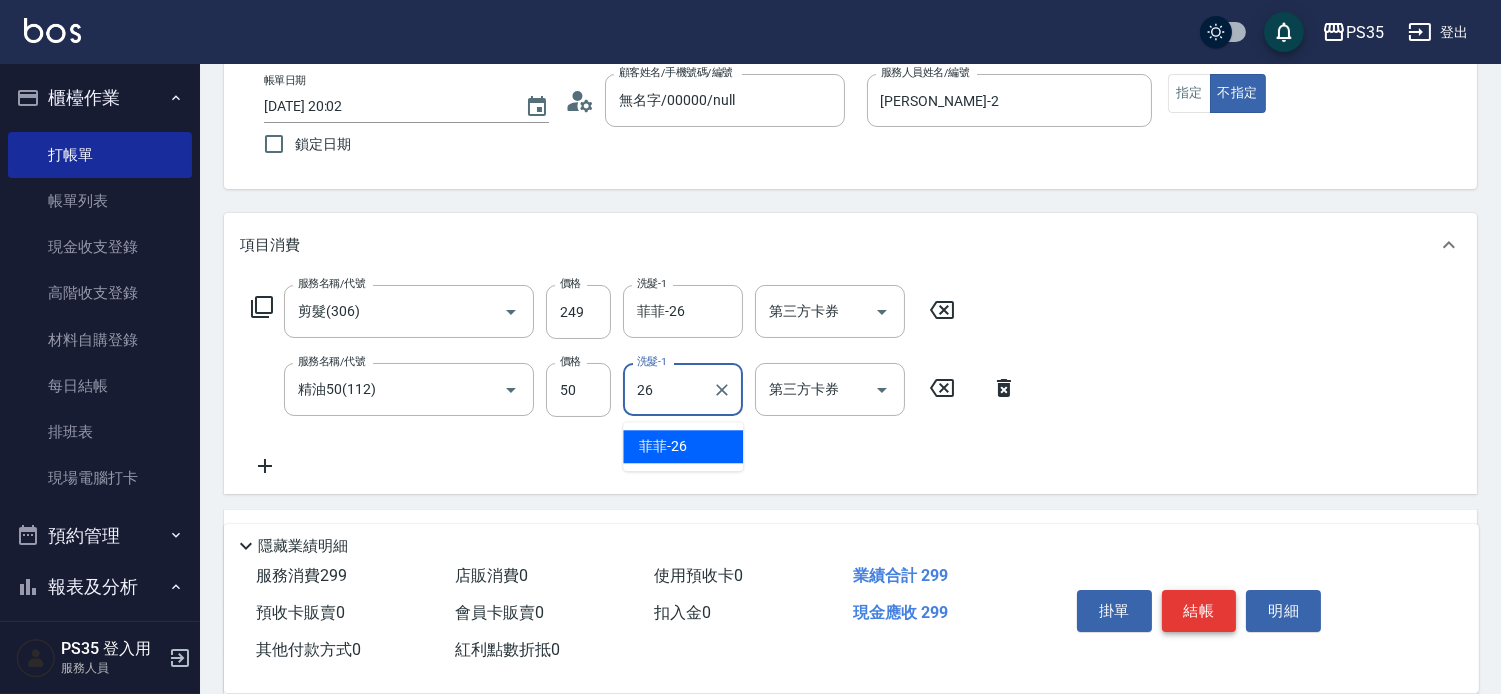 type on "菲菲-26" 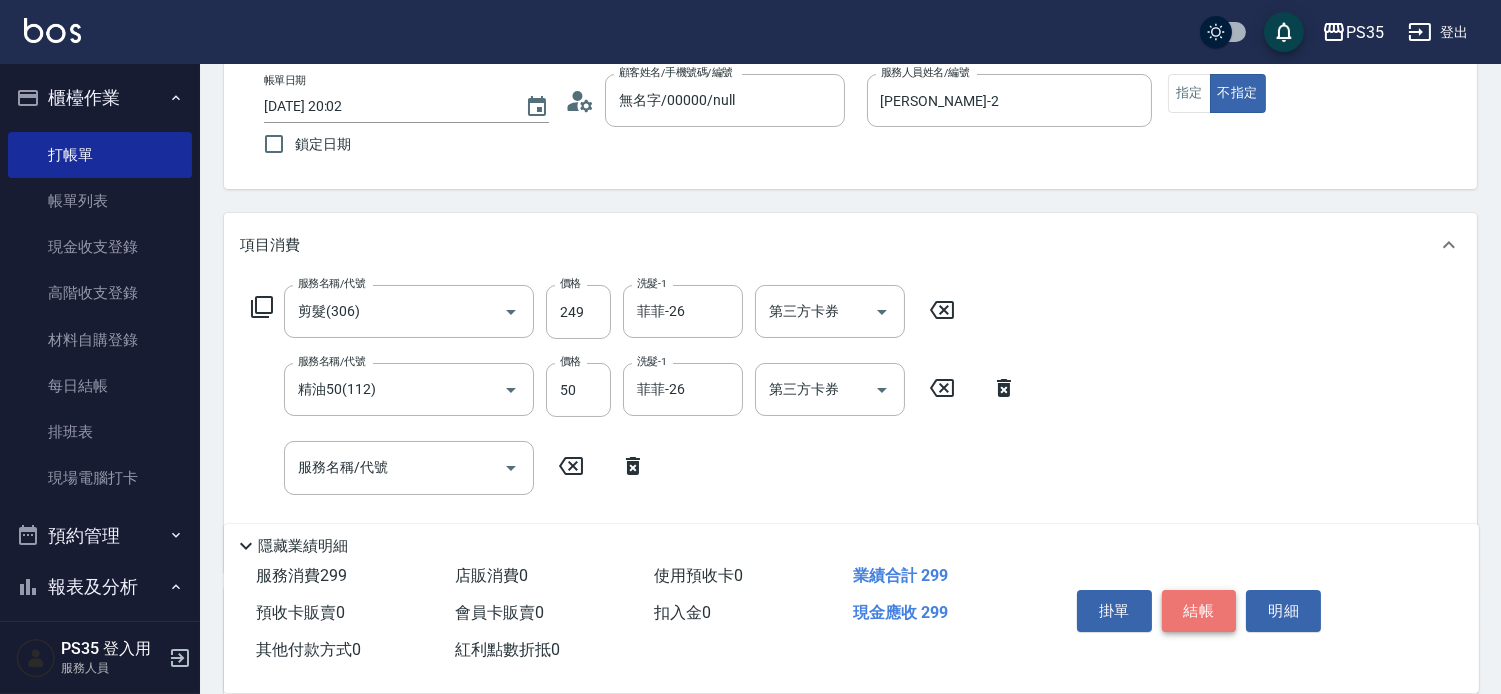 click on "結帳" at bounding box center [1199, 611] 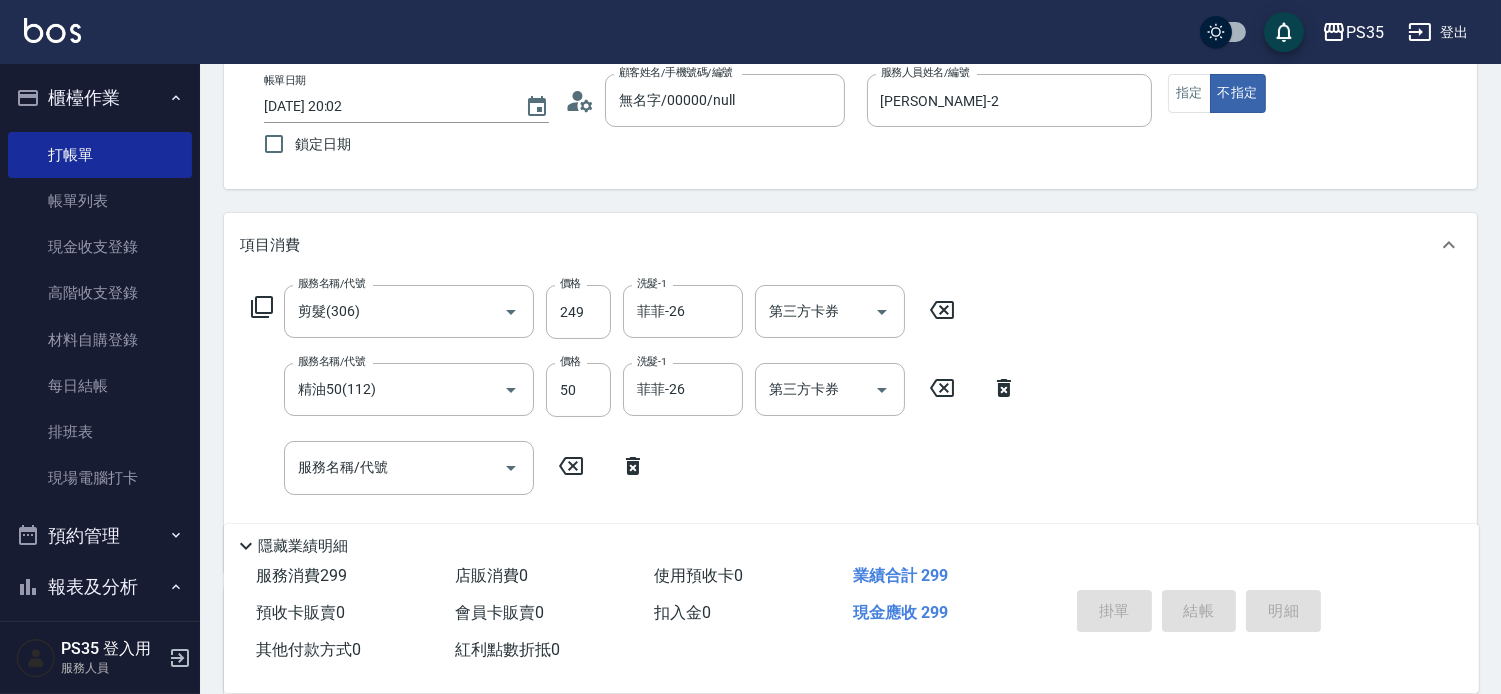 type on "[DATE] 20:03" 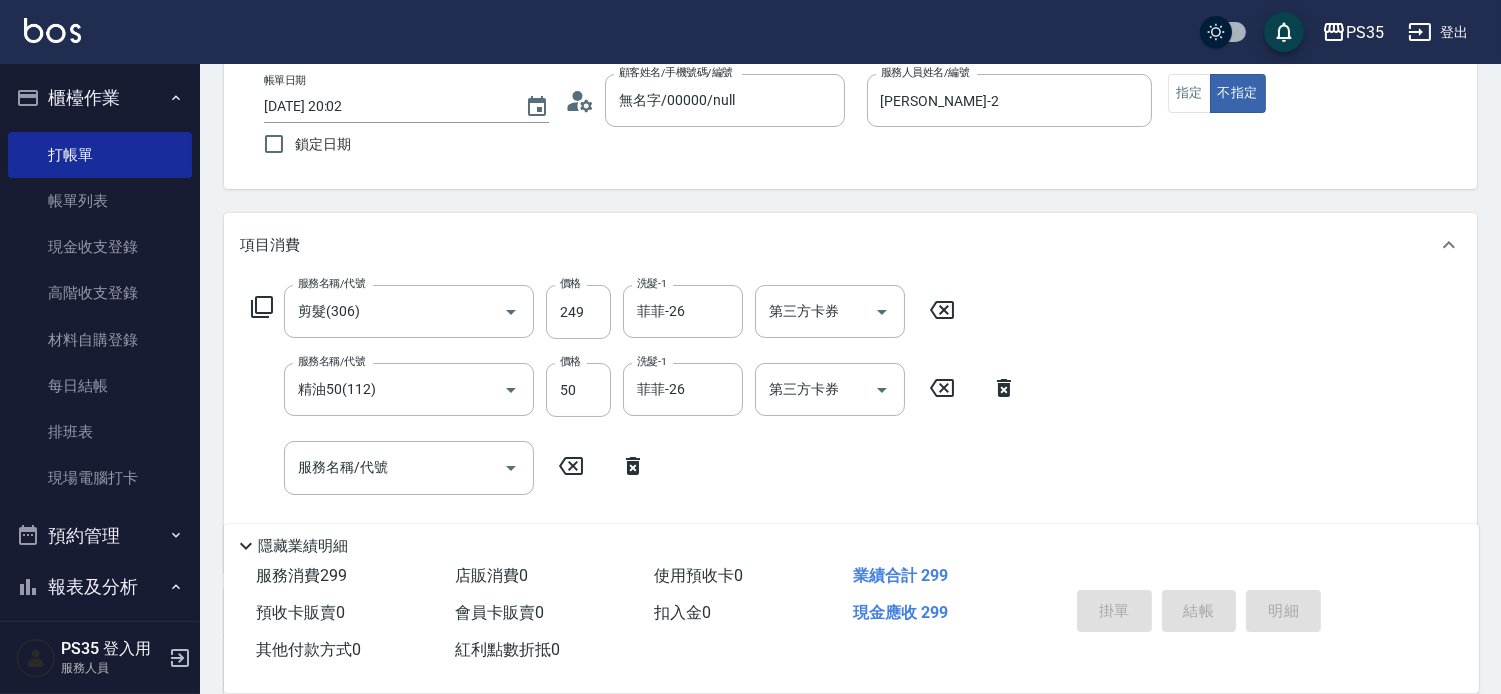 type 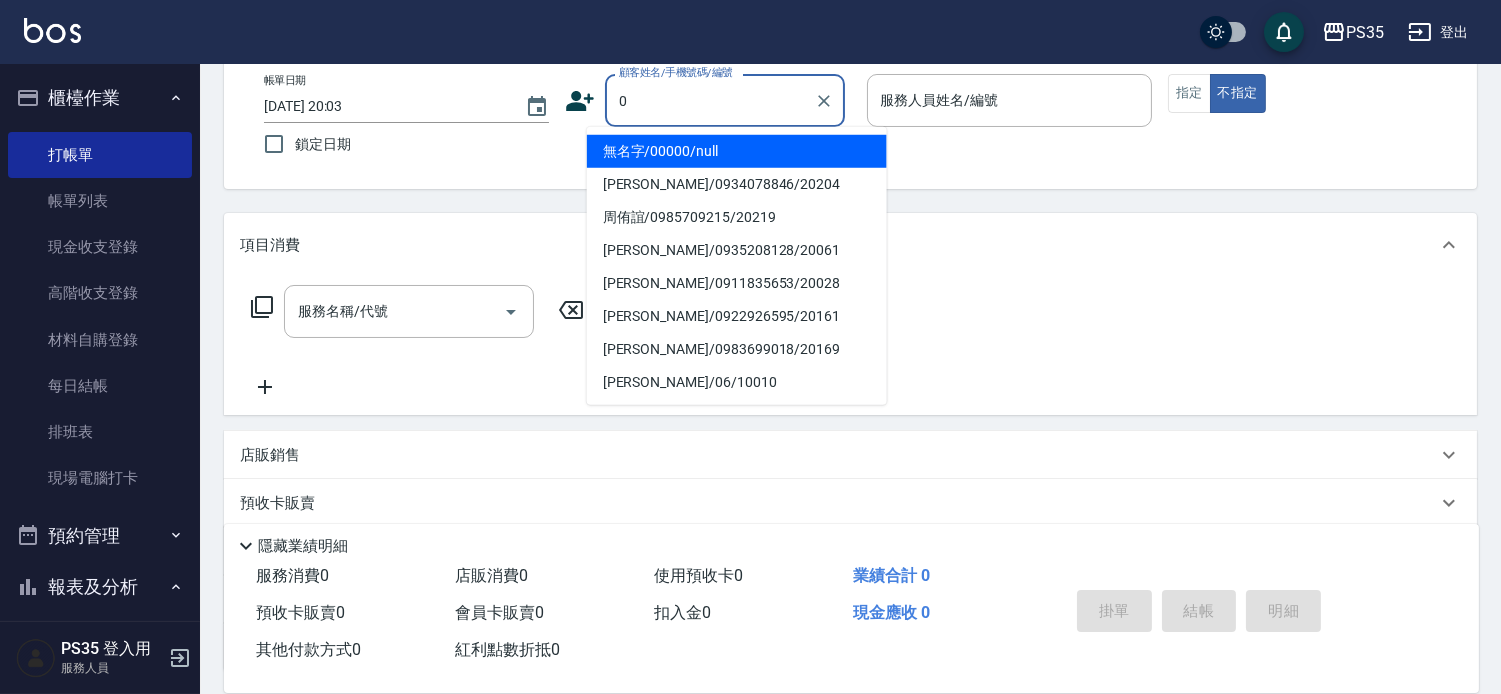 type on "無名字/00000/null" 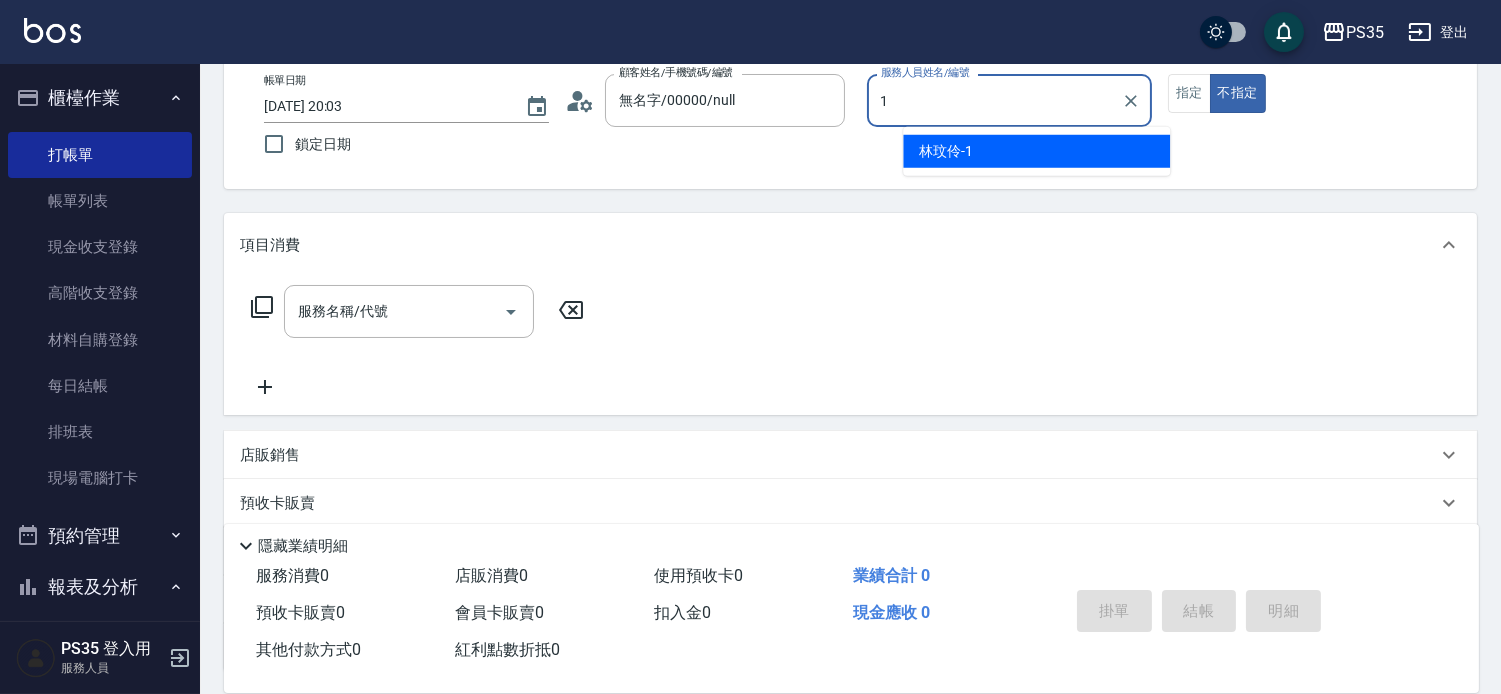 type on "林玟伶-1" 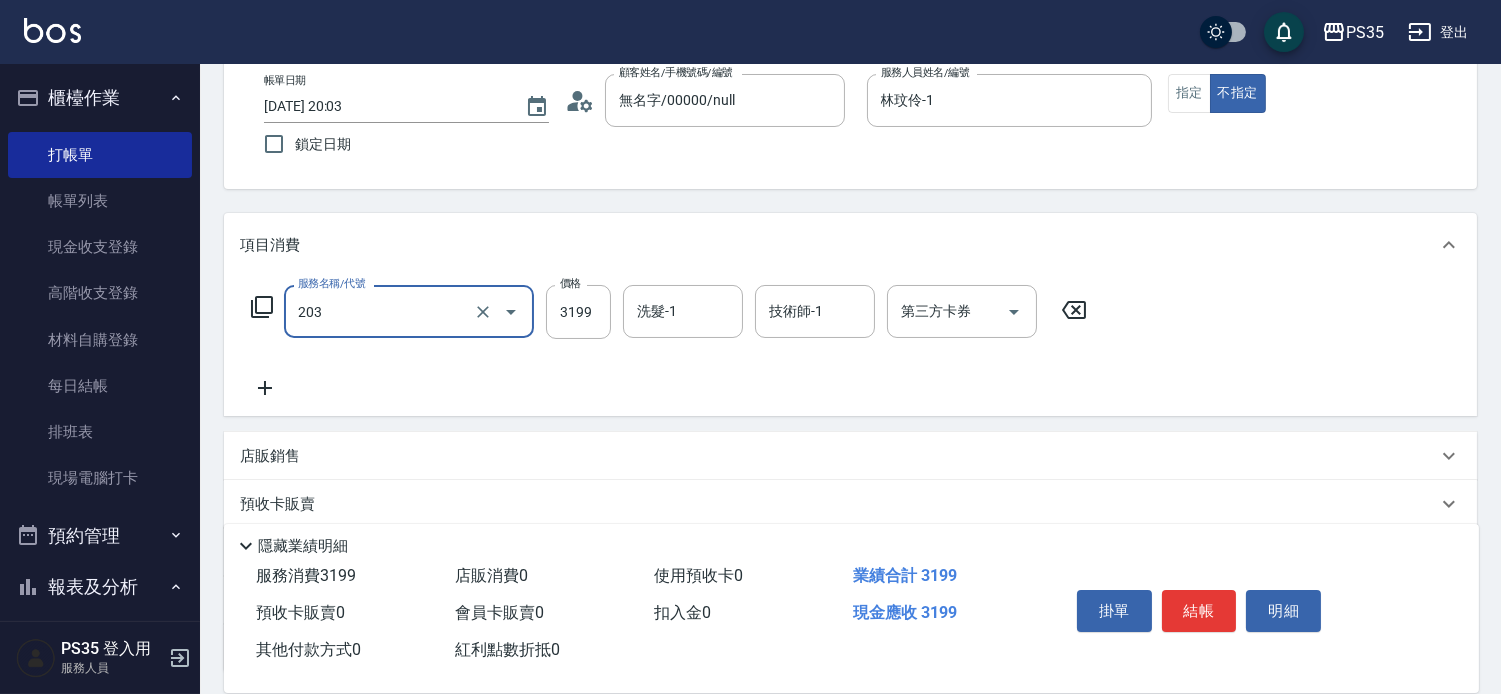 type on "OVC燙髮(203)" 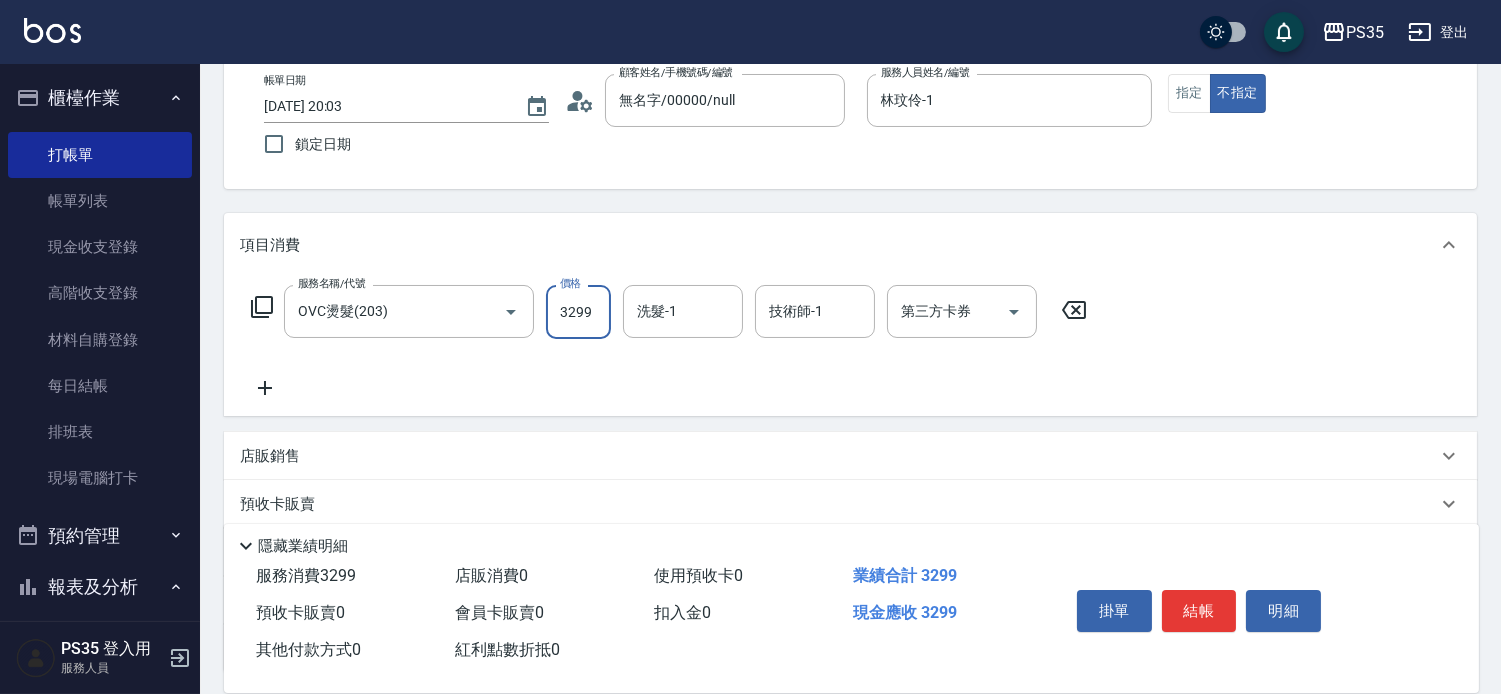 type on "3299" 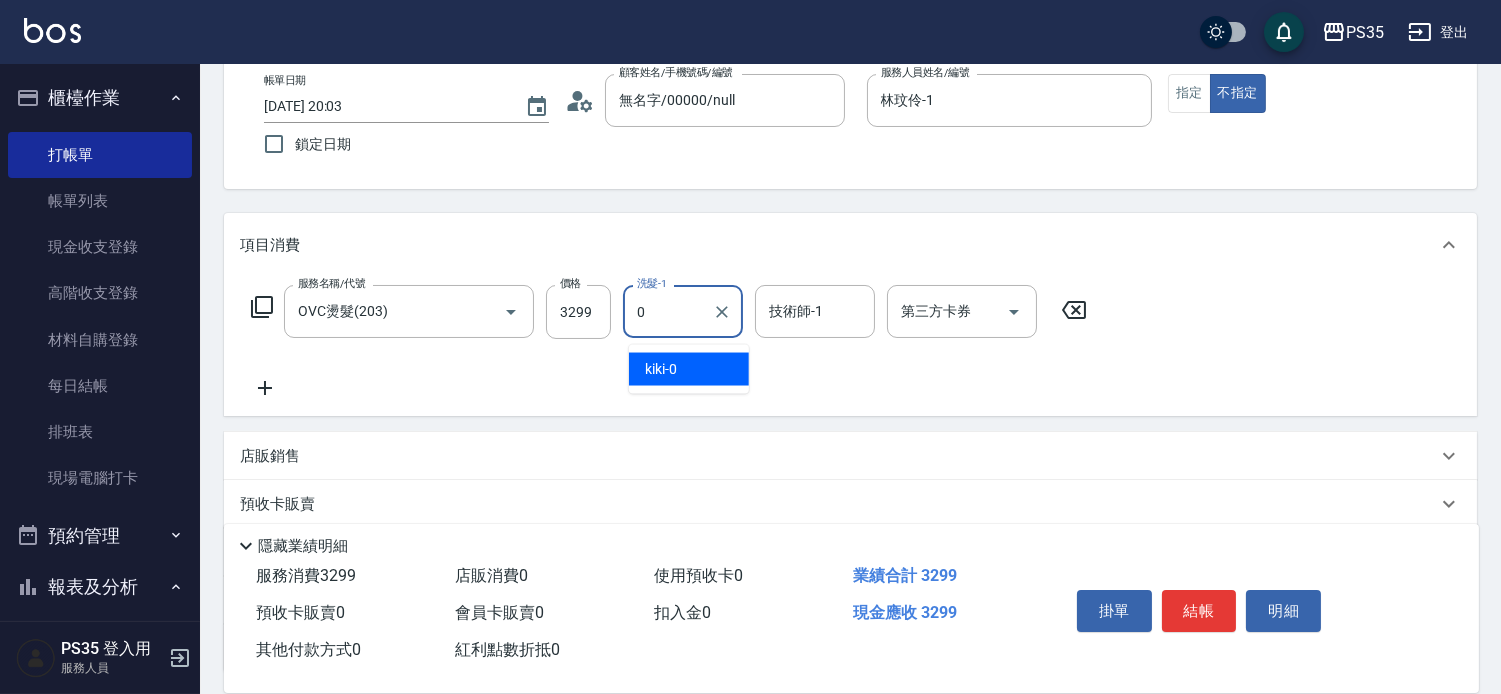 type on "kiki-0" 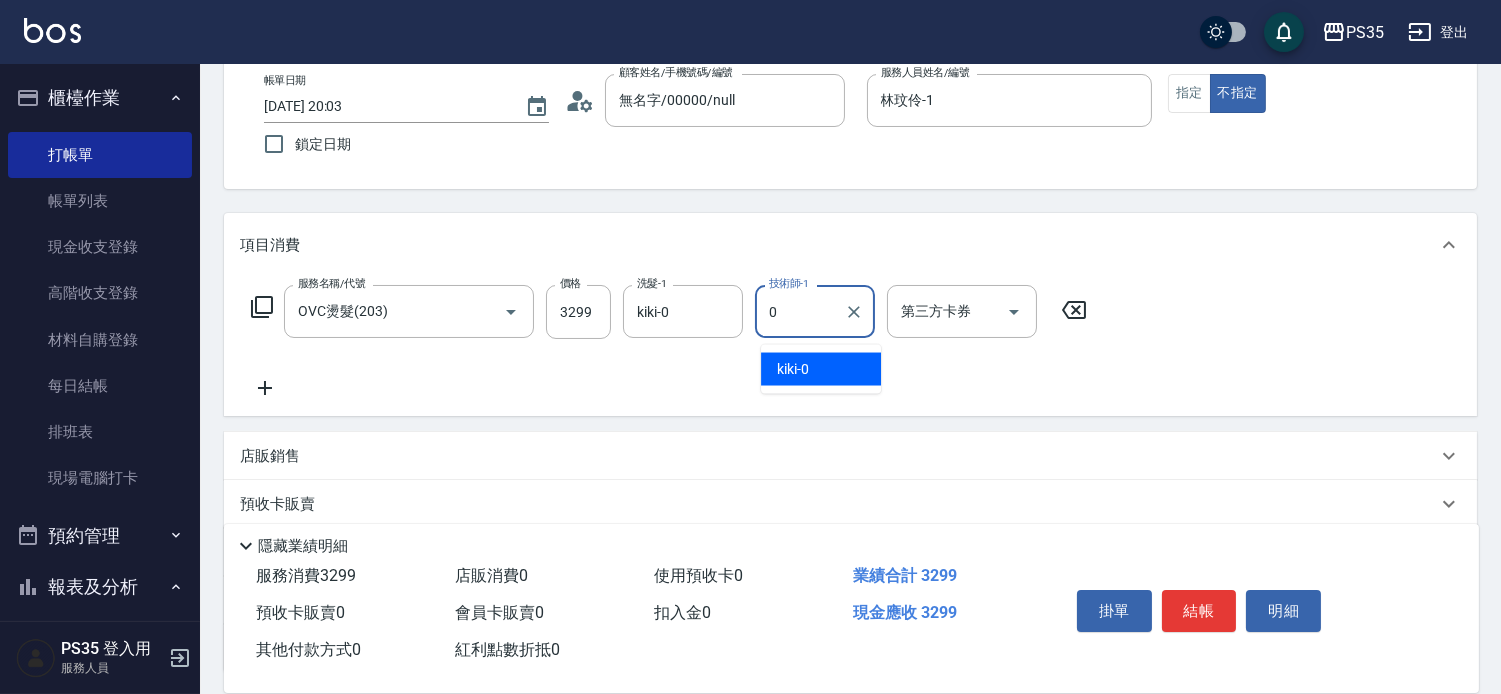 type on "kiki-0" 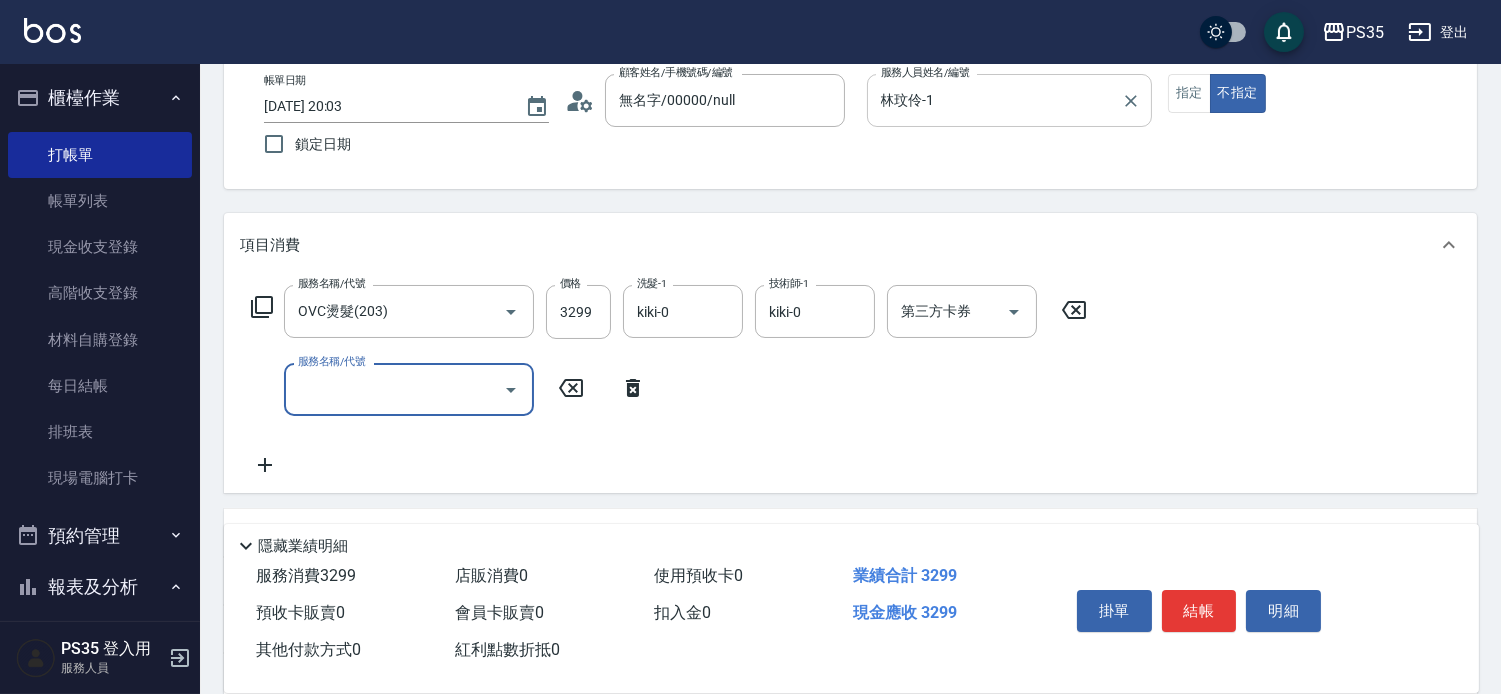 click 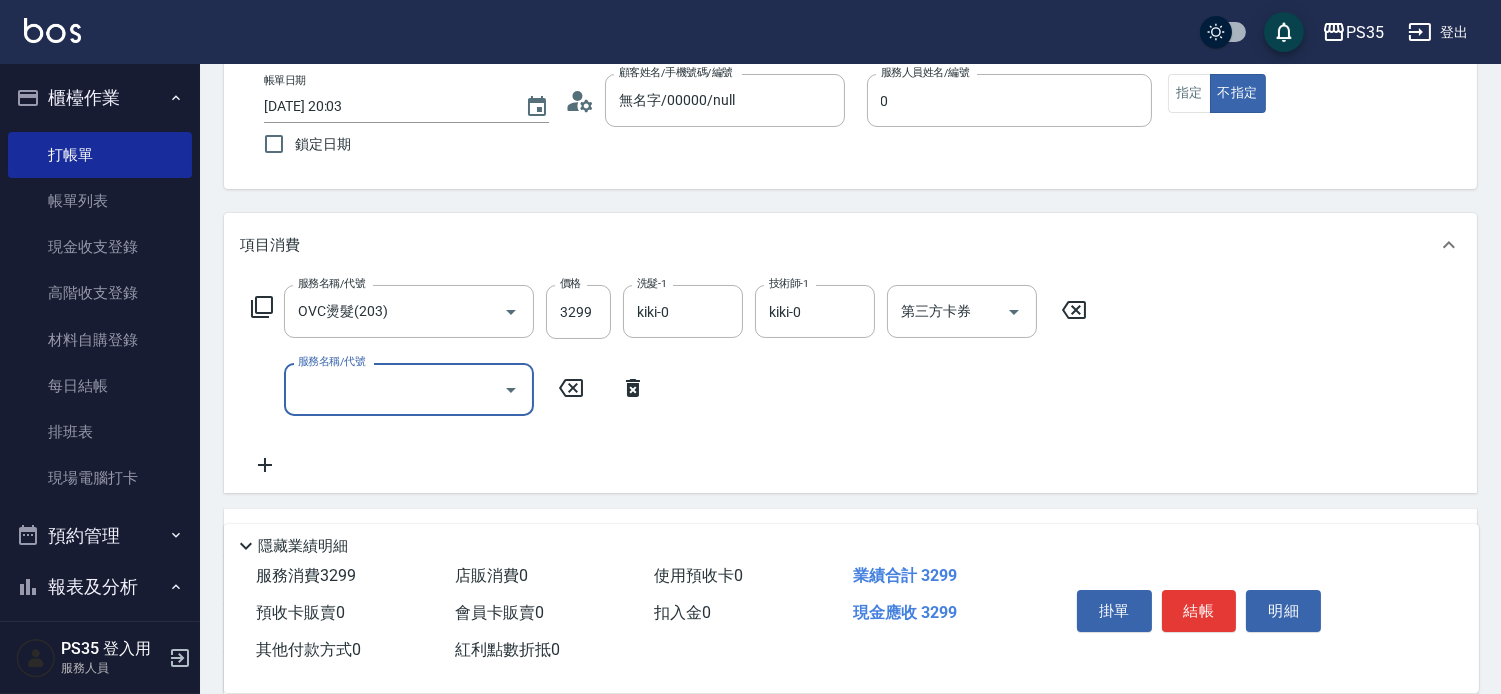 type on "kiki-0" 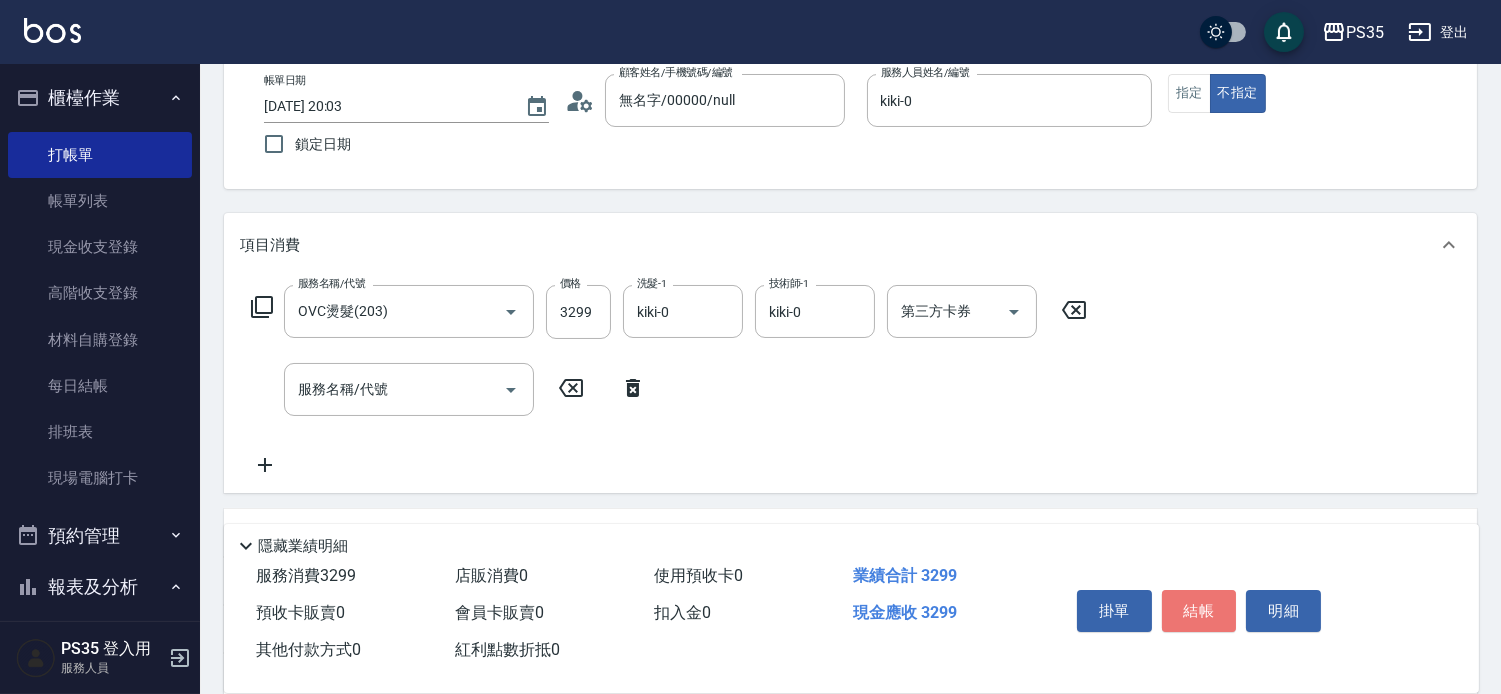 drag, startPoint x: 1210, startPoint y: 595, endPoint x: 1221, endPoint y: 615, distance: 22.825424 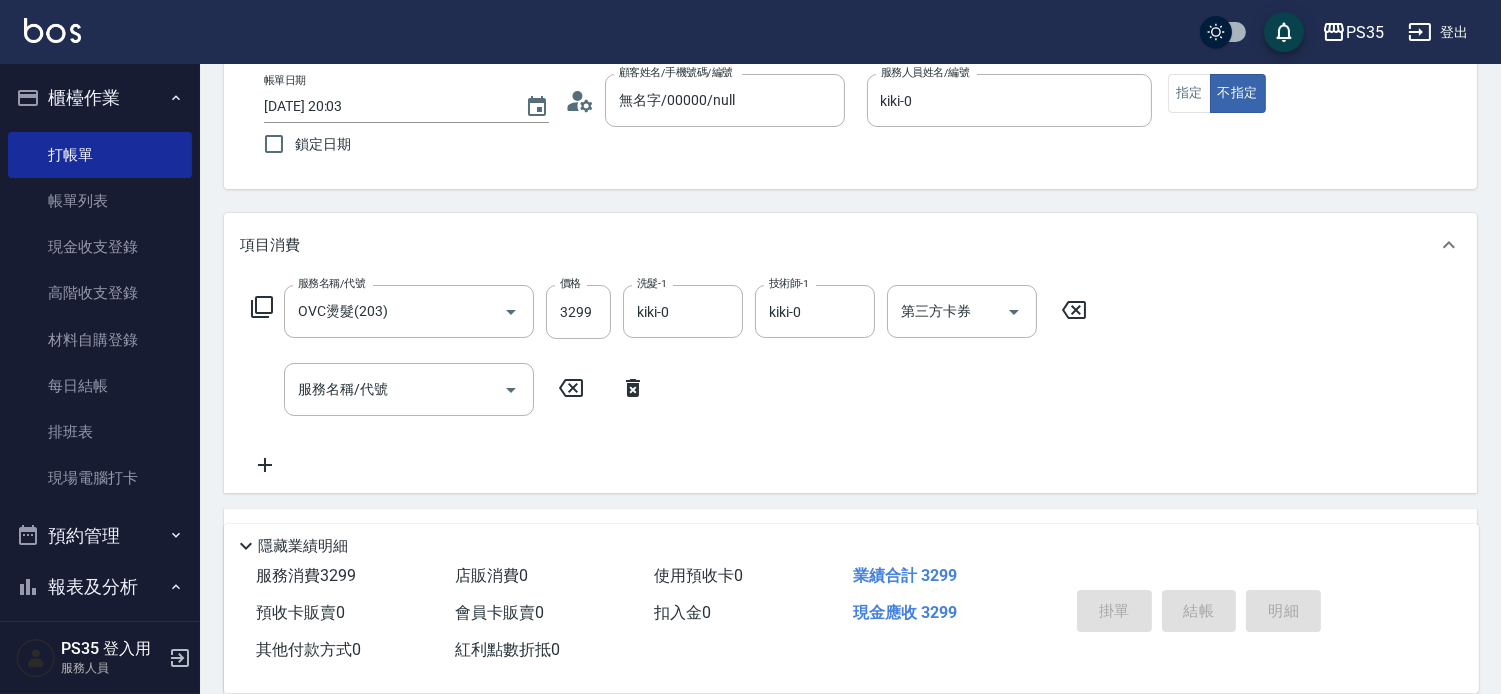 type on "[DATE] 20:04" 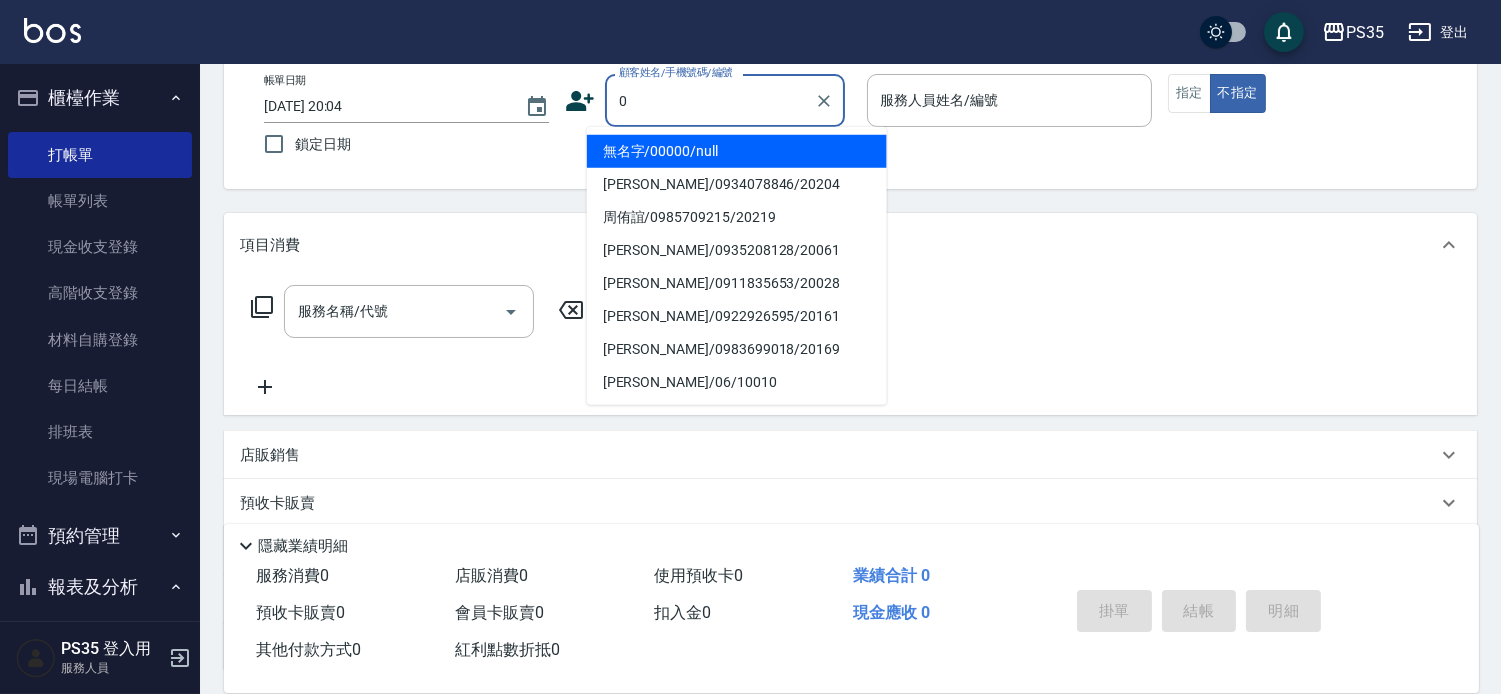 type on "無名字/00000/null" 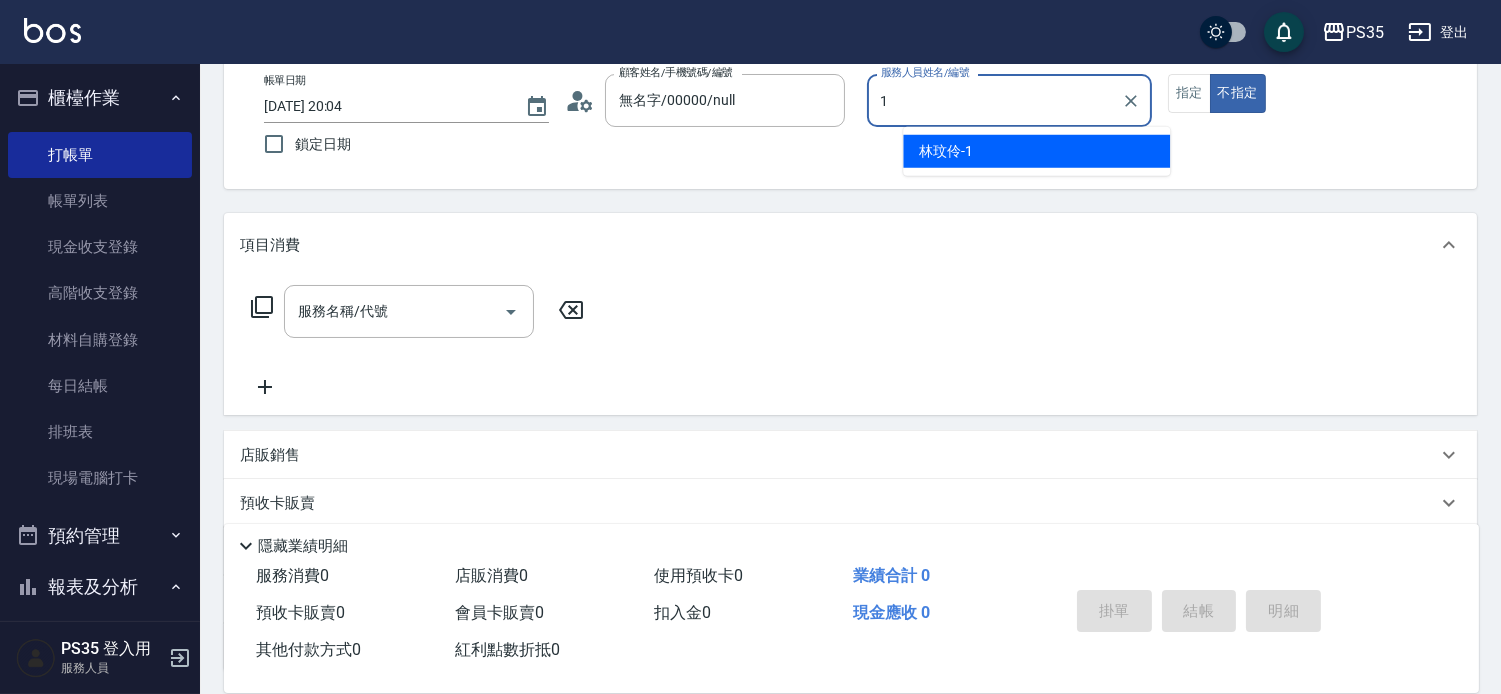 type on "林玟伶-1" 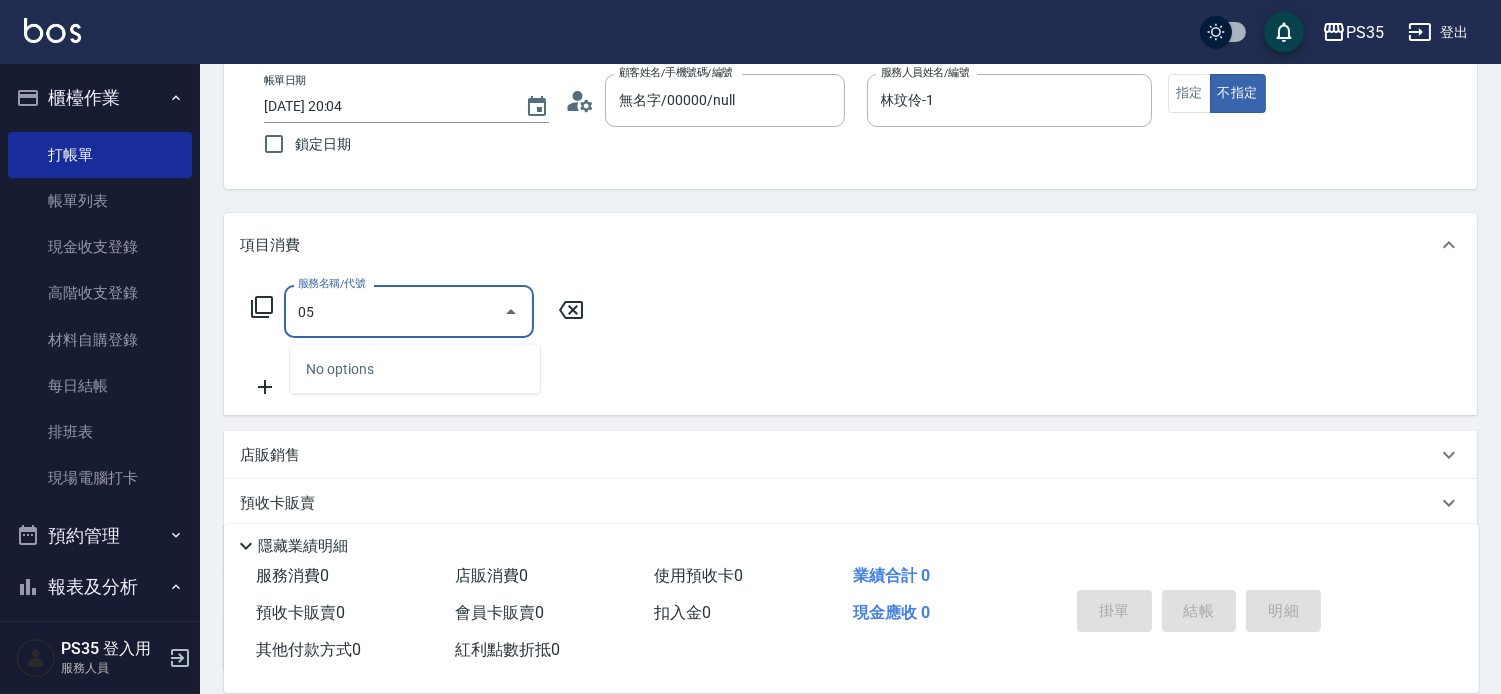 type on "0" 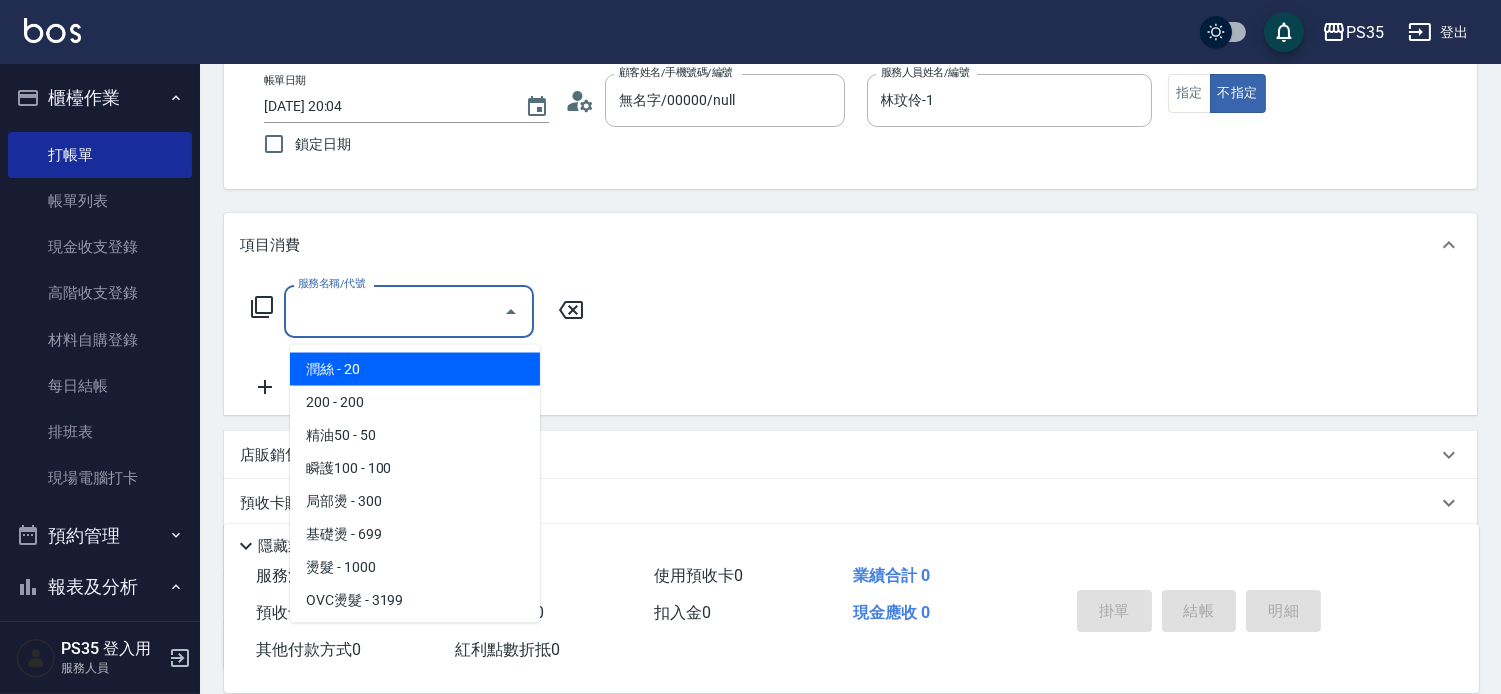 type on "2" 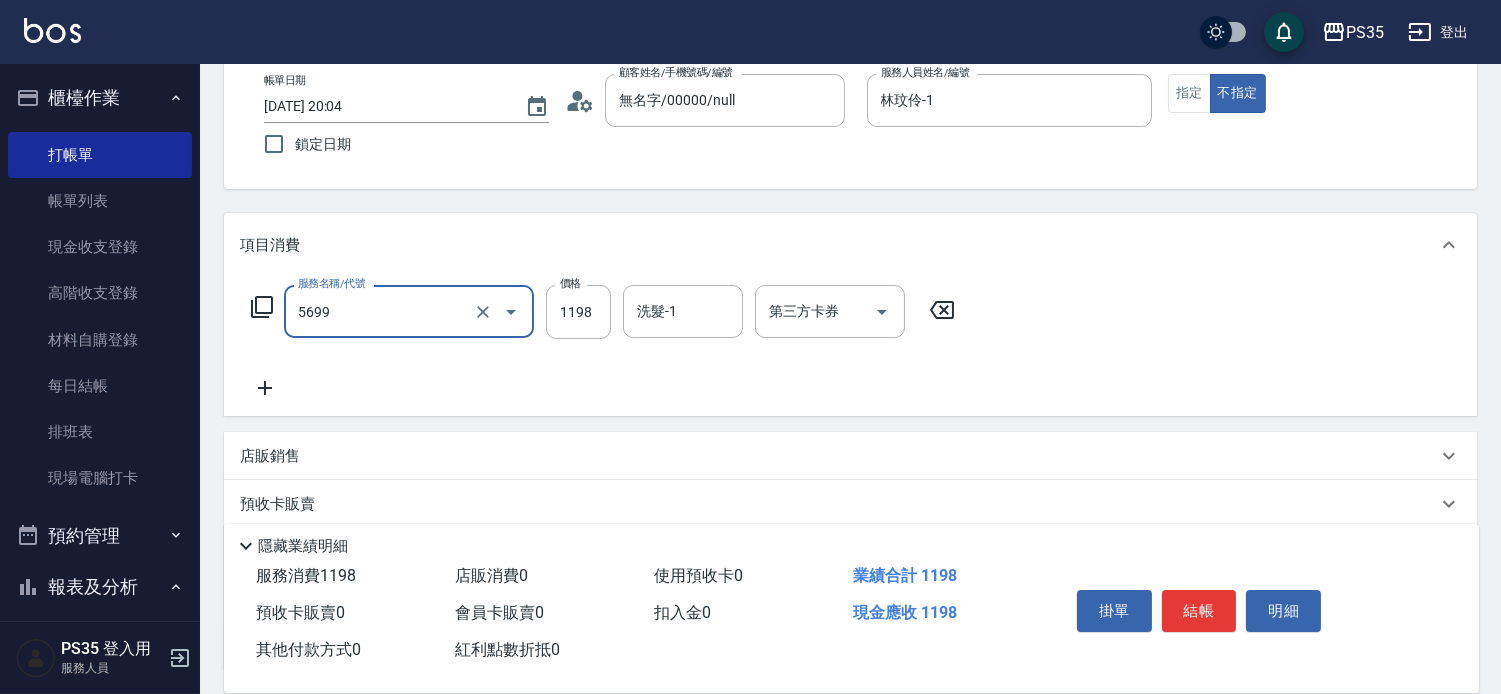 type on "水沁涼套餐(5699)" 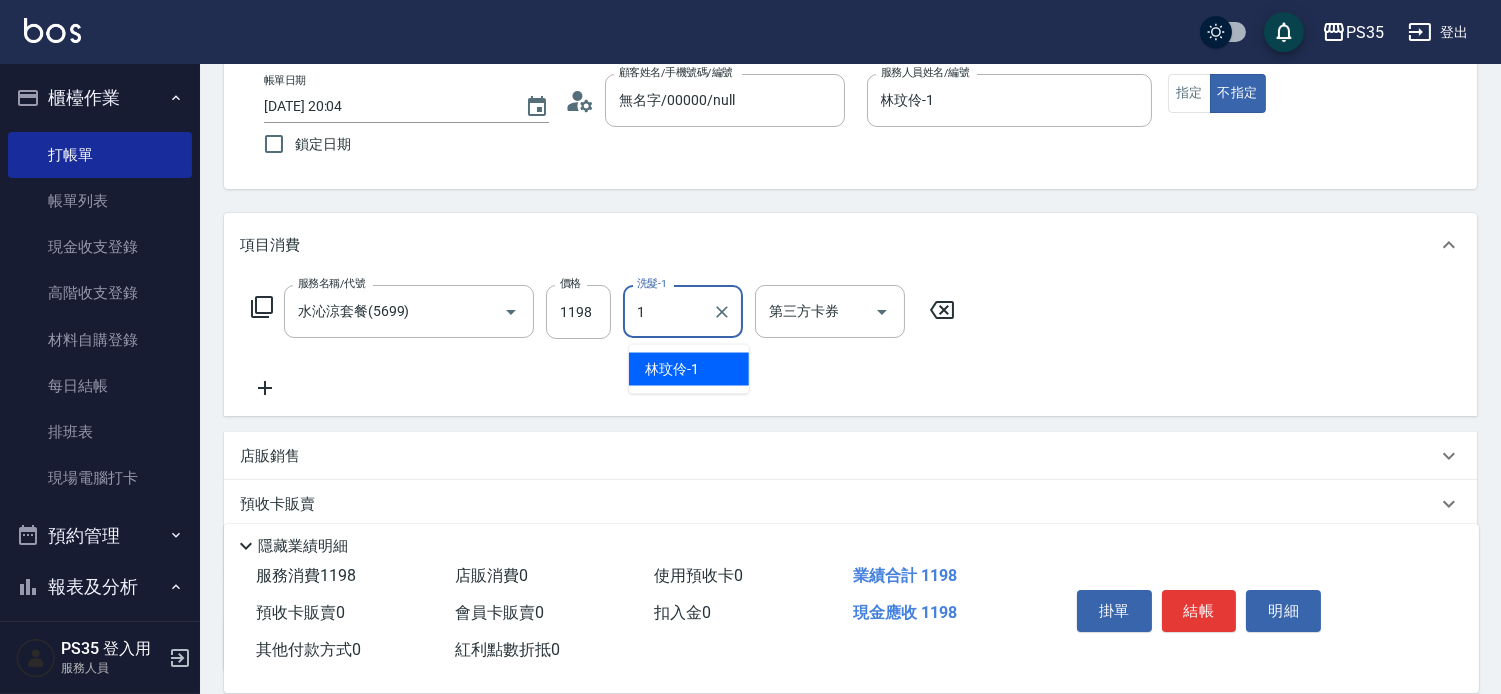 type on "林玟伶-1" 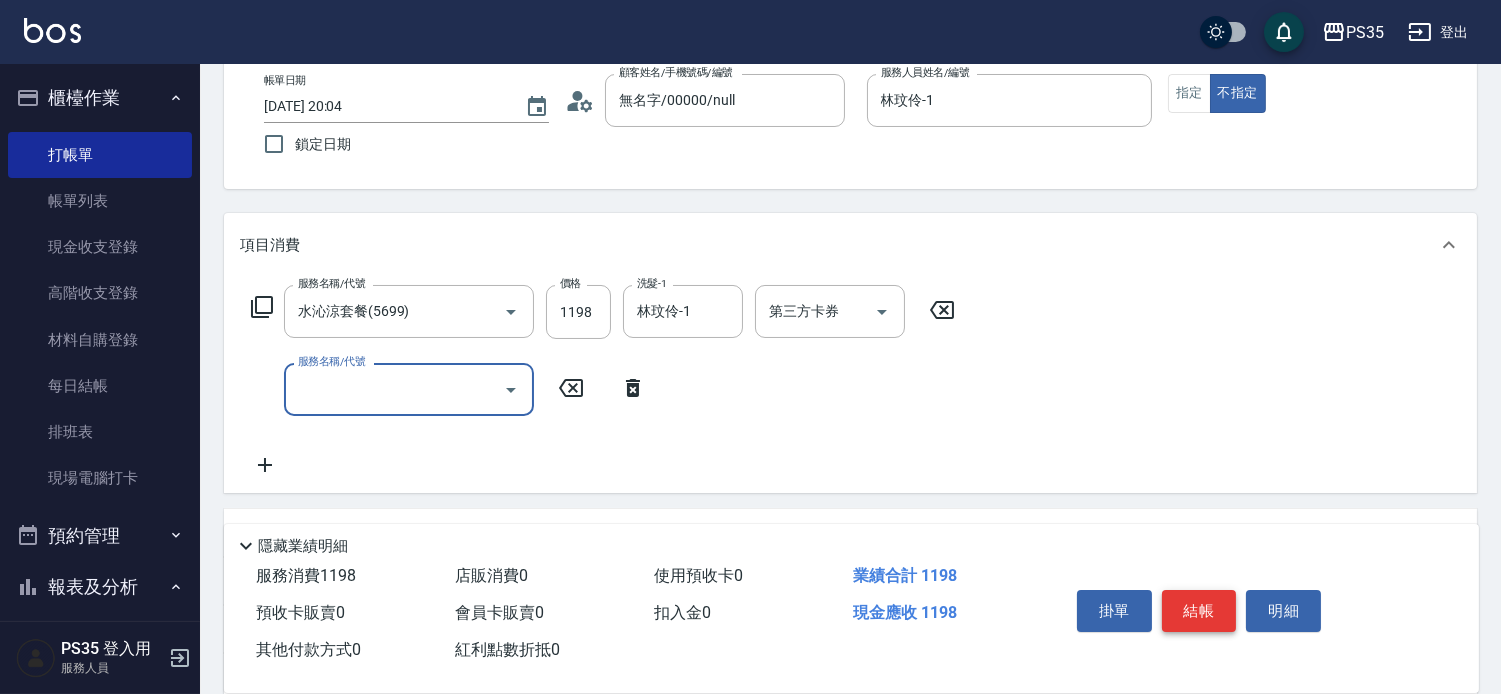 click on "結帳" at bounding box center [1199, 611] 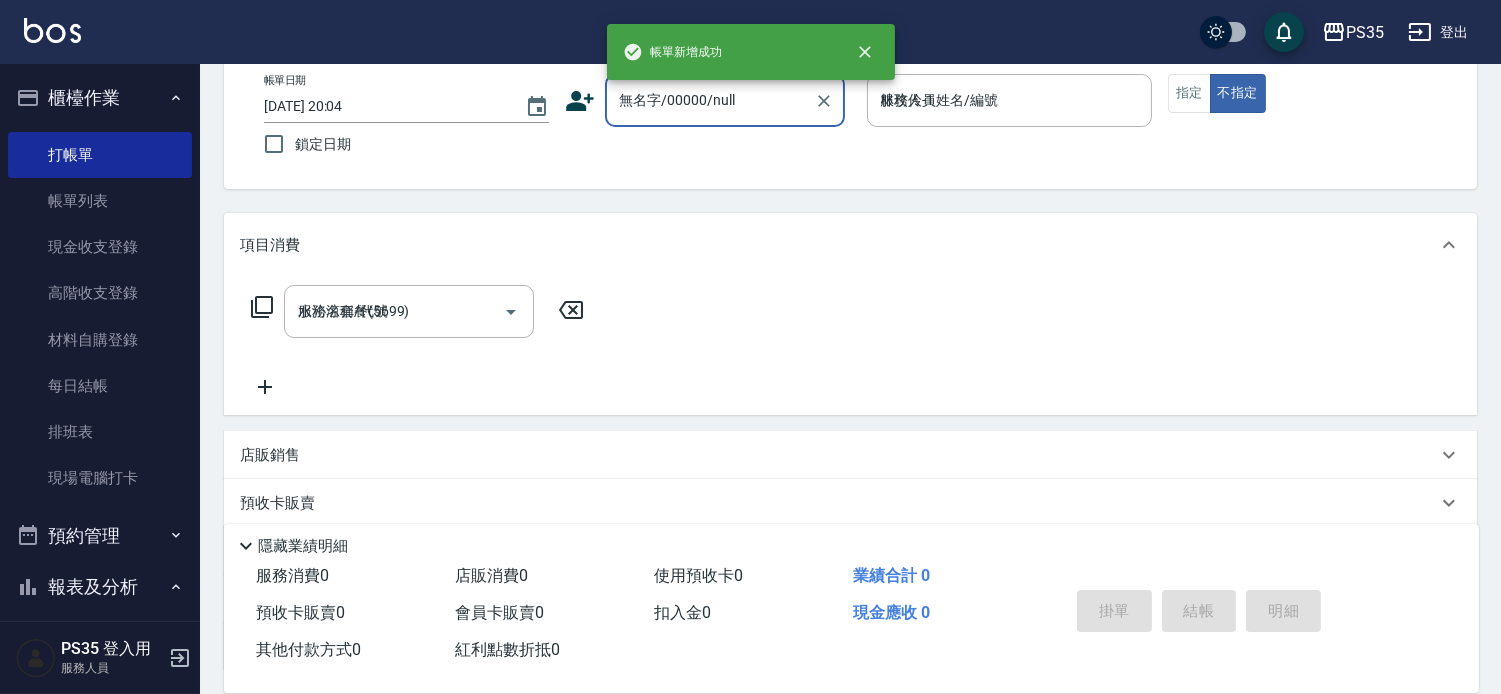 type 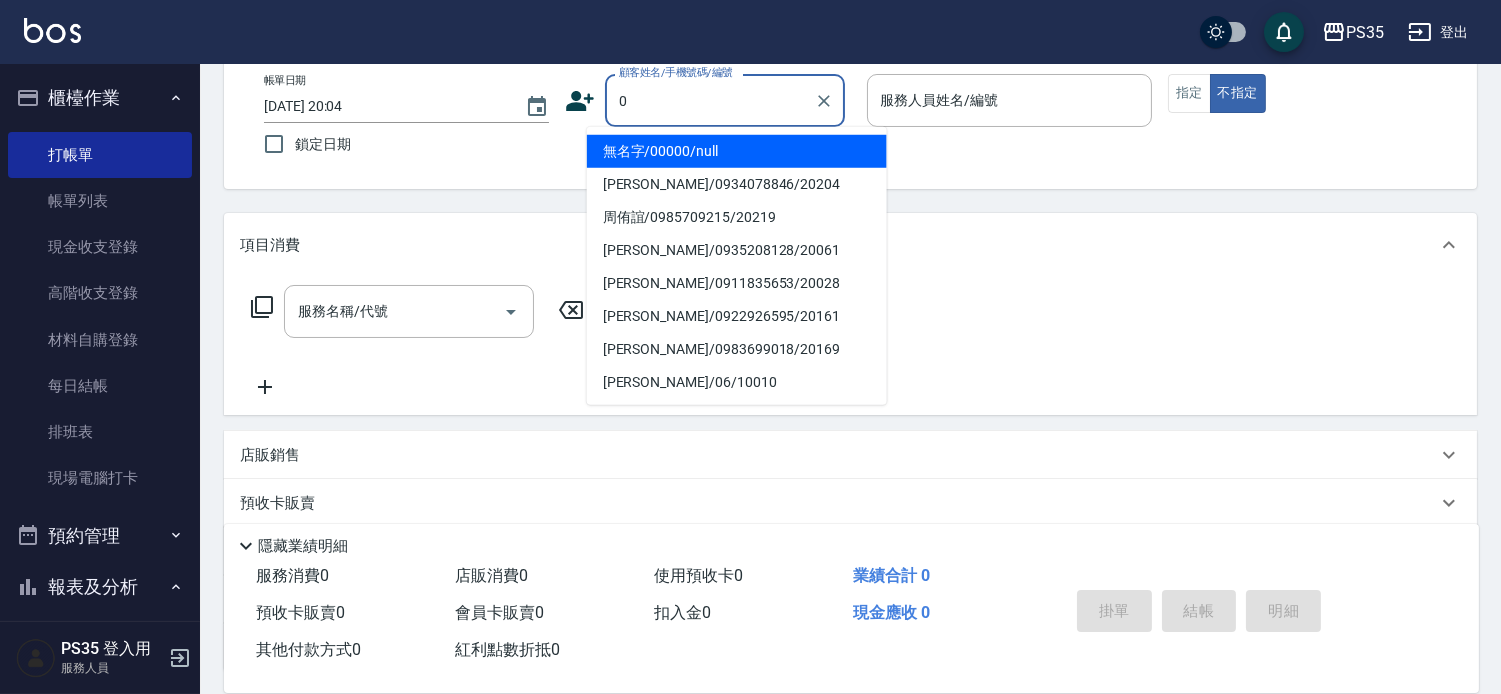 type on "無名字/00000/null" 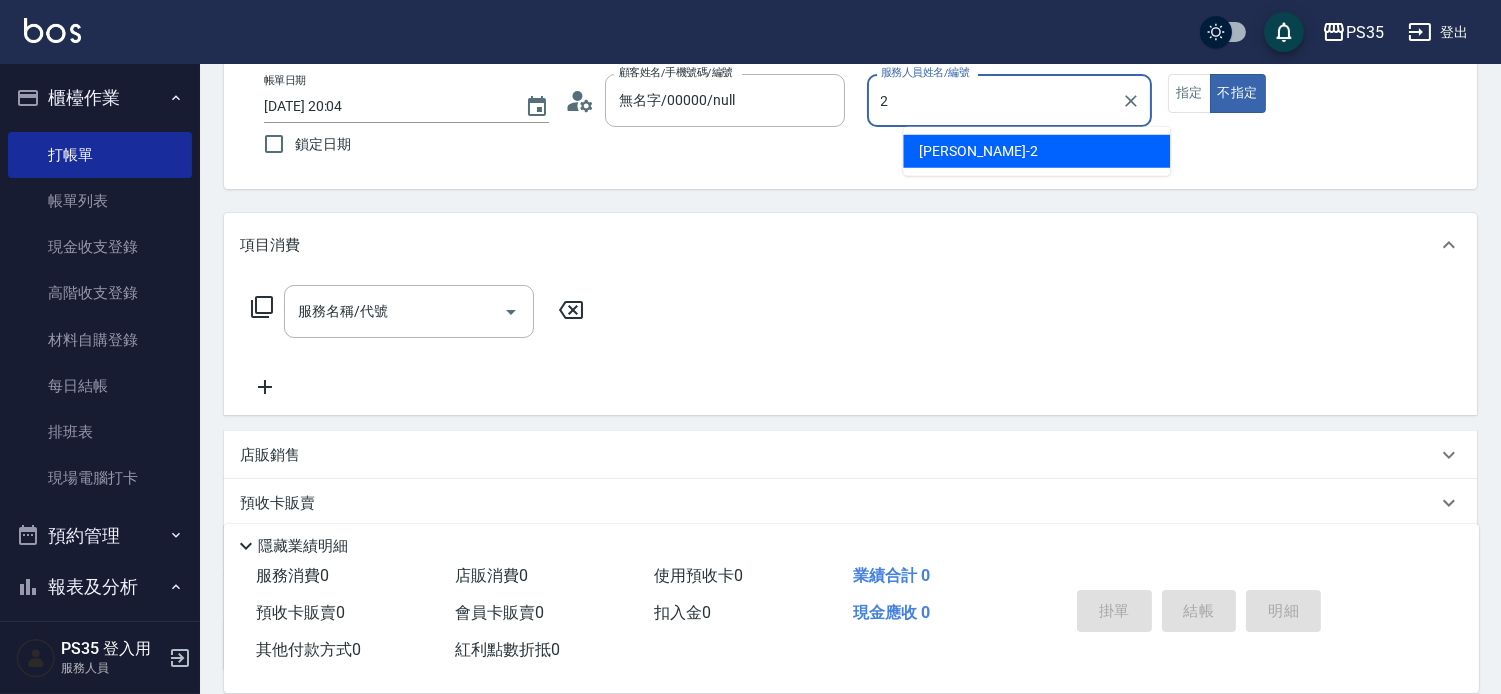 type on "[PERSON_NAME]-2" 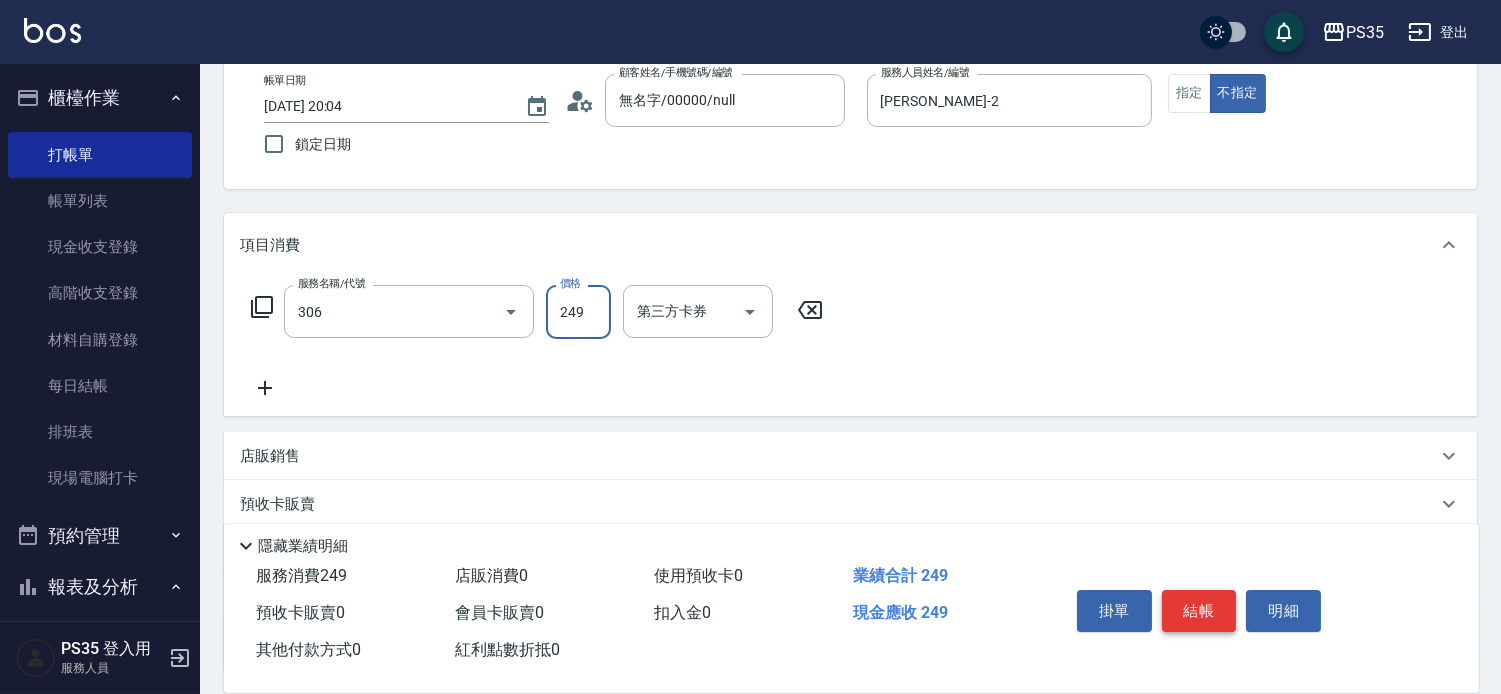 type on "剪髮(306)" 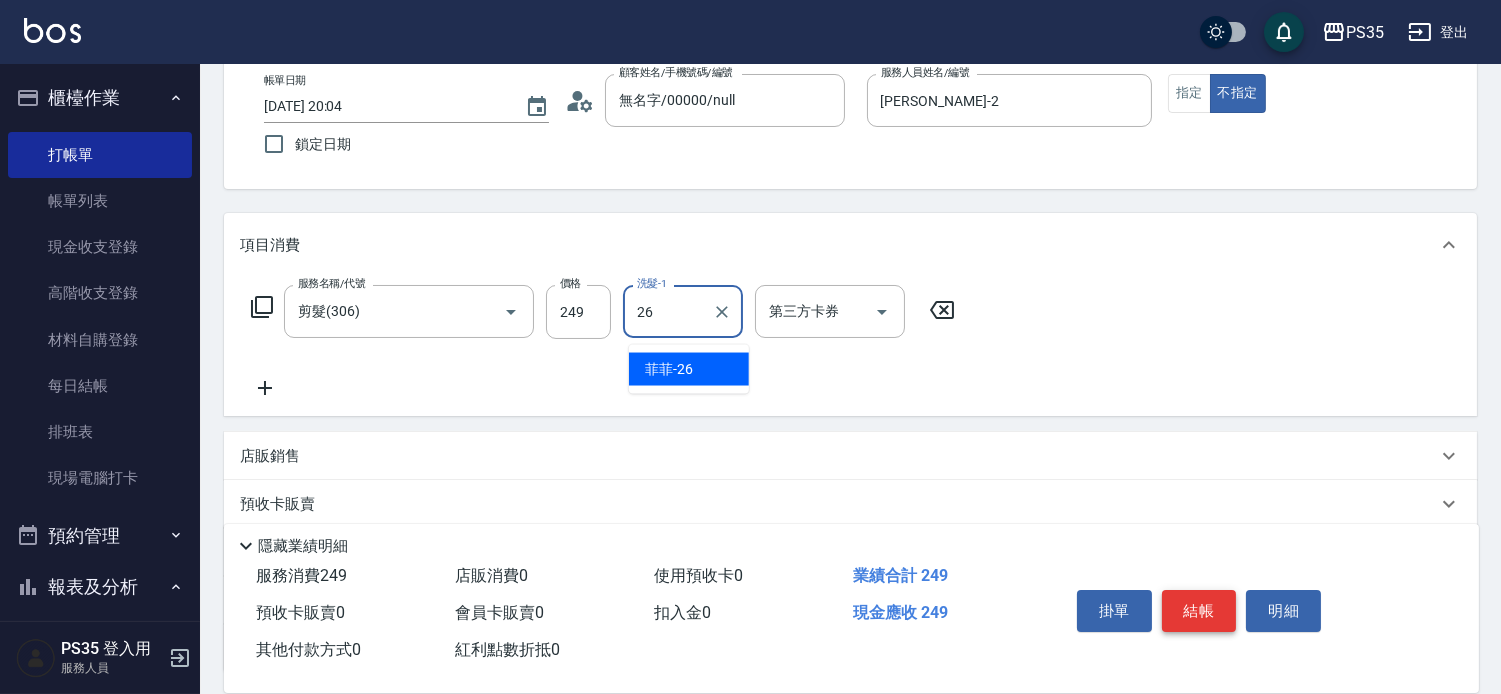 type on "菲菲-26" 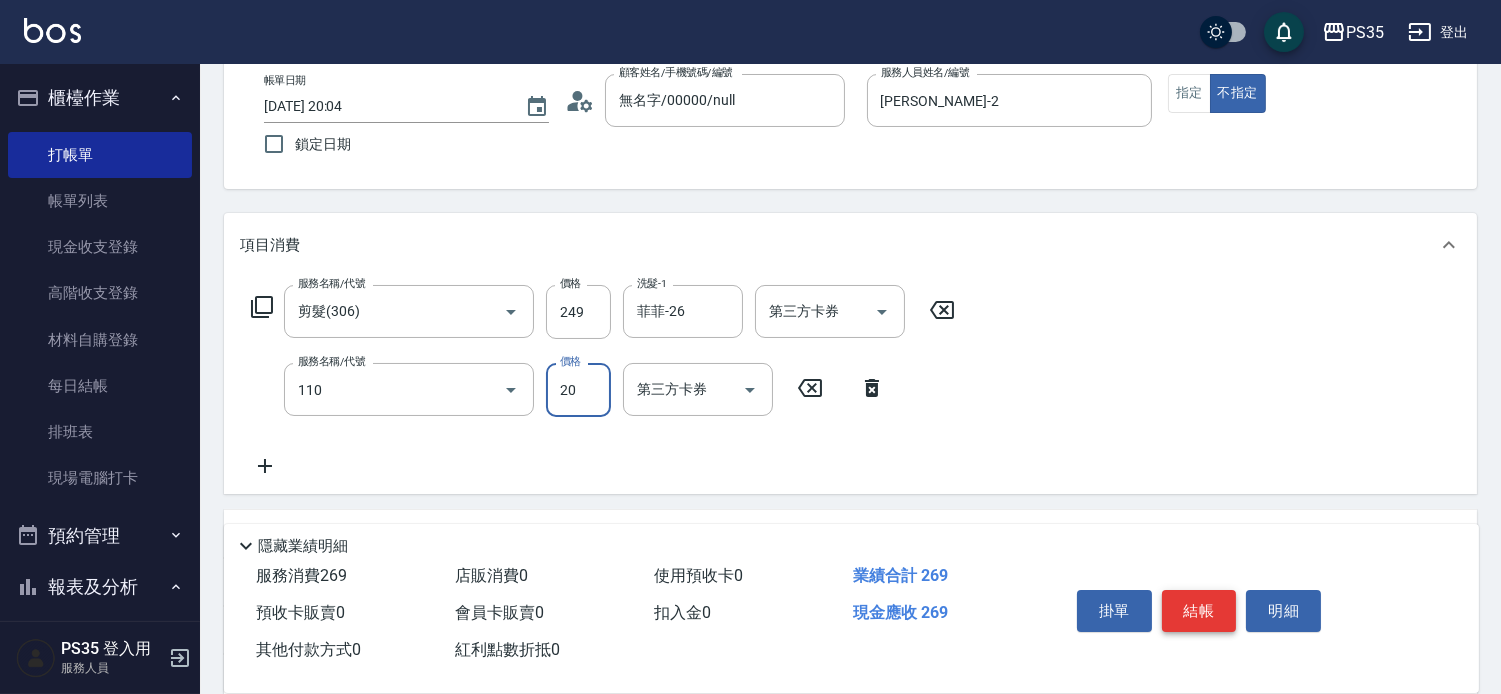 type on "潤絲(110)" 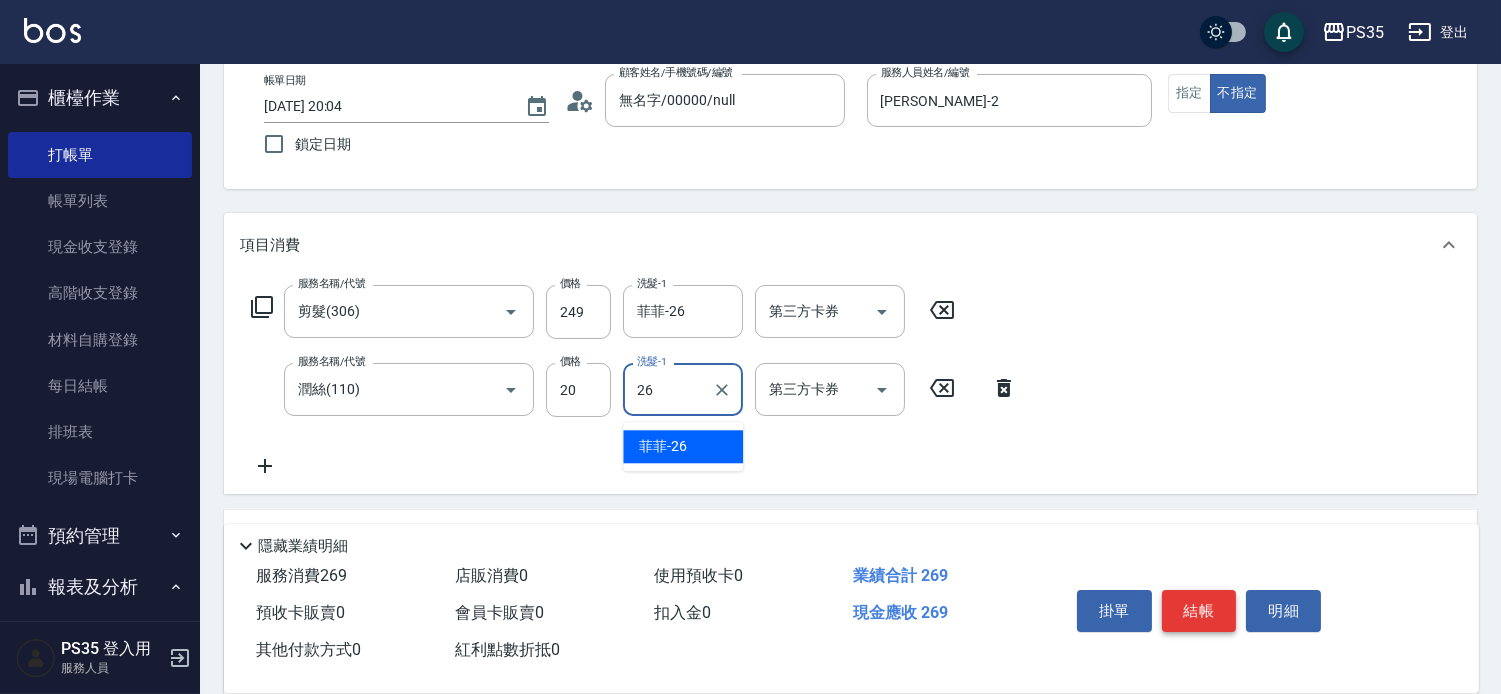 type on "菲菲-26" 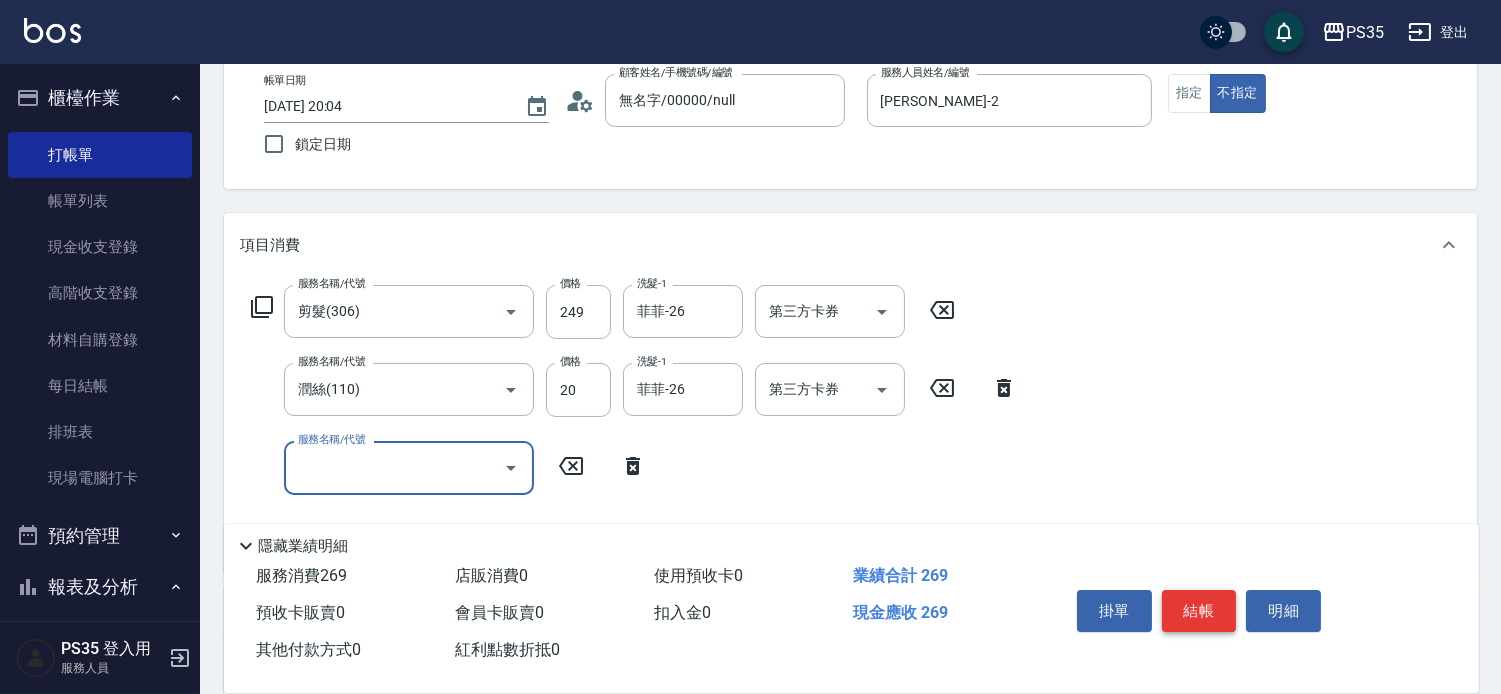 click on "結帳" at bounding box center [1199, 611] 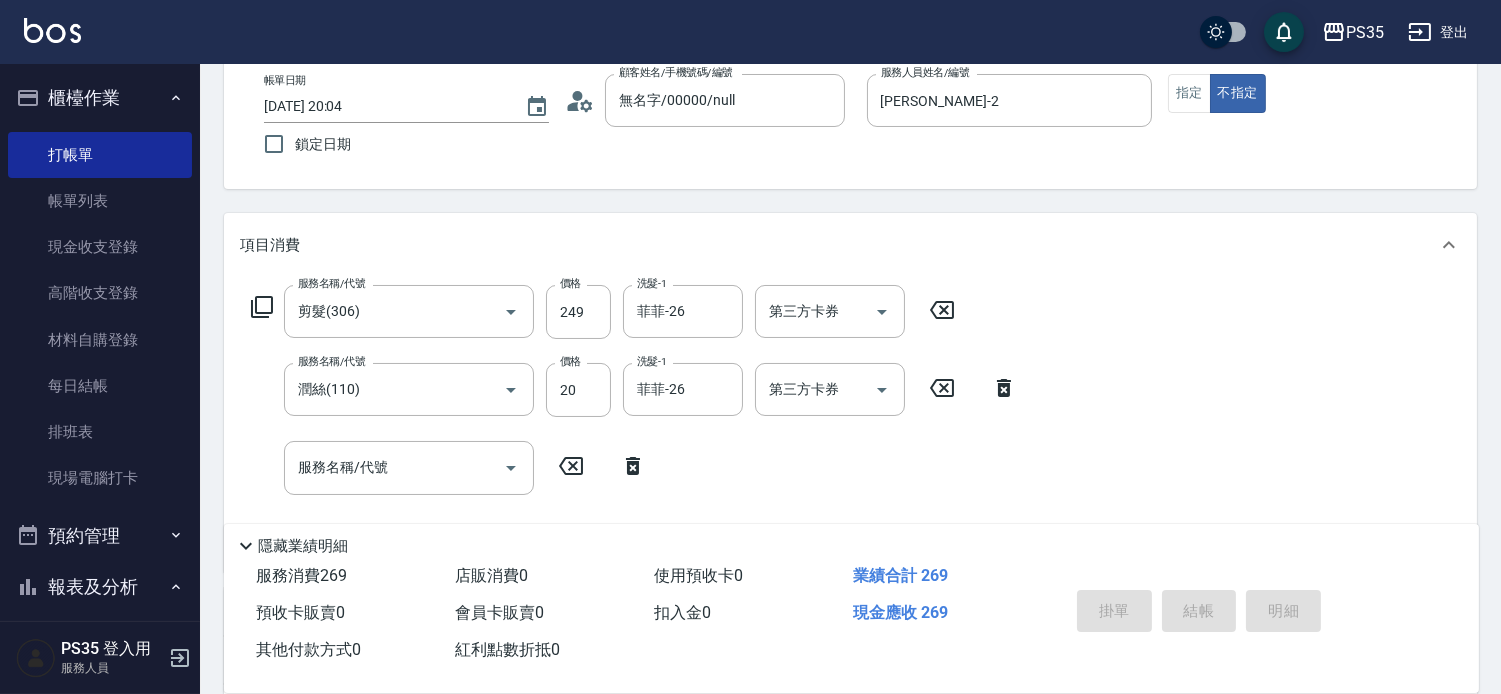 type on "[DATE] 20:05" 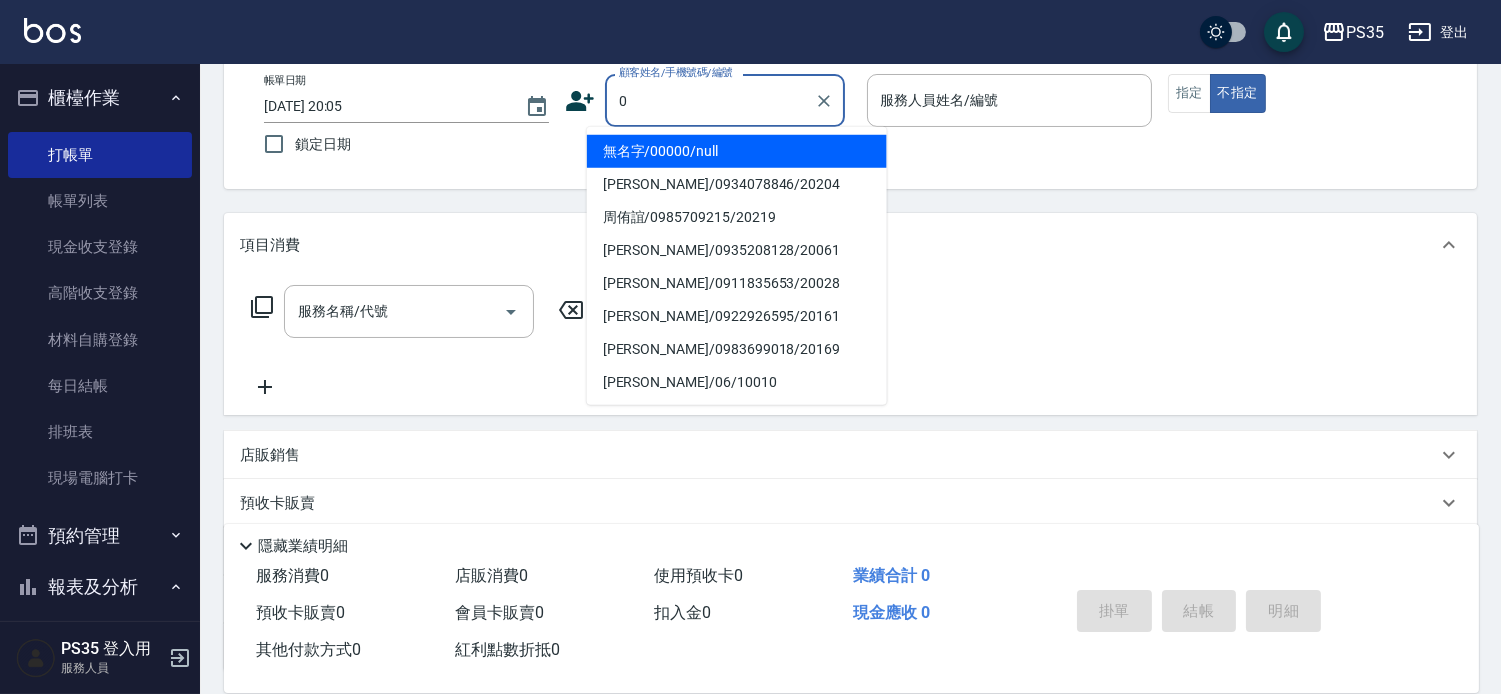 type on "無名字/00000/null" 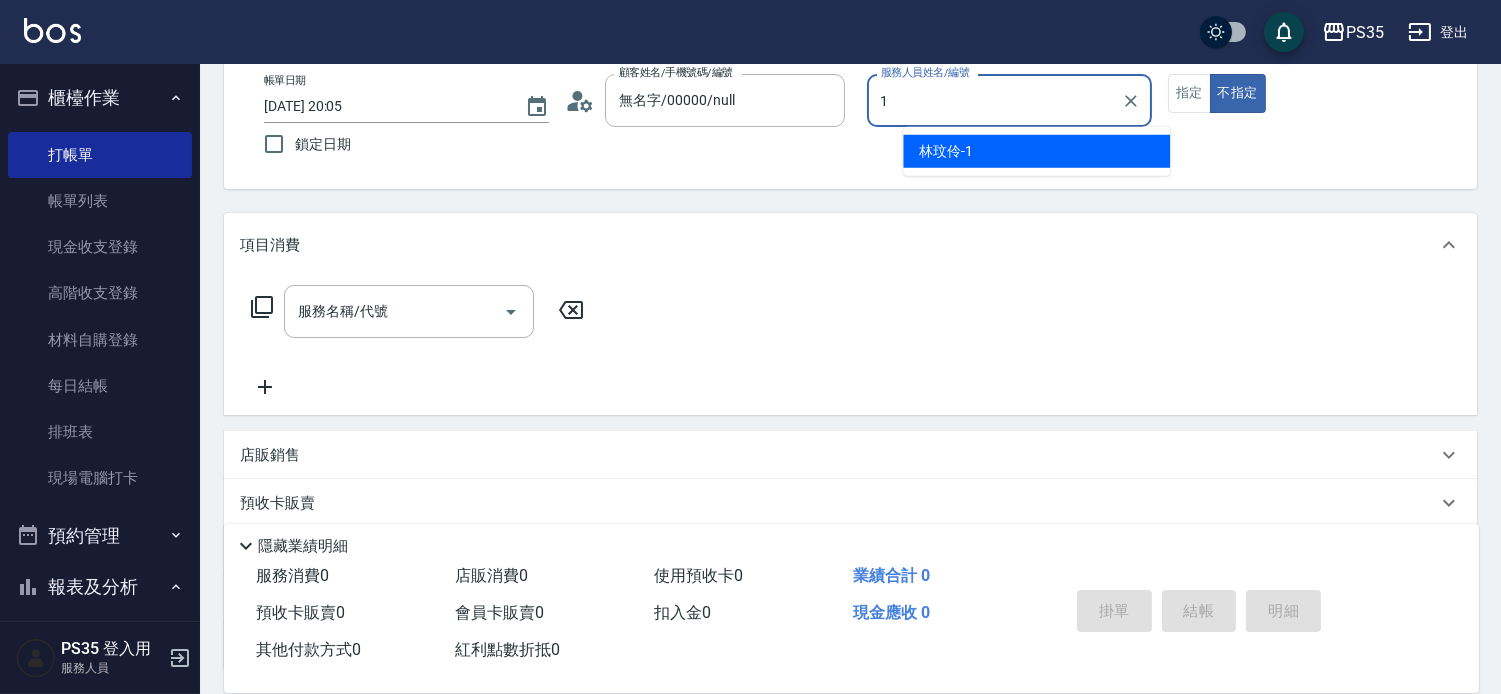 type on "林玟伶-1" 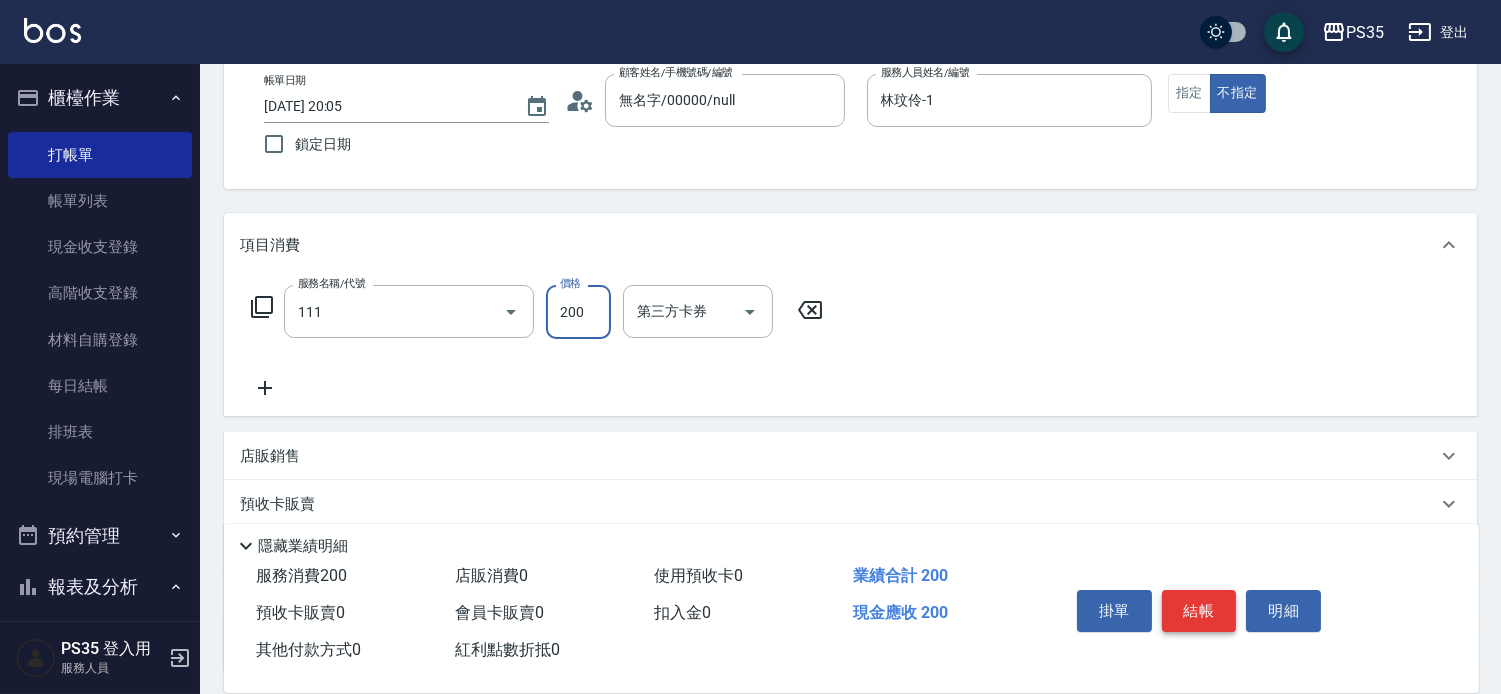 type on "200(111)" 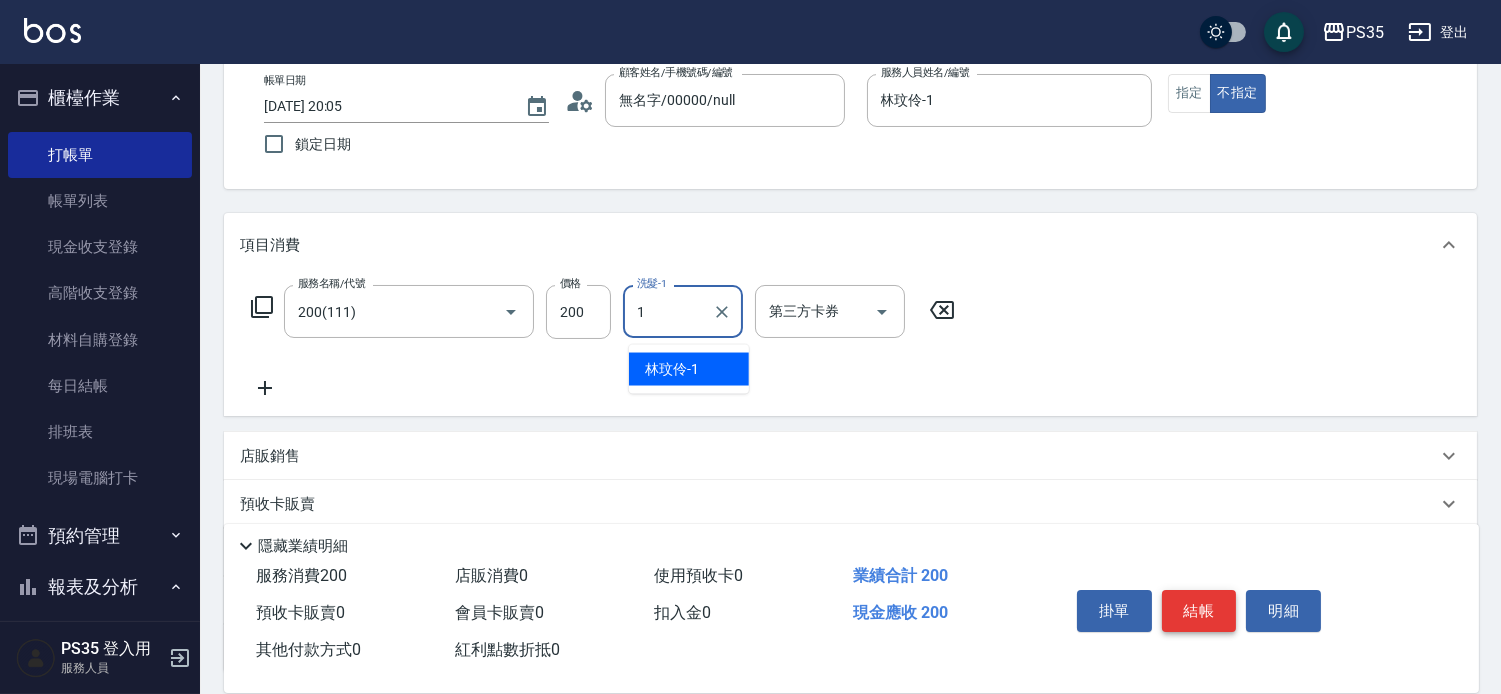 type on "林玟伶-1" 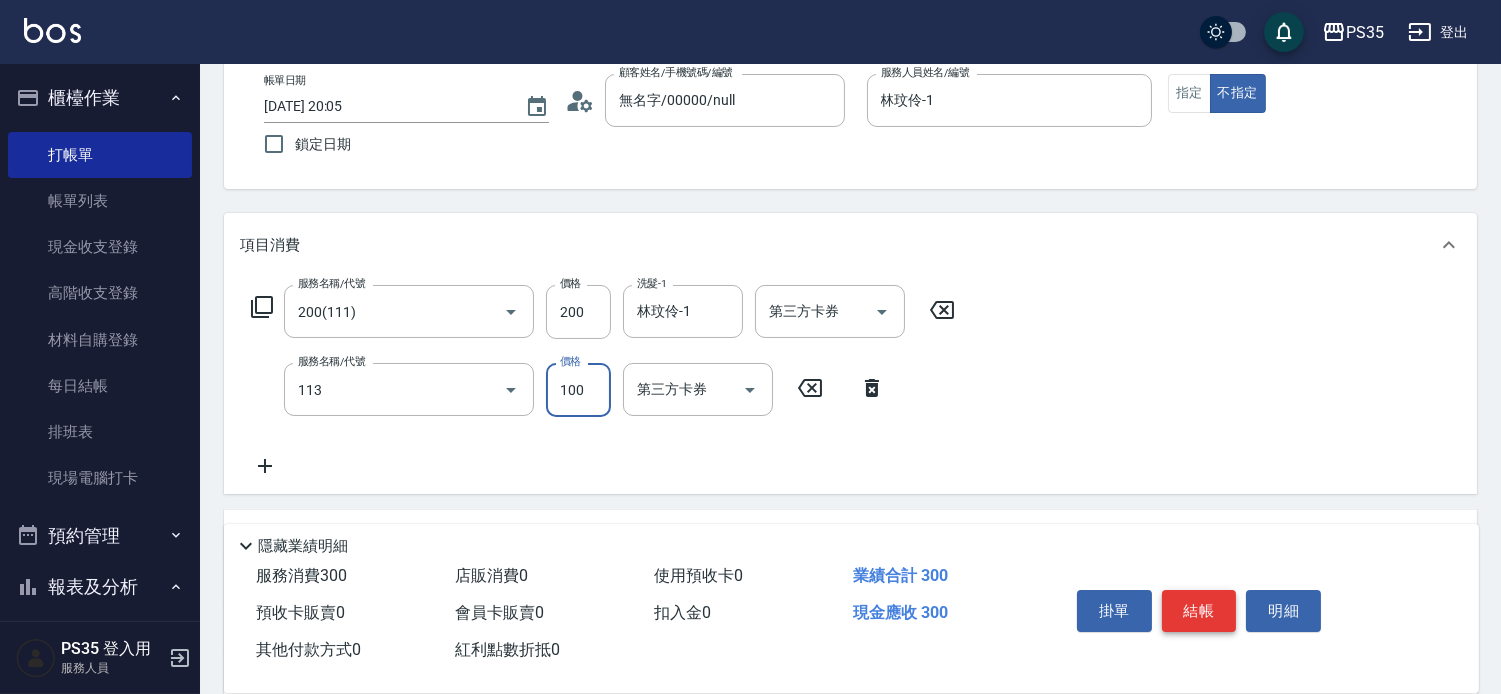 type on "瞬護100(113)" 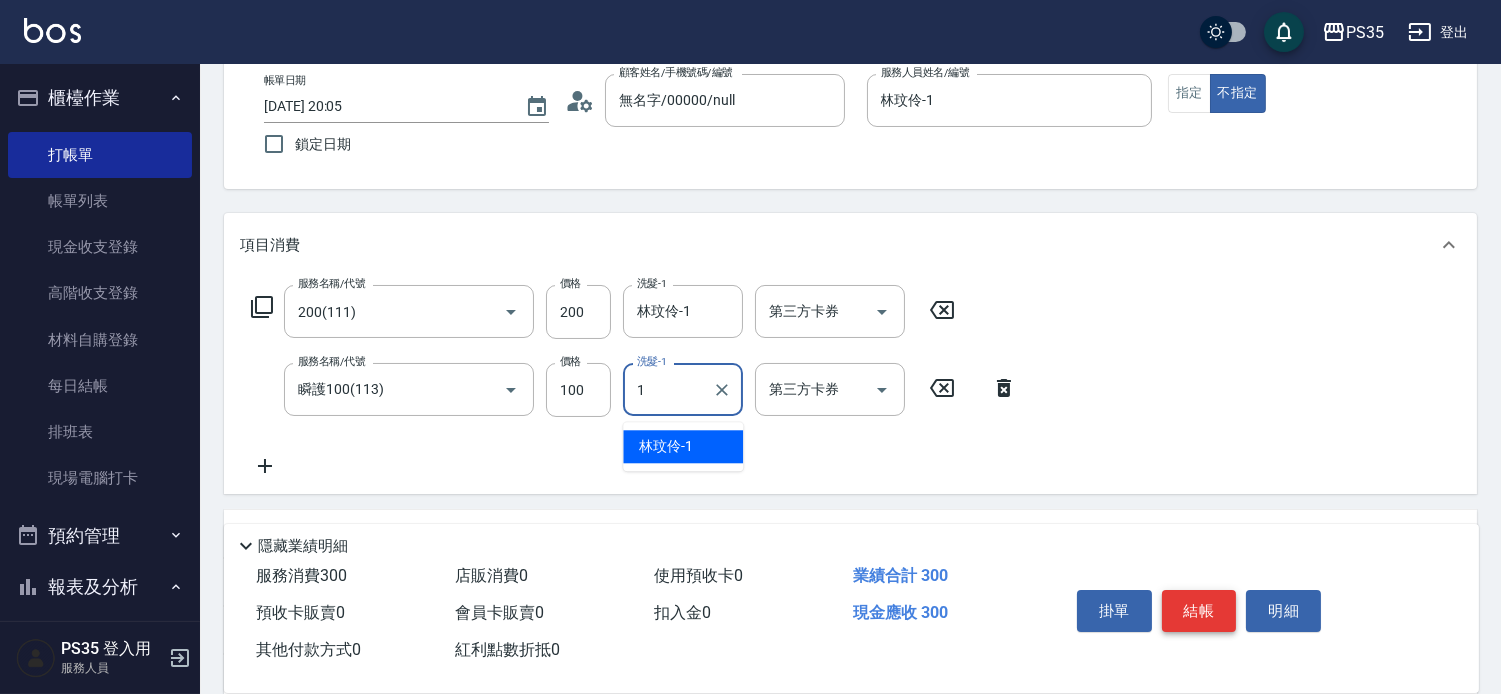 type on "林玟伶-1" 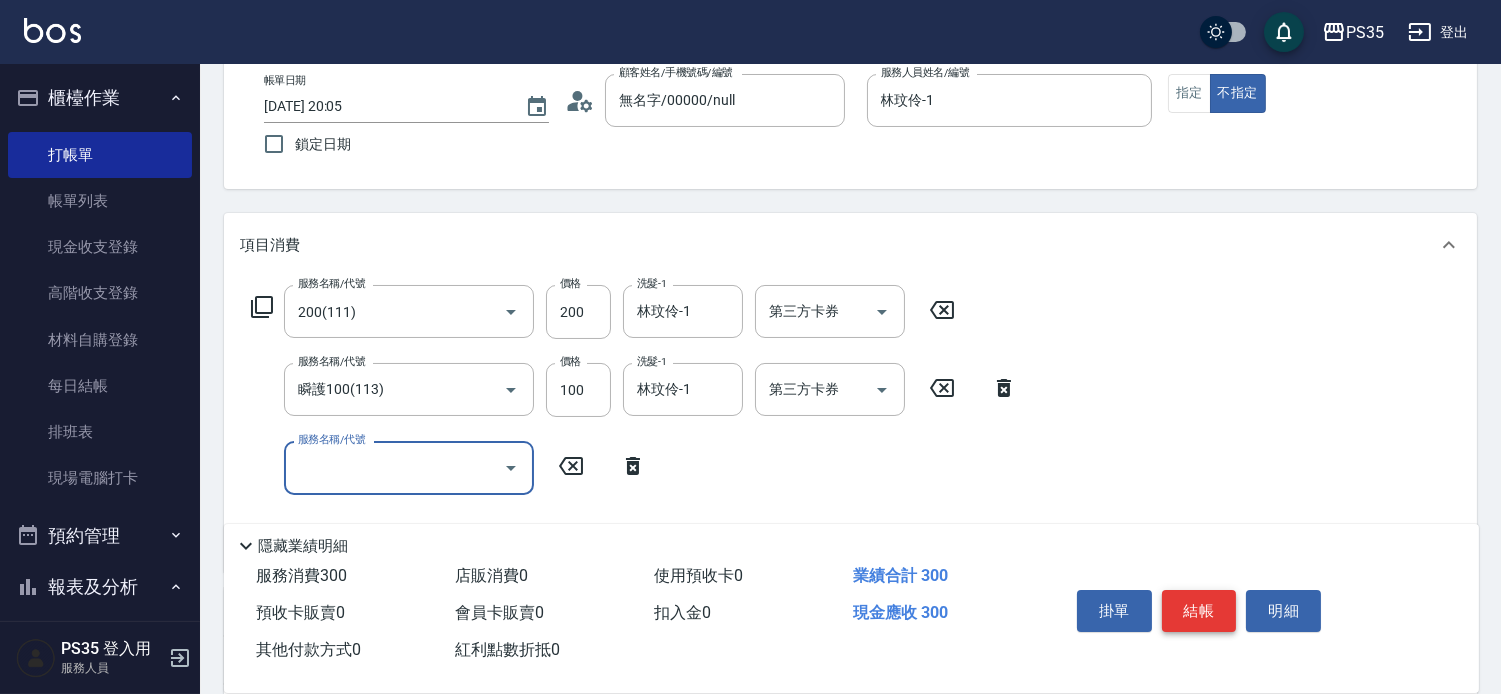 click on "結帳" at bounding box center (1199, 611) 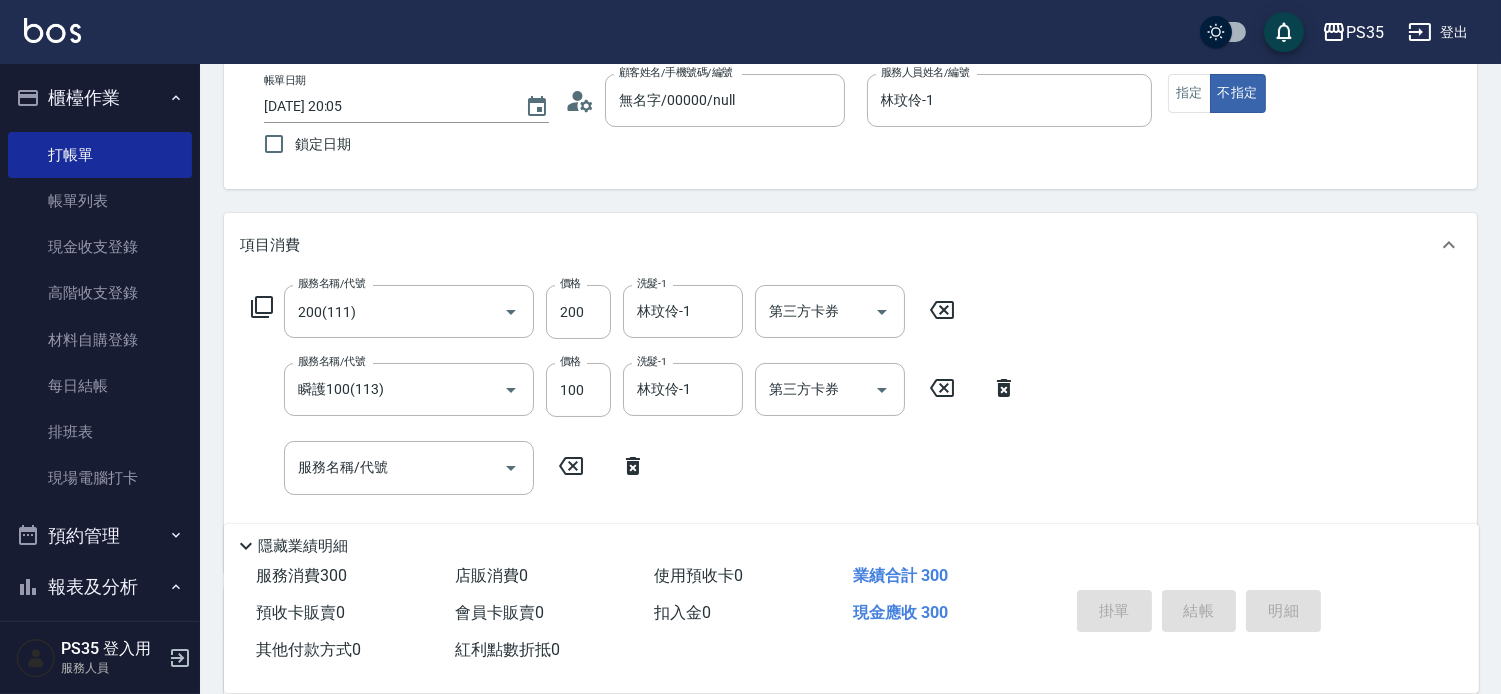 type 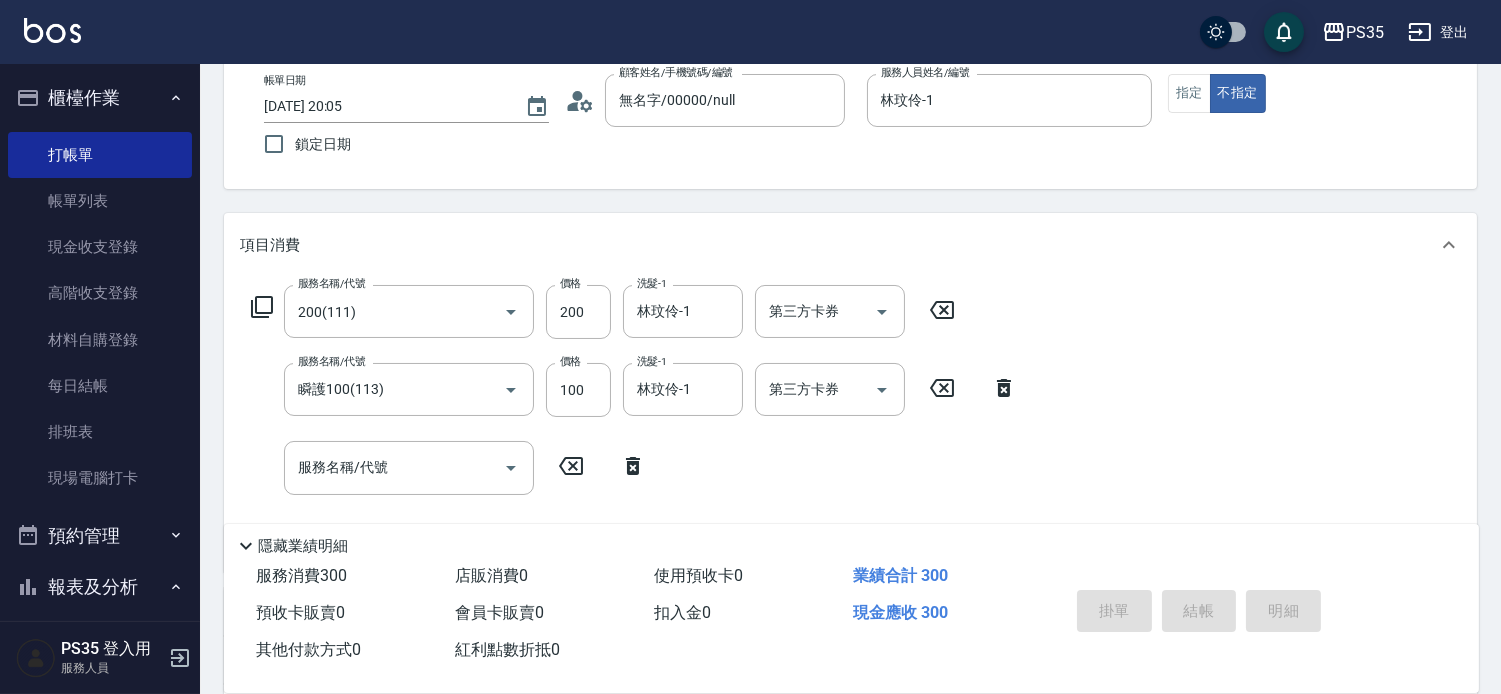 type 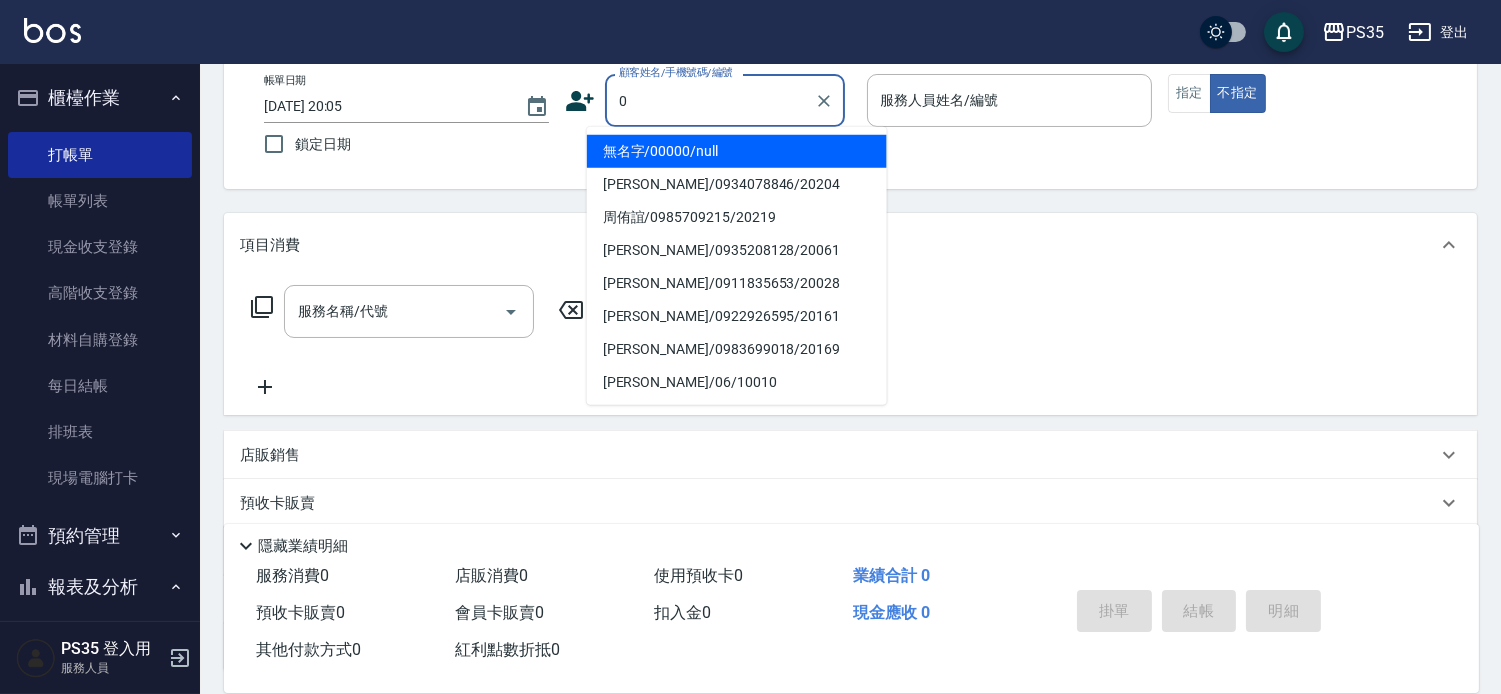 type on "無名字/00000/null" 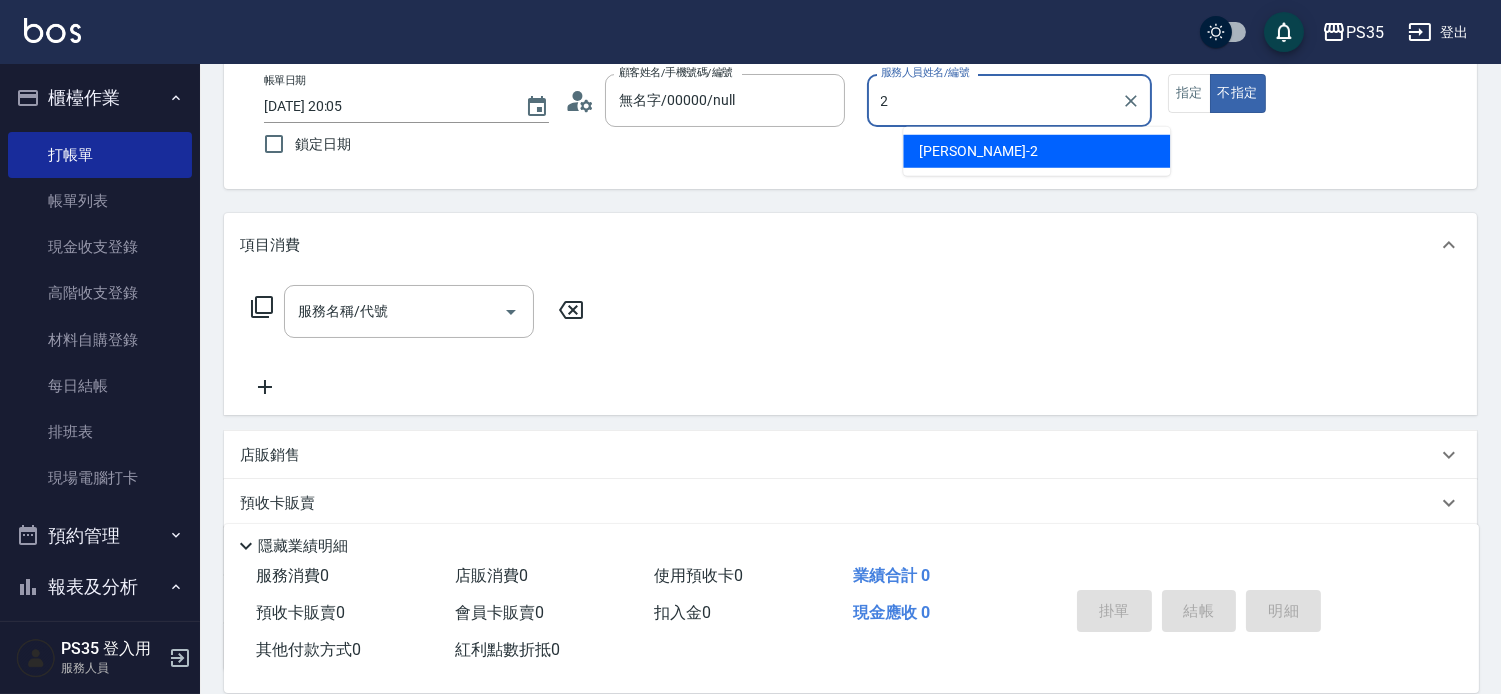 type on "[PERSON_NAME]-2" 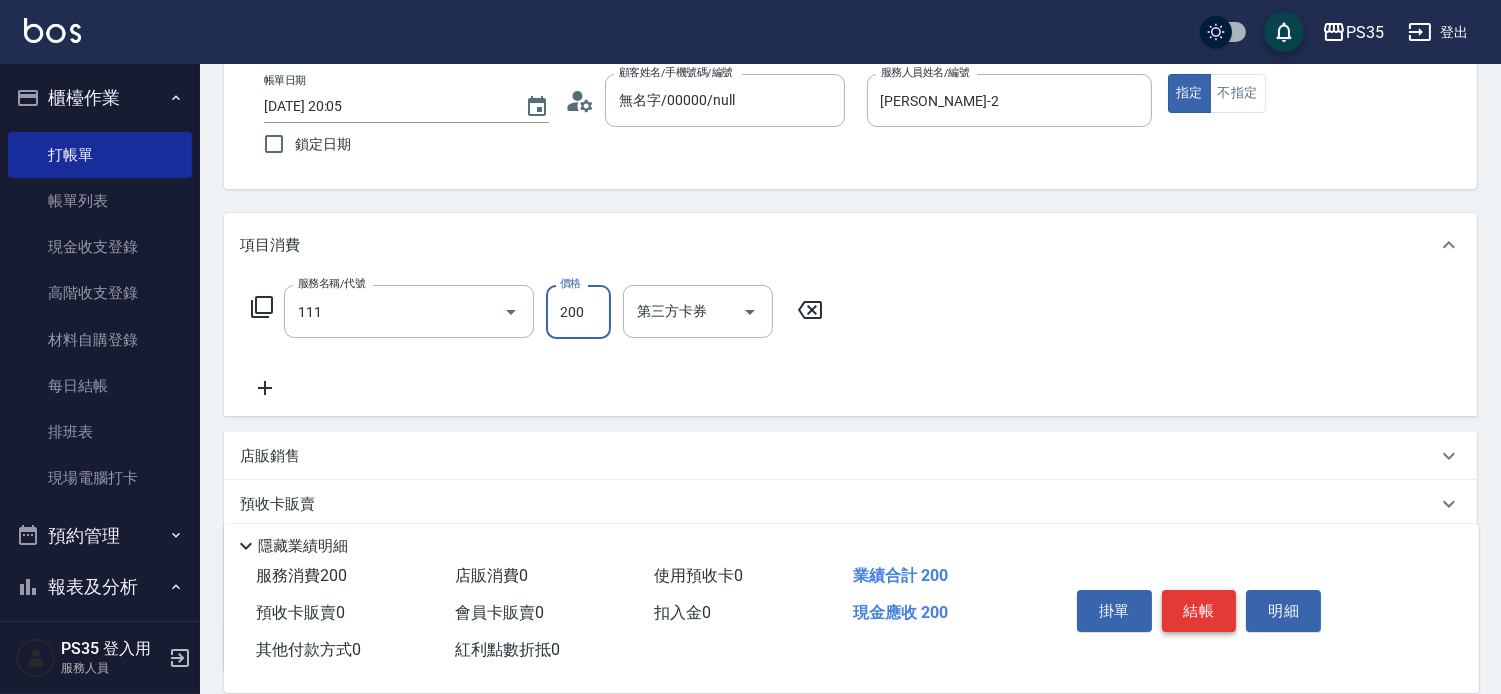 type on "200(111)" 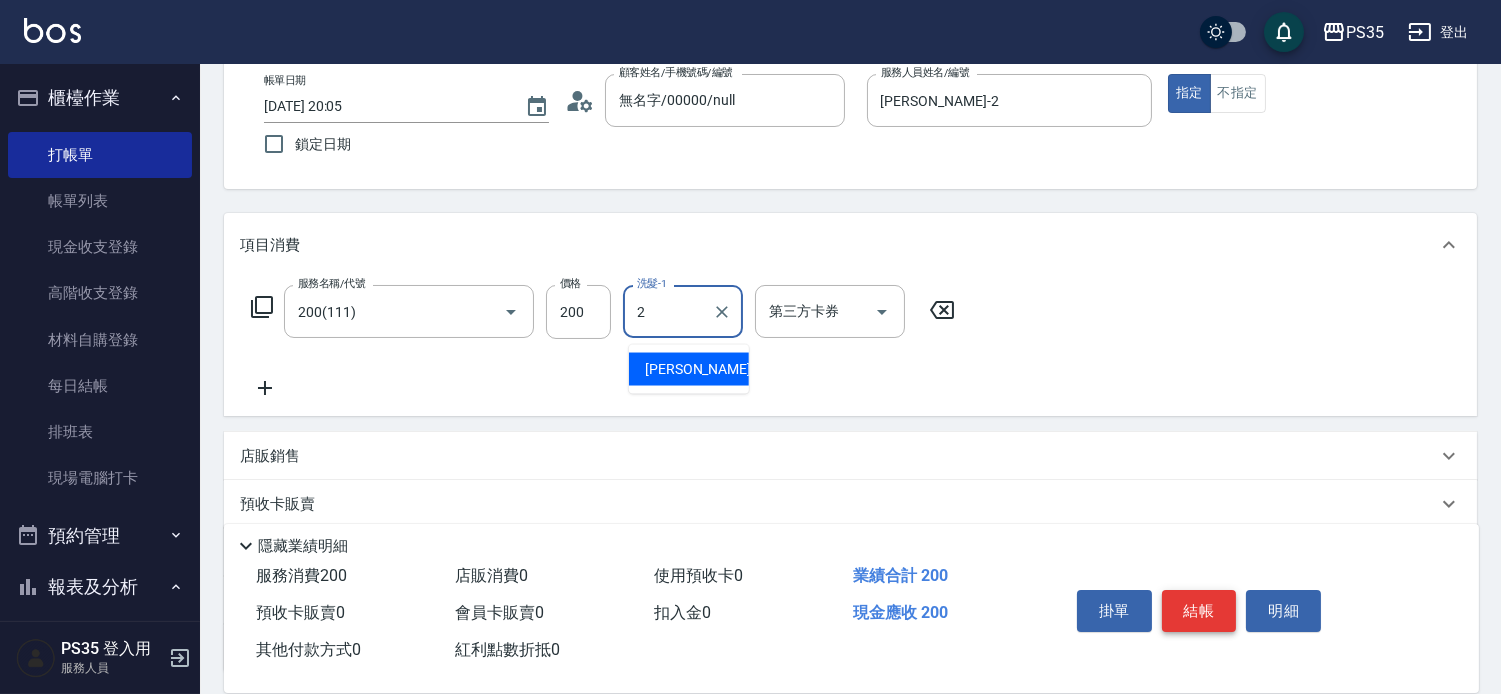 type on "[PERSON_NAME]-2" 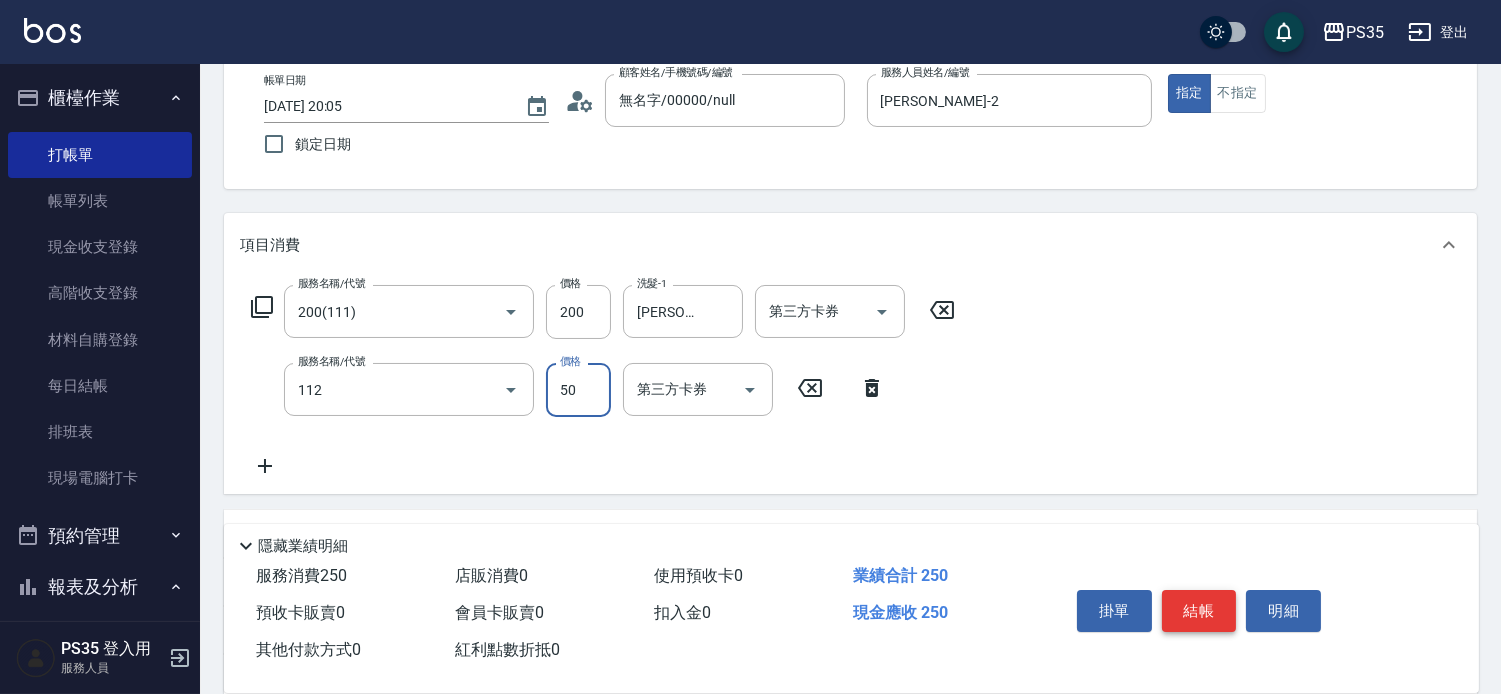 type on "精油50(112)" 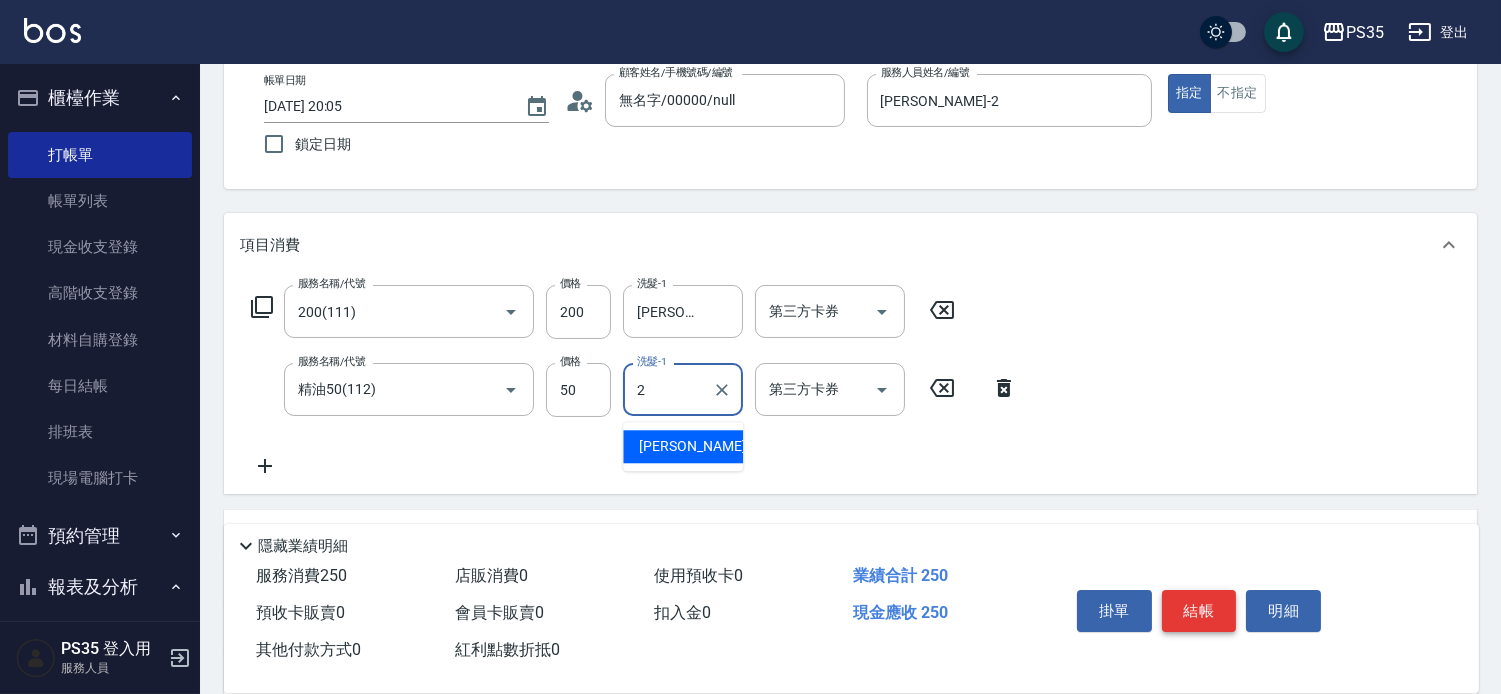 type on "[PERSON_NAME]-2" 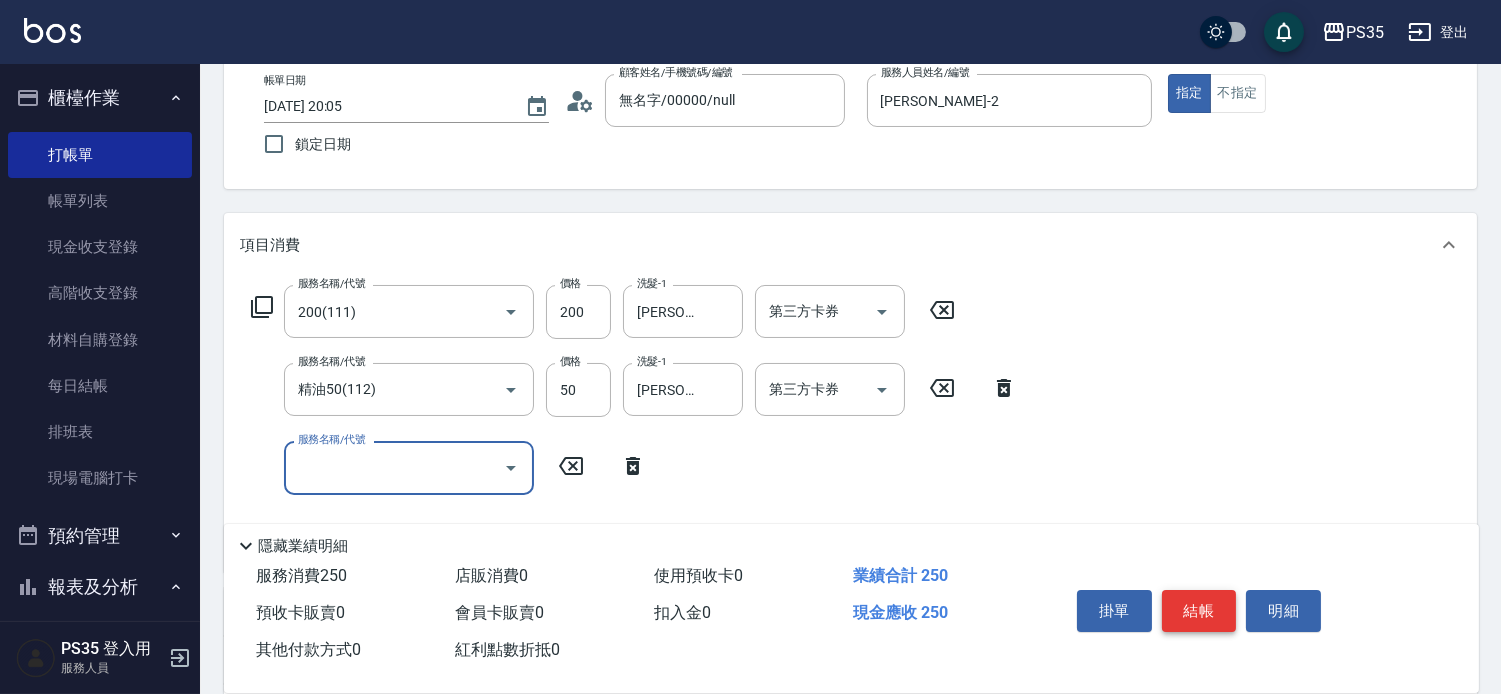 click on "結帳" at bounding box center (1199, 611) 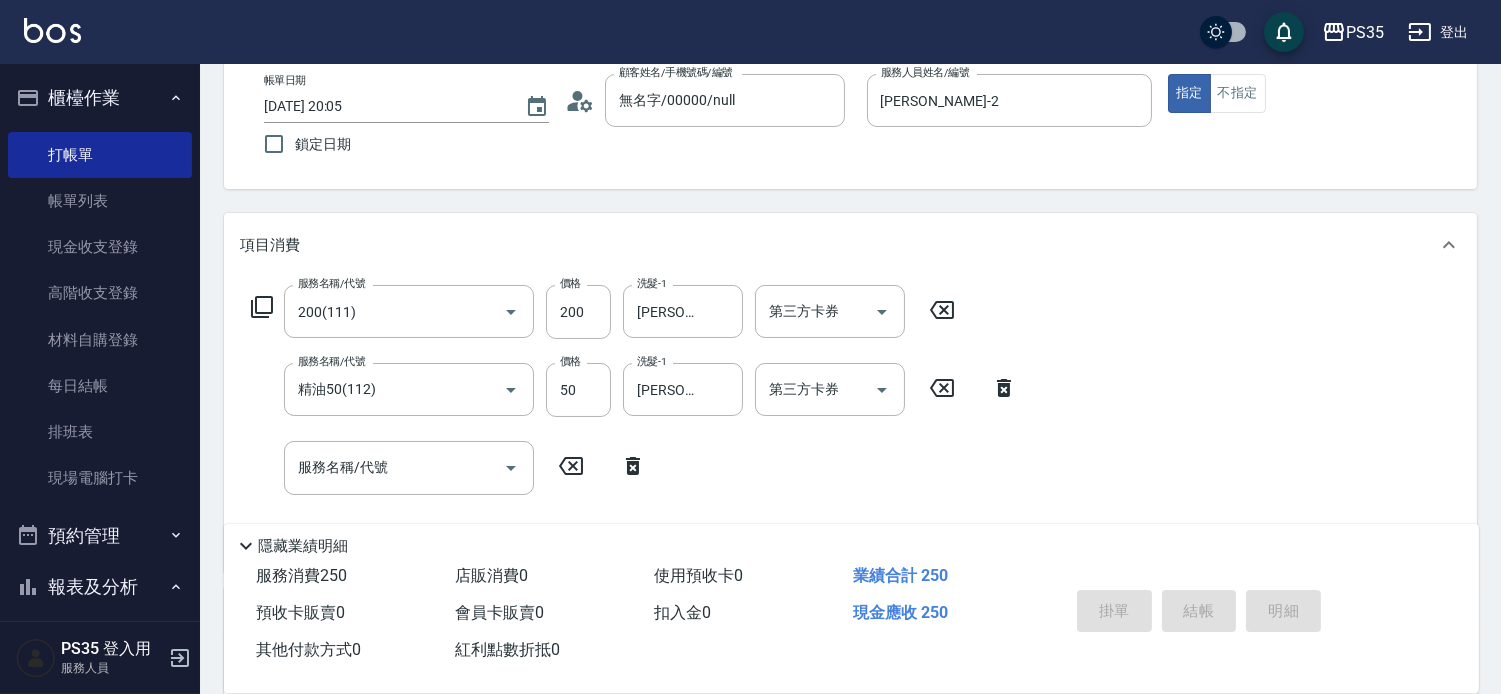 type 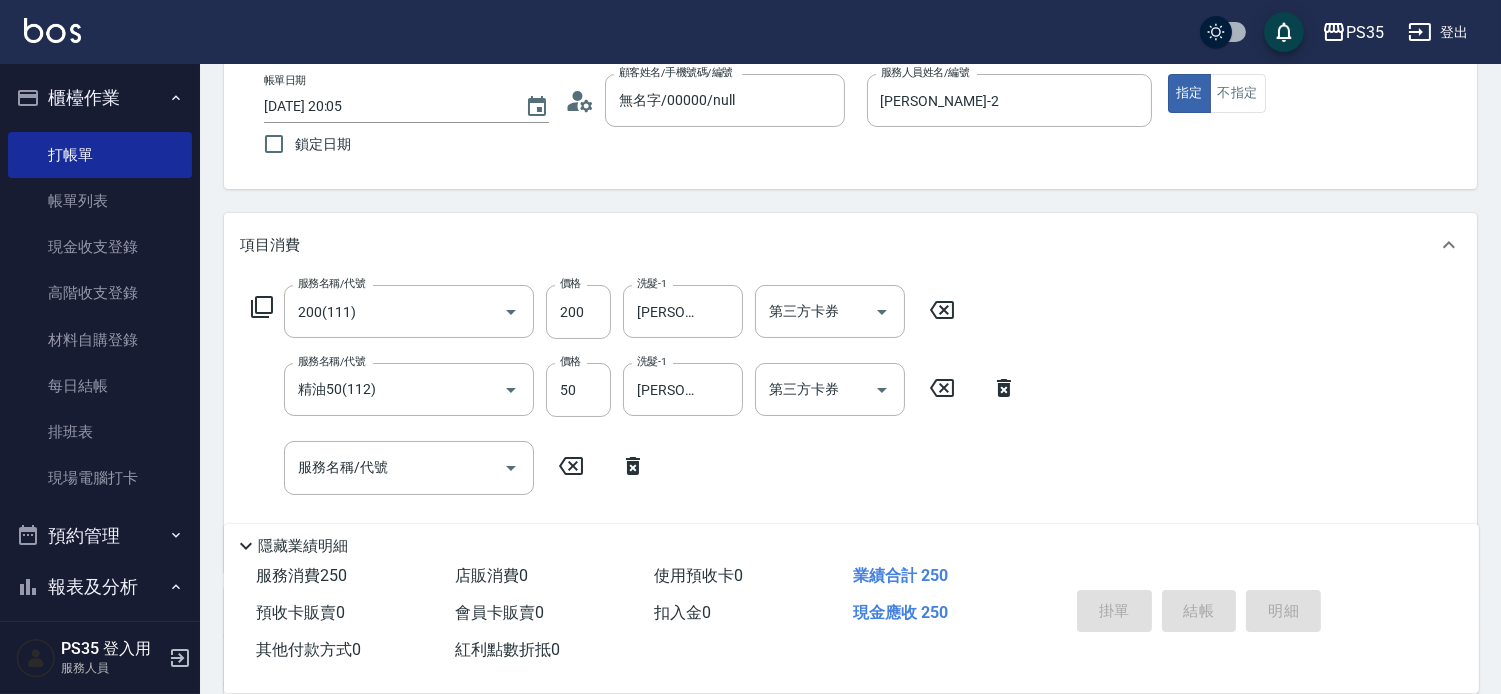 type 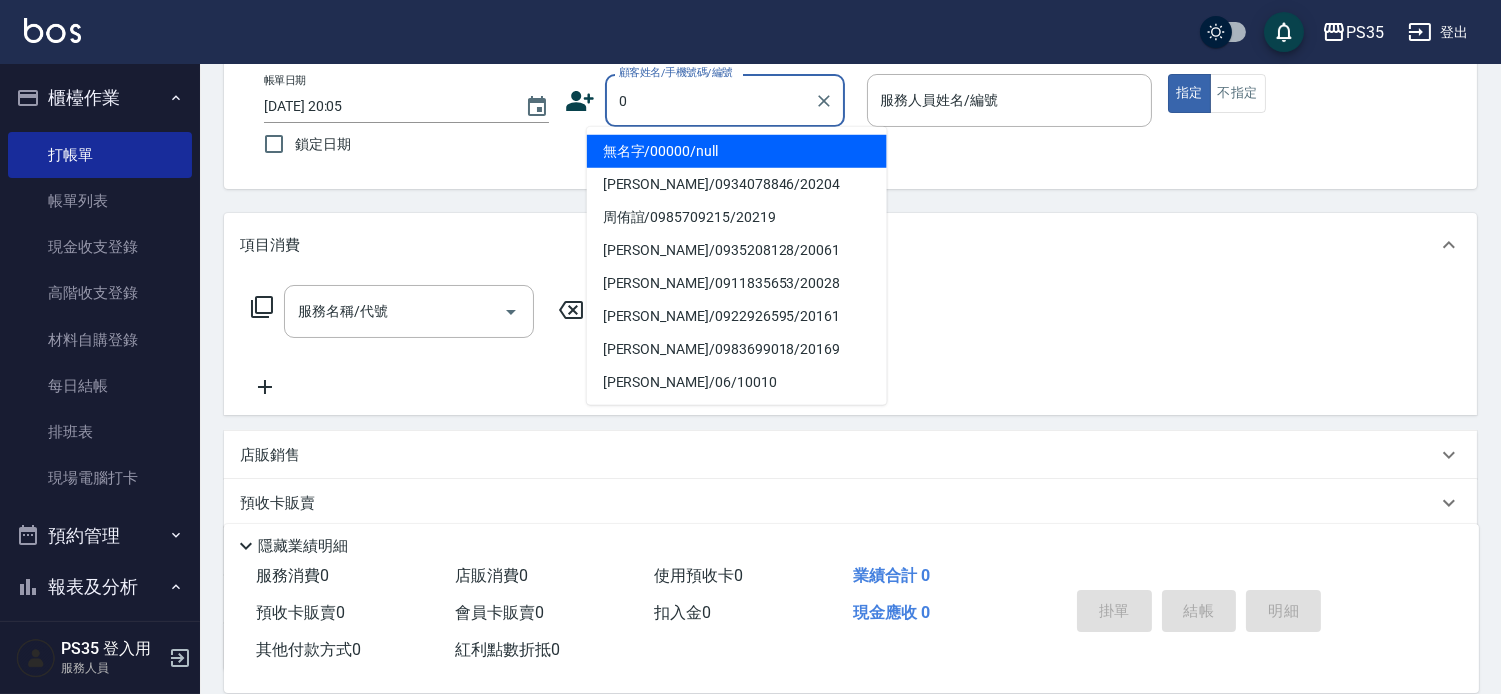 type on "無名字/00000/null" 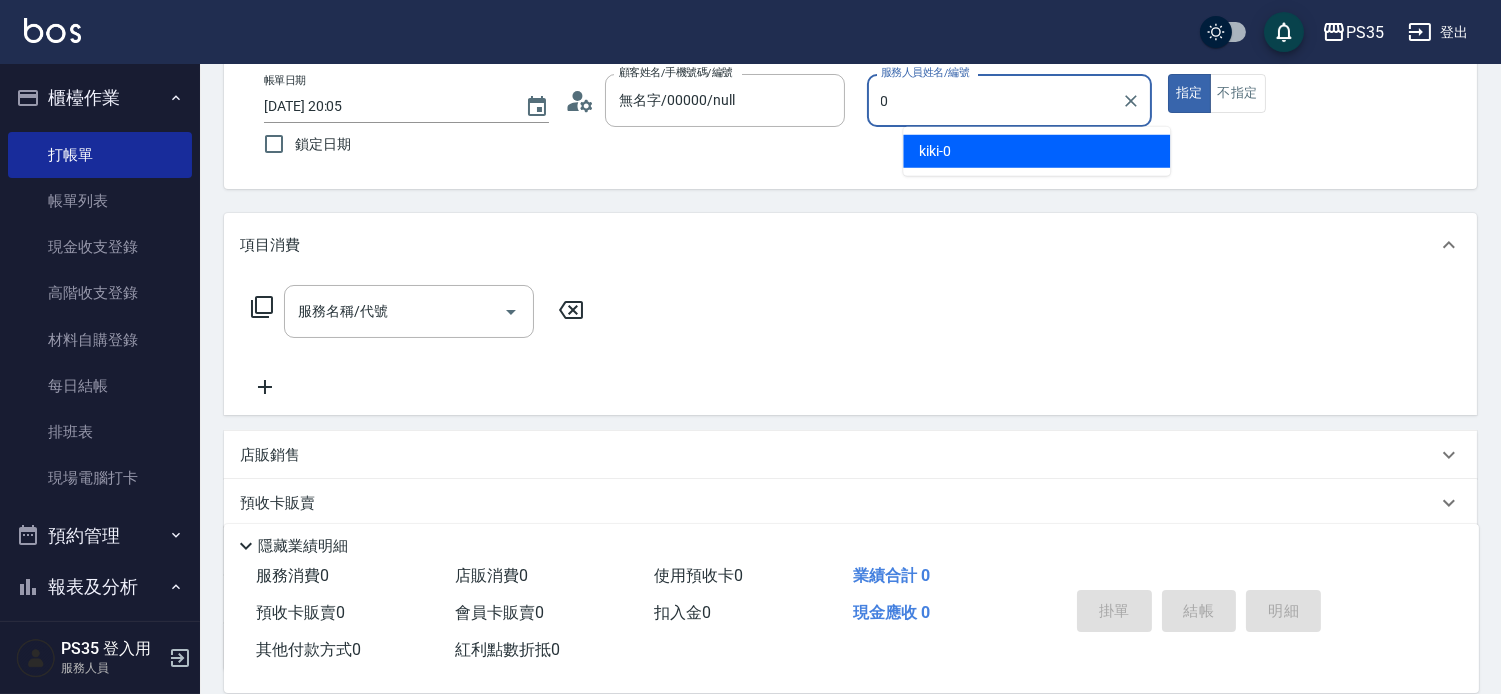 type on "kiki-0" 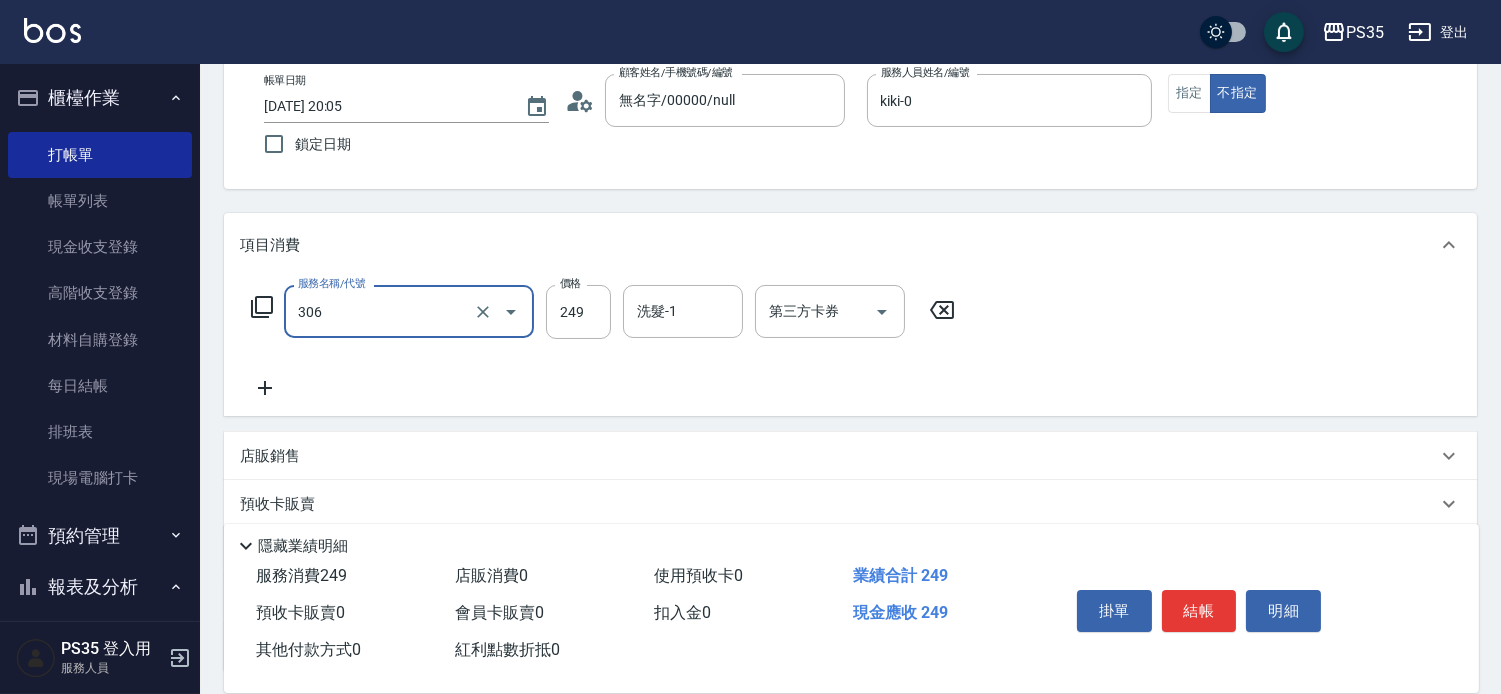 type on "剪髮(306)" 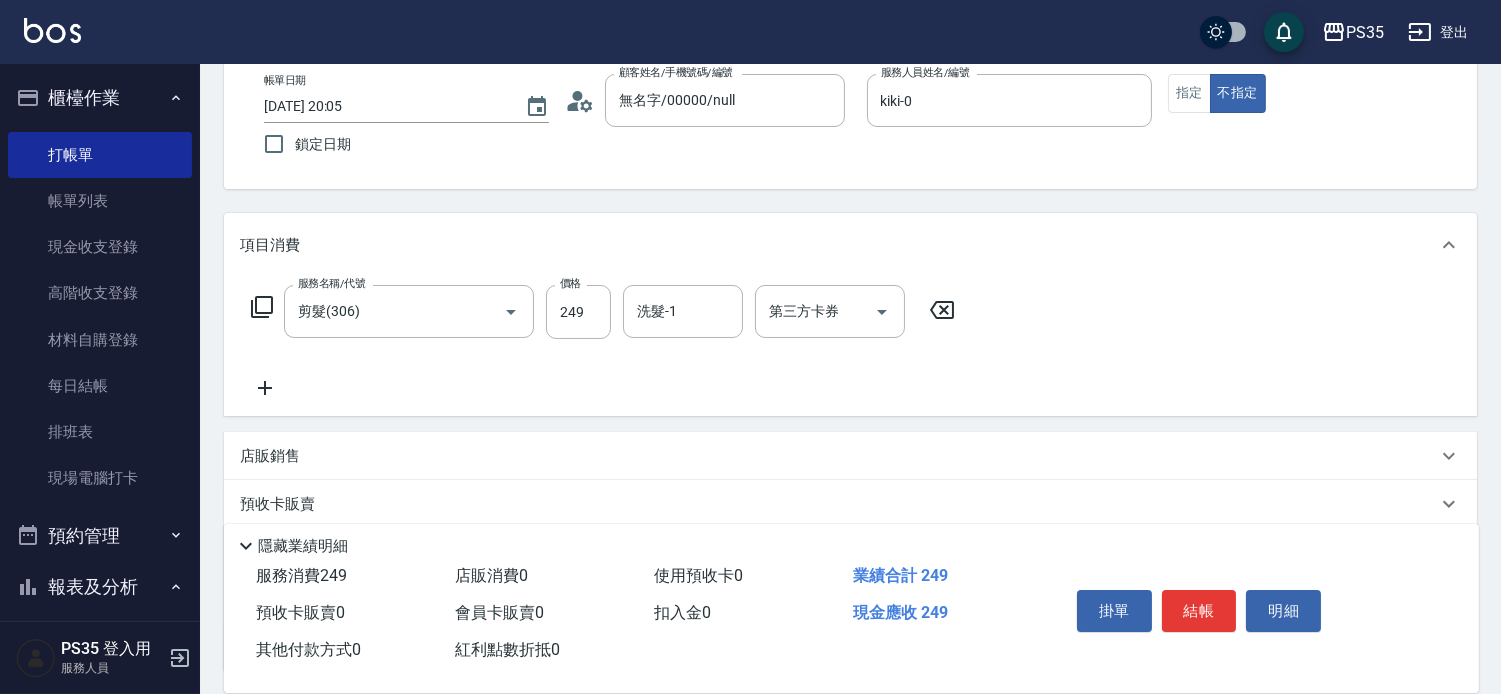 click 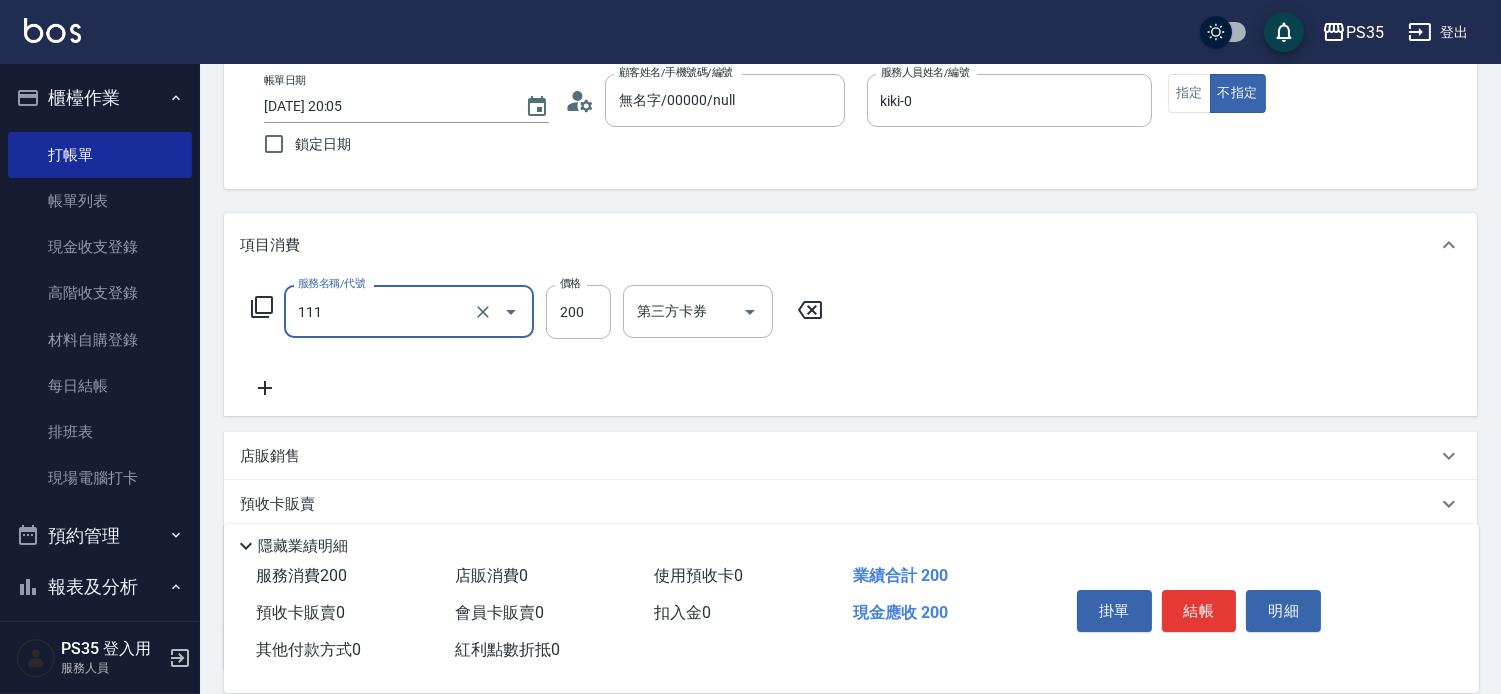 type on "200(111)" 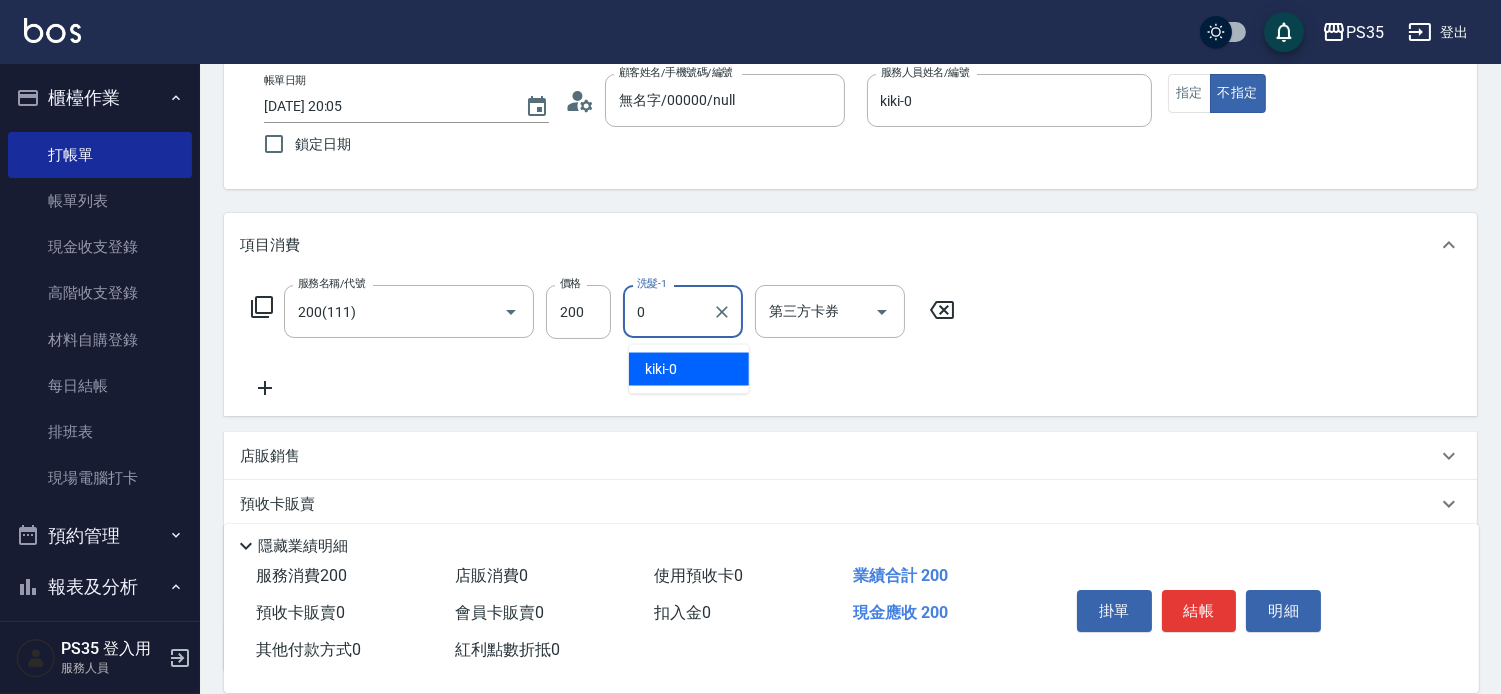 type on "kiki-0" 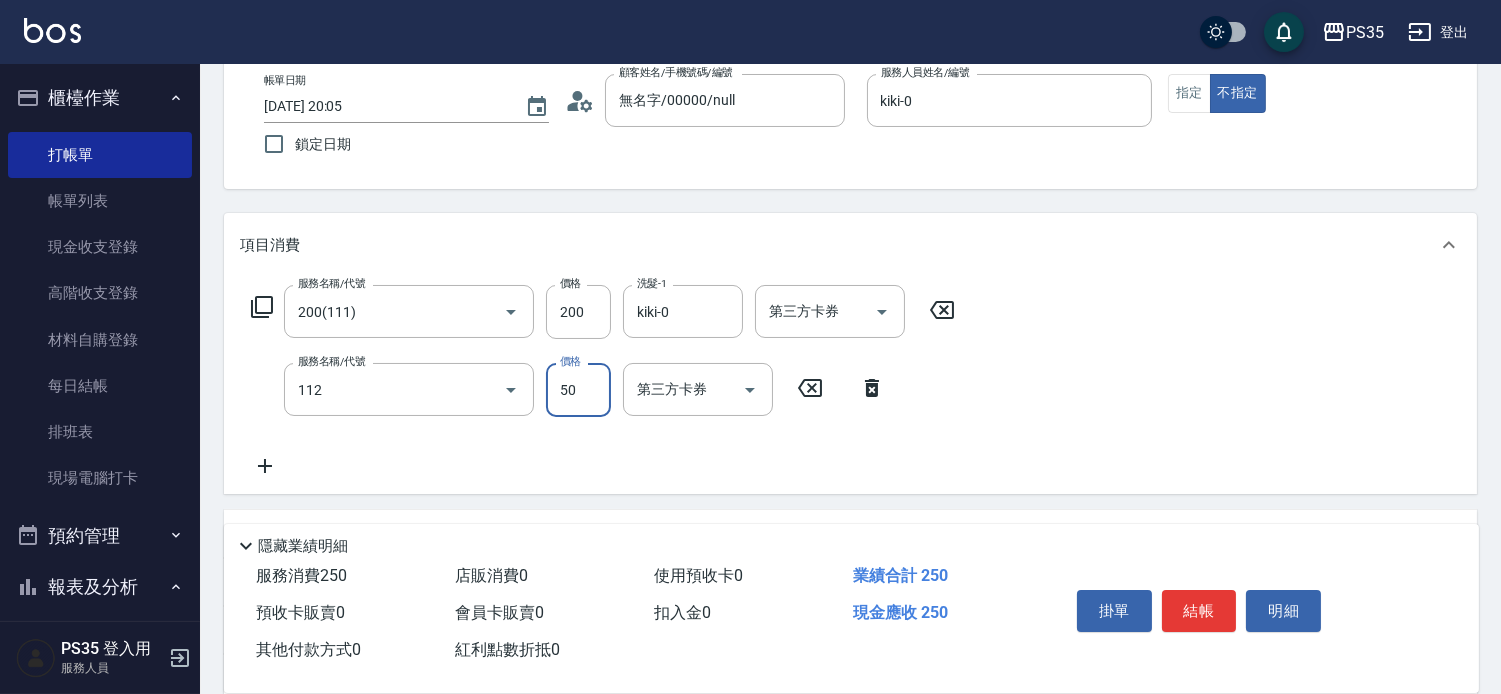 type on "精油50(112)" 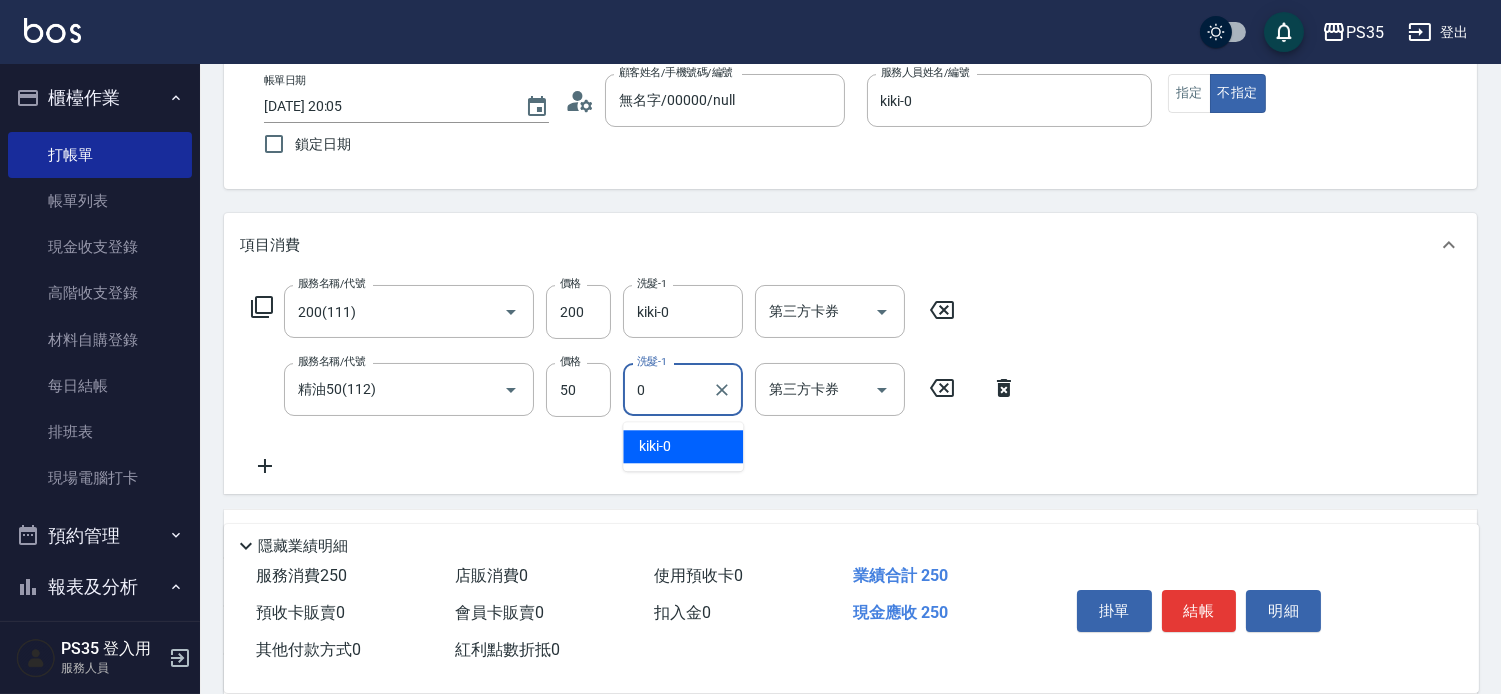 type on "kiki-0" 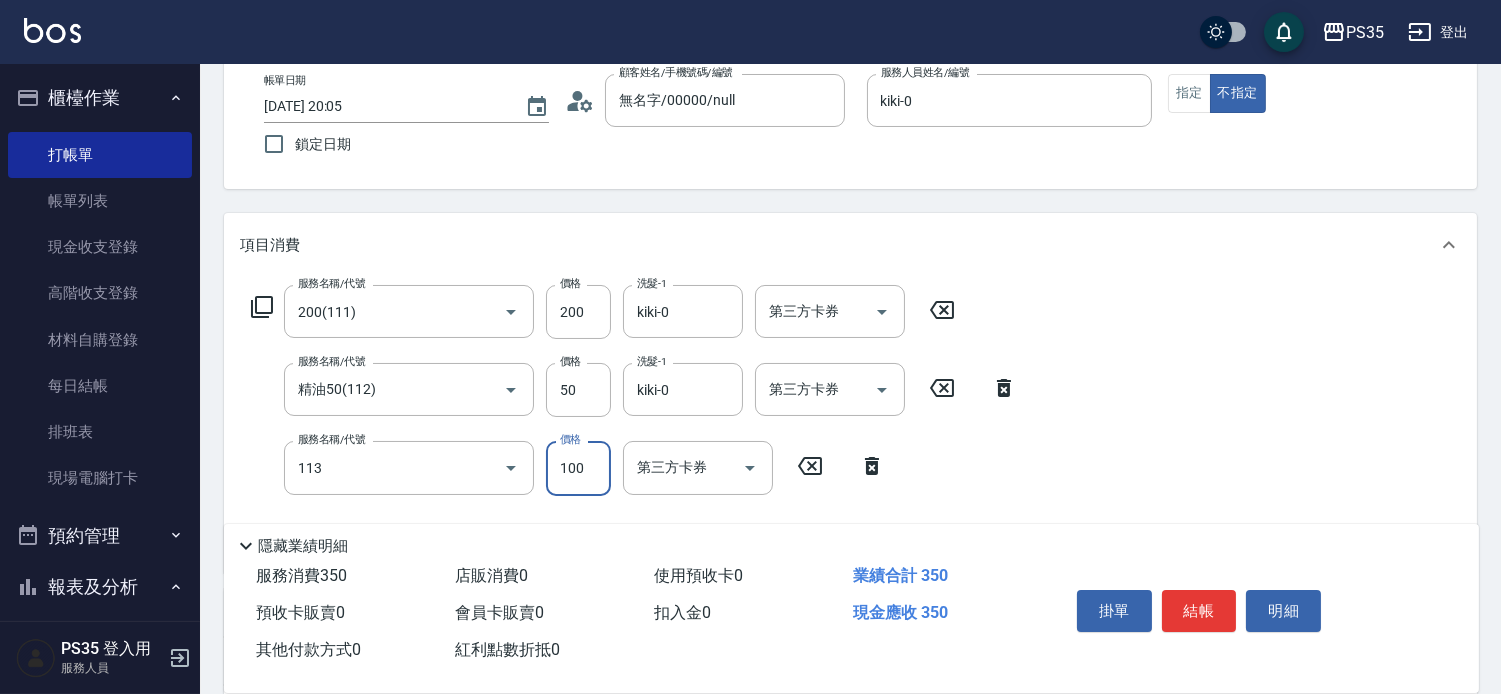 type on "瞬護100(113)" 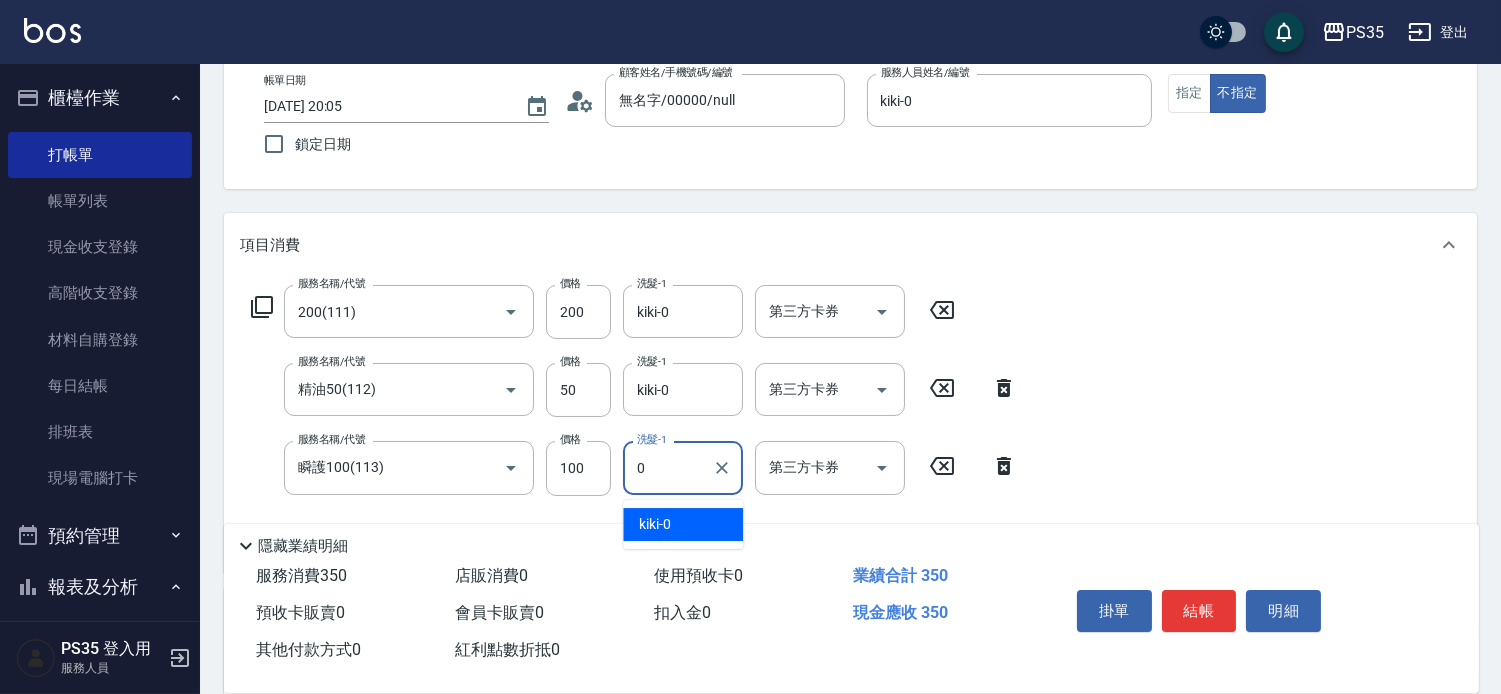 type on "kiki-0" 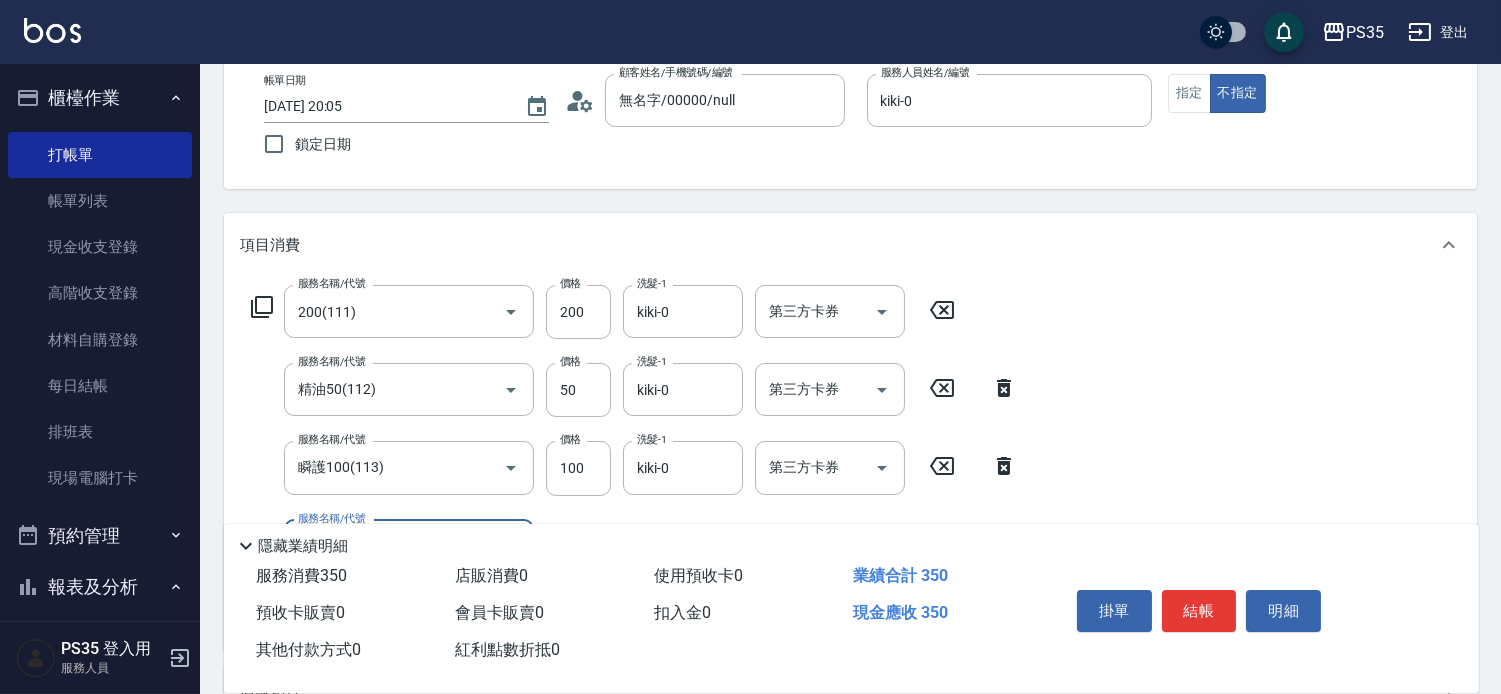 click on "結帳" at bounding box center (1199, 611) 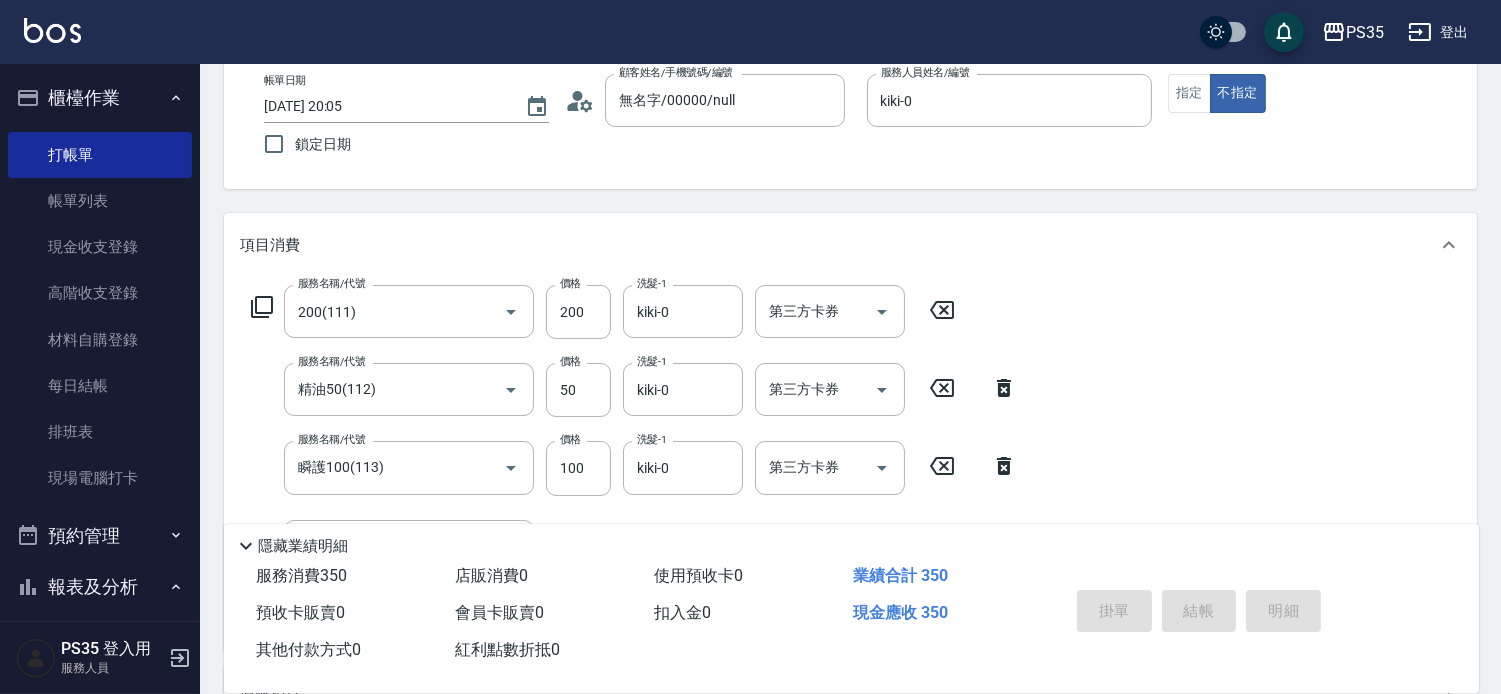 type on "[DATE] 20:06" 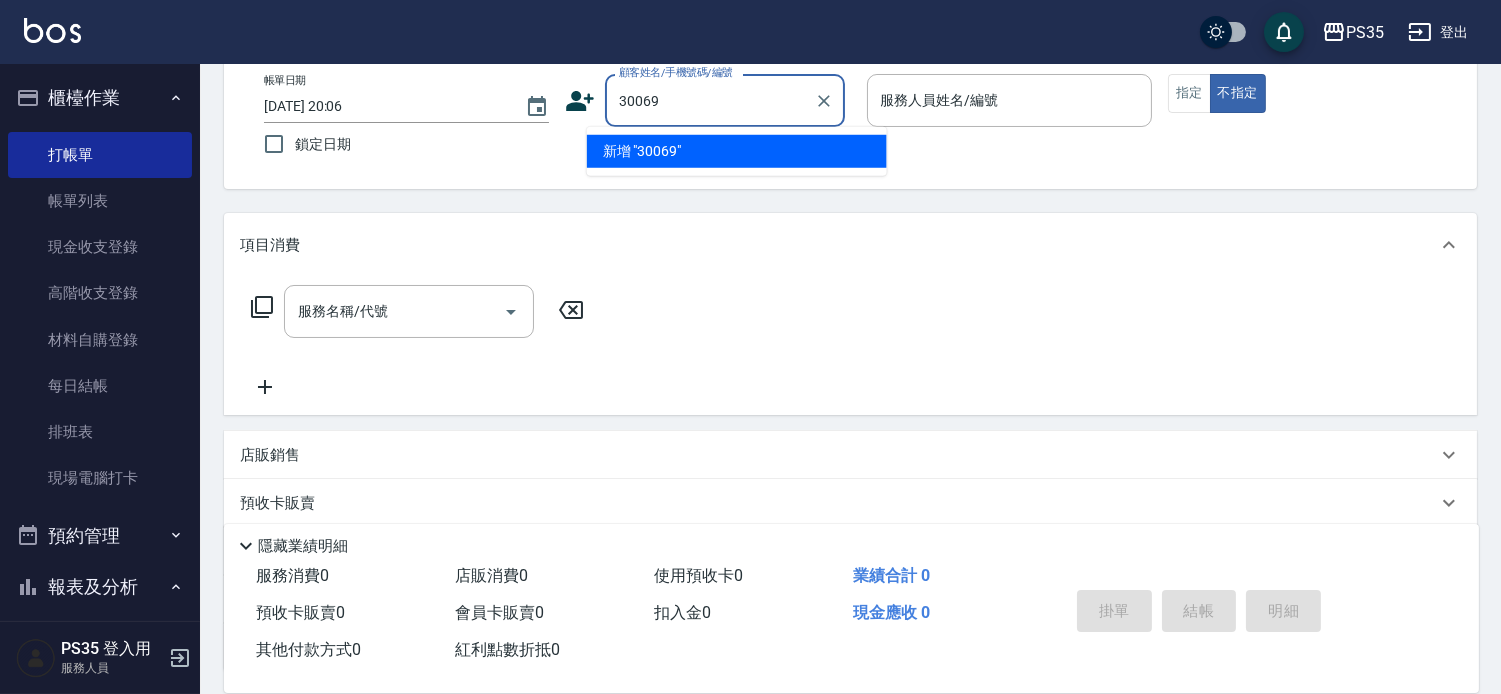 type on "30069" 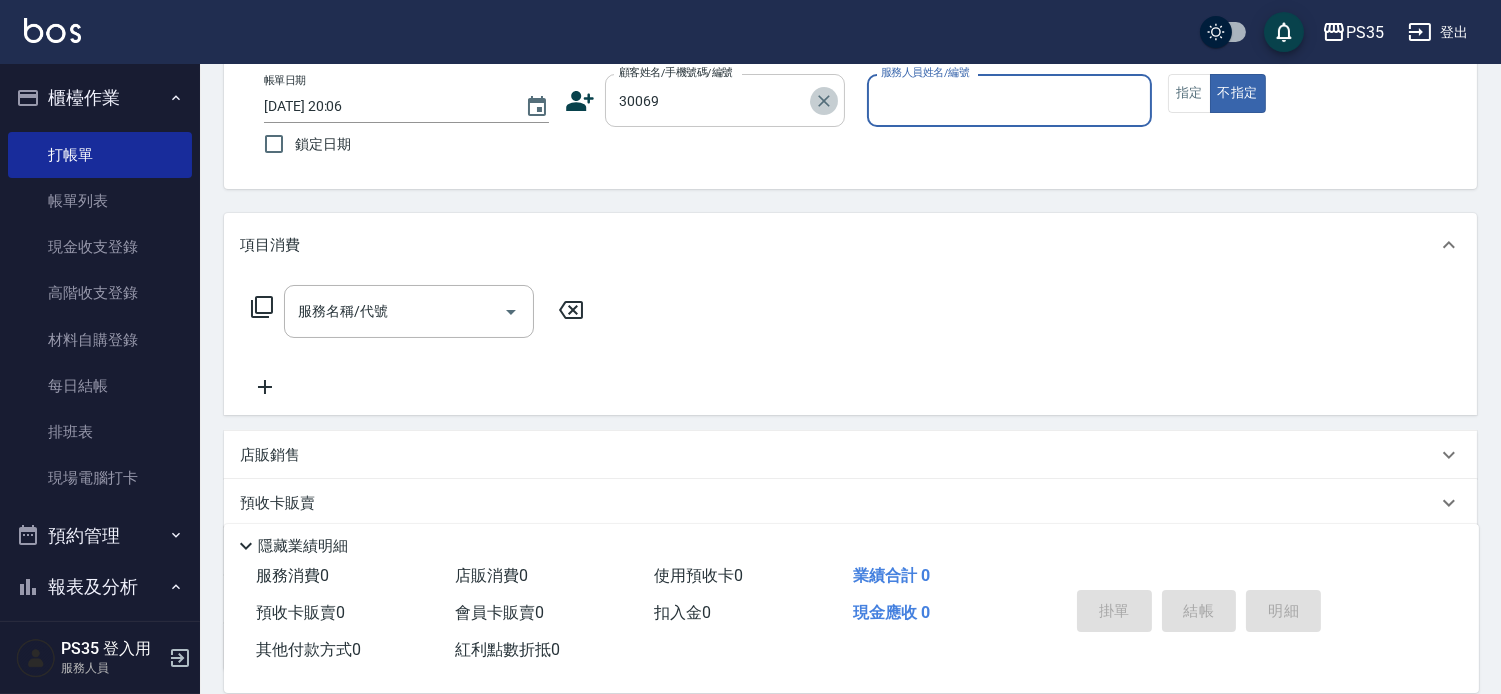 click 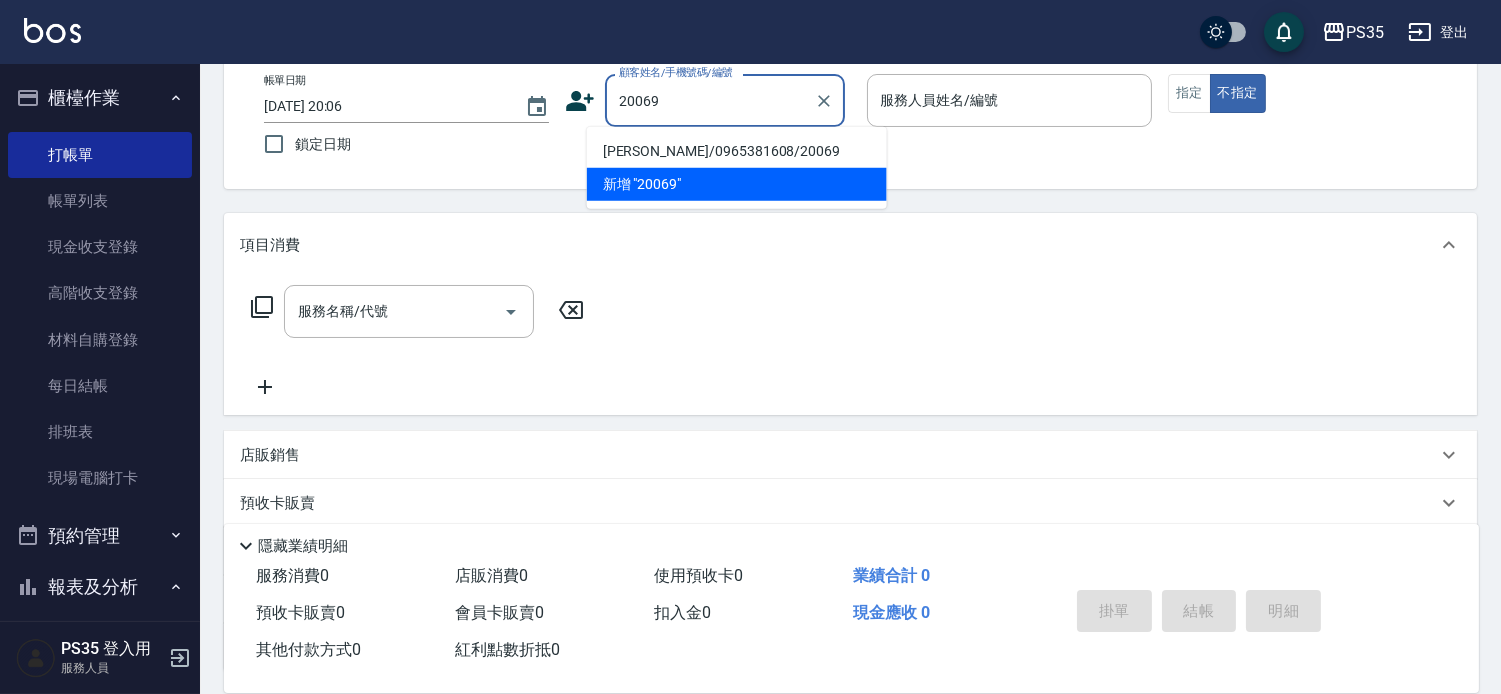 type on "[PERSON_NAME]/0965381608/20069" 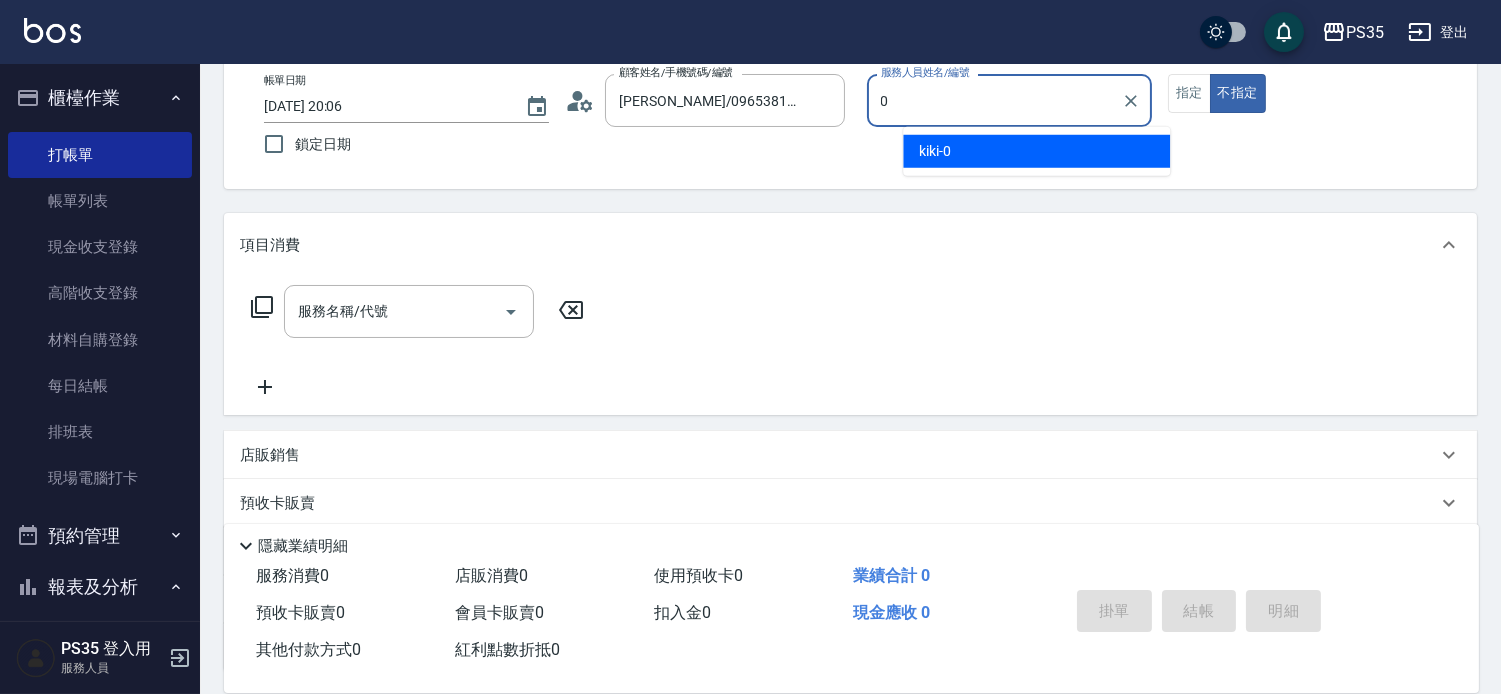 type 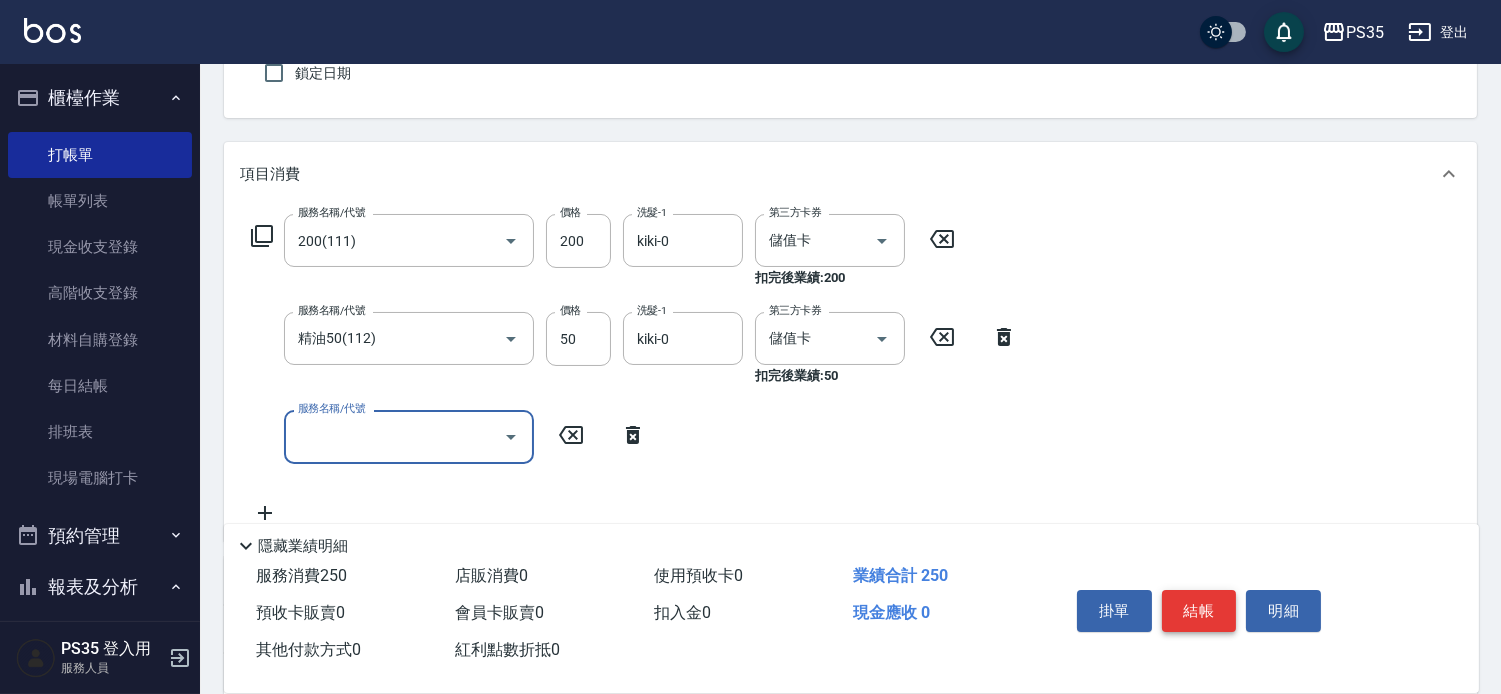scroll, scrollTop: 222, scrollLeft: 0, axis: vertical 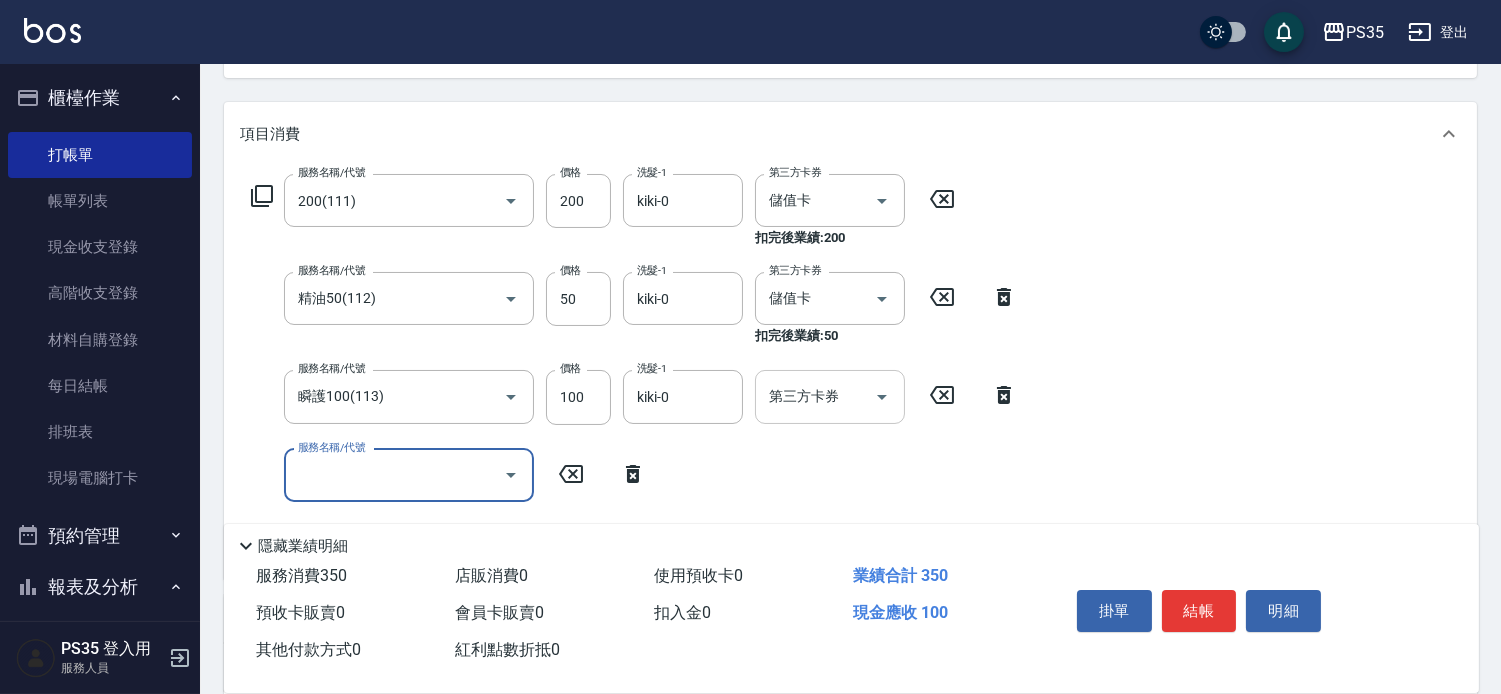 click on "第三方卡券" at bounding box center [815, 396] 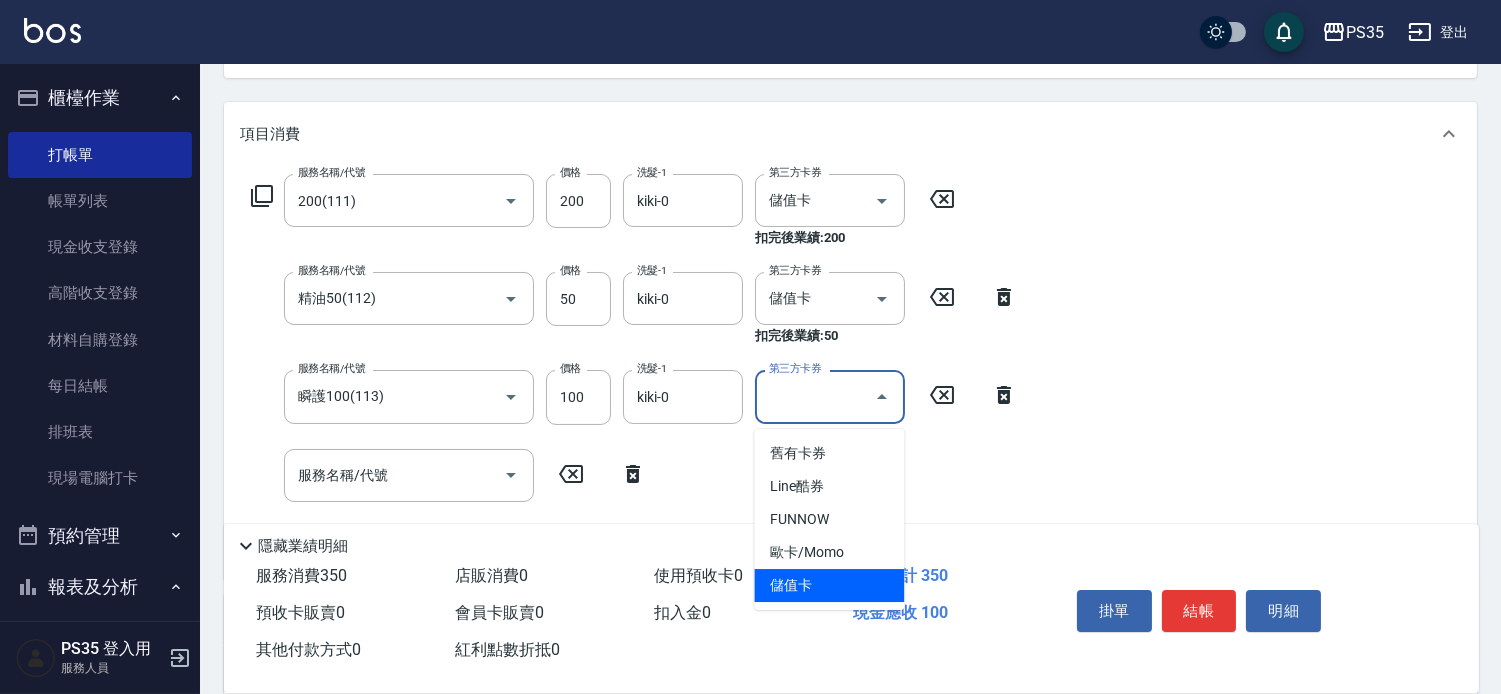 click on "儲值卡" at bounding box center [829, 585] 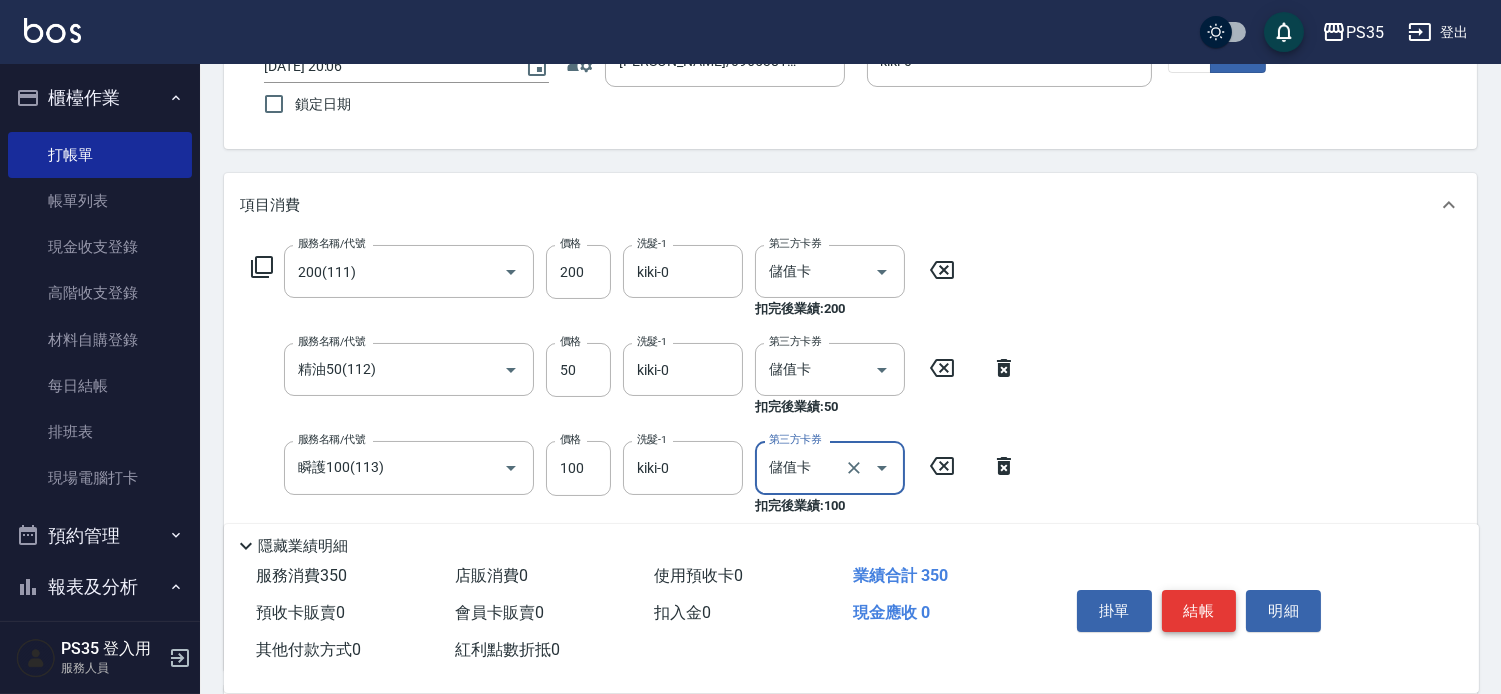 scroll, scrollTop: 111, scrollLeft: 0, axis: vertical 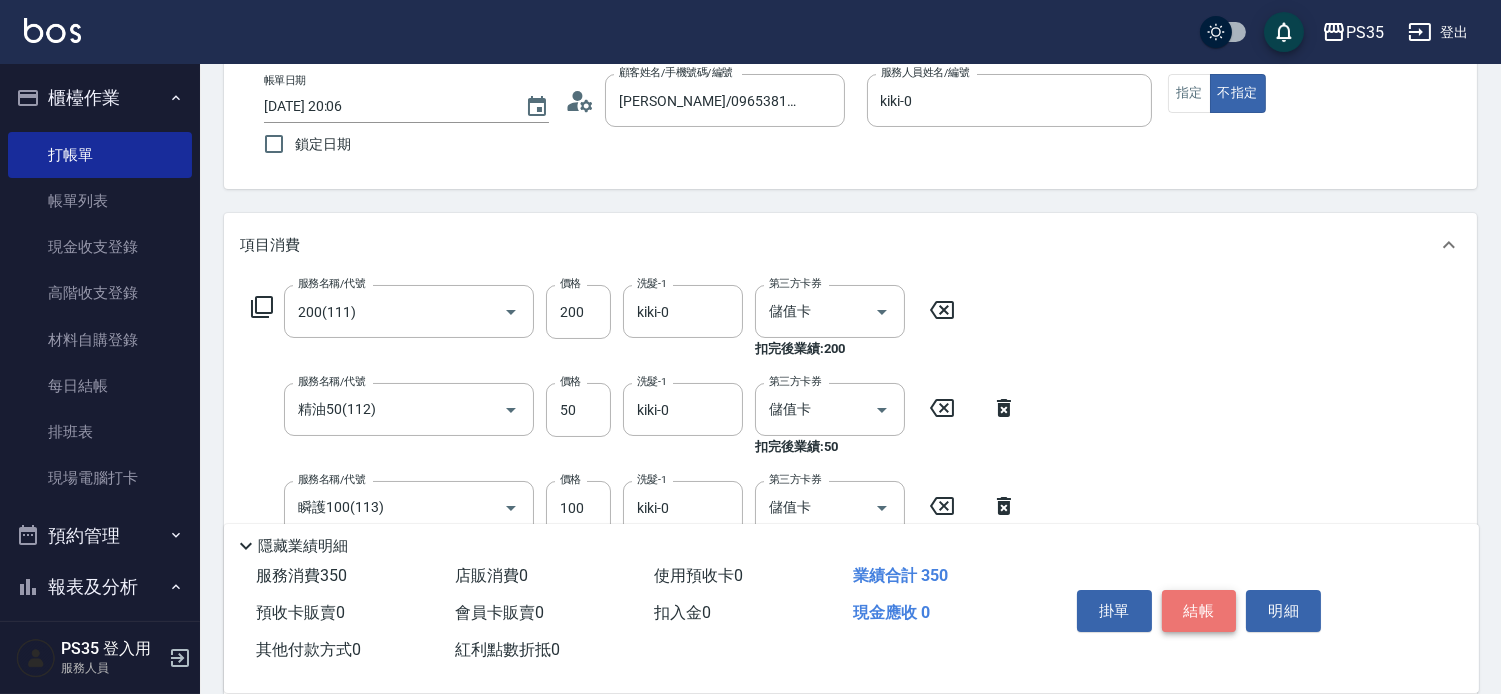 click on "結帳" at bounding box center [1199, 611] 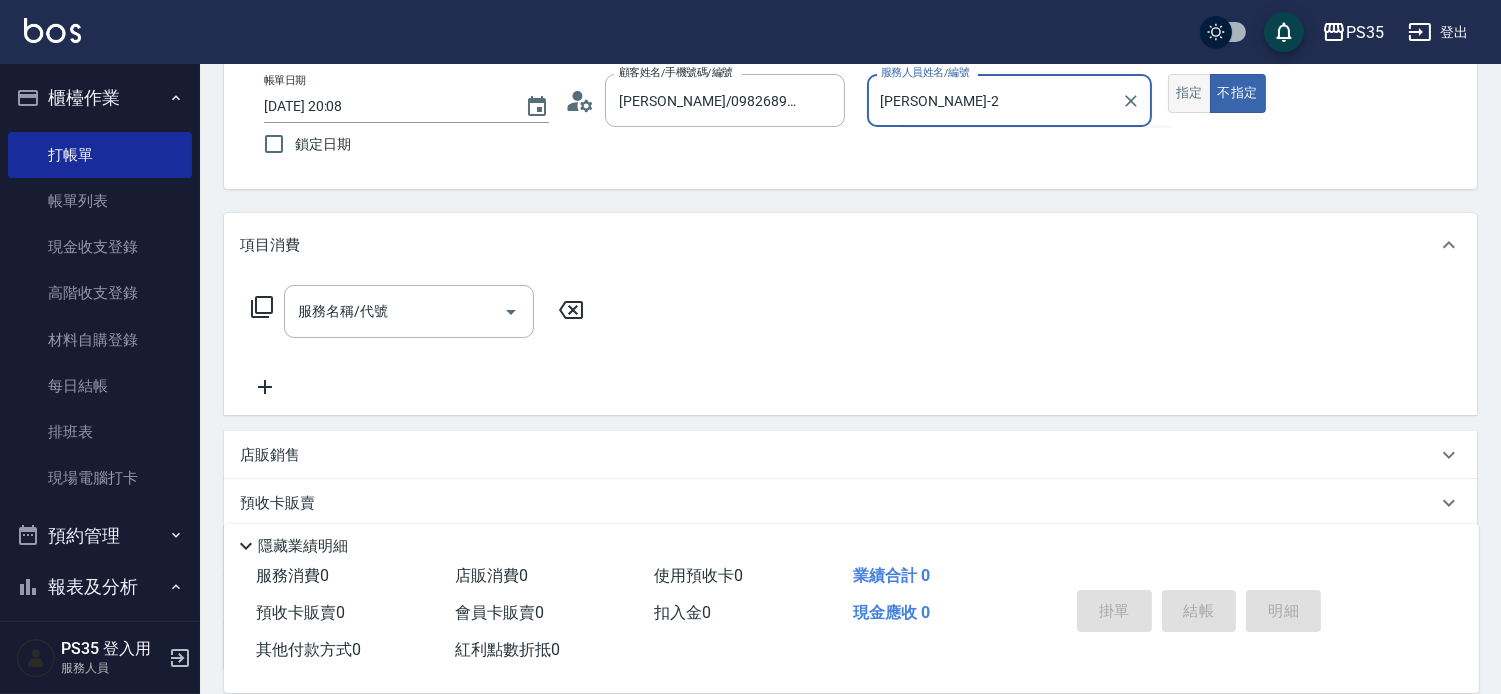 click on "指定" at bounding box center (1189, 93) 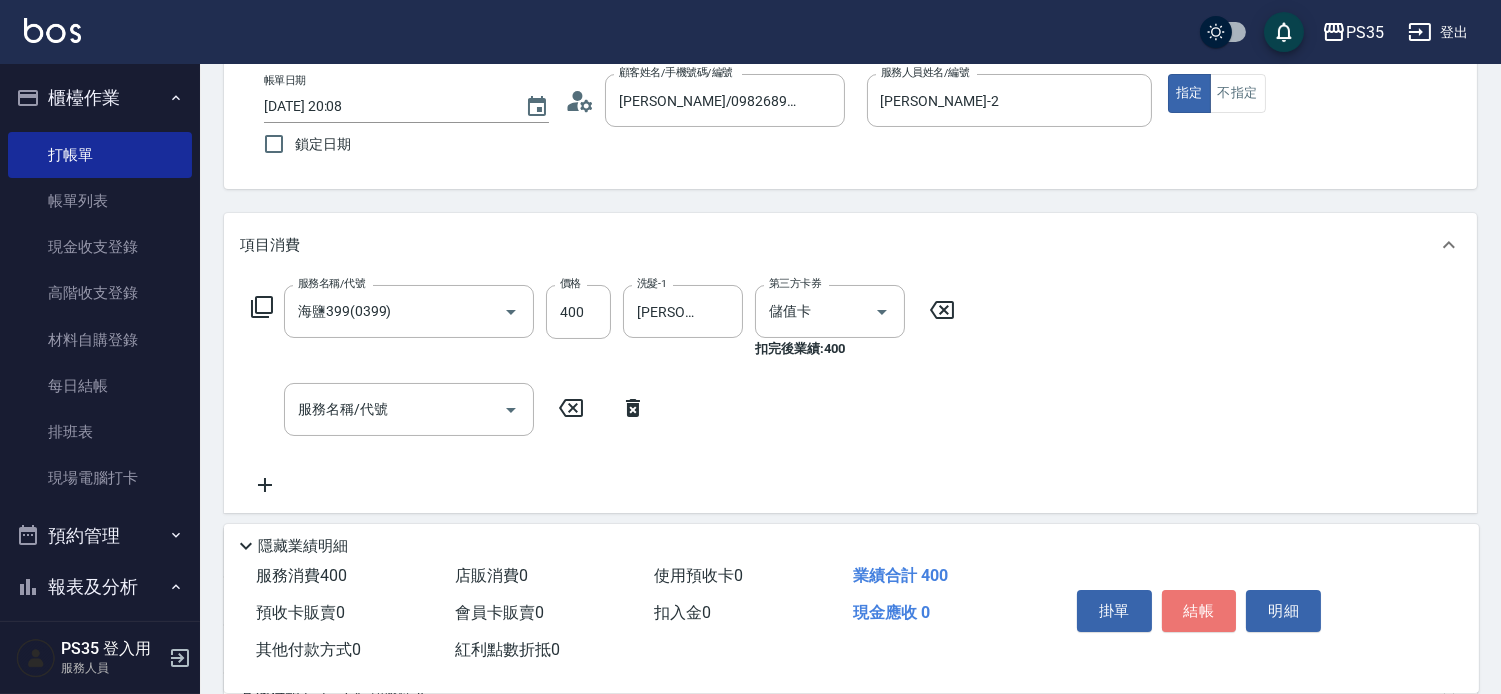 click on "結帳" at bounding box center (1199, 611) 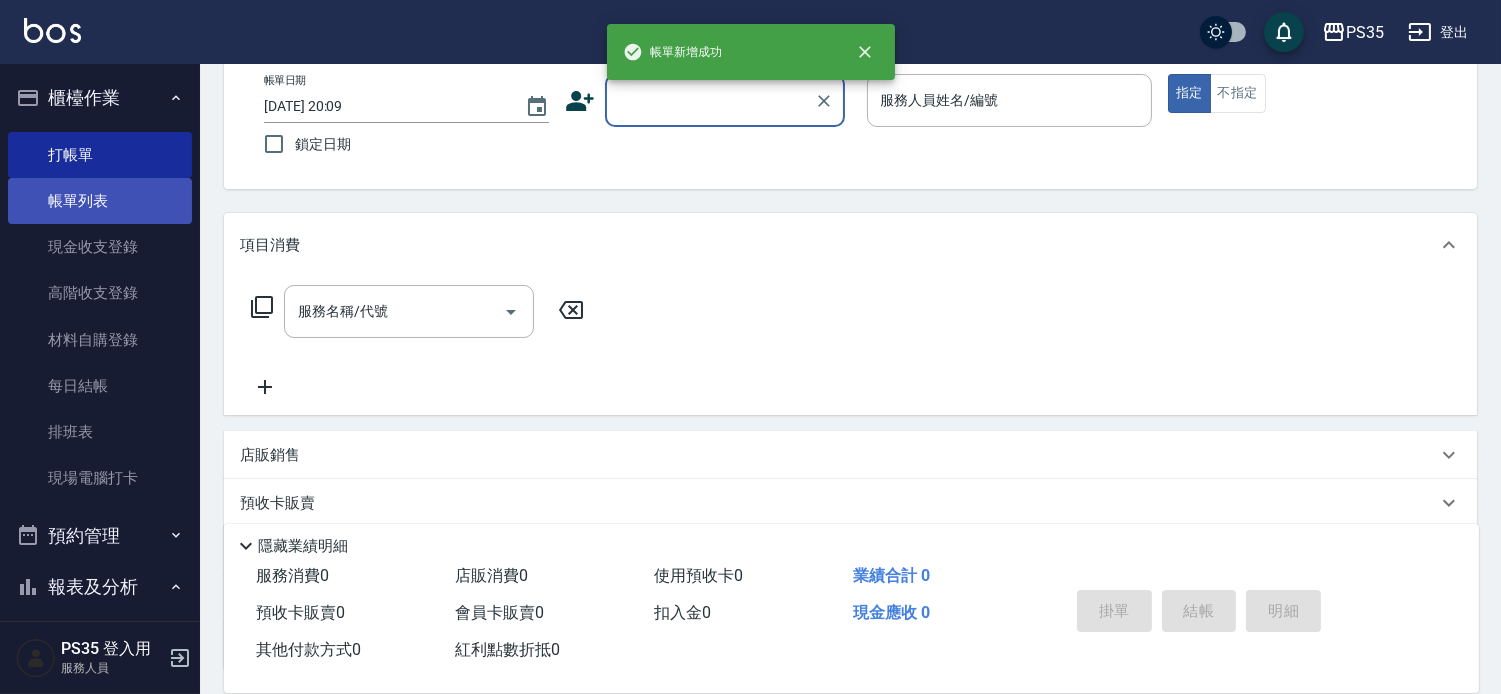 click on "帳單列表" at bounding box center [100, 201] 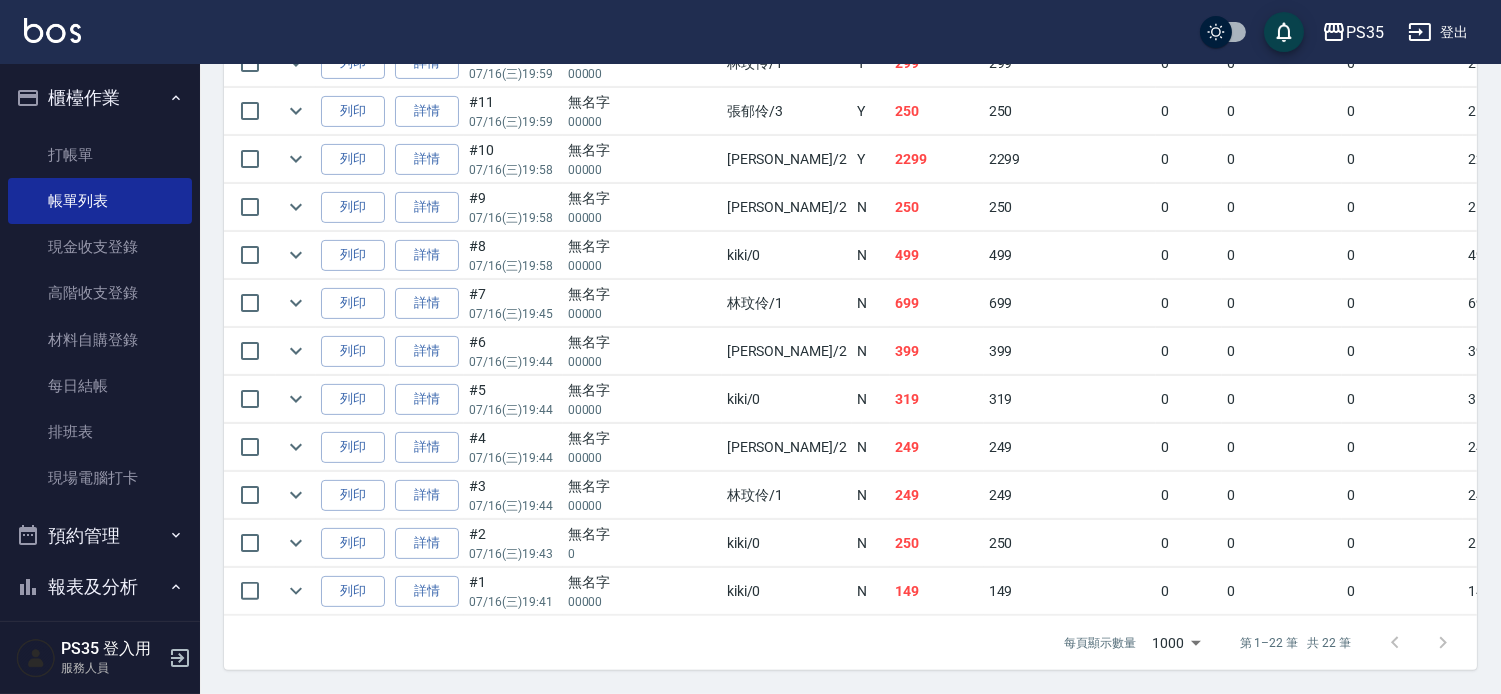 scroll, scrollTop: 1282, scrollLeft: 0, axis: vertical 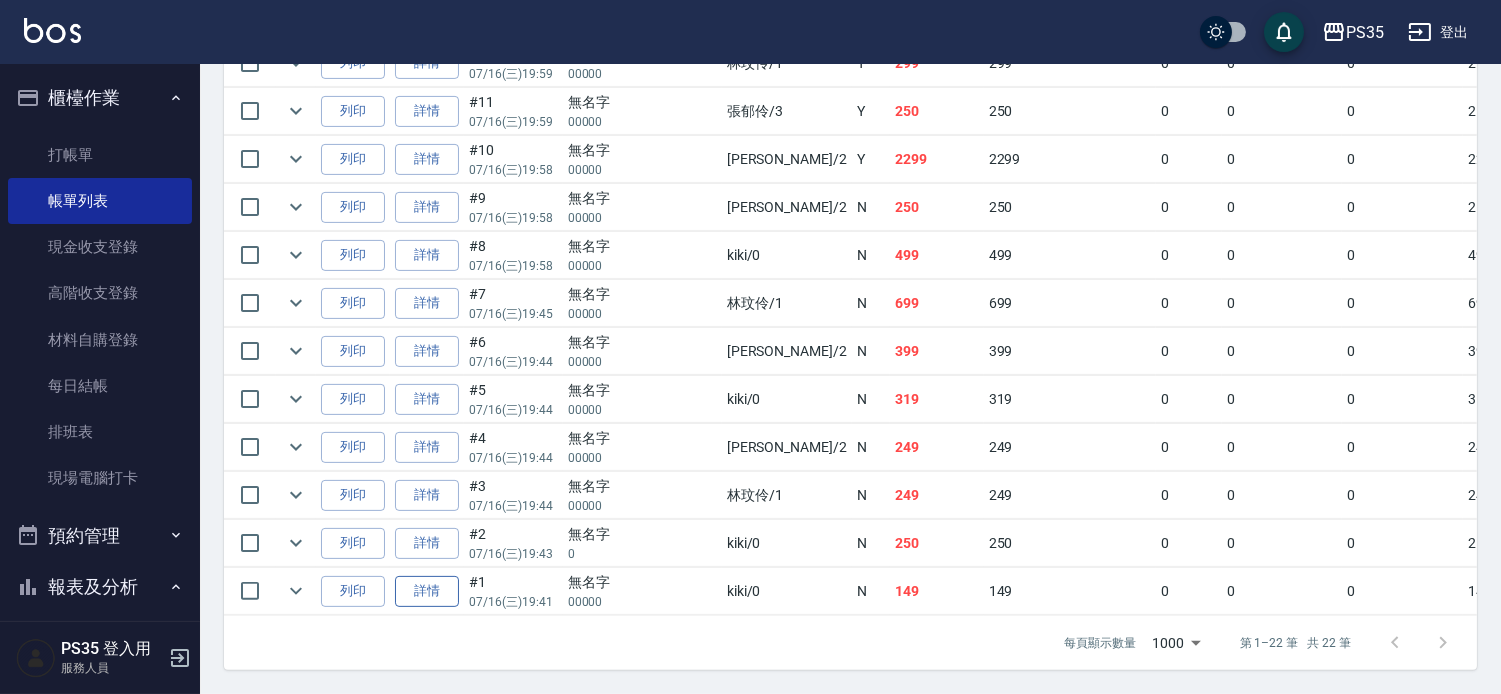 click on "詳情" at bounding box center [427, 591] 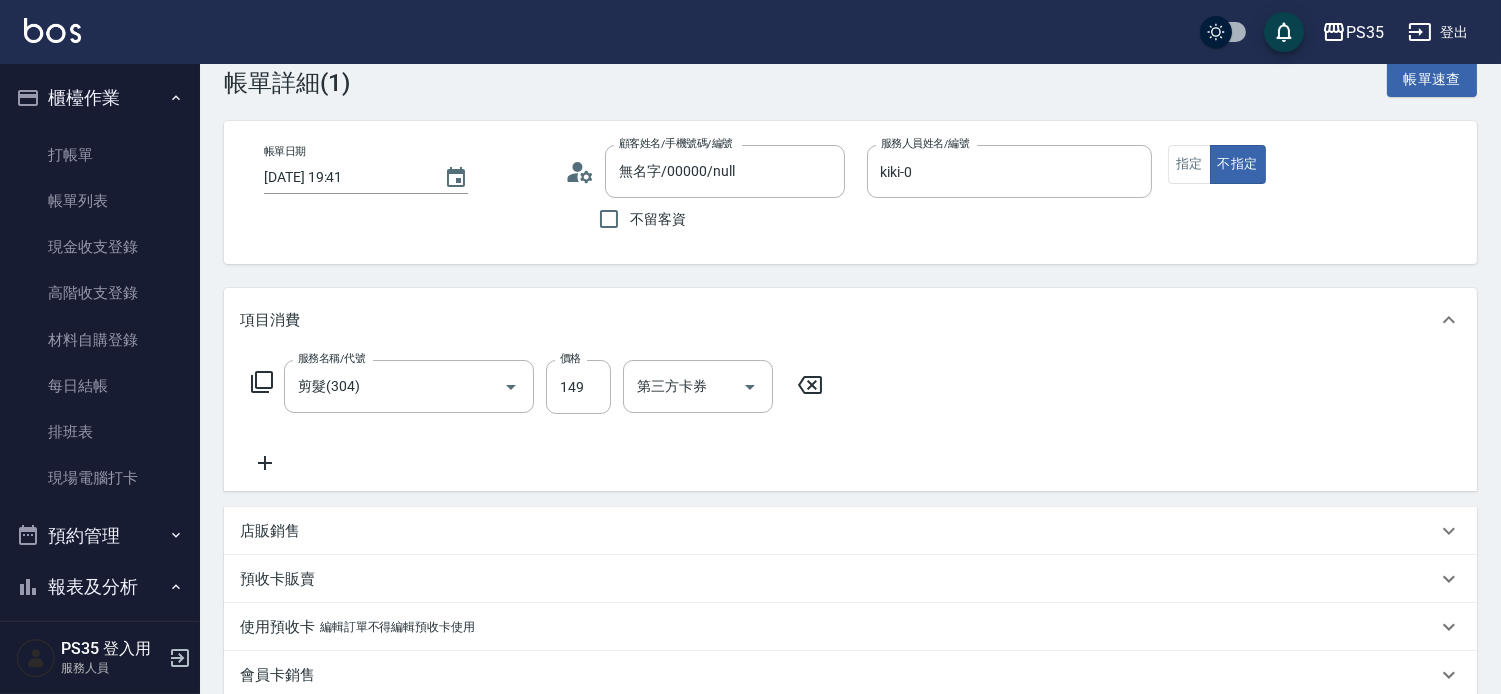 scroll, scrollTop: 111, scrollLeft: 0, axis: vertical 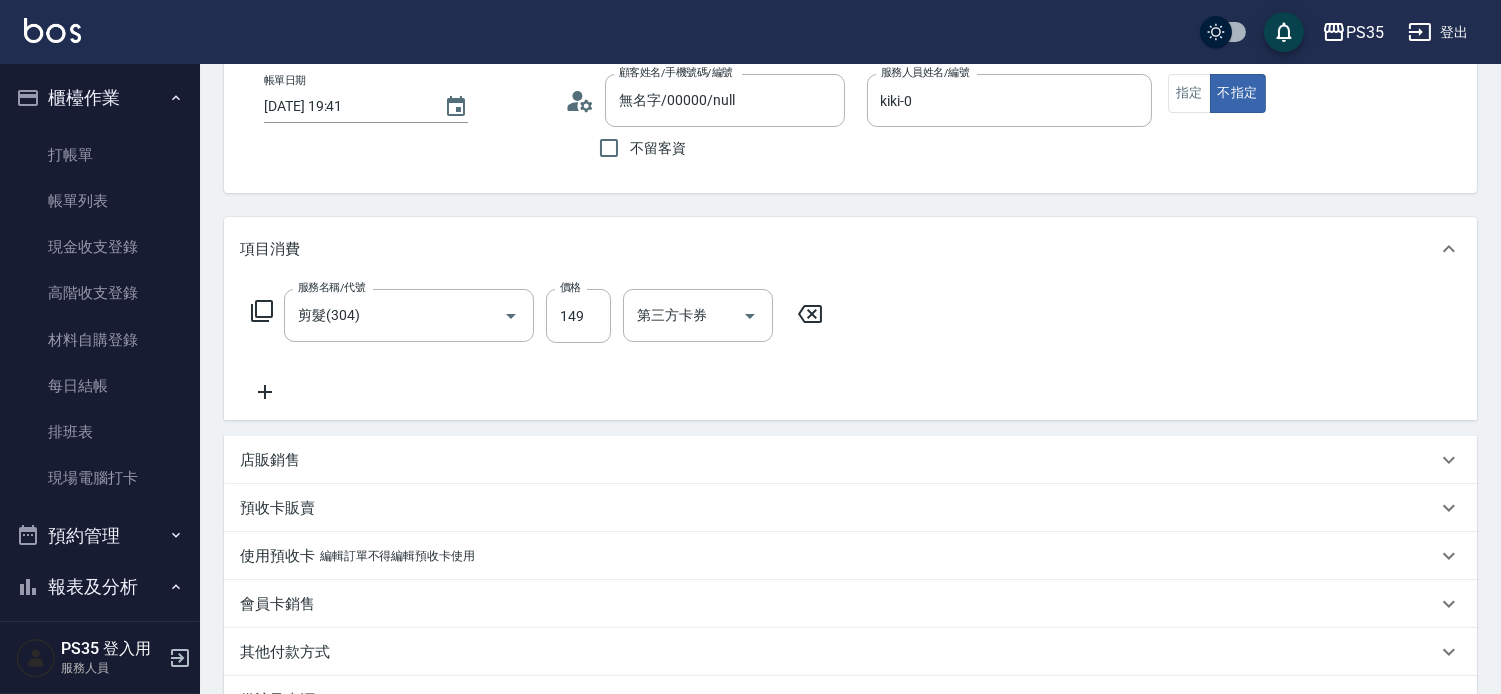 click 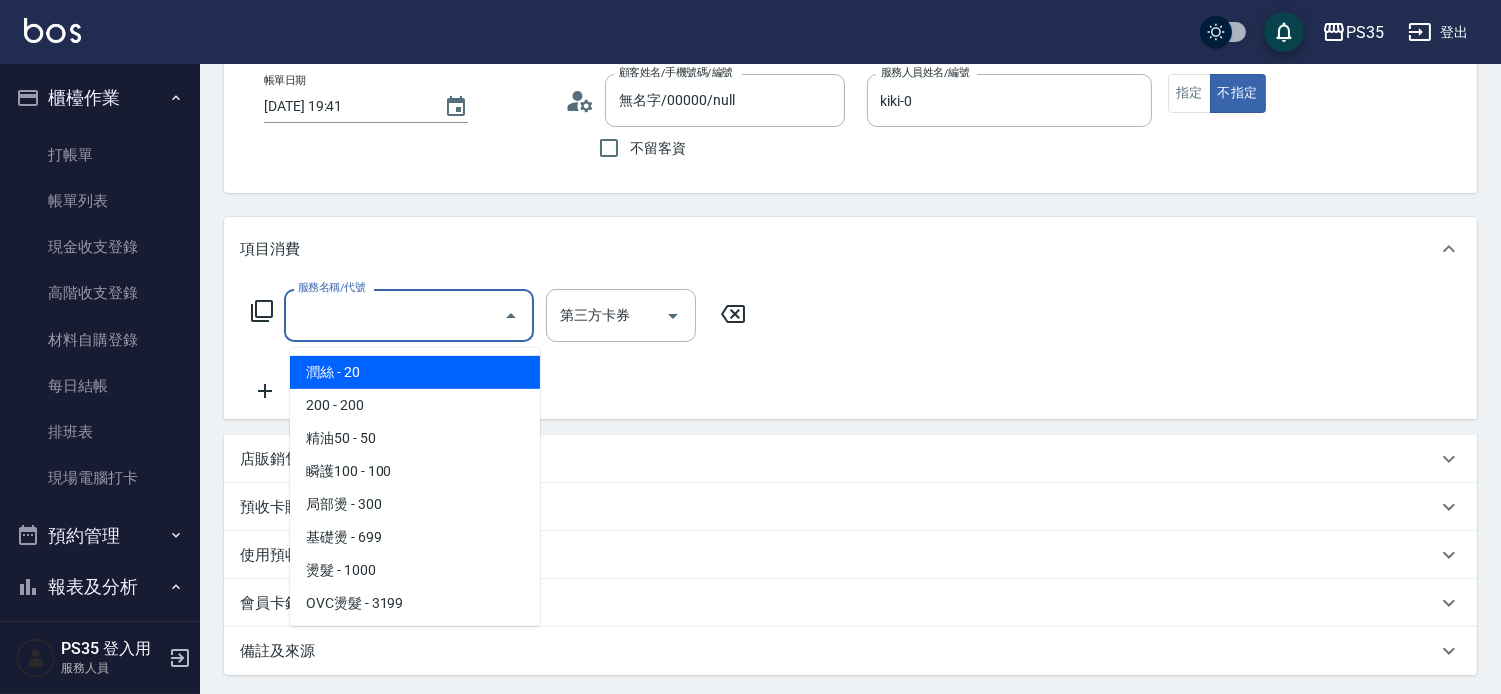click on "服務名稱/代號" at bounding box center (394, 315) 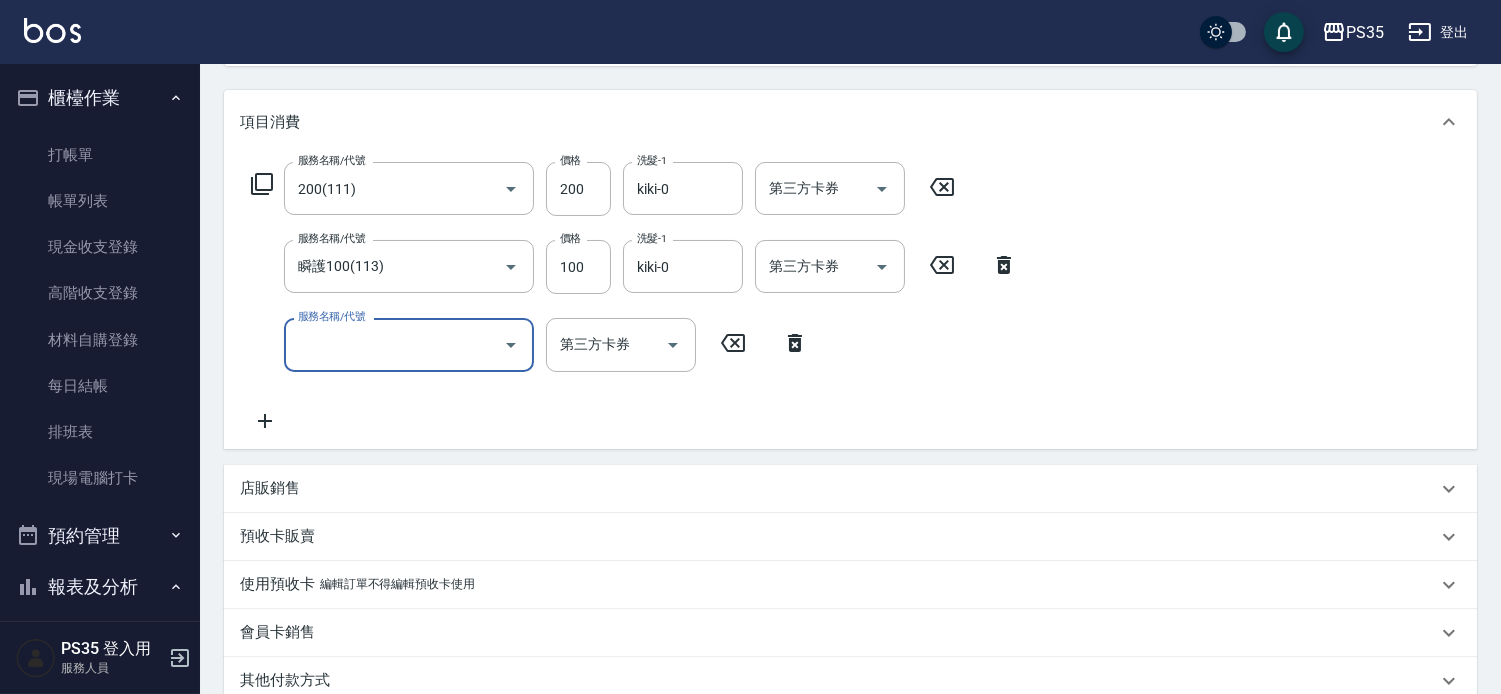 scroll, scrollTop: 444, scrollLeft: 0, axis: vertical 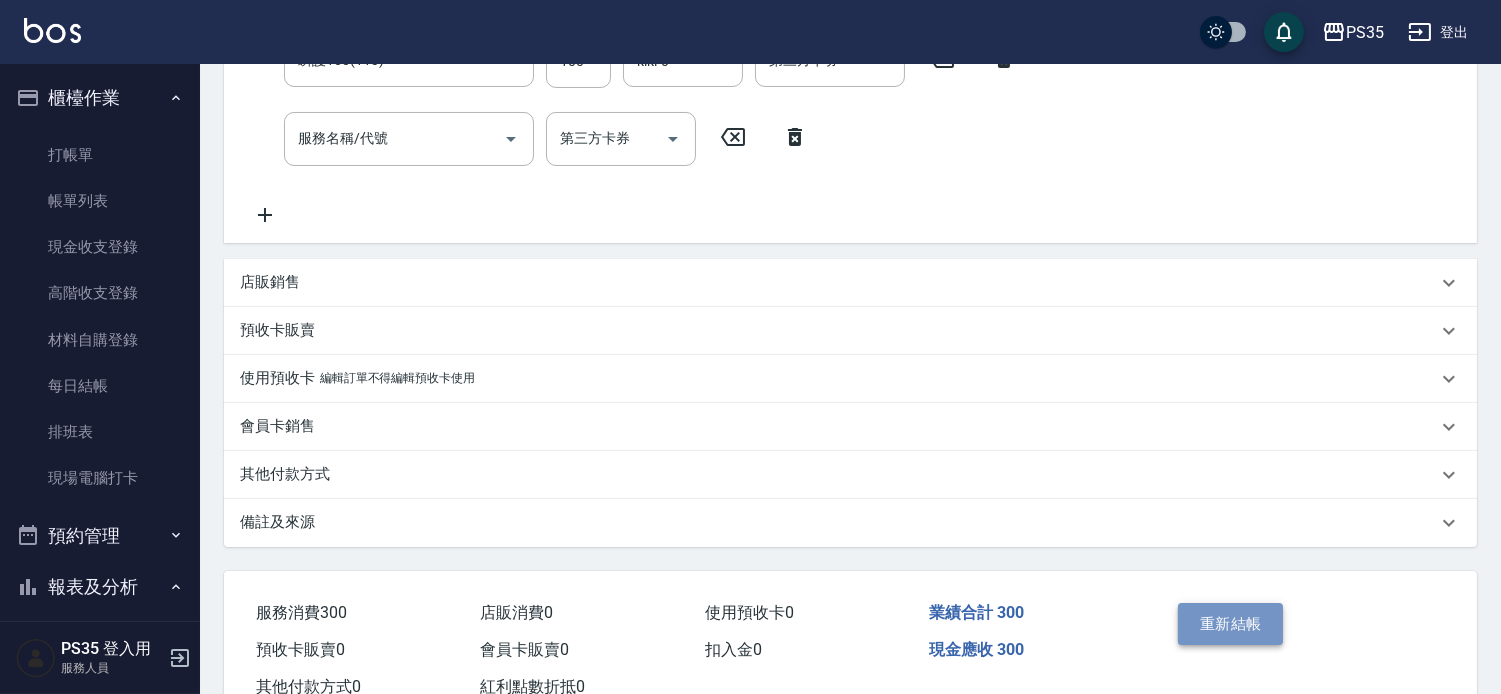 click on "重新結帳" at bounding box center (1231, 624) 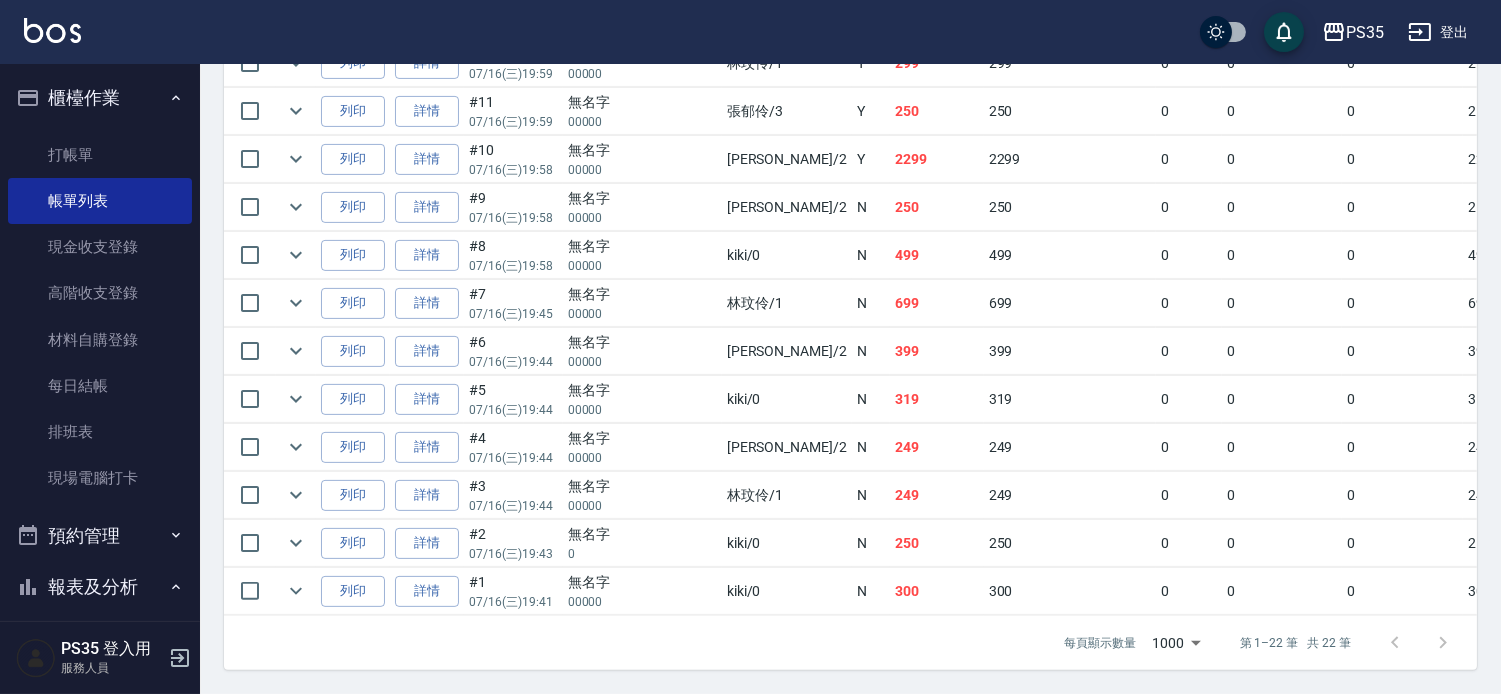 scroll, scrollTop: 1282, scrollLeft: 0, axis: vertical 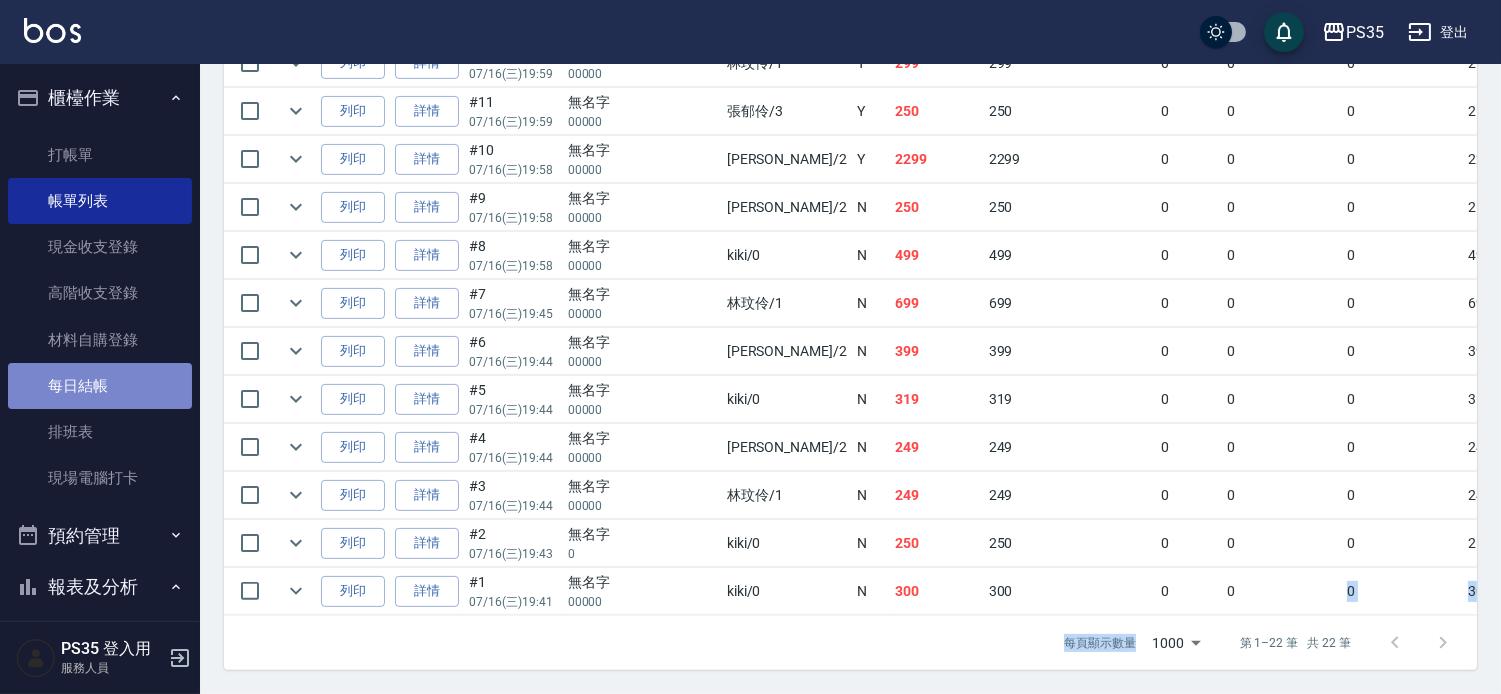 click on "每日結帳" at bounding box center [100, 386] 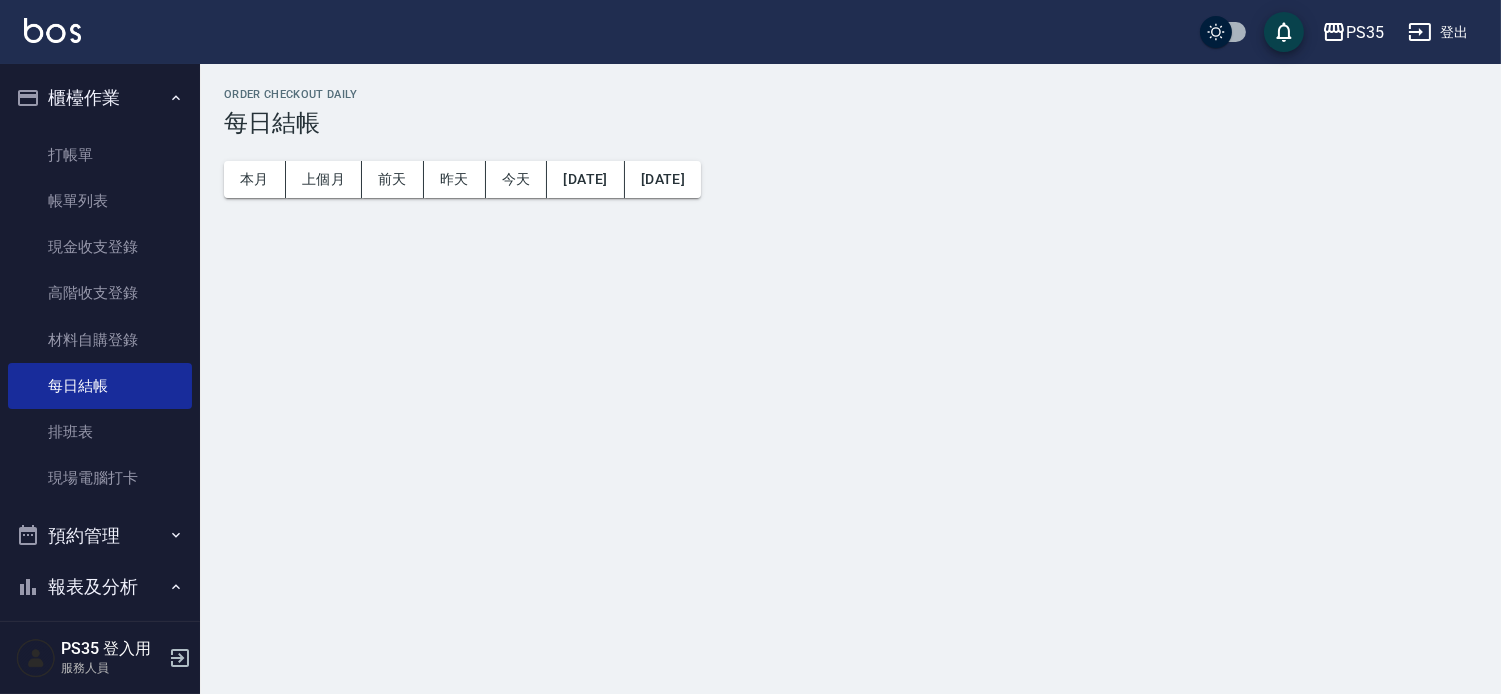 scroll, scrollTop: 0, scrollLeft: 0, axis: both 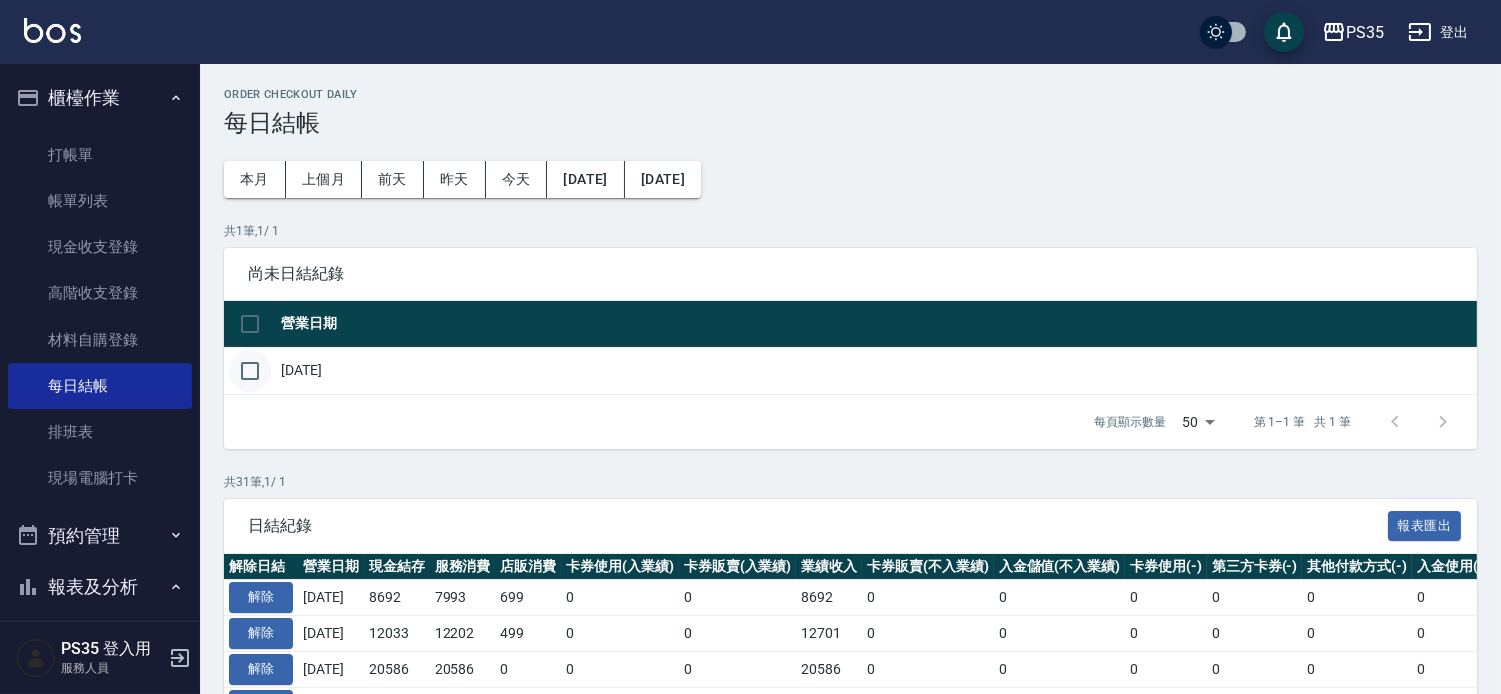 click at bounding box center [250, 371] 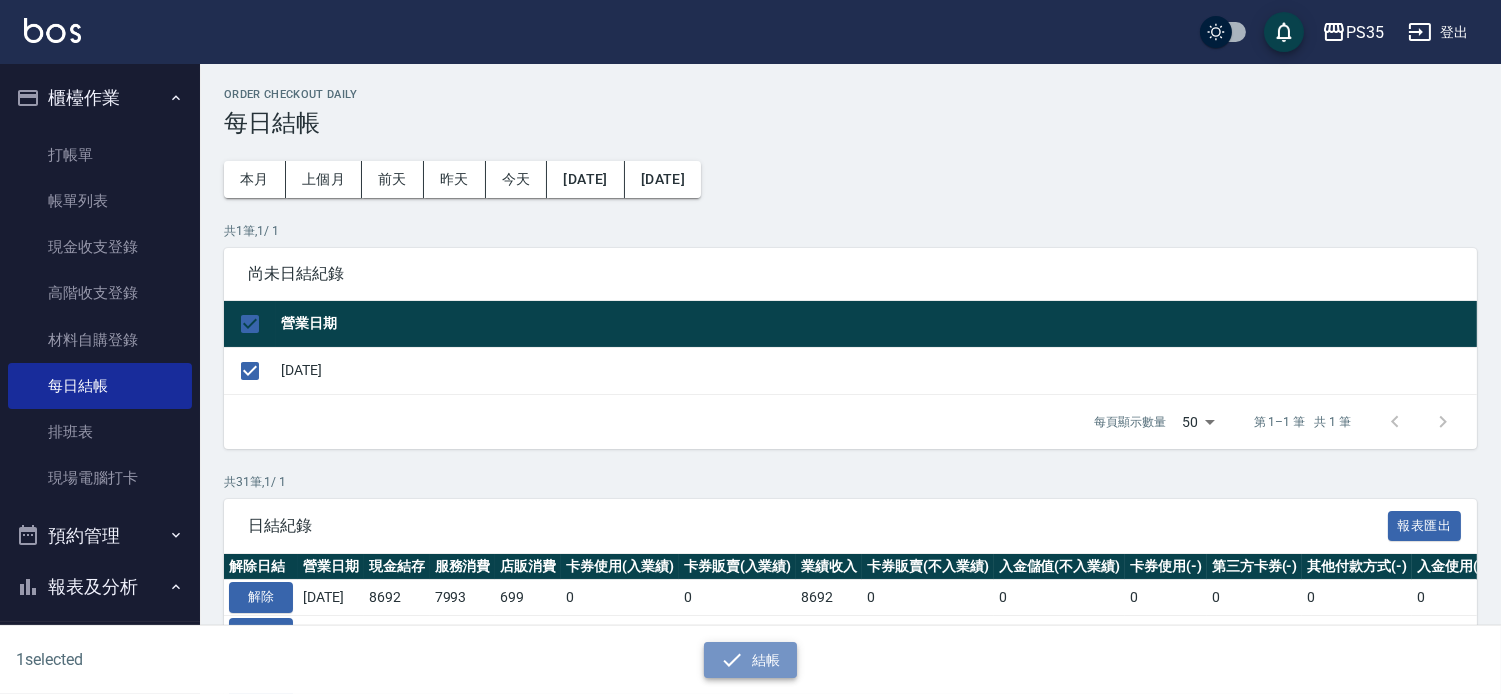 click on "結帳" at bounding box center (750, 660) 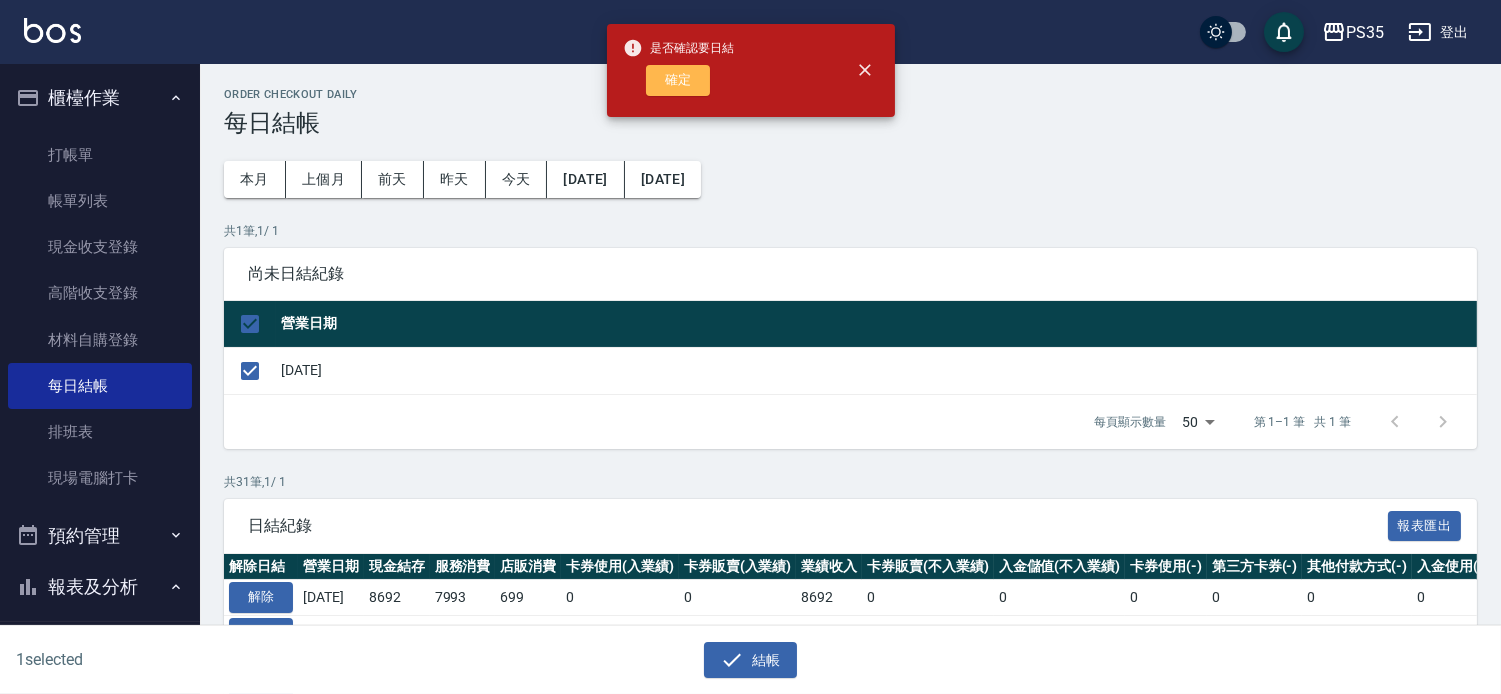 drag, startPoint x: 675, startPoint y: 85, endPoint x: 670, endPoint y: 74, distance: 12.083046 